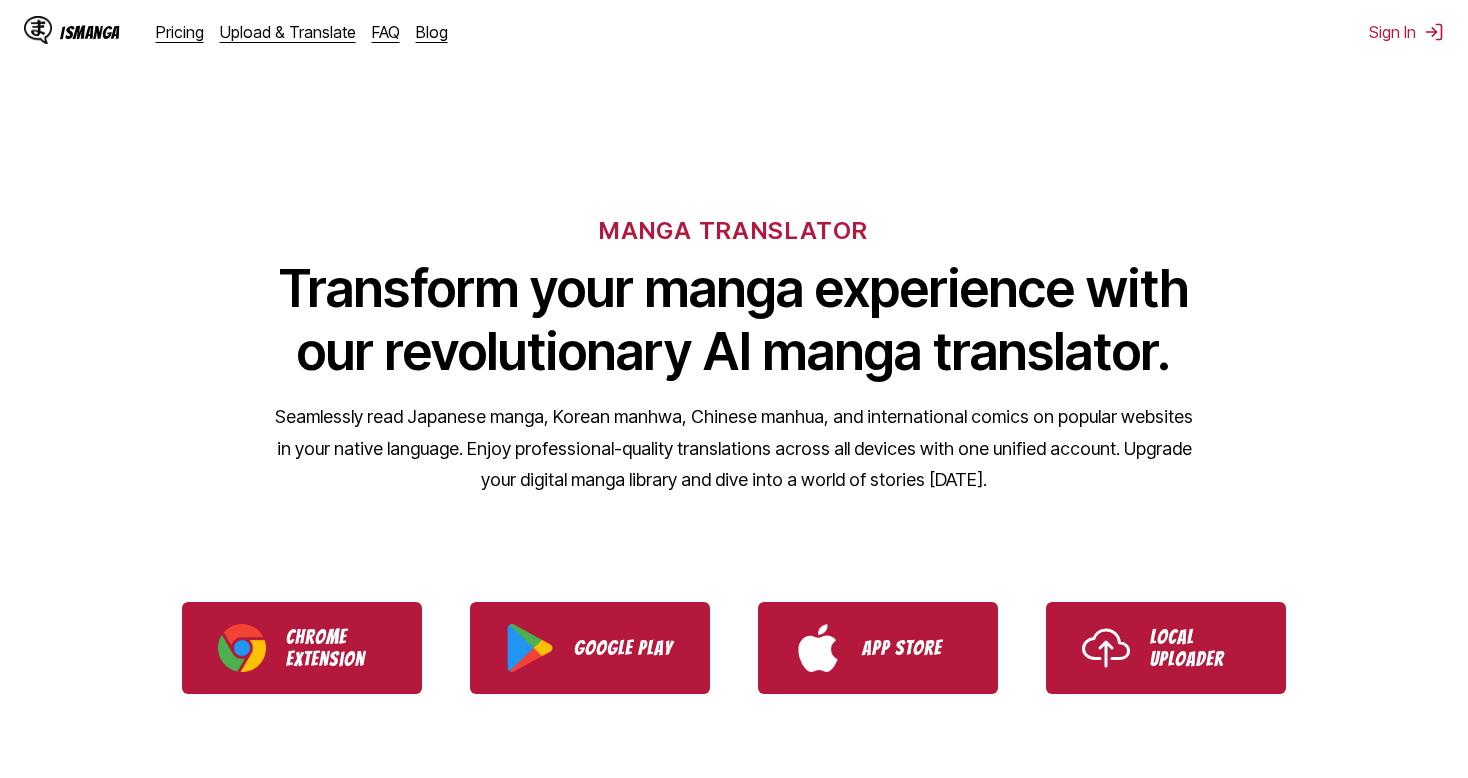 scroll, scrollTop: 0, scrollLeft: 0, axis: both 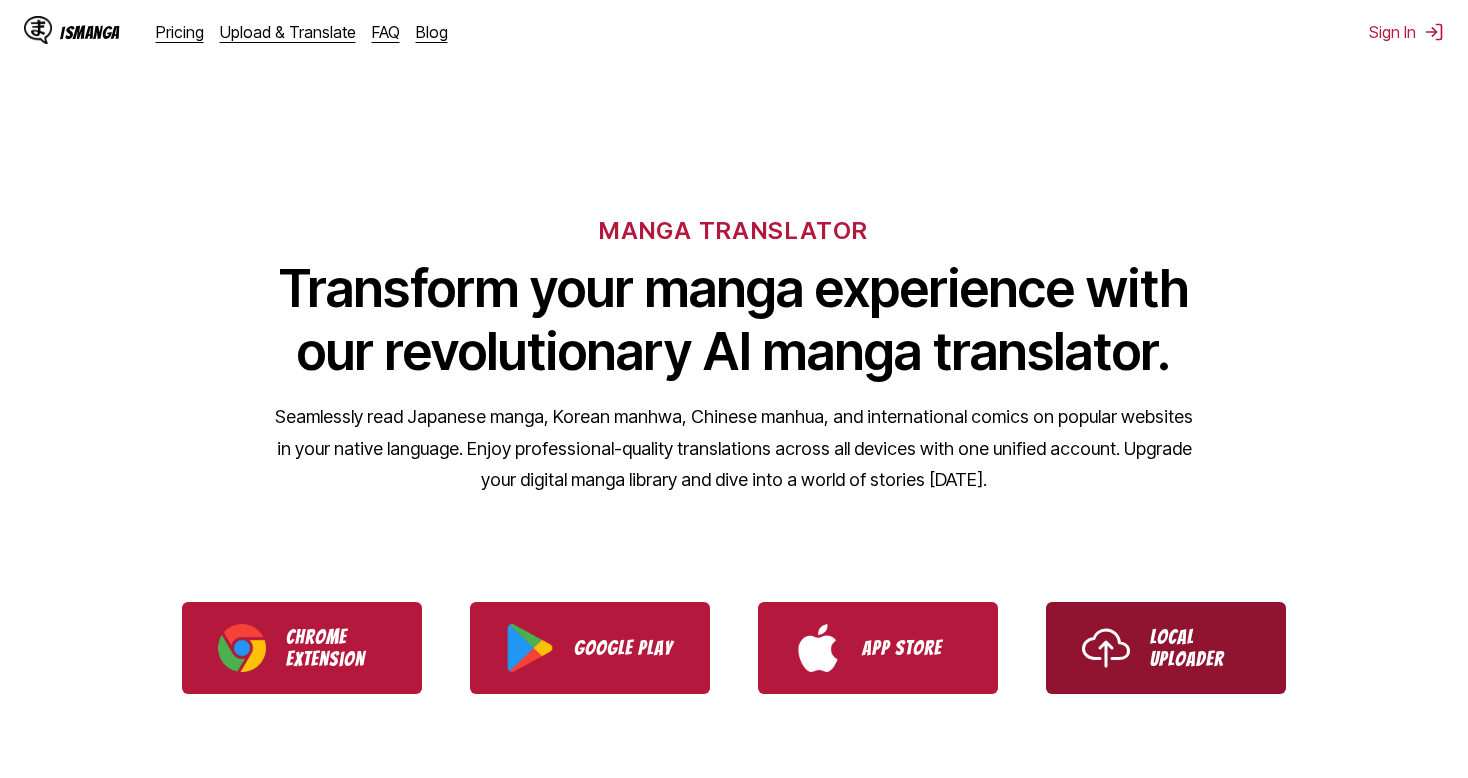 click on "Local Uploader" at bounding box center (1200, 648) 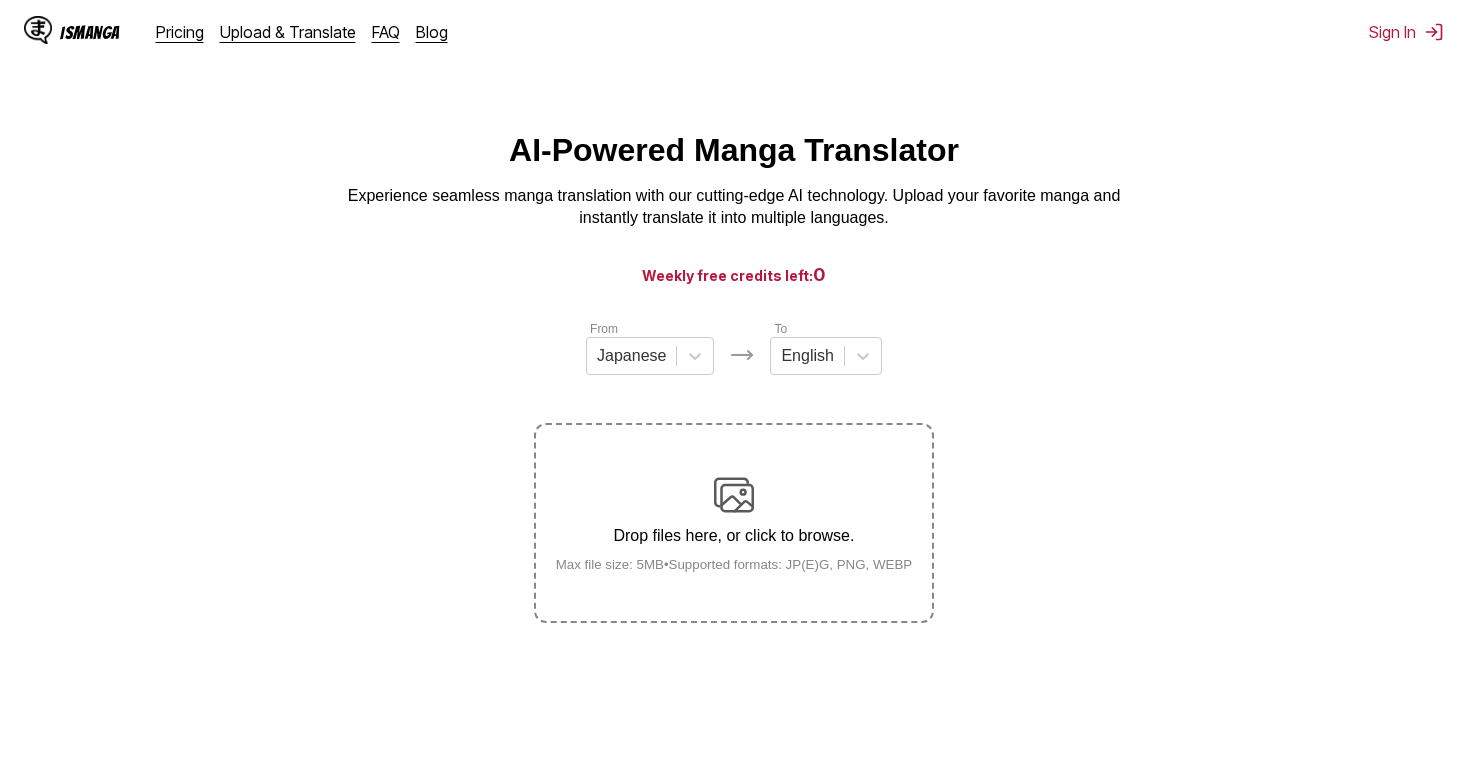 scroll, scrollTop: 0, scrollLeft: 0, axis: both 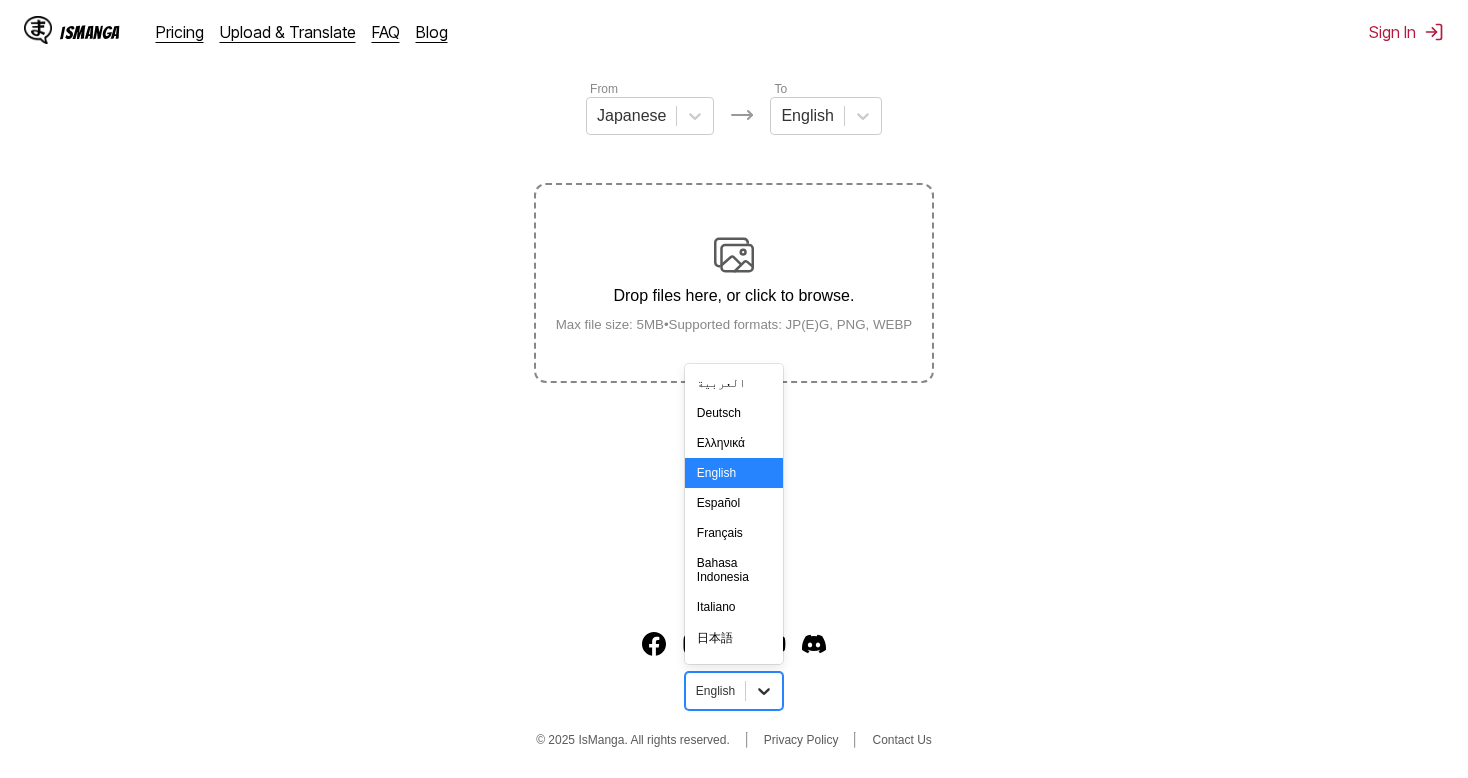 click 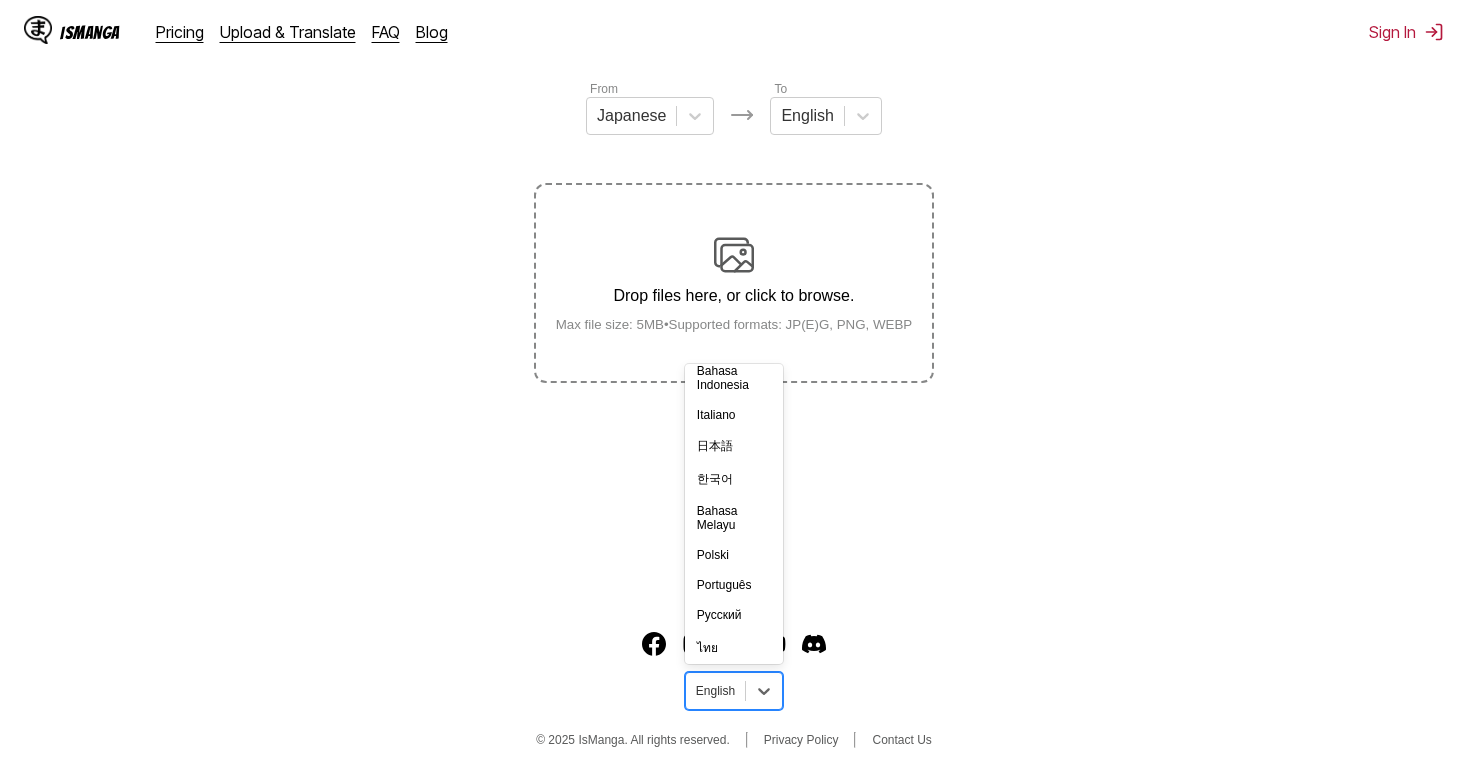 scroll, scrollTop: 348, scrollLeft: 0, axis: vertical 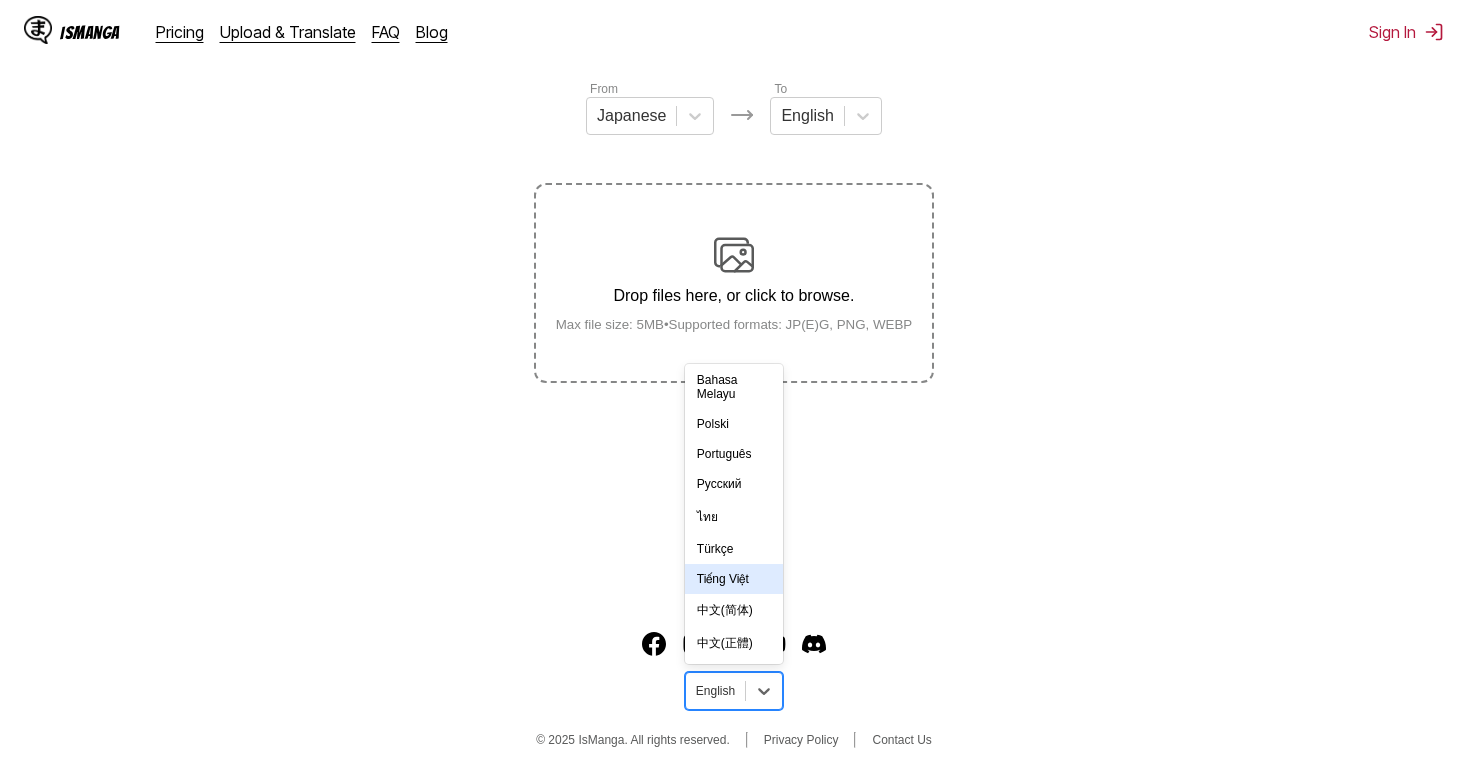 click on "Tiếng Việt" at bounding box center (734, 579) 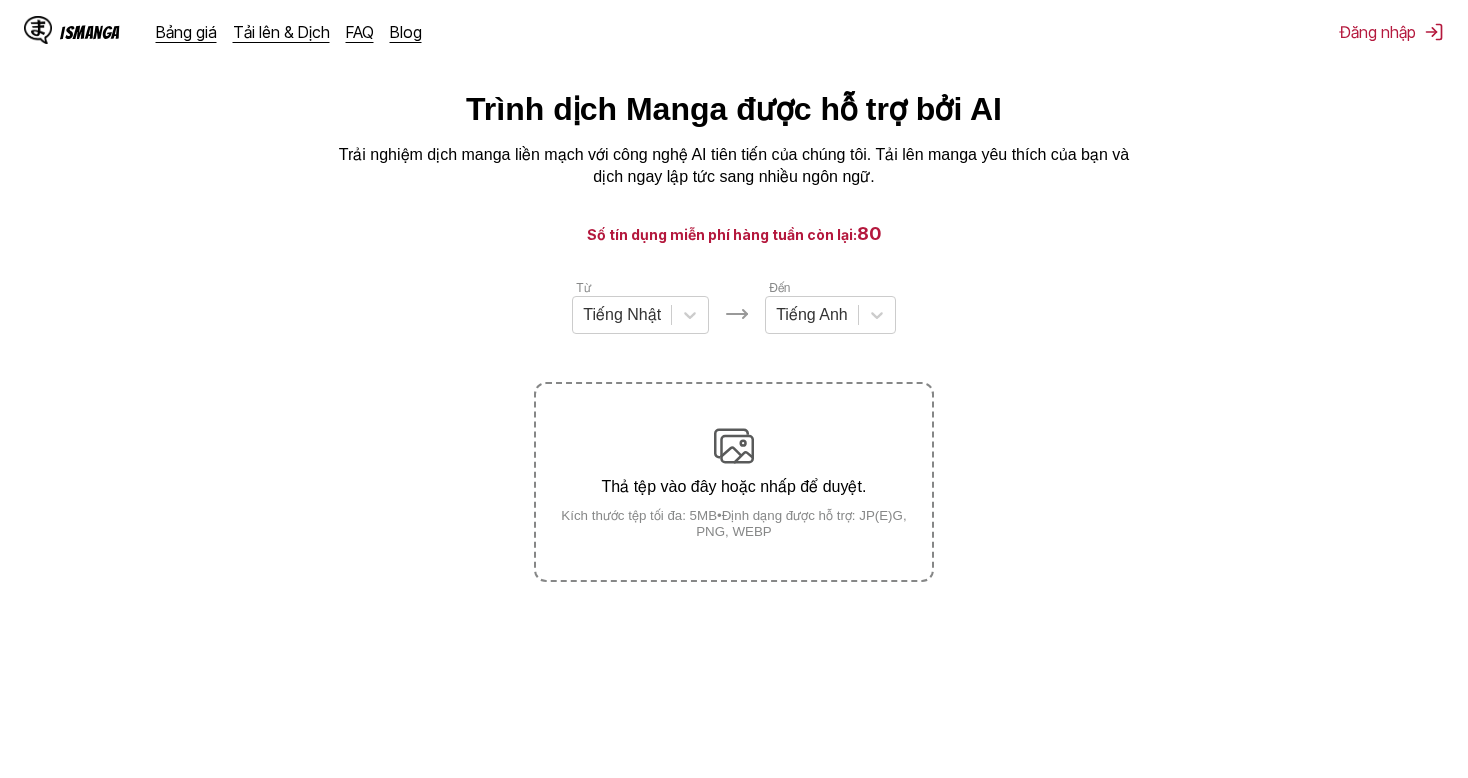 scroll, scrollTop: 0, scrollLeft: 0, axis: both 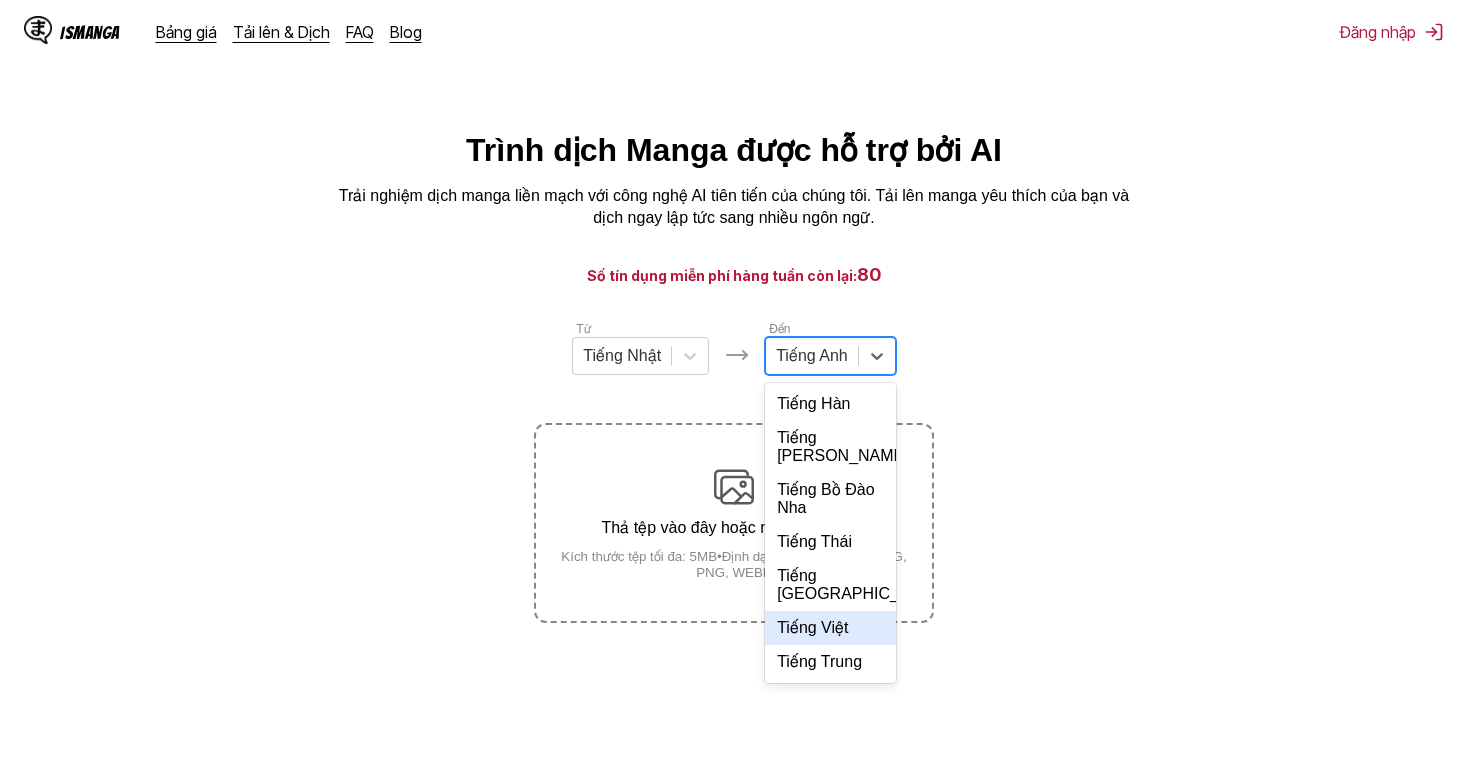click on "Tiếng Việt" at bounding box center (830, 628) 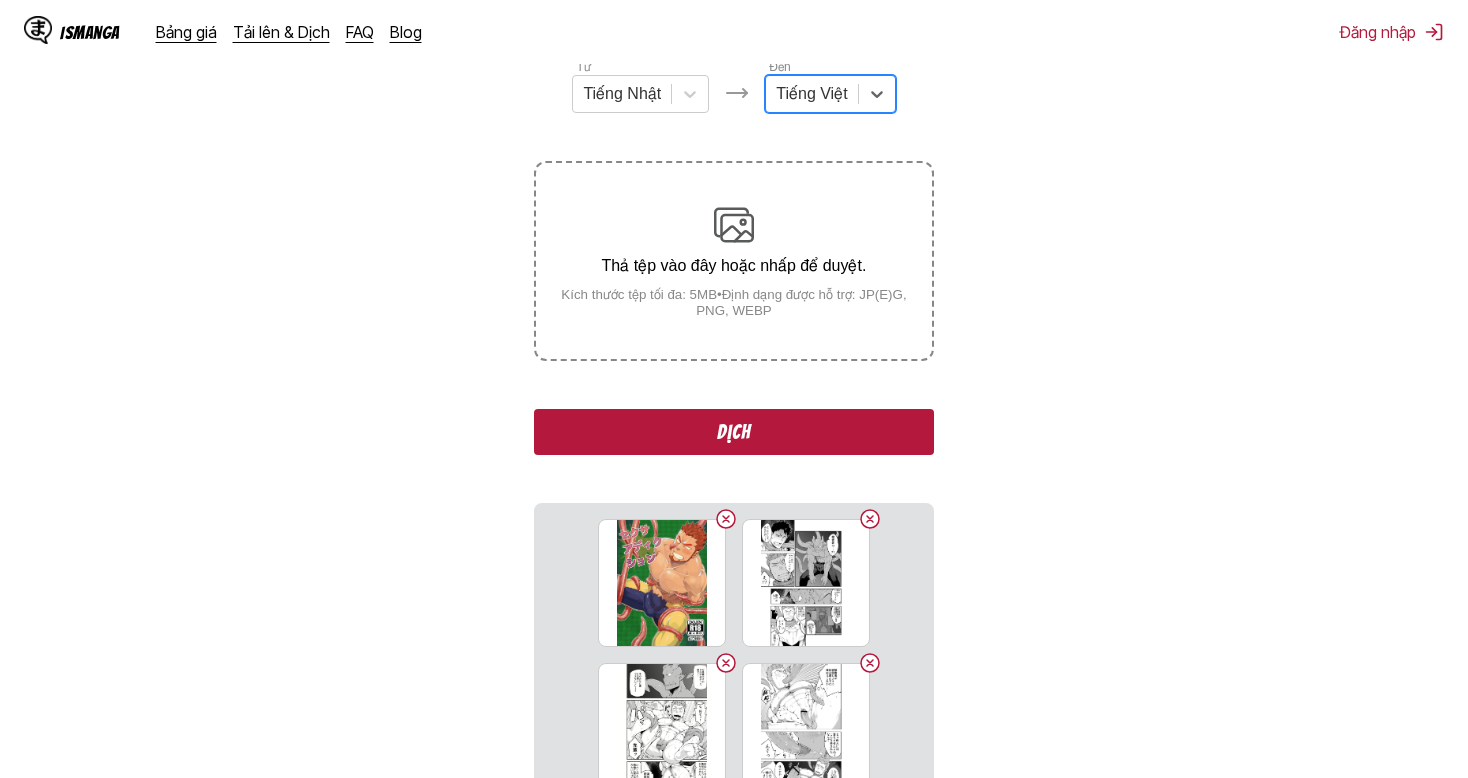scroll, scrollTop: 576, scrollLeft: 0, axis: vertical 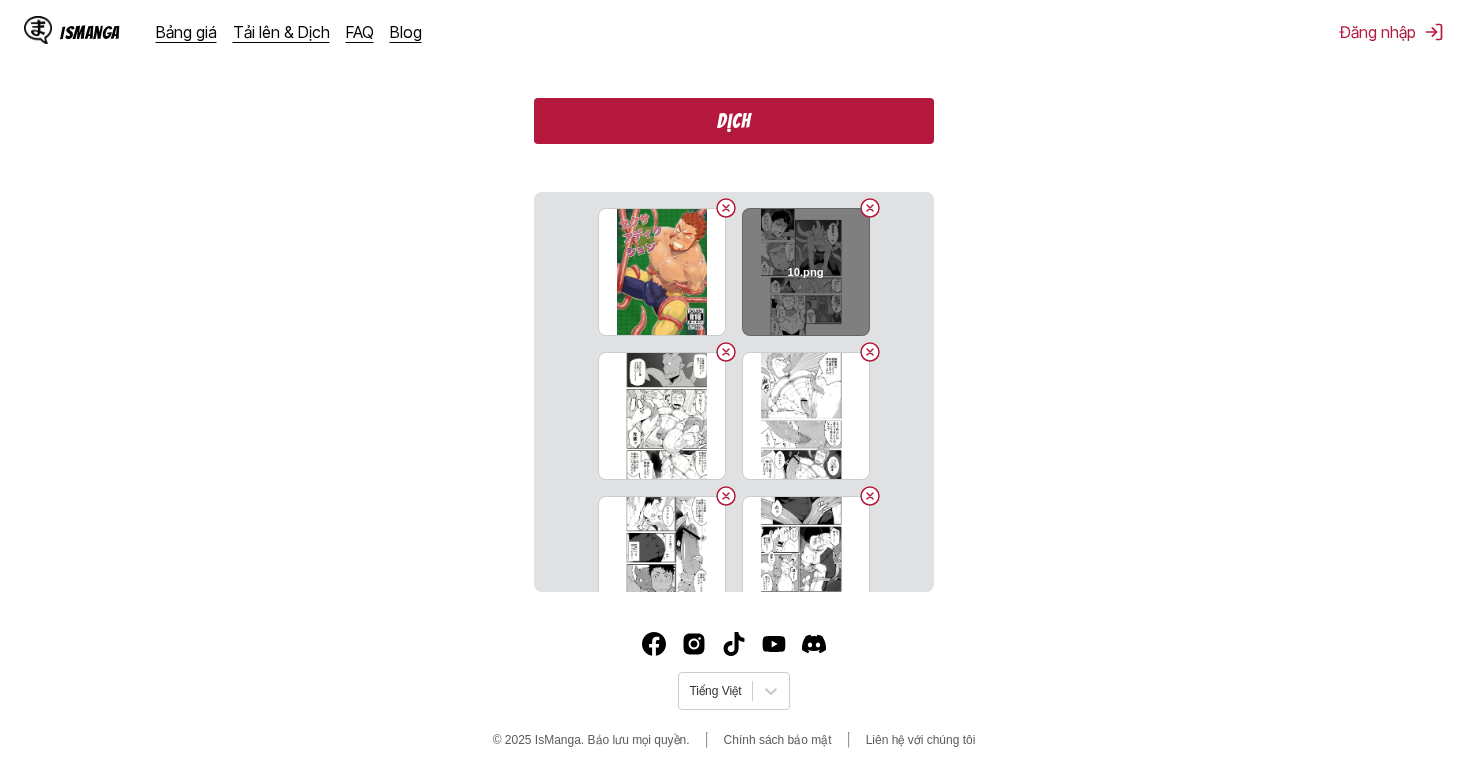 drag, startPoint x: 807, startPoint y: 243, endPoint x: 754, endPoint y: 320, distance: 93.47727 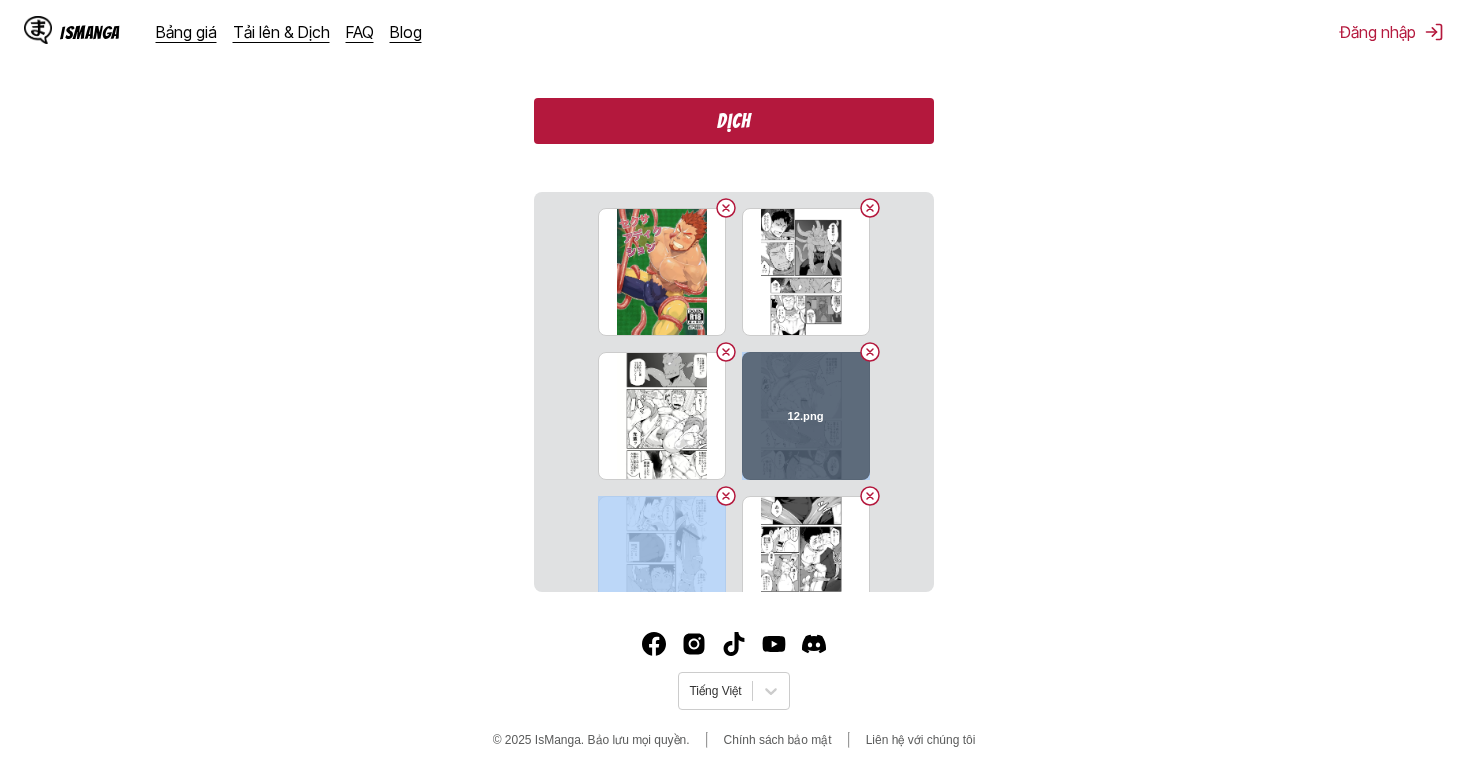 drag, startPoint x: 672, startPoint y: 403, endPoint x: 752, endPoint y: 390, distance: 81.04937 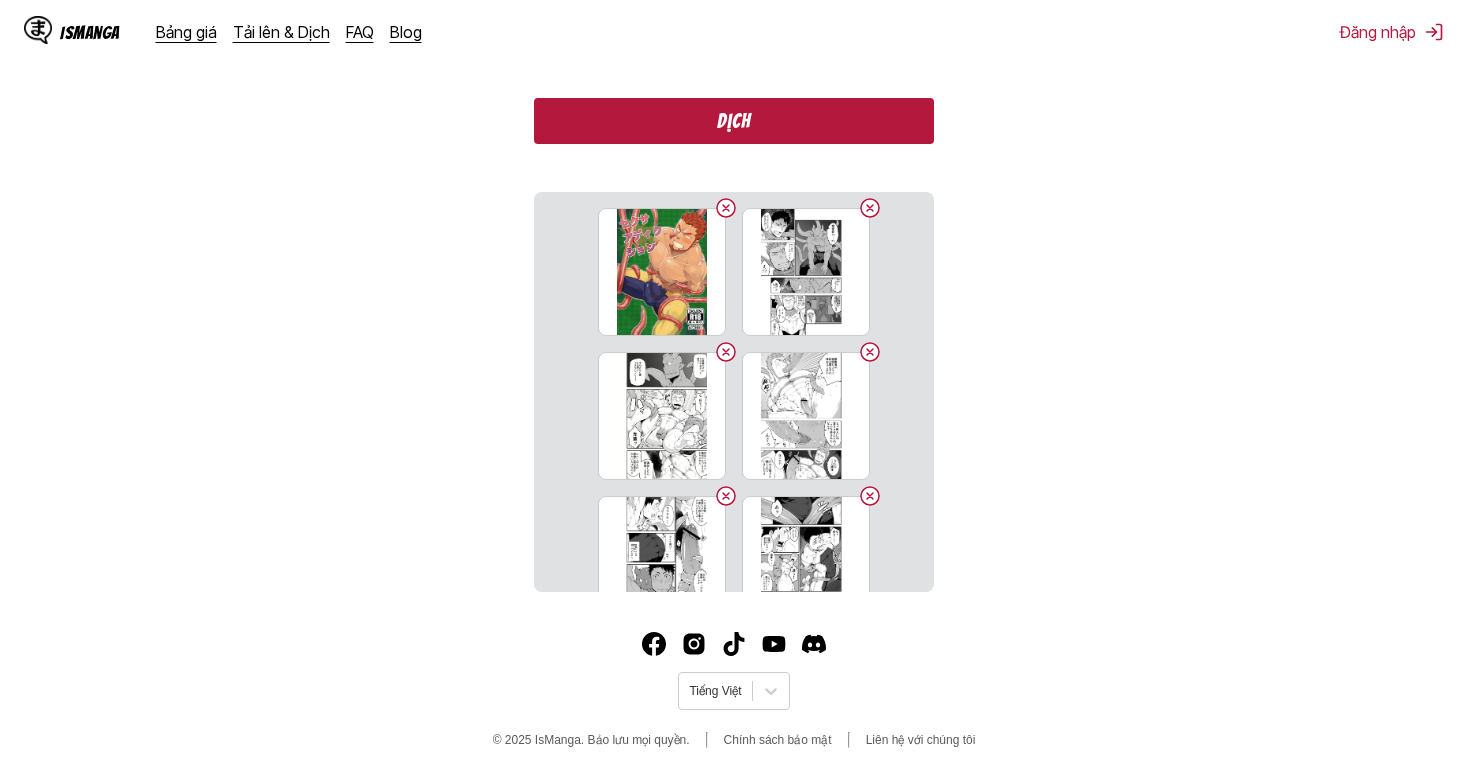 click on "Dịch" at bounding box center [734, 121] 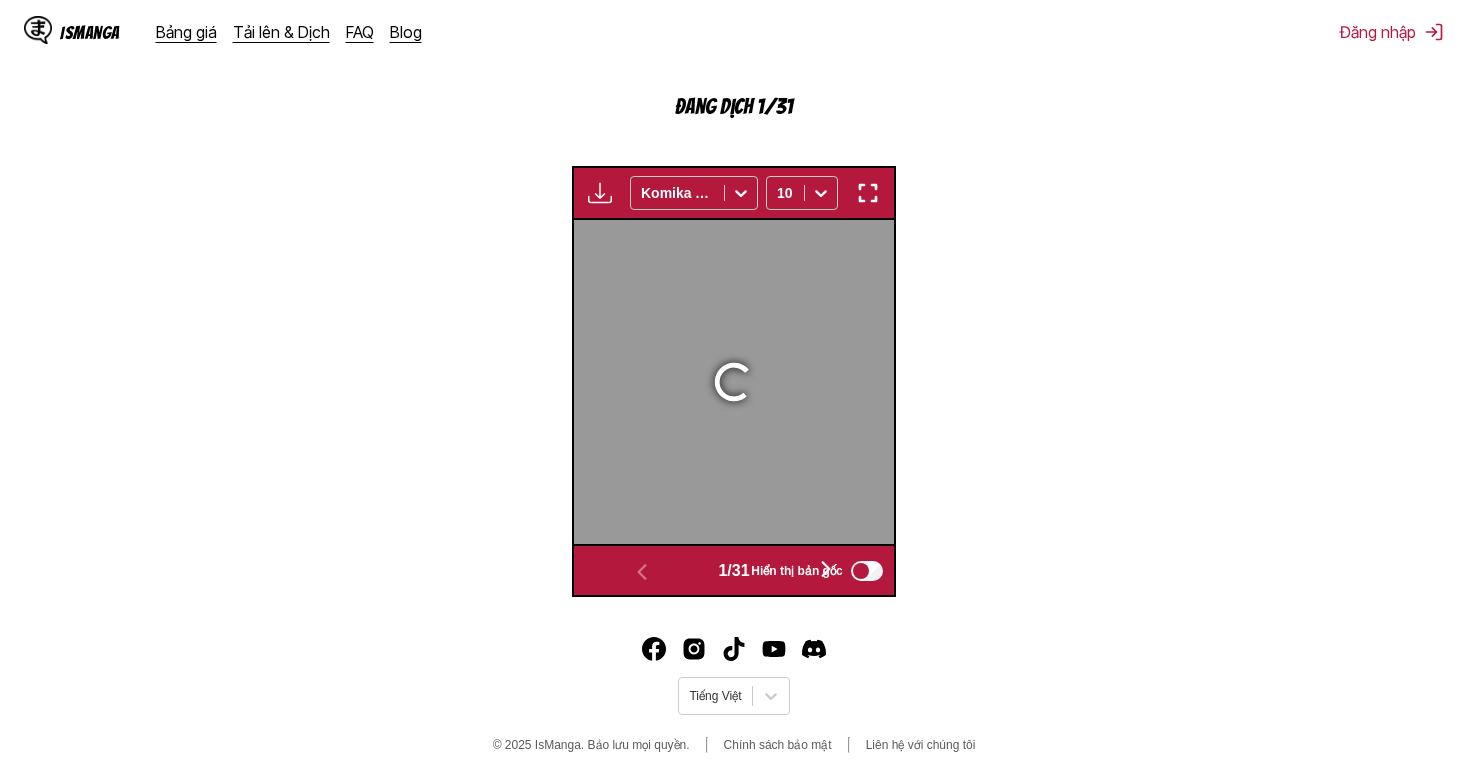 scroll, scrollTop: 592, scrollLeft: 0, axis: vertical 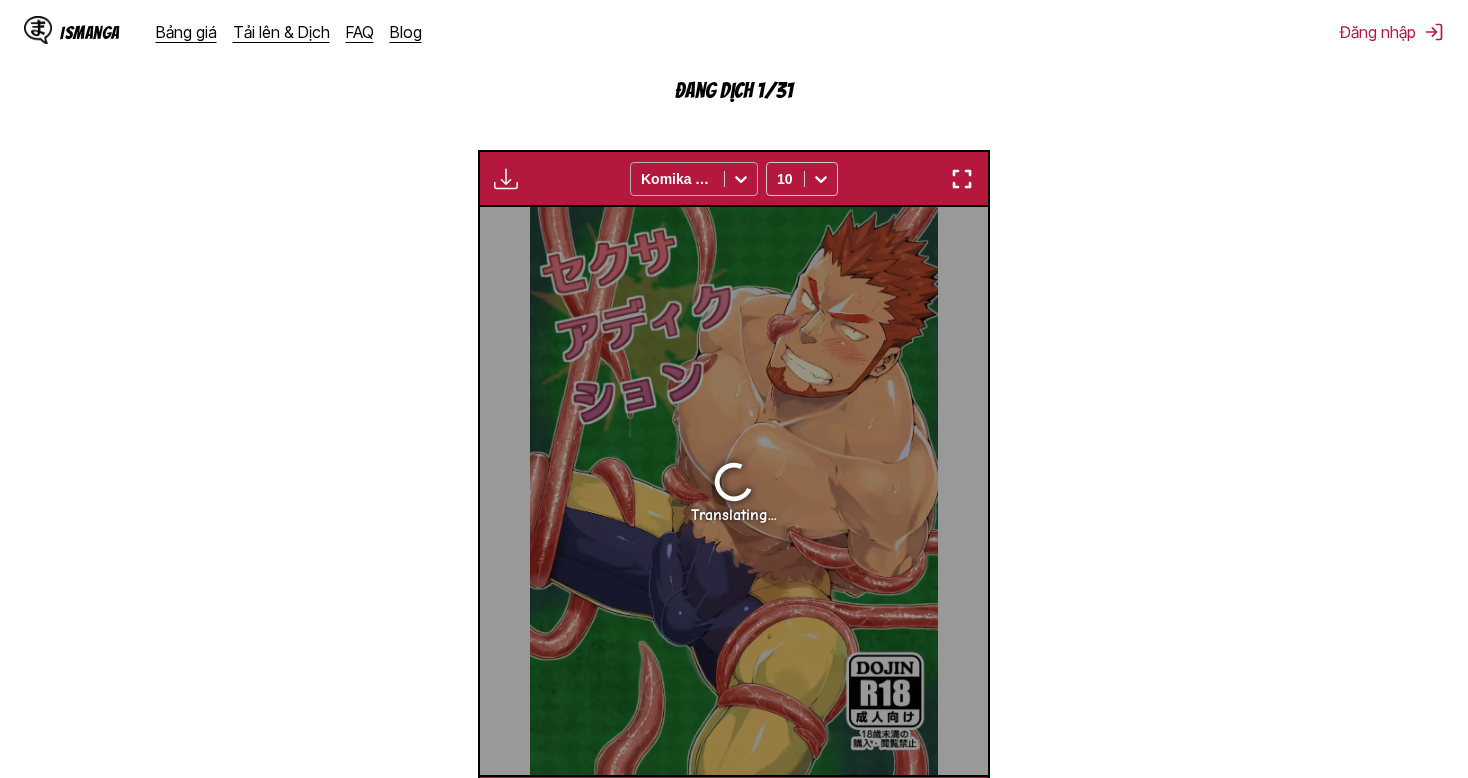 click 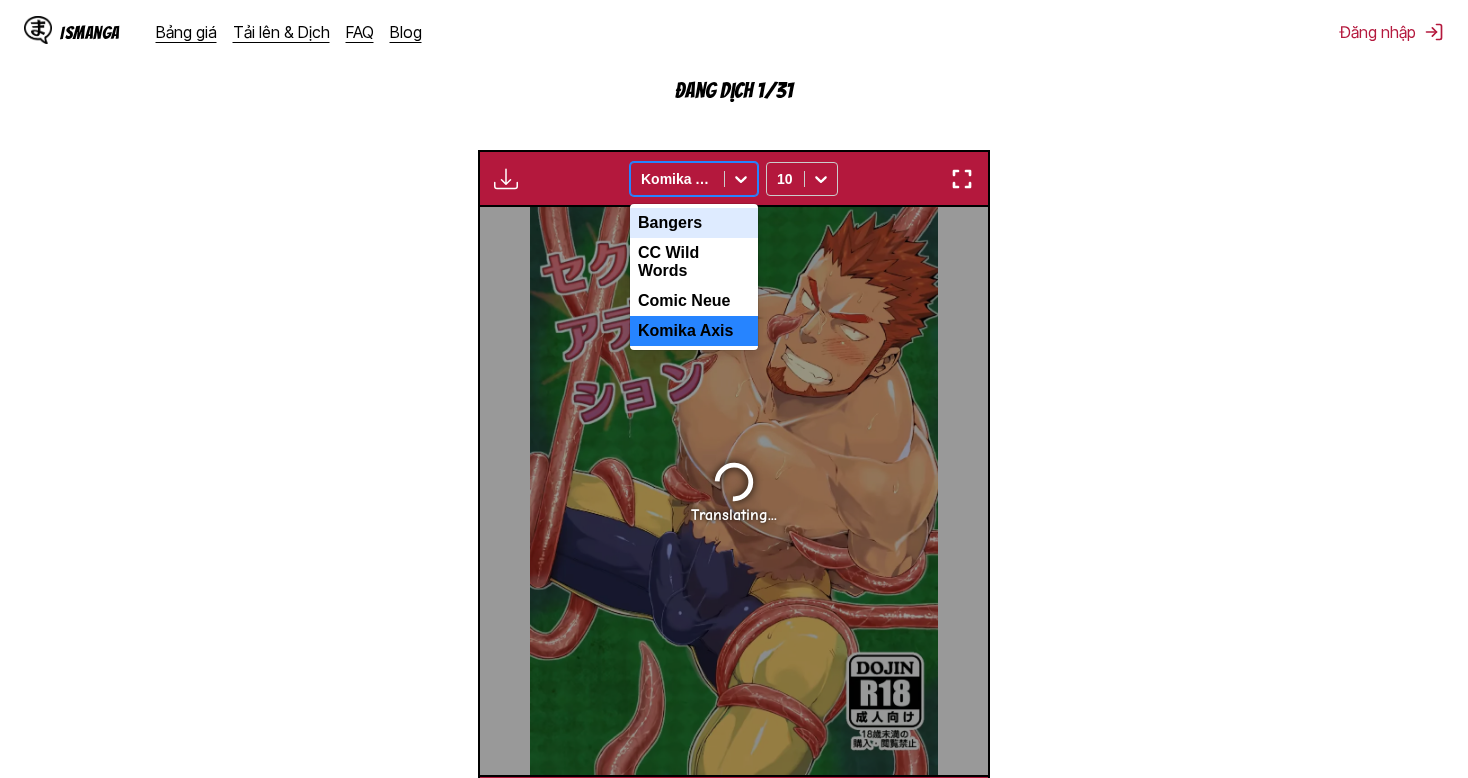 click on "Đang dịch 1/31" at bounding box center (734, 90) 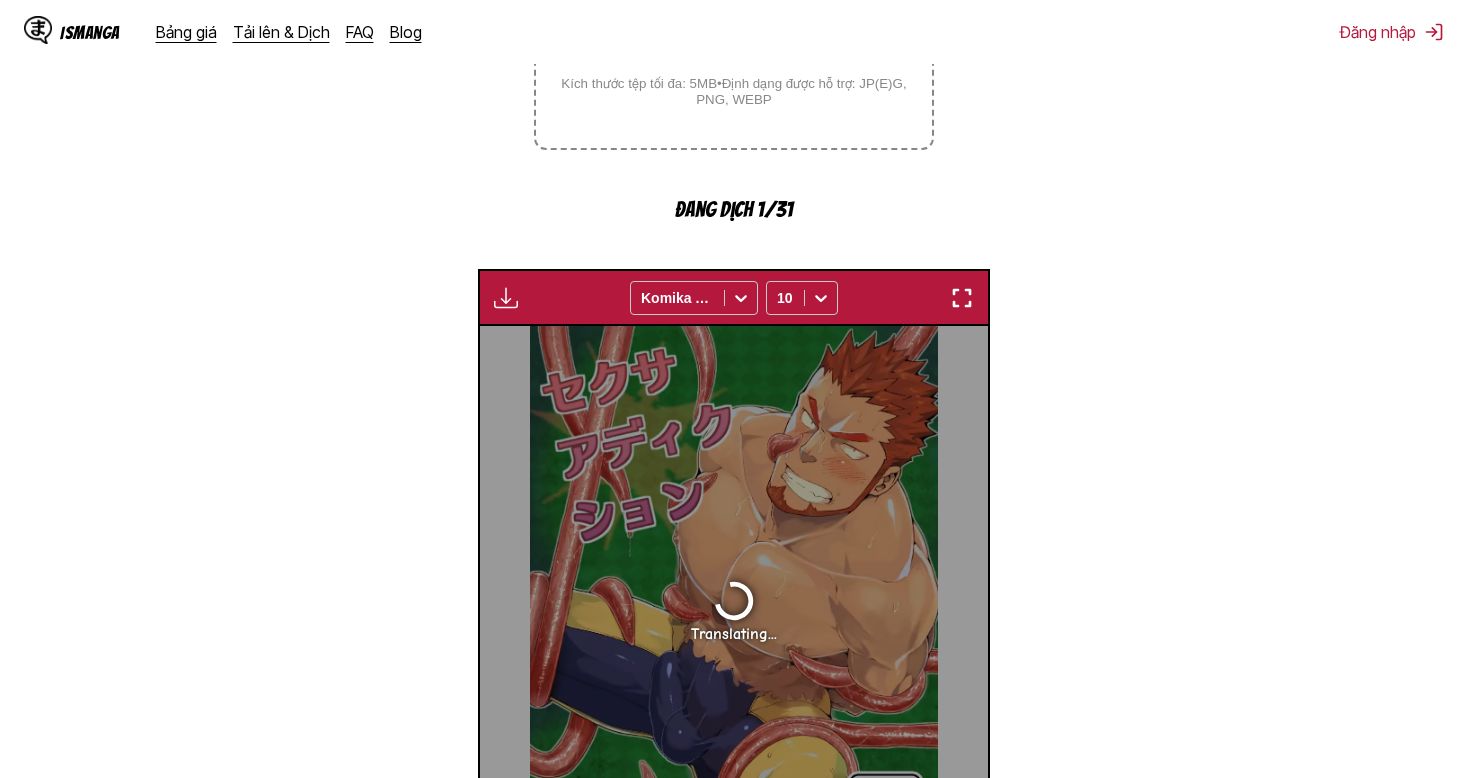 scroll, scrollTop: 492, scrollLeft: 0, axis: vertical 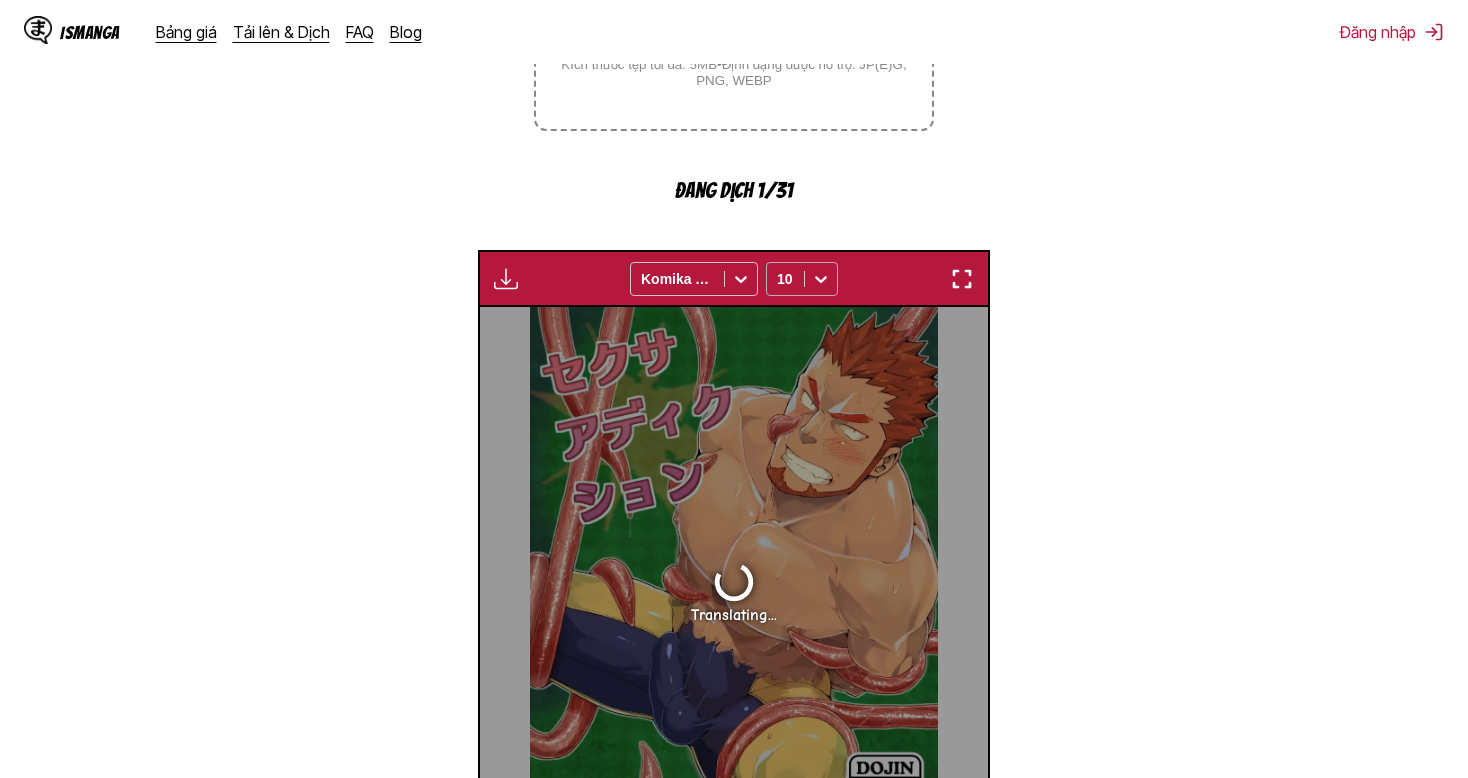 click at bounding box center [821, 279] 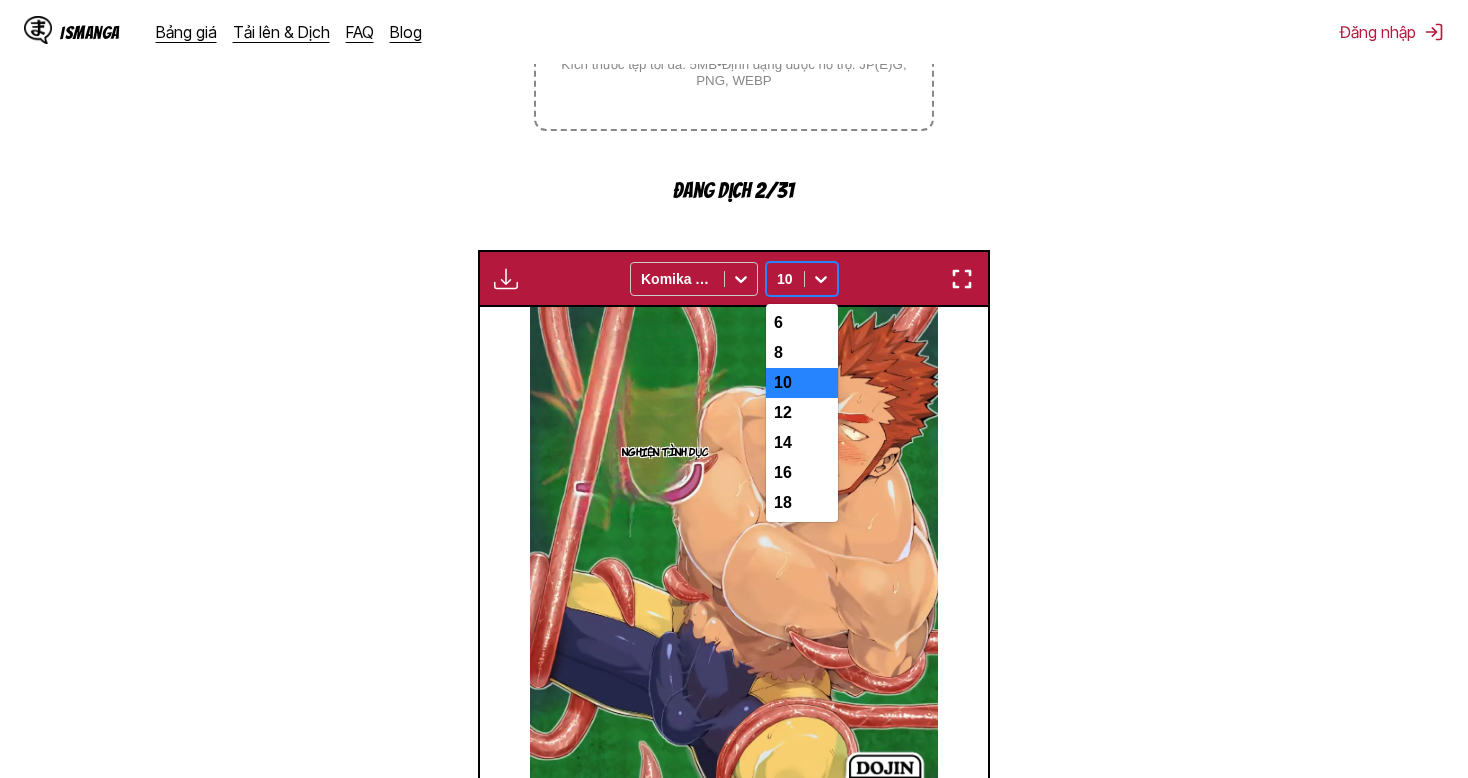 click 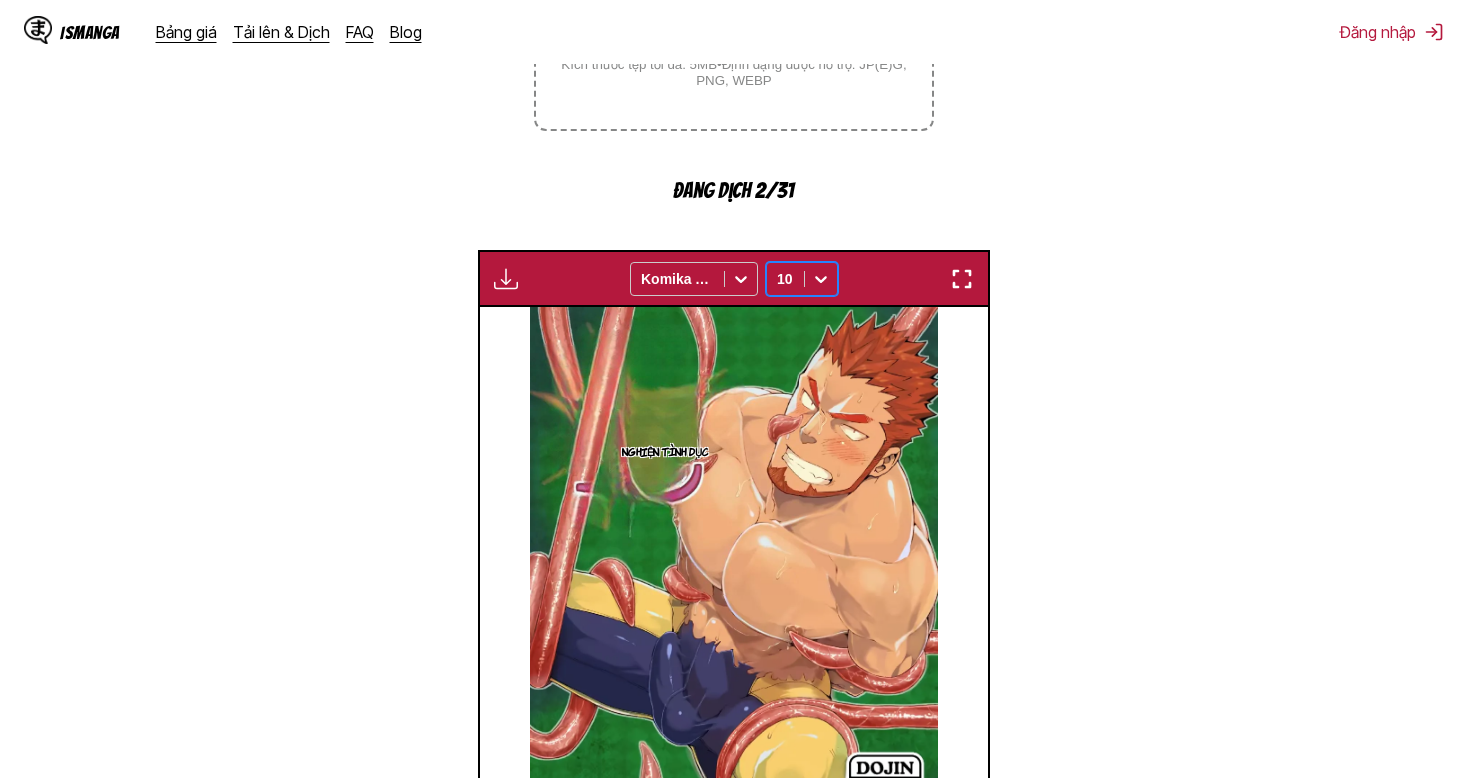 click 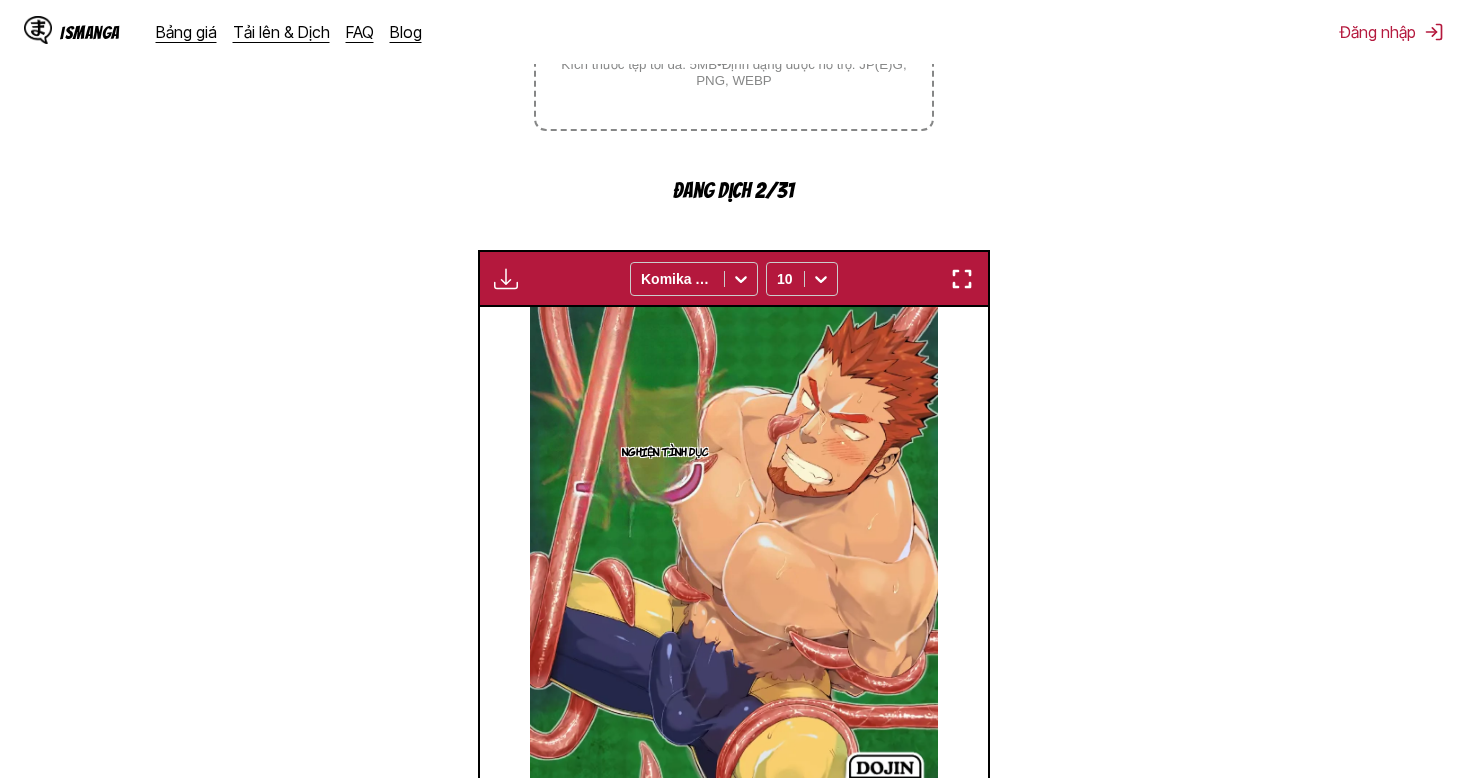 click on "Từ Tiếng Nhật Đến Tiếng Việt Thả tệp vào đây hoặc nhấp để duyệt. Kích thước tệp tối đa: 5MB  •  Định dạng được hỗ trợ: JP(E)G, PNG, WEBP Đang dịch 2/31 Chỉ dành cho người dùng cao cấp Komika Axis 10 Nghiện tình dục Dành cho người lớn, không dưới 18 tuổi Translating... Translating... Translating... Translating... Translating... Translating... Translating... Translating... Translating... Translating... Translating... Translating... Translating... Translating... Translating... Translating... Translating... Translating... Translating... Translating... Translating... Translating... Translating... Translating... Translating... Translating... Translating... Translating... Translating... Translating... 1  /  31 Hiển thị bản gốc" at bounding box center (734, 379) 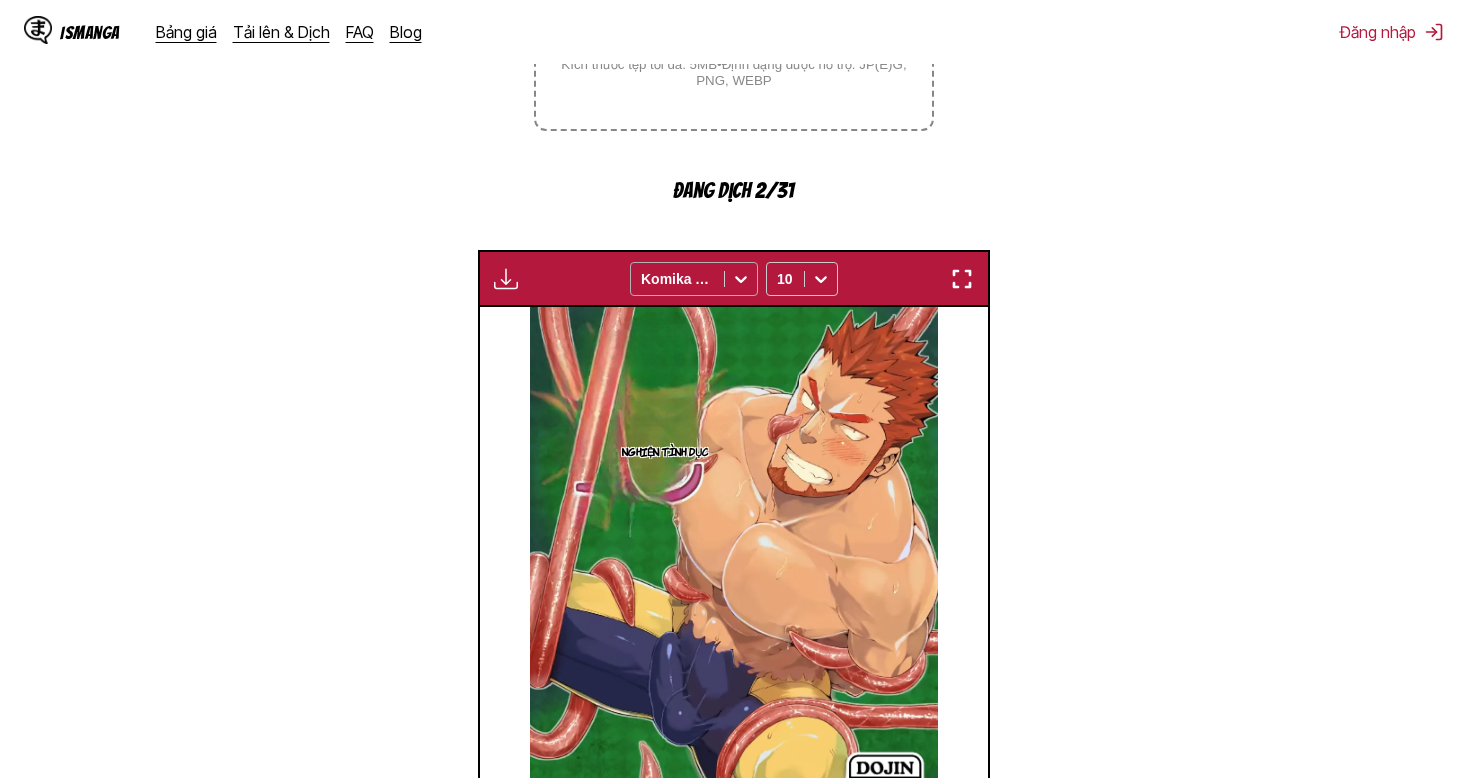 click 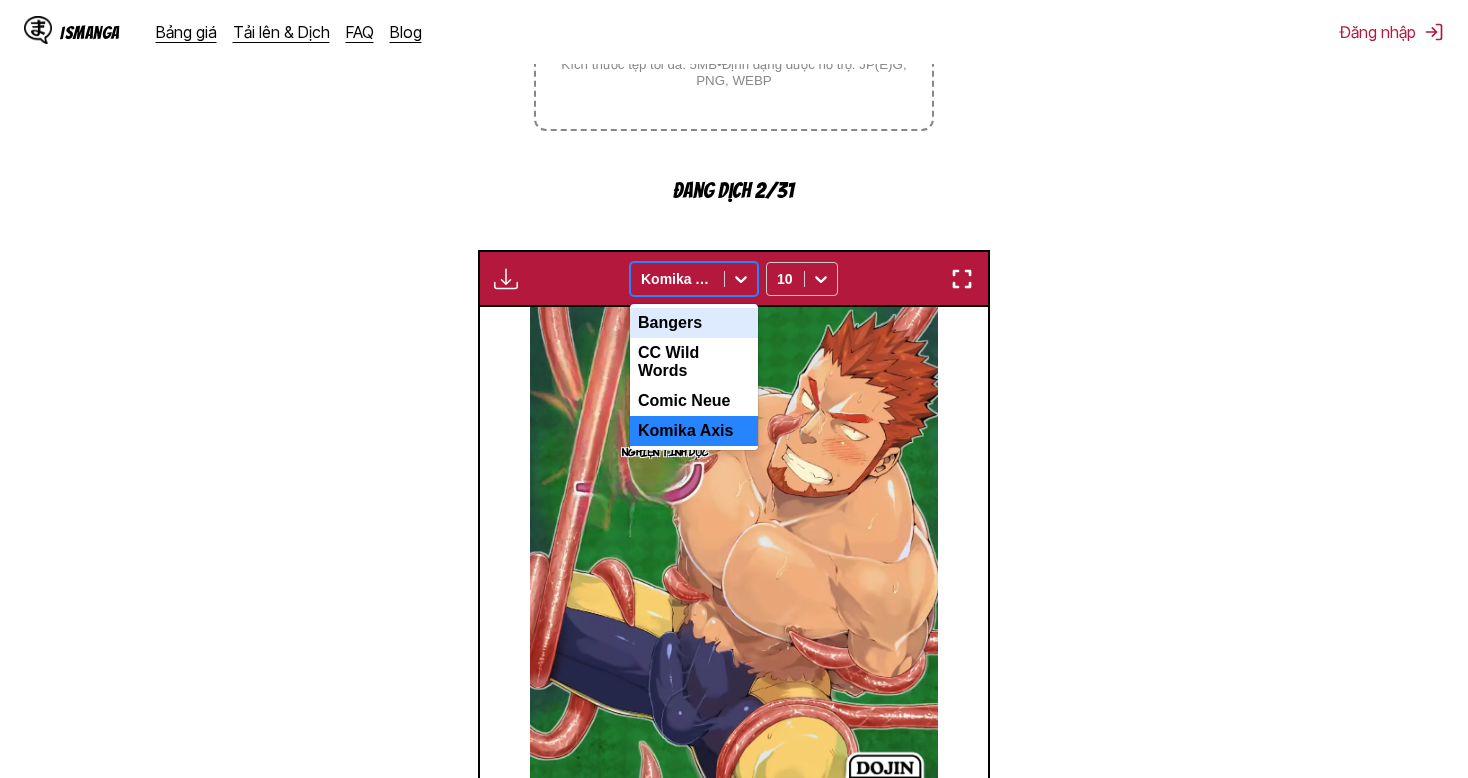 click on "Bangers" at bounding box center [694, 323] 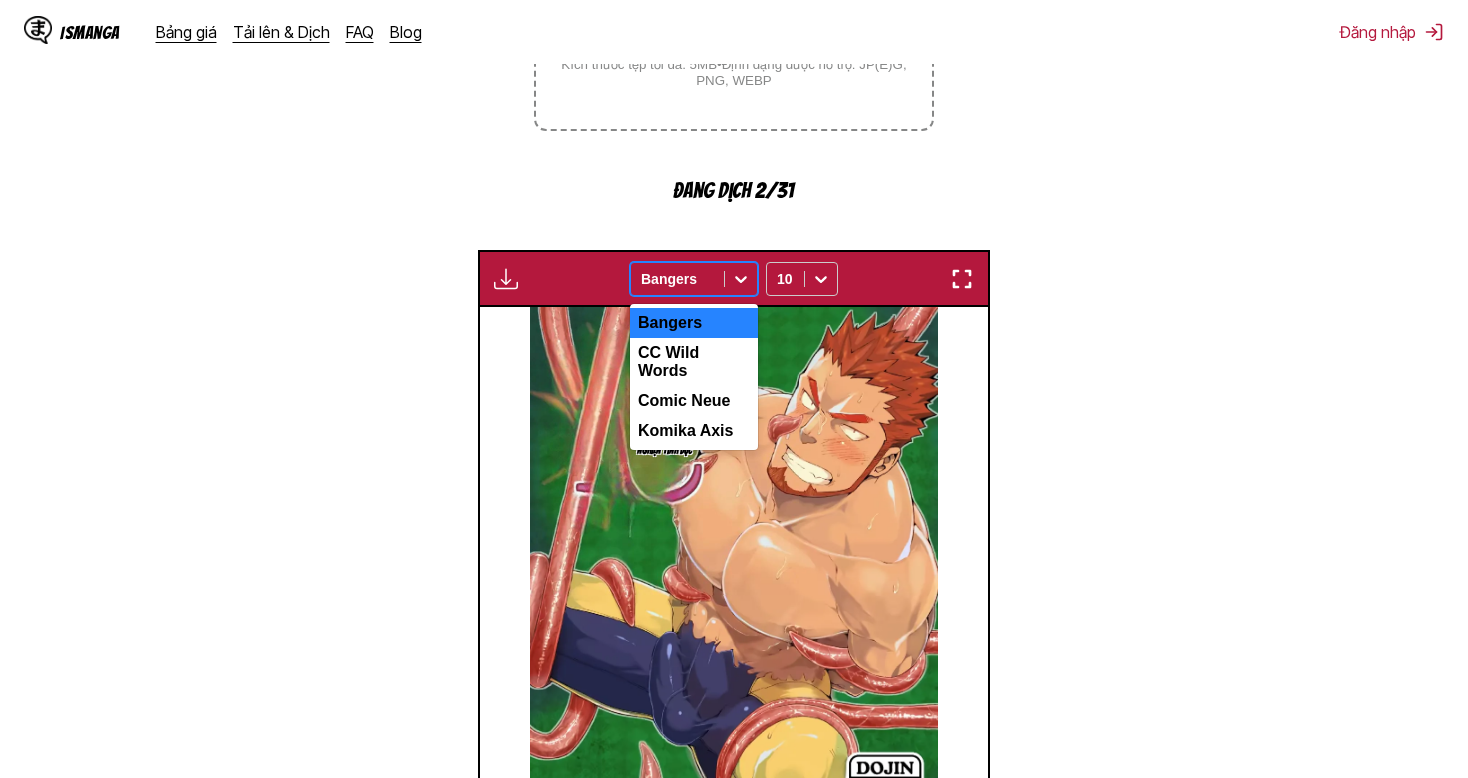 click on "Bangers" at bounding box center (677, 279) 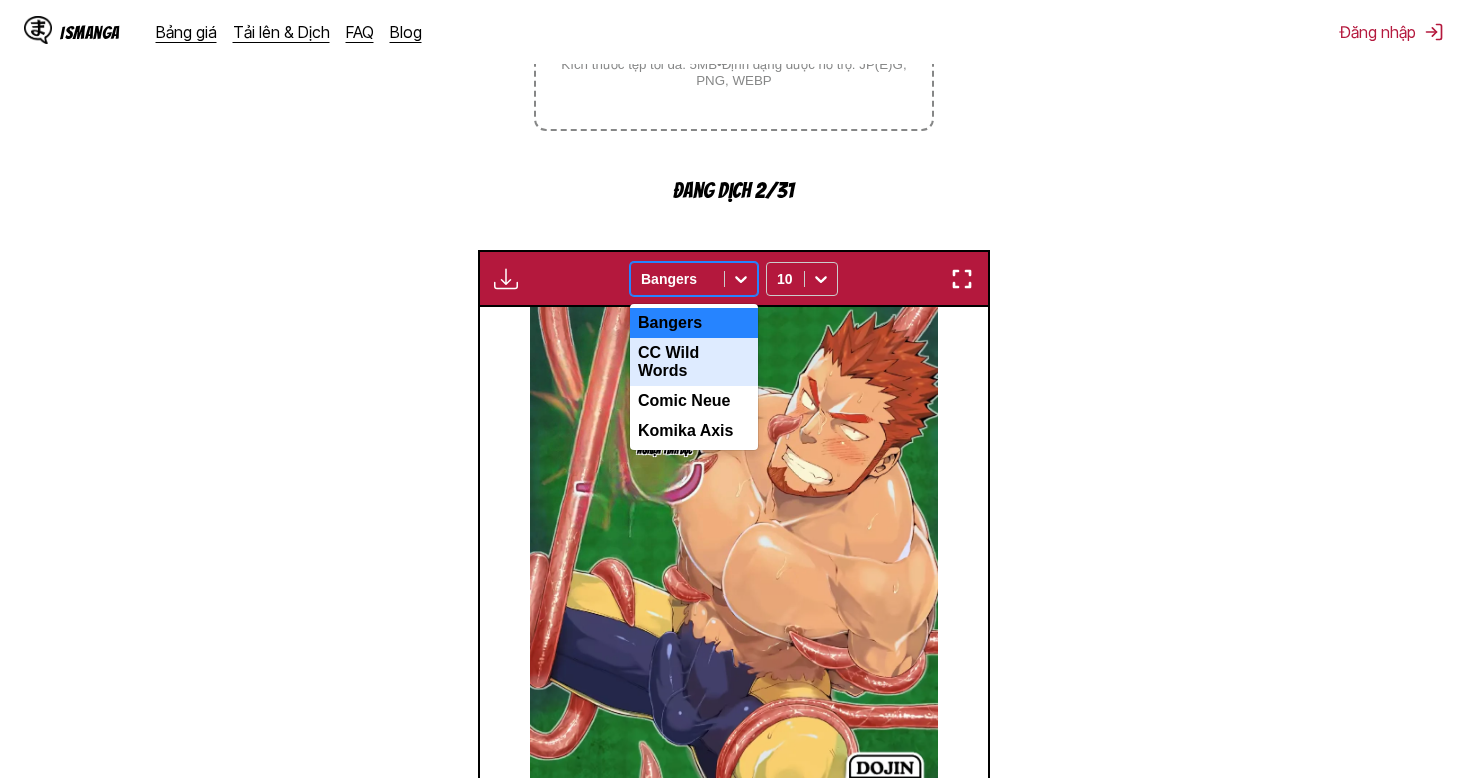 click on "CC Wild Words" at bounding box center [694, 362] 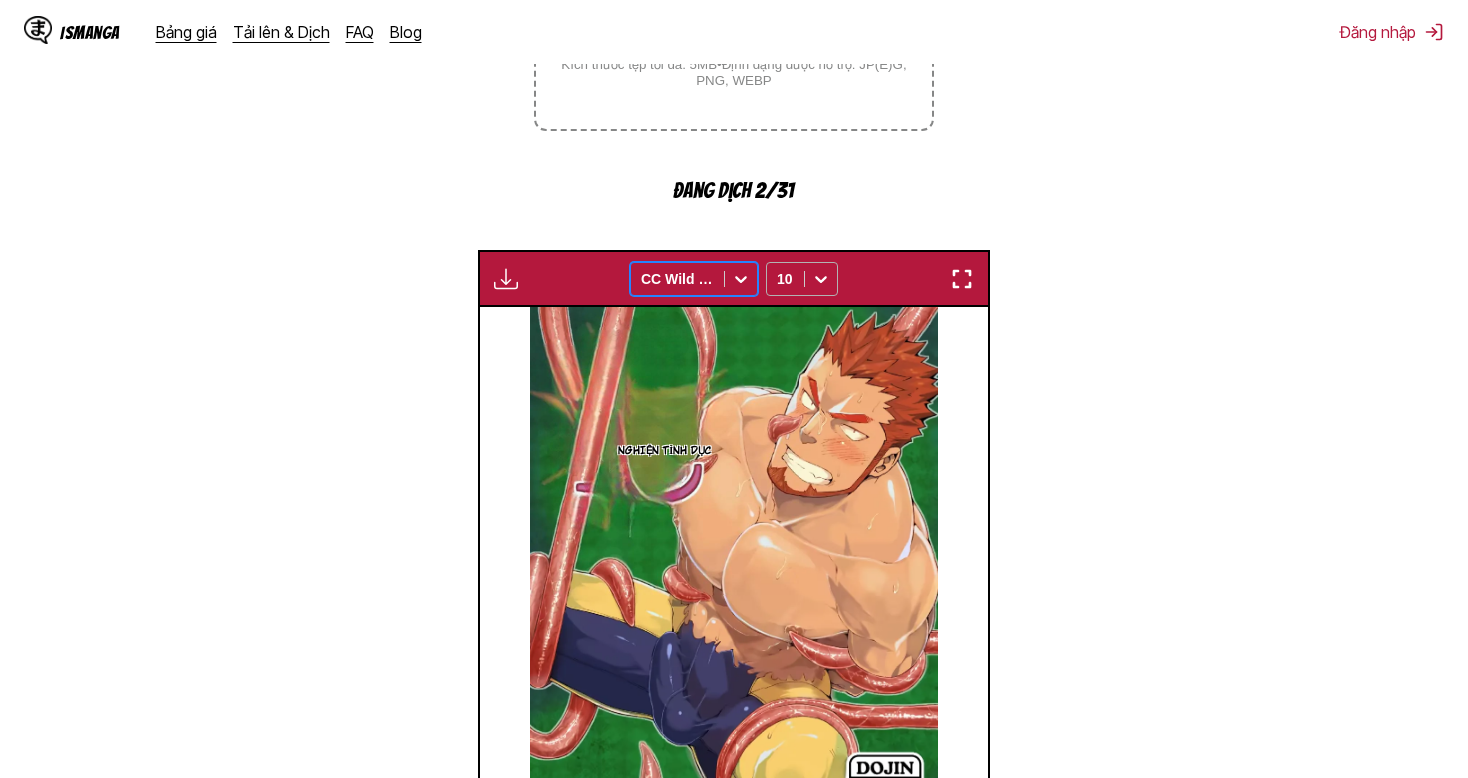 click 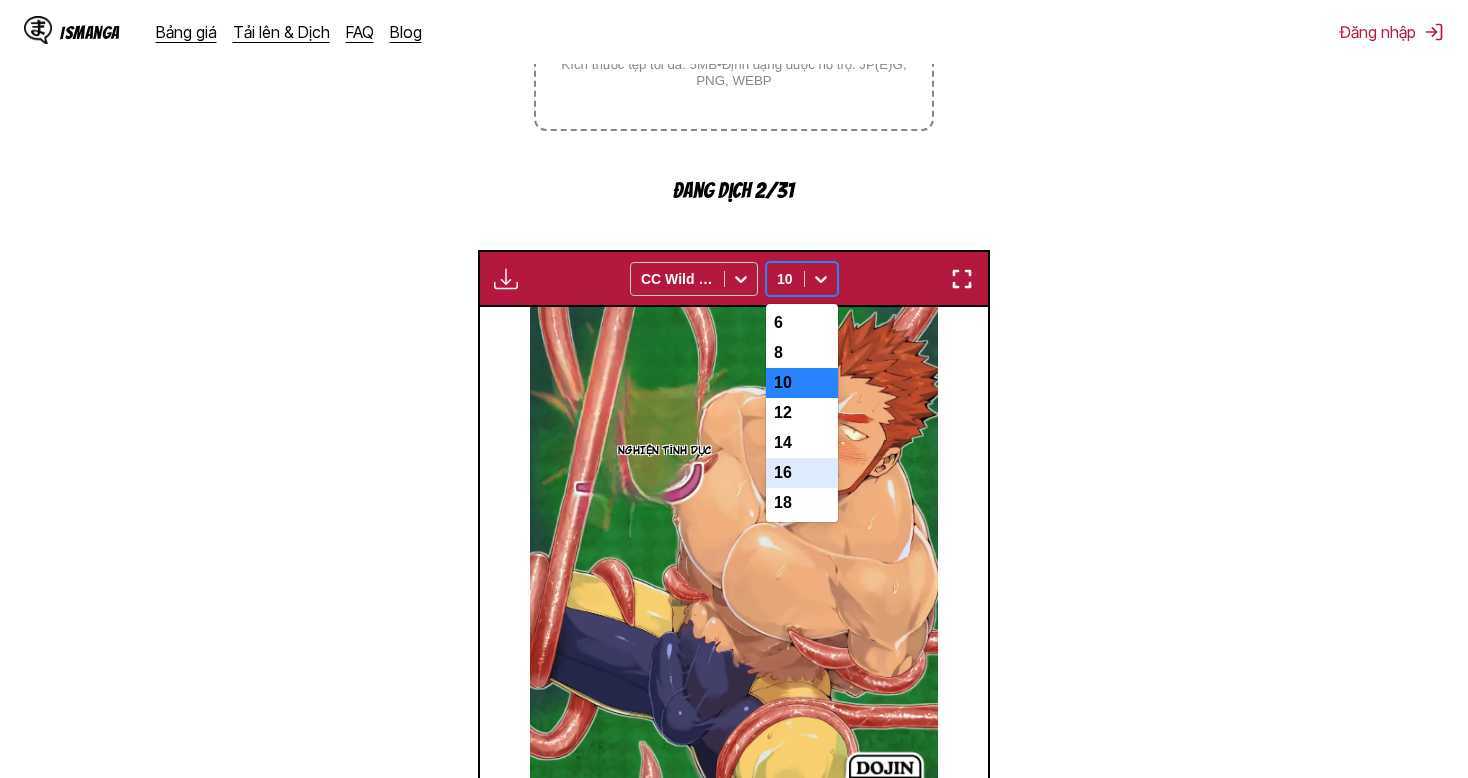 click on "16" at bounding box center (802, 473) 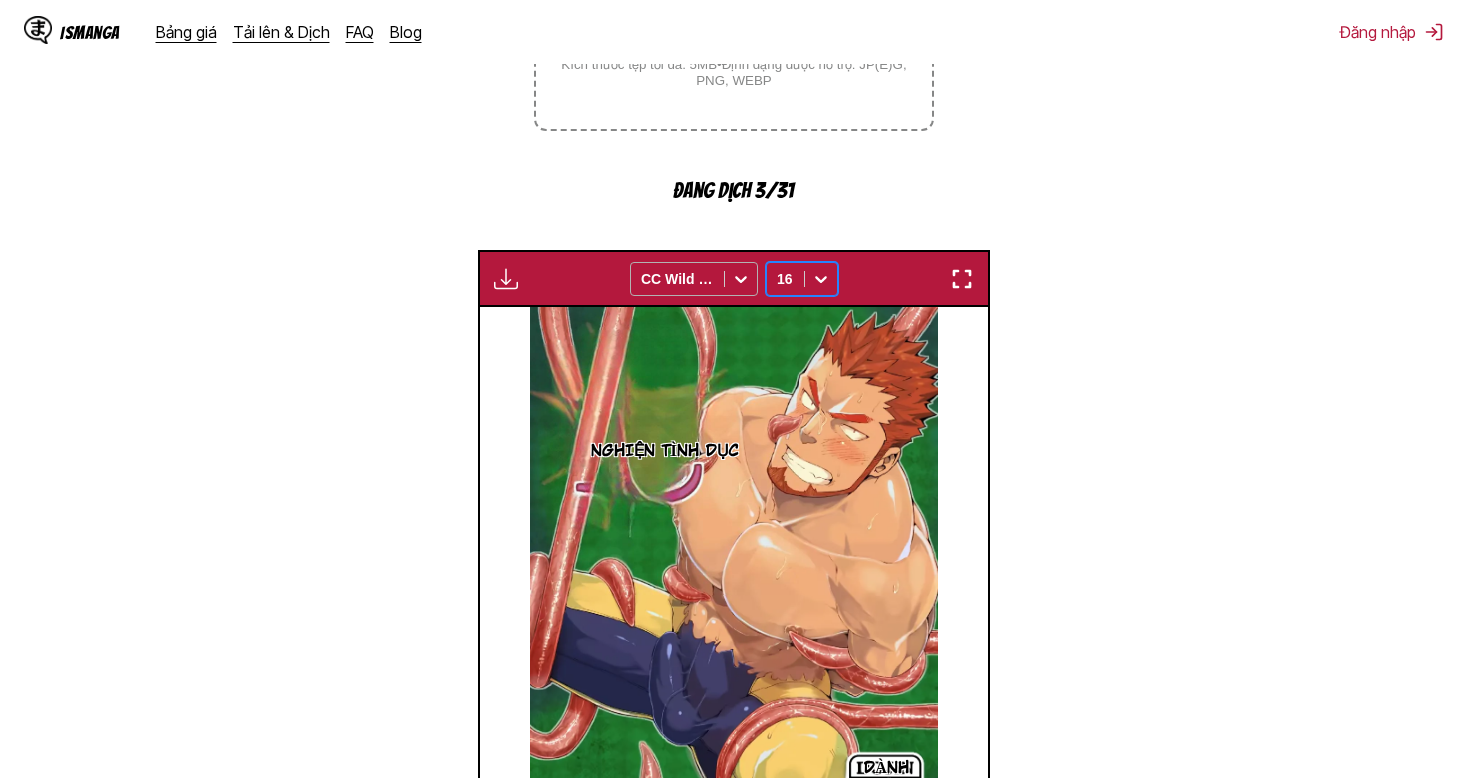 click at bounding box center (741, 279) 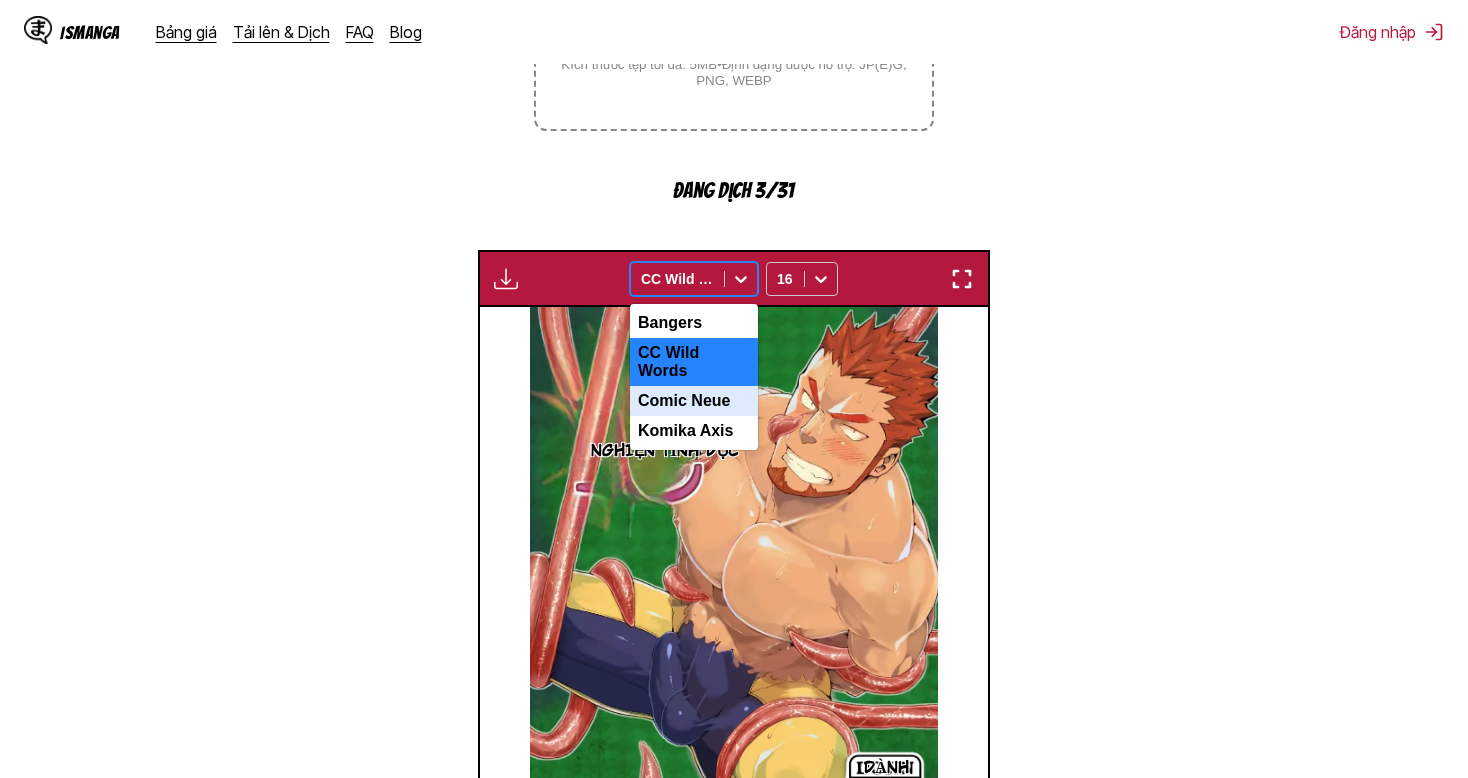 click on "Comic Neue" at bounding box center (694, 401) 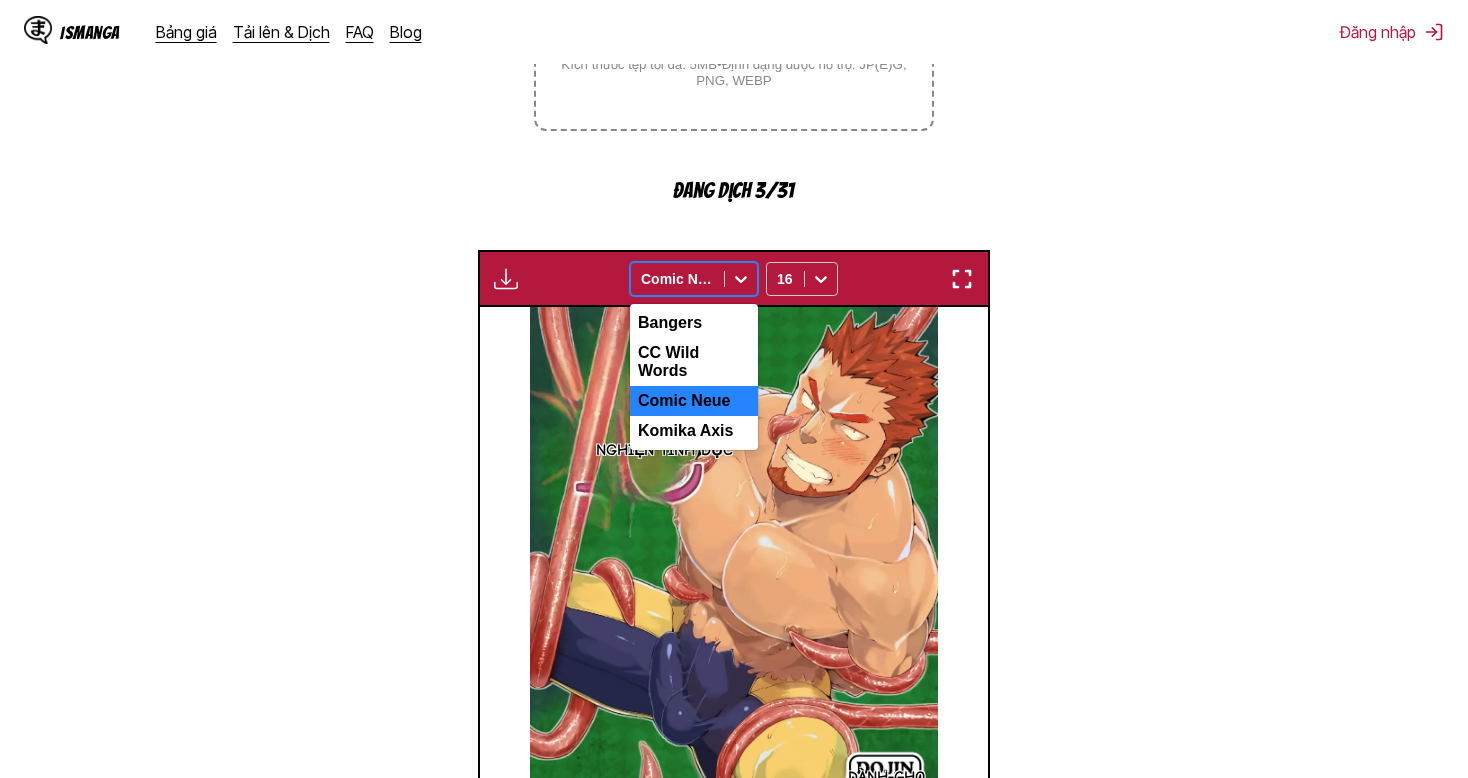 click at bounding box center (677, 279) 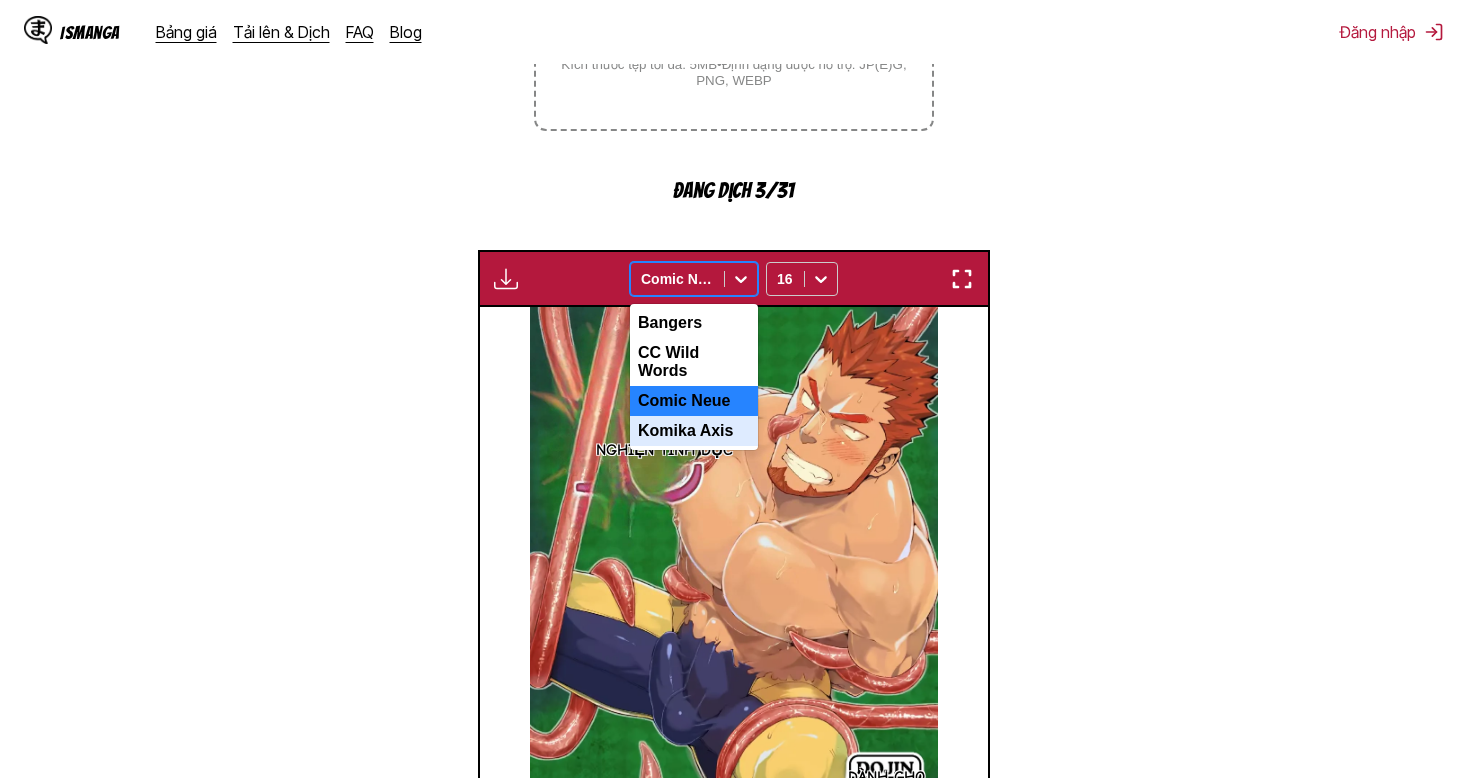 click on "Komika Axis" at bounding box center [694, 431] 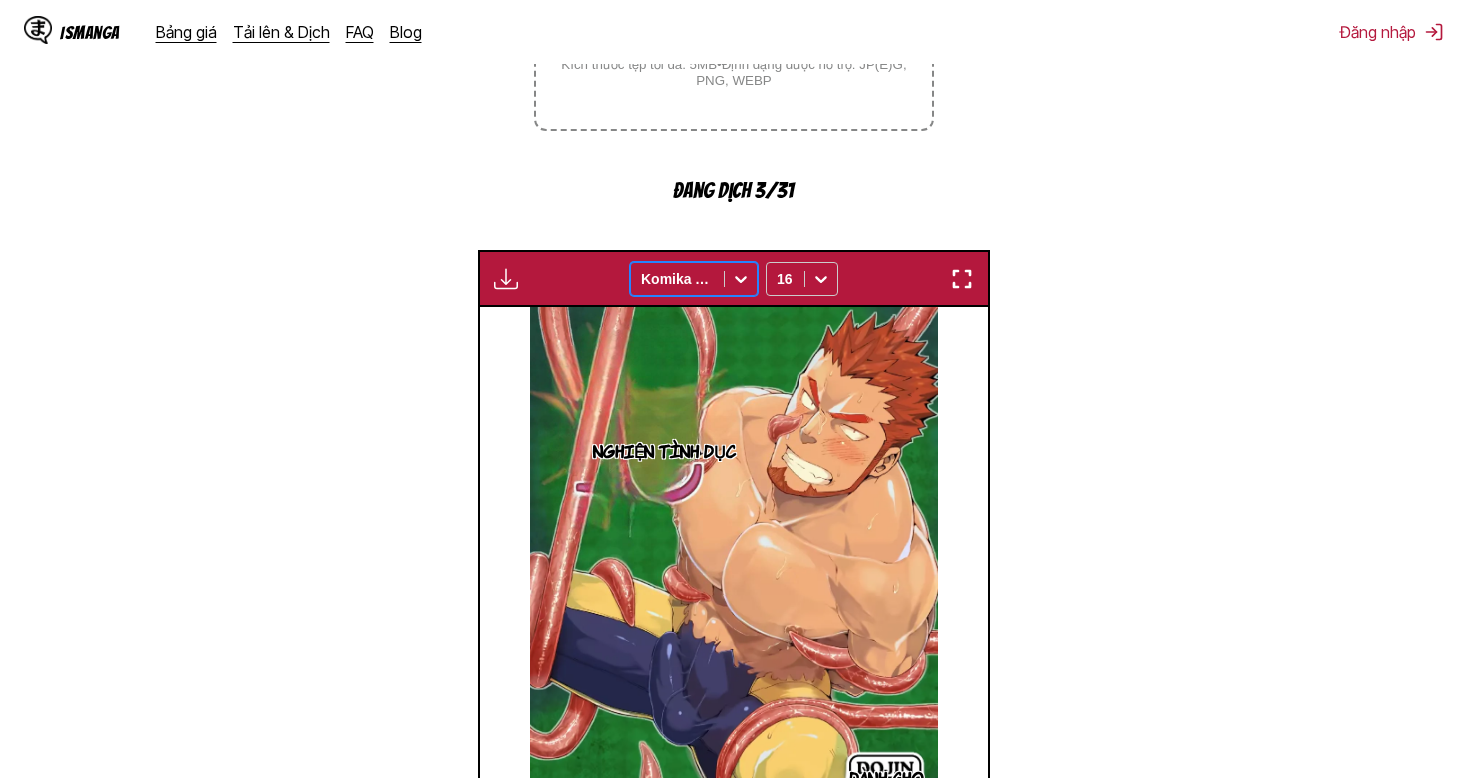 click at bounding box center [677, 279] 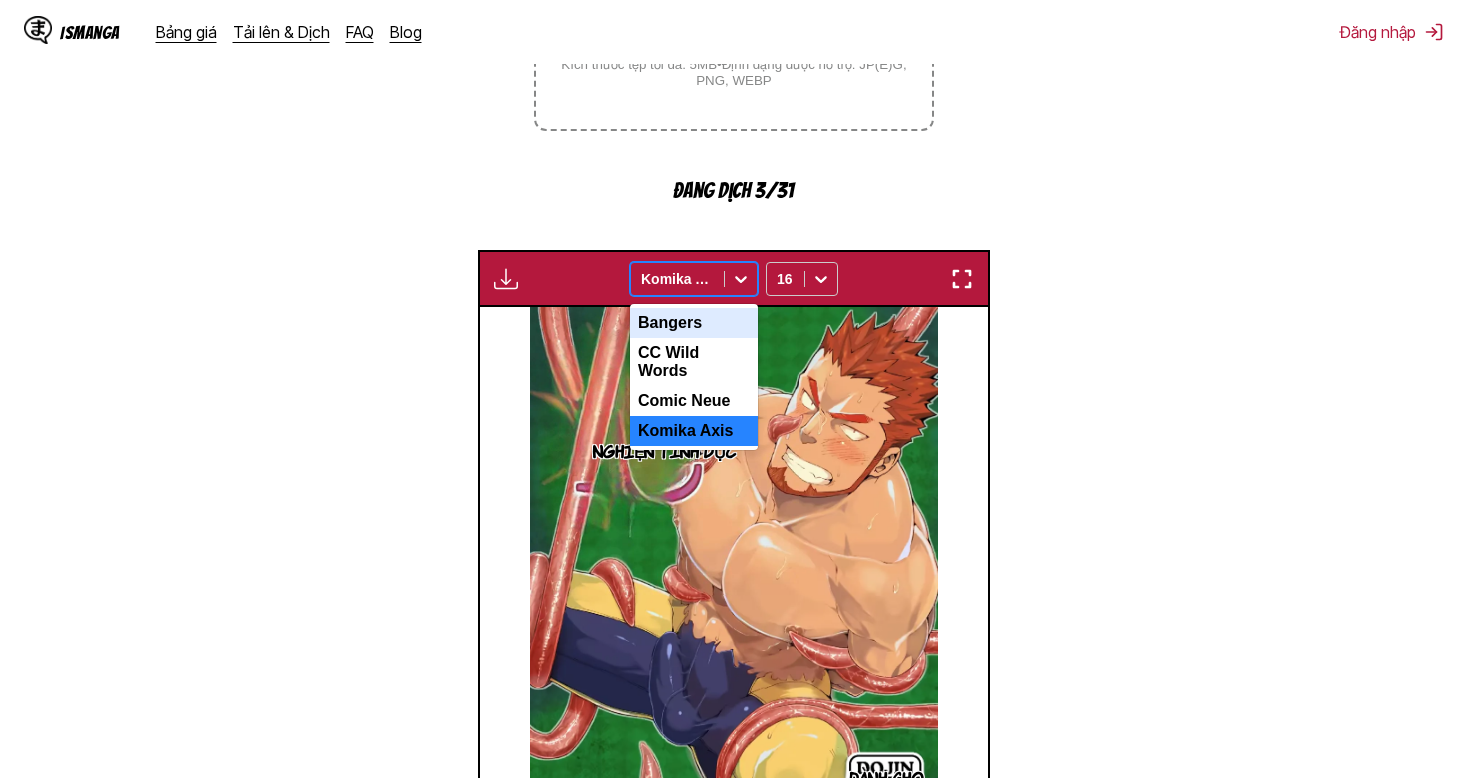 click on "Bangers" at bounding box center (694, 323) 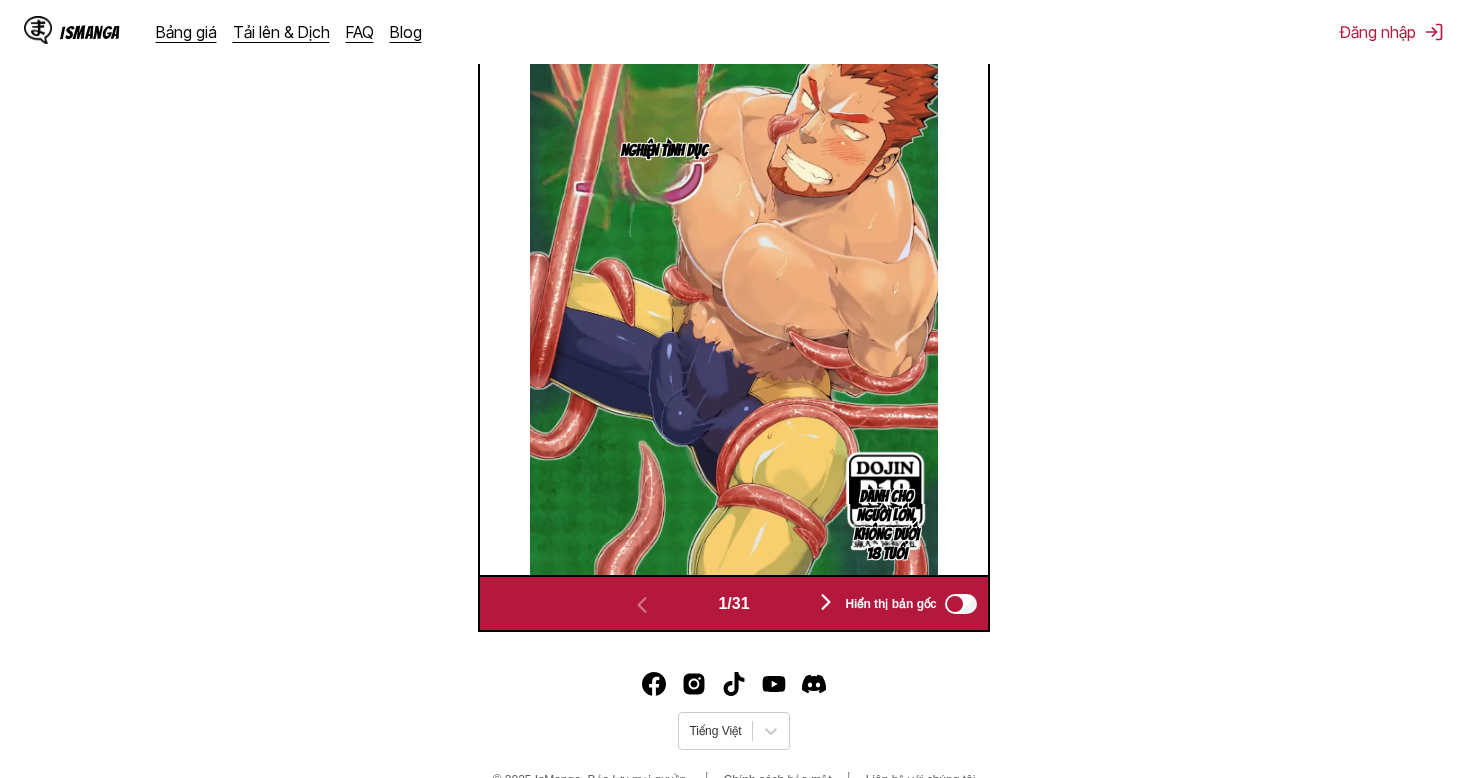 scroll, scrollTop: 835, scrollLeft: 0, axis: vertical 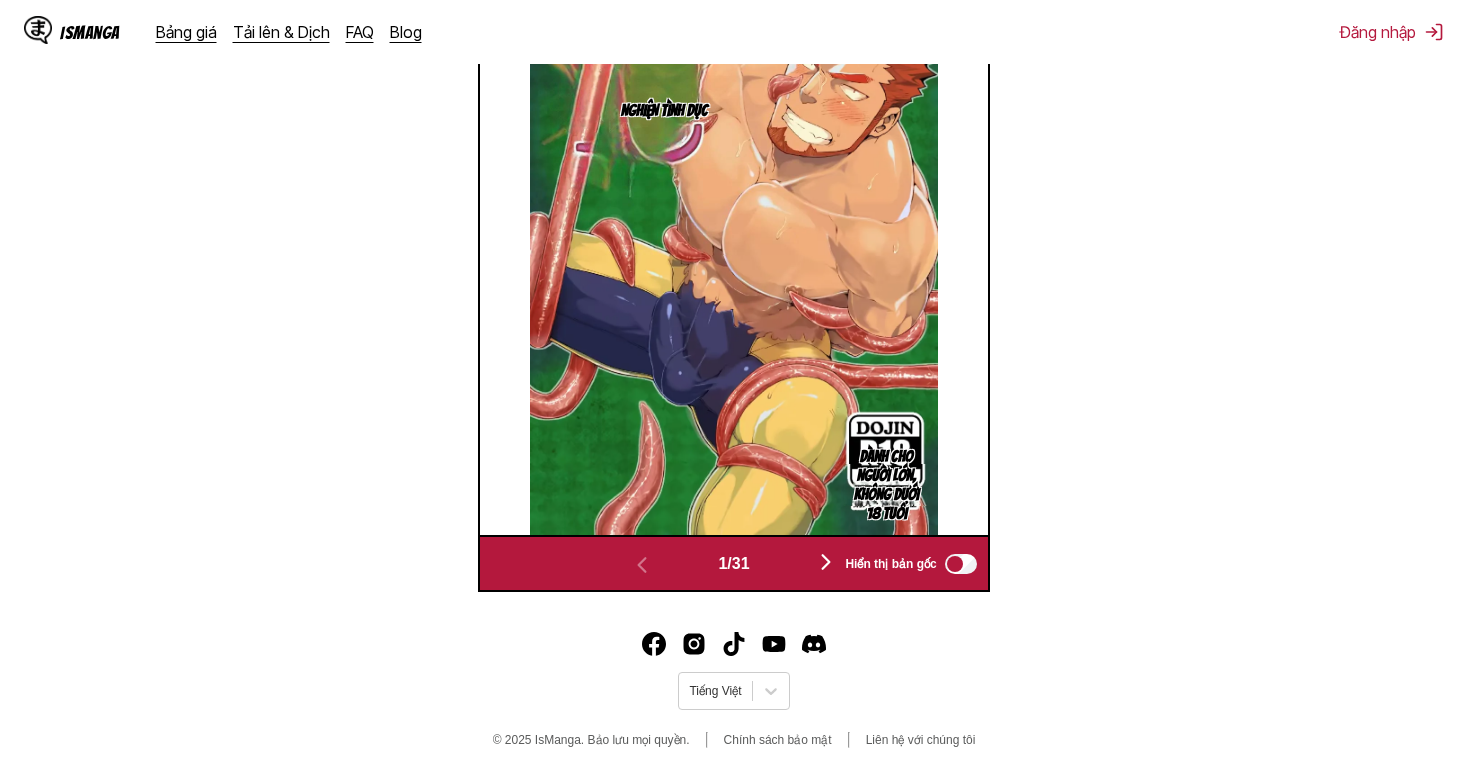 click on "Hiển thị bản gốc" at bounding box center (906, 564) 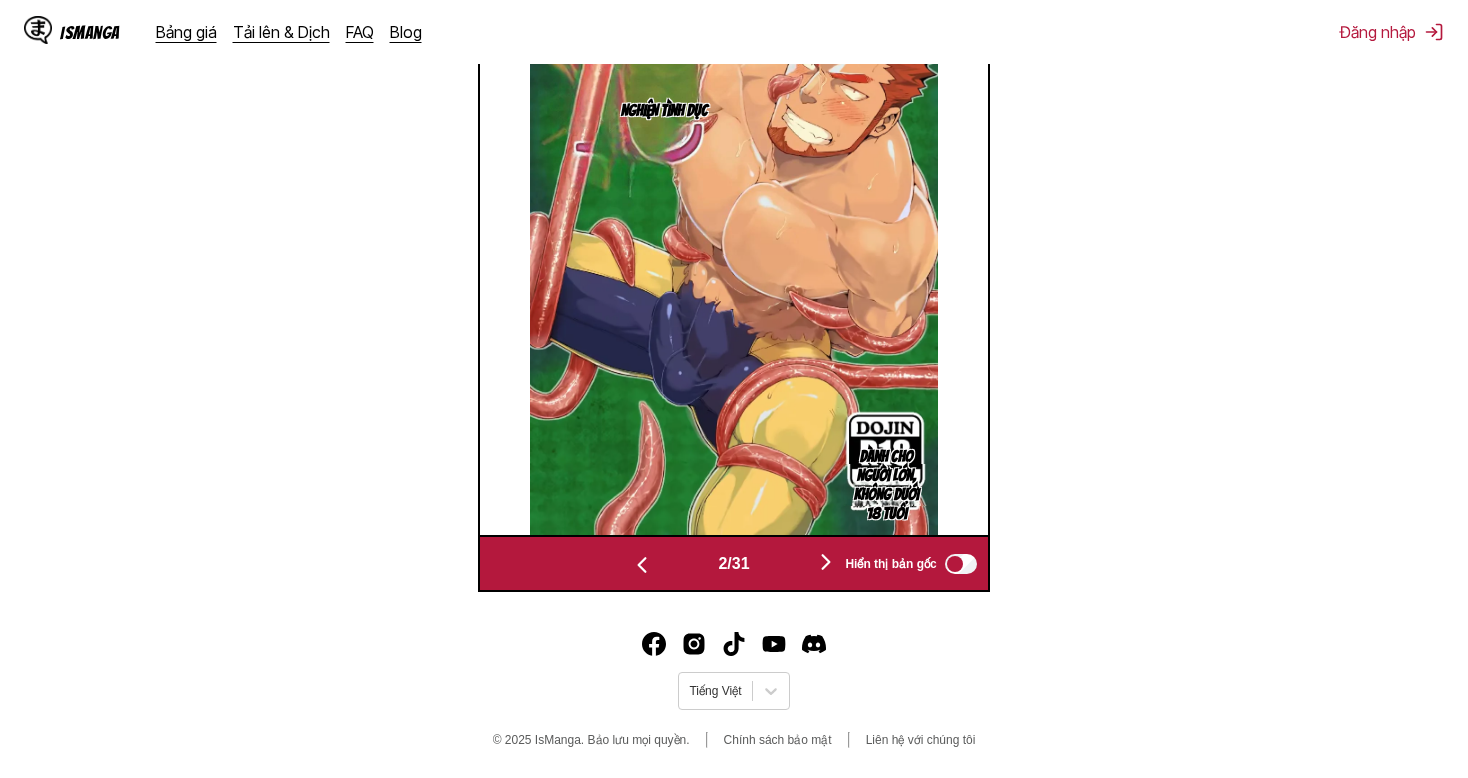 scroll, scrollTop: 0, scrollLeft: 508, axis: horizontal 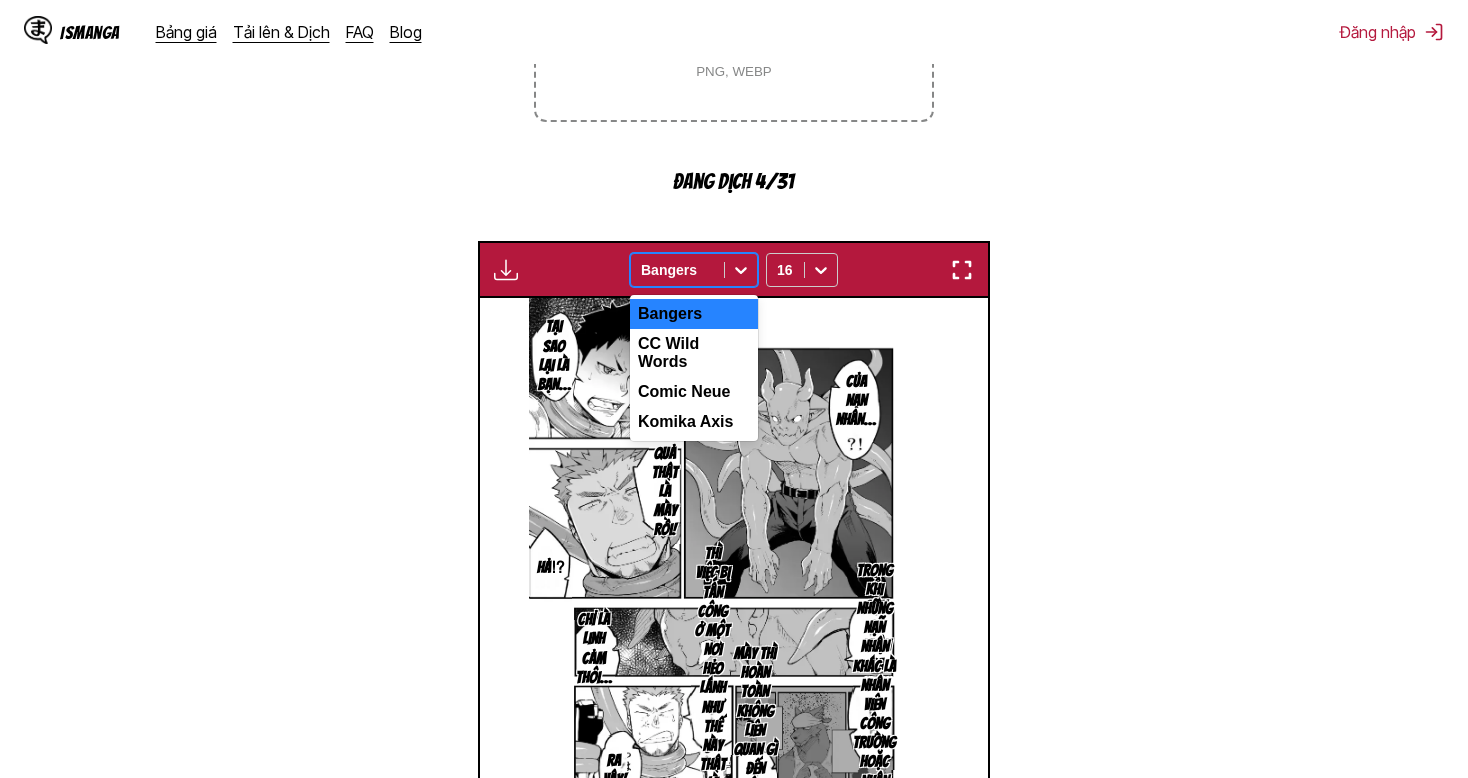 click at bounding box center (677, 270) 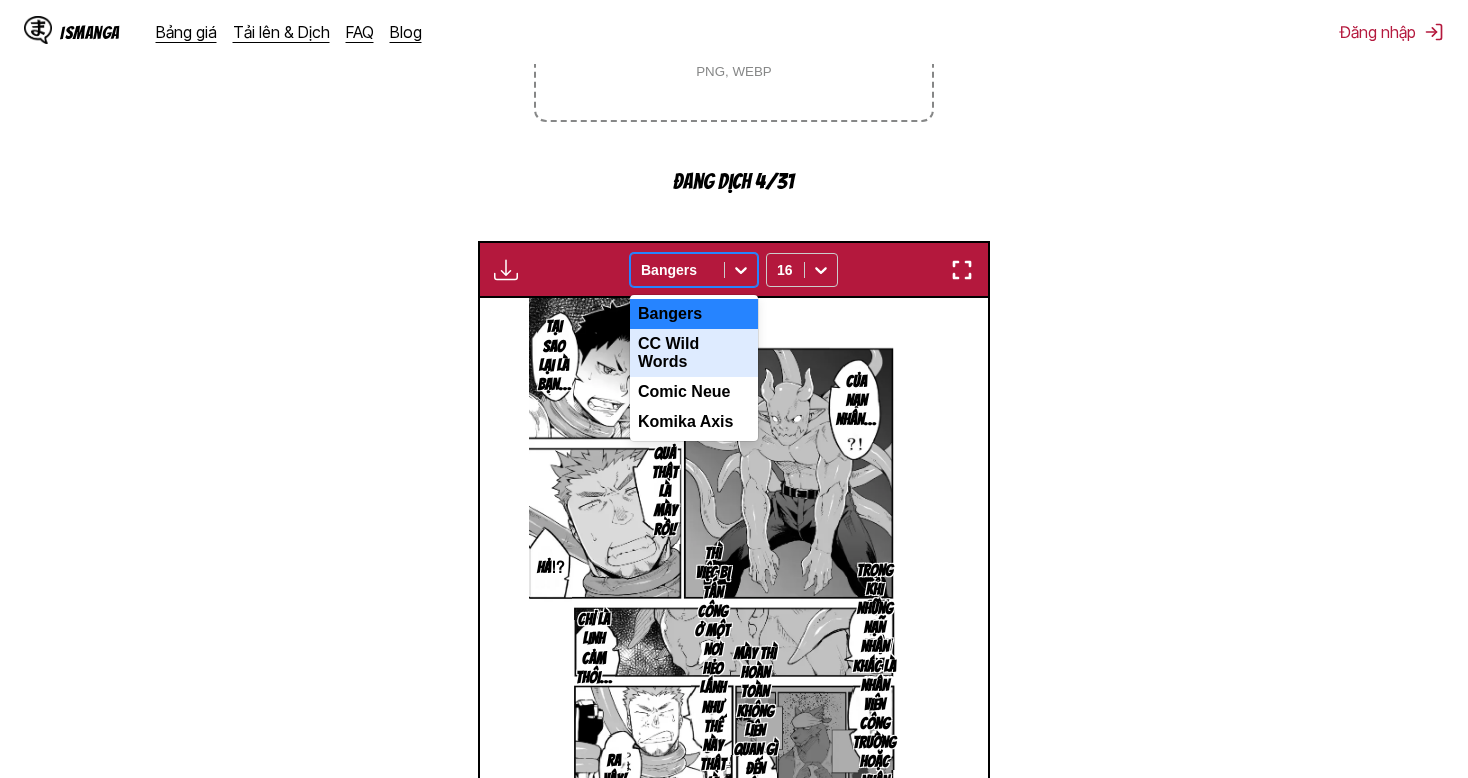 click on "CC Wild Words" at bounding box center (694, 353) 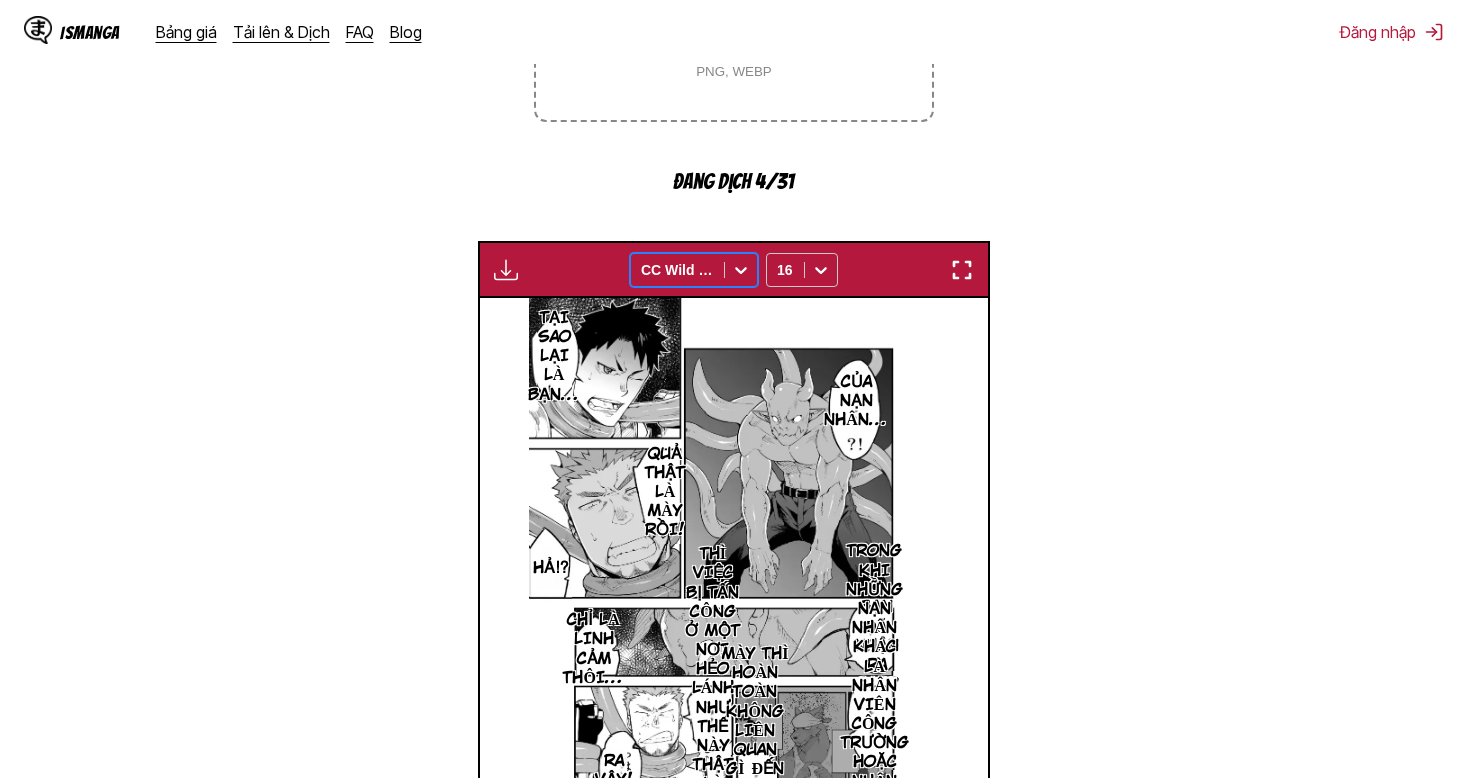 click at bounding box center [677, 270] 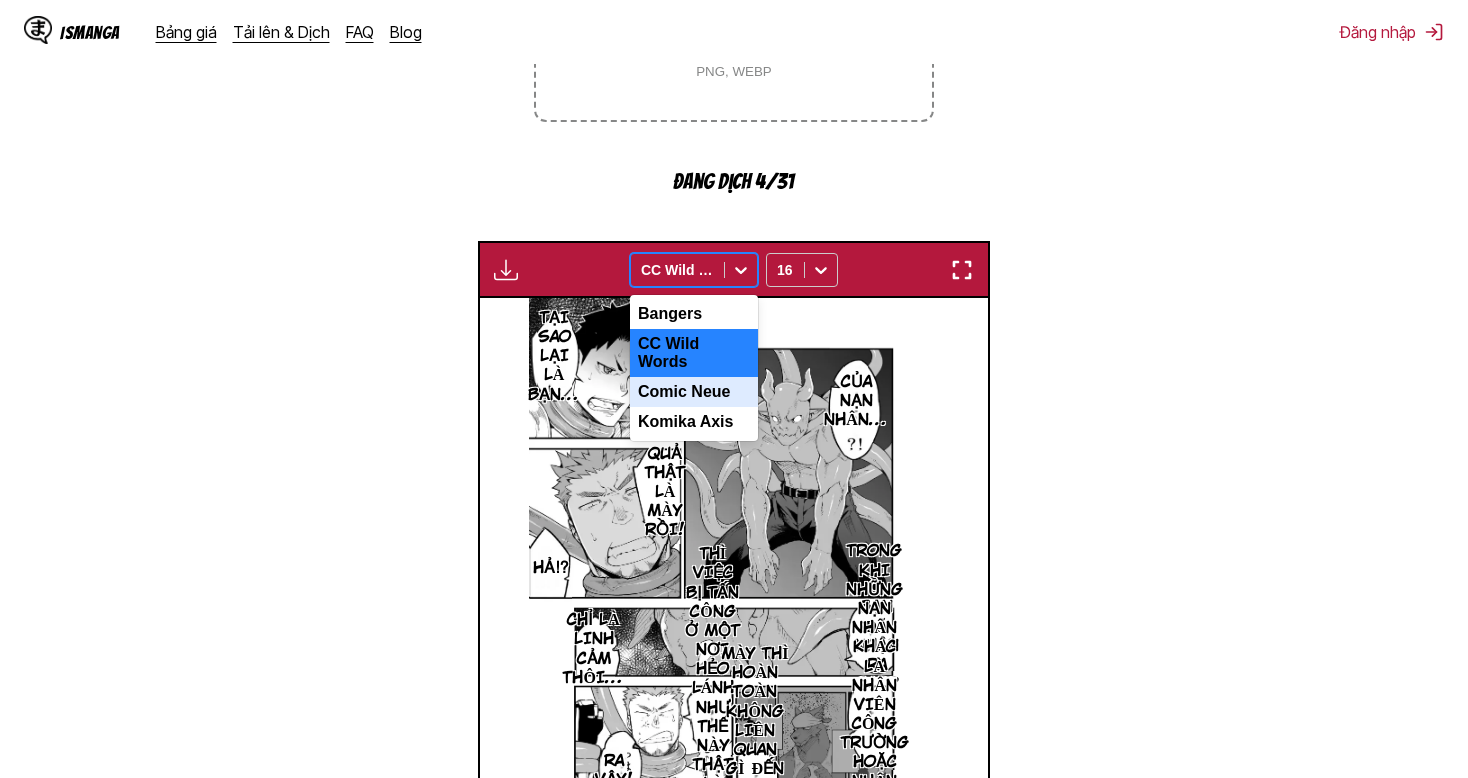 click on "Comic Neue" at bounding box center (694, 392) 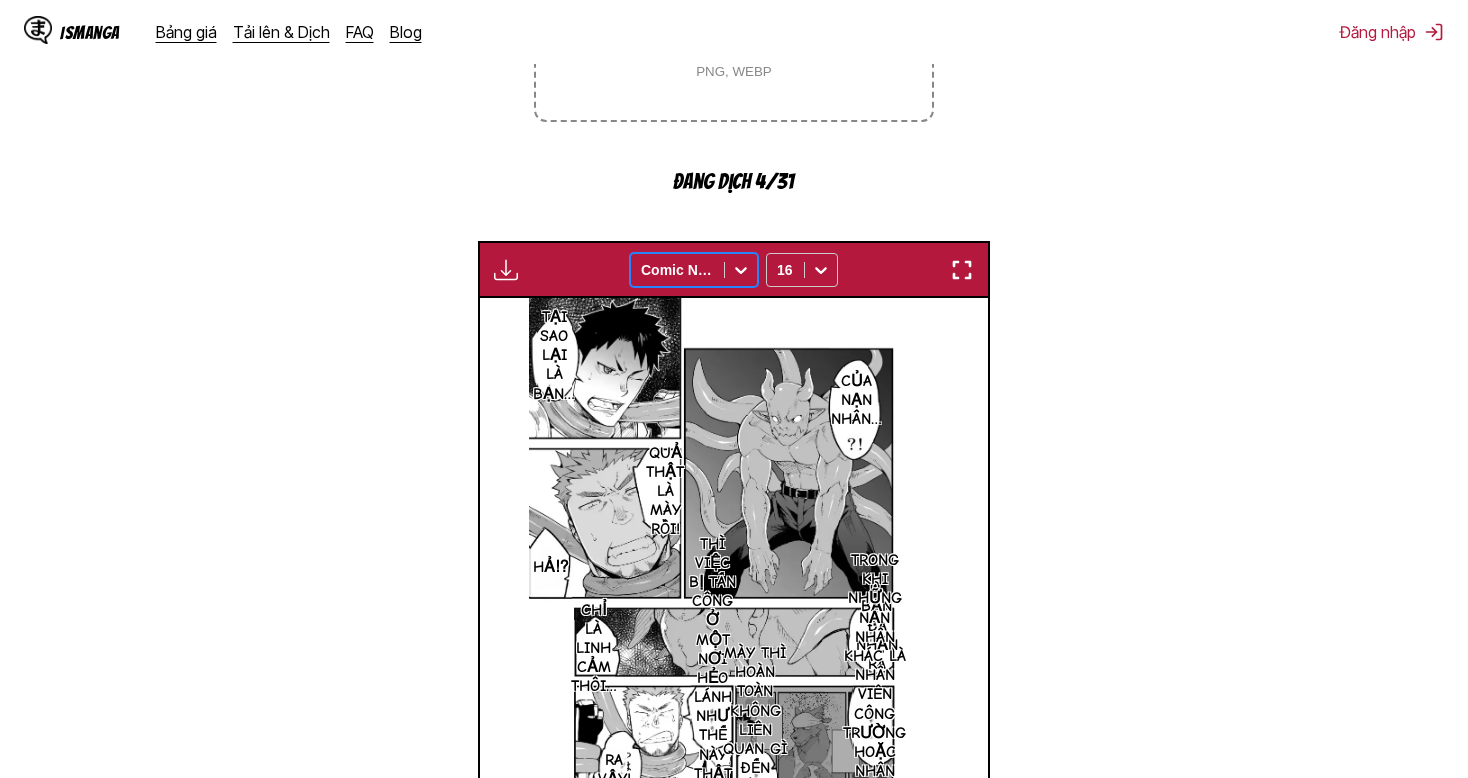 click at bounding box center [677, 270] 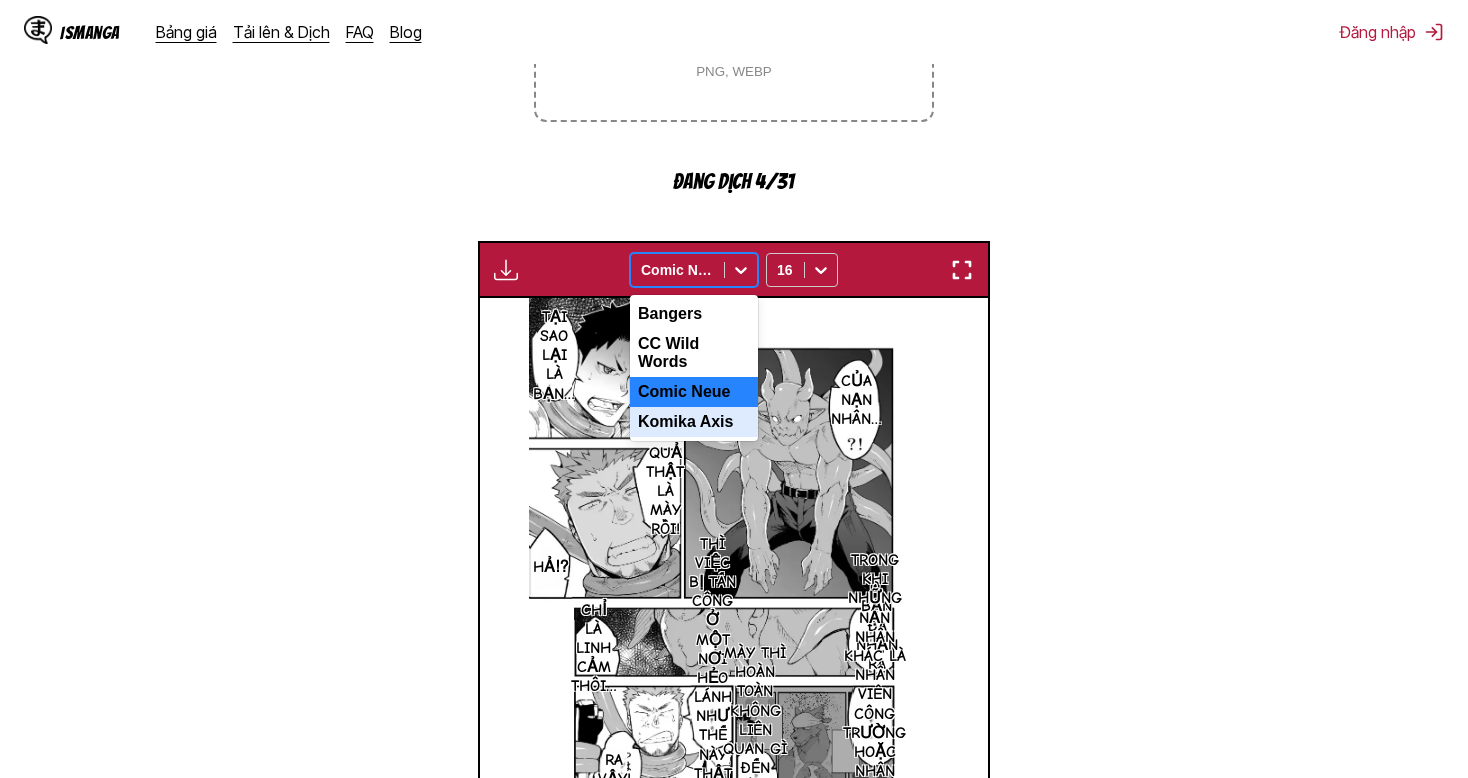 click on "Komika Axis" at bounding box center (694, 422) 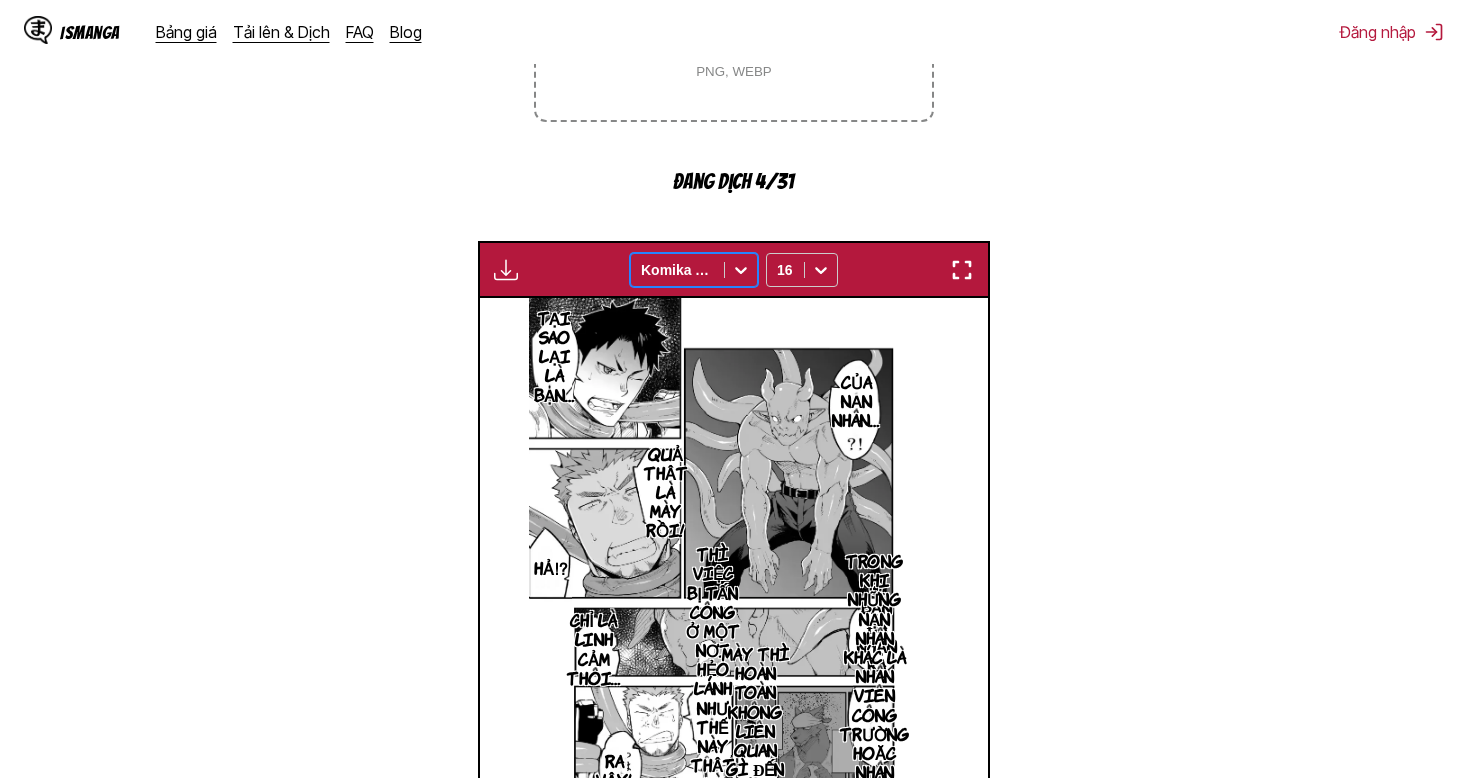 click at bounding box center (677, 270) 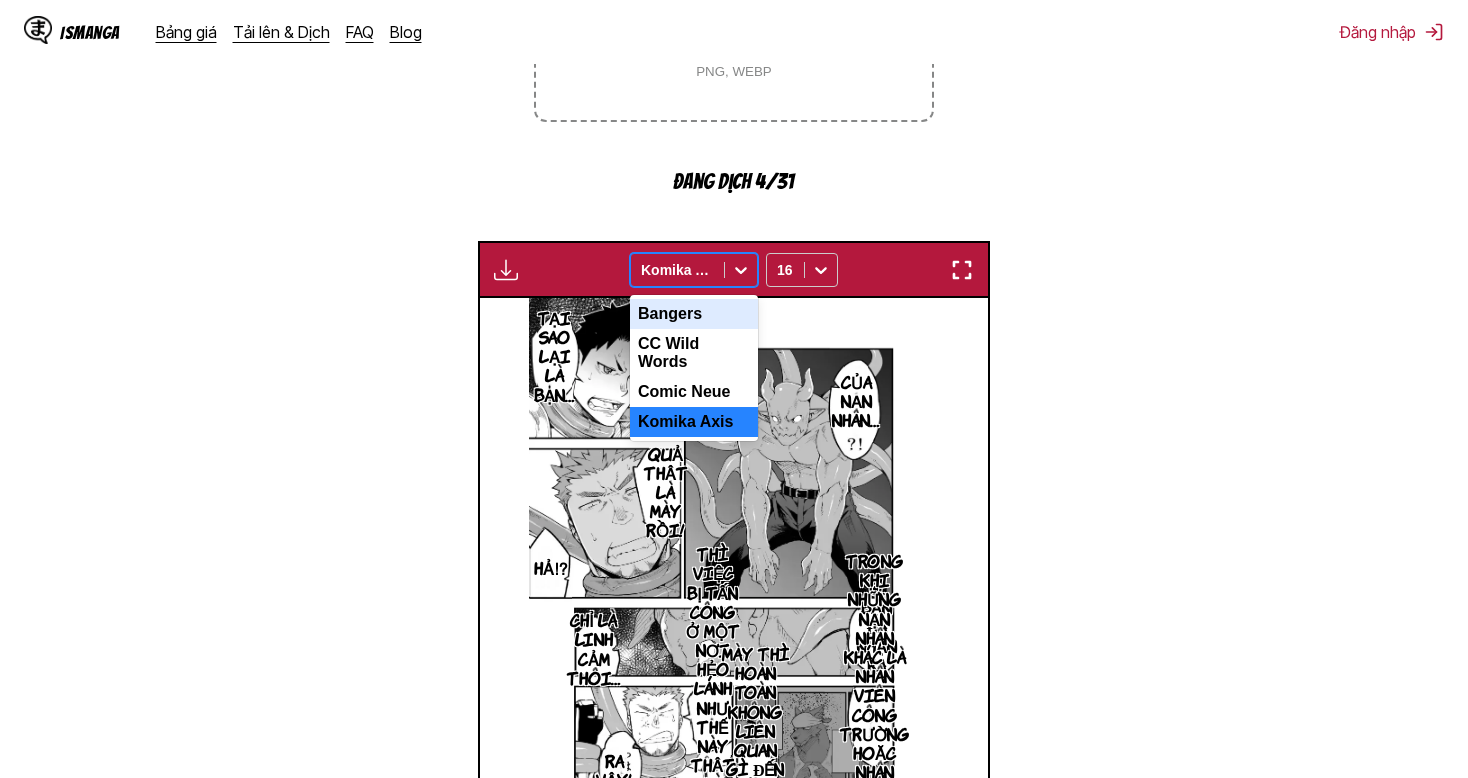 click on "Bangers" at bounding box center [694, 314] 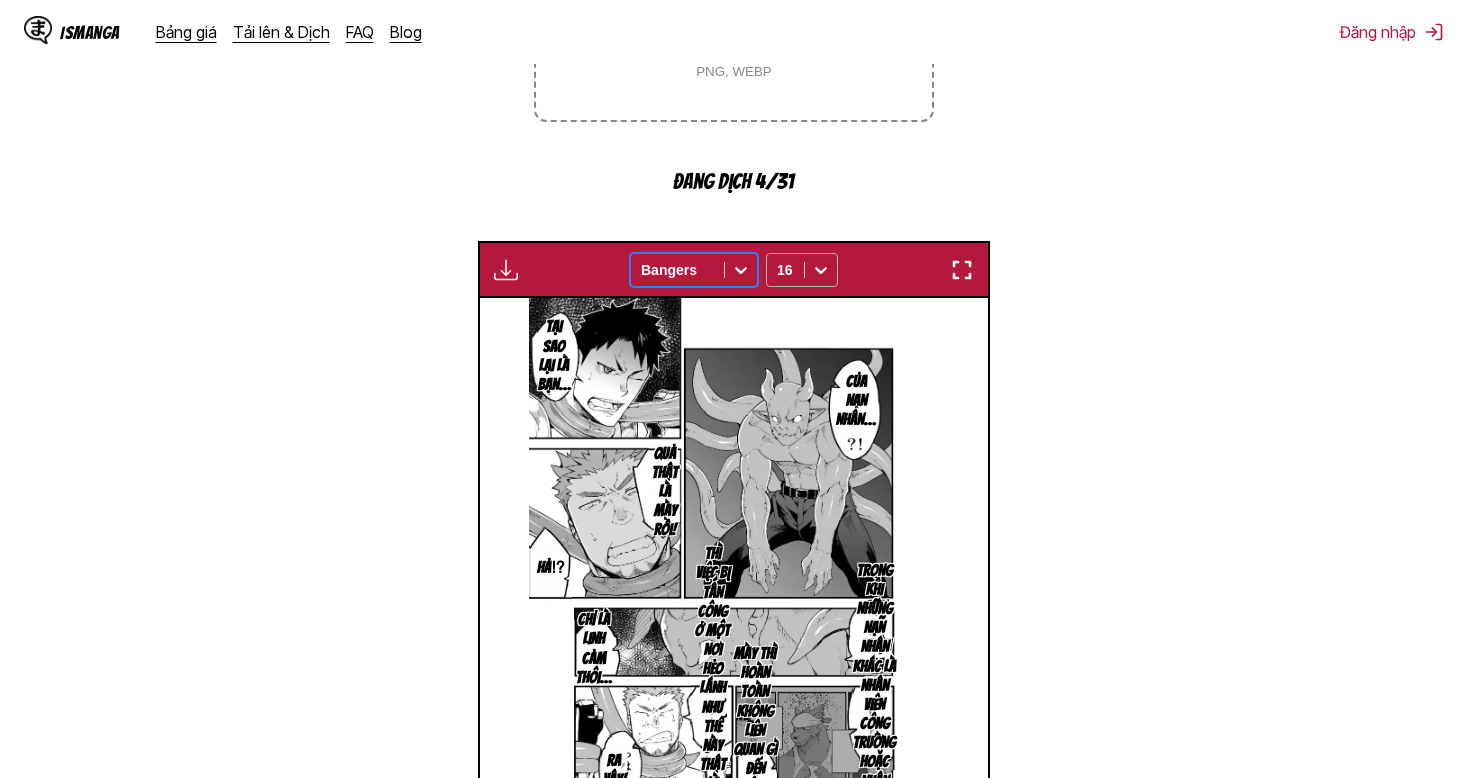 click at bounding box center (821, 270) 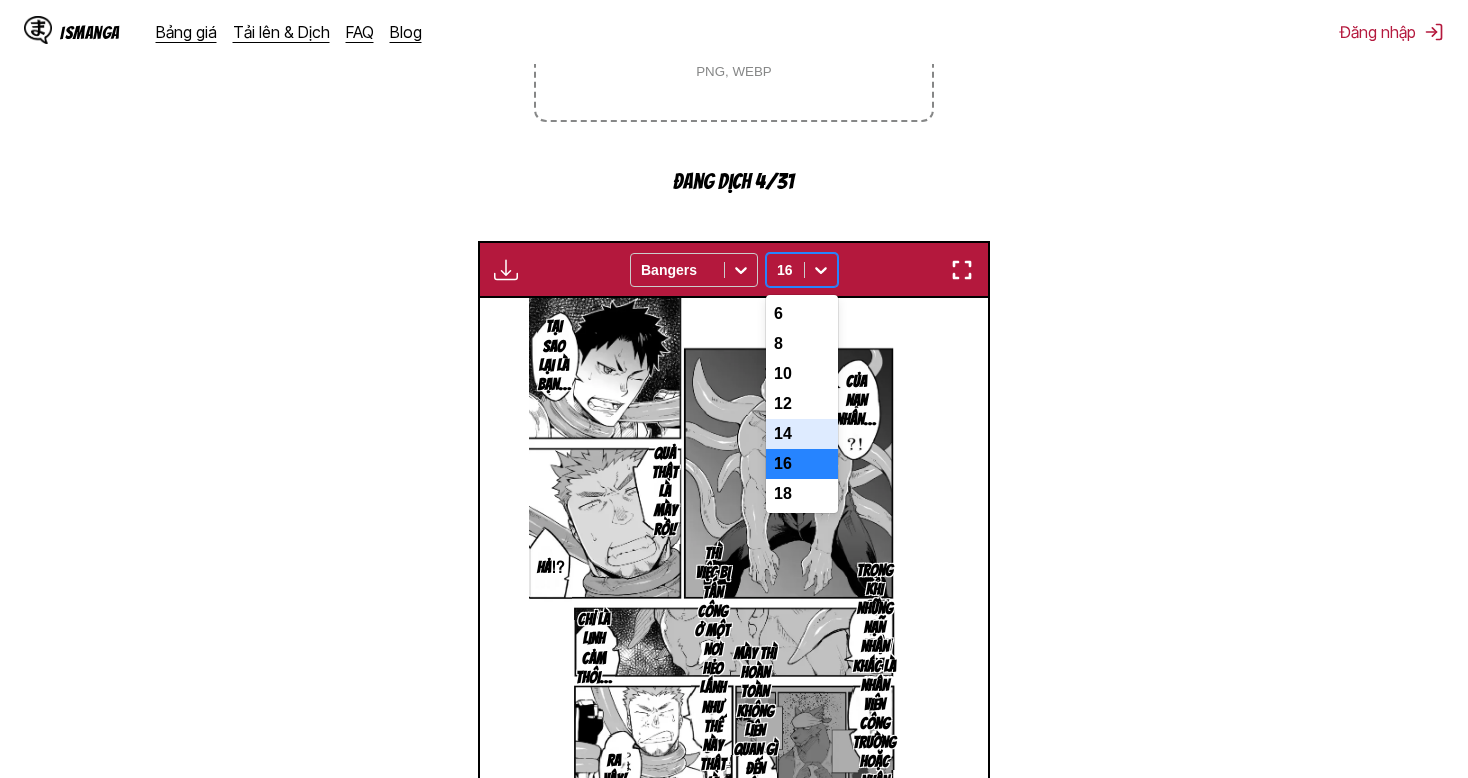 click on "14" at bounding box center (802, 434) 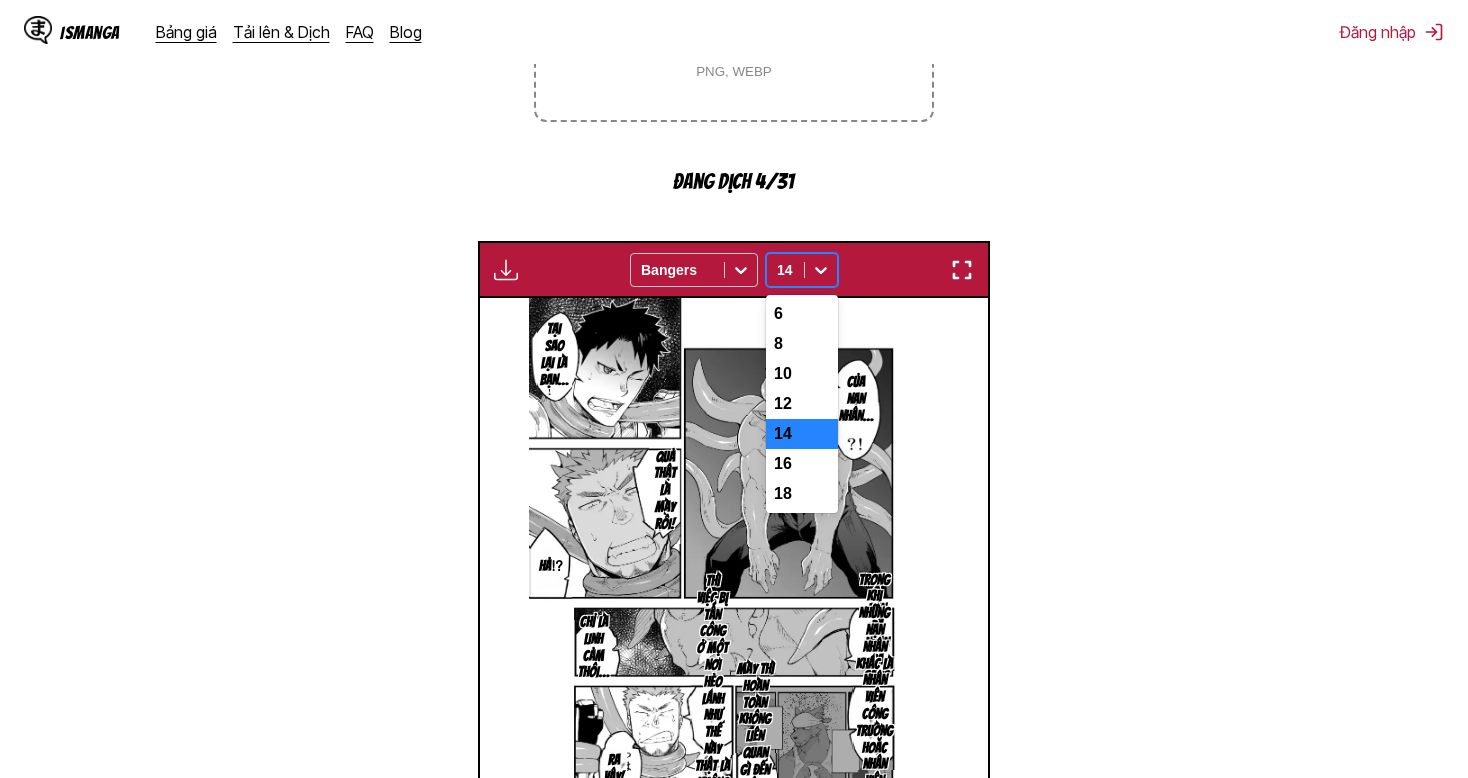 click at bounding box center [821, 270] 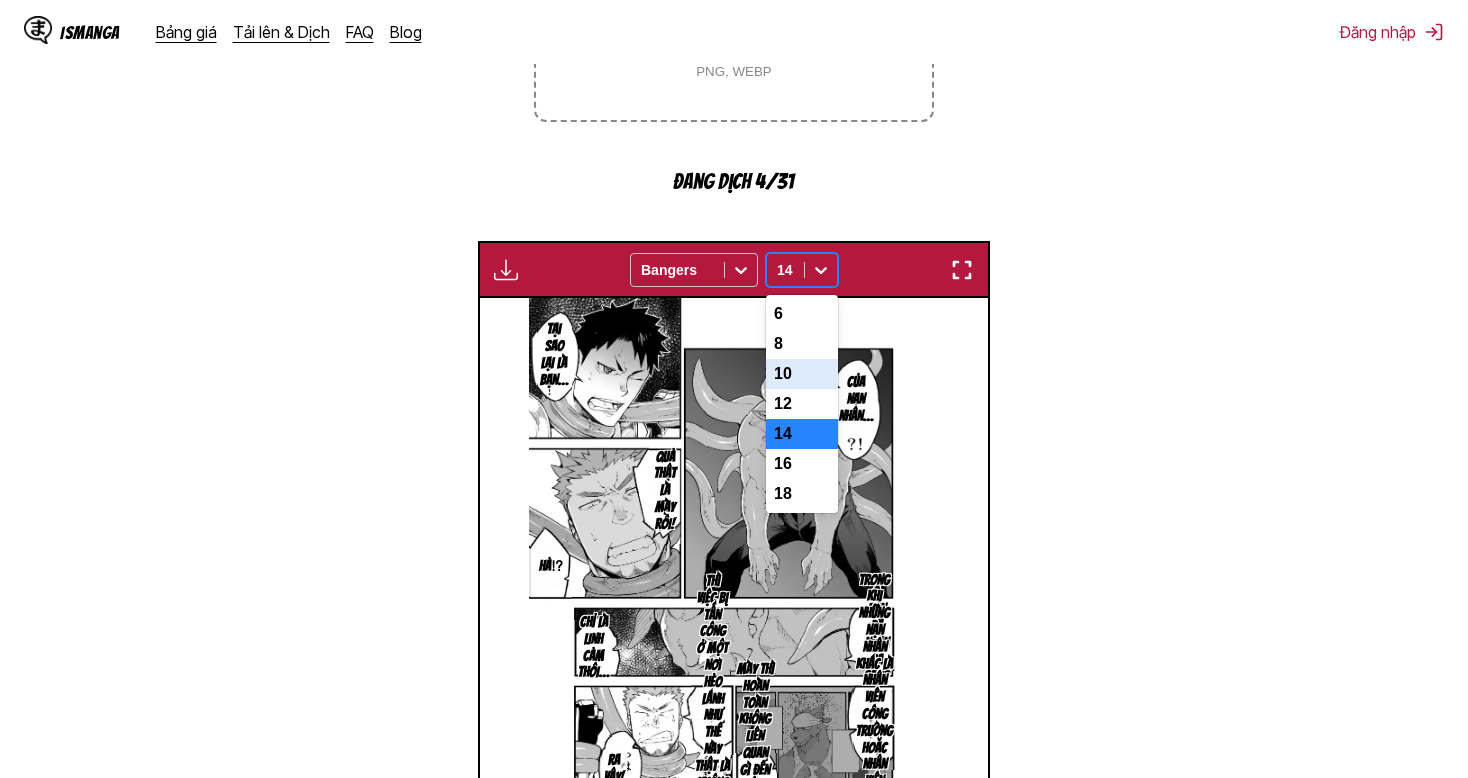 click on "12" at bounding box center (802, 404) 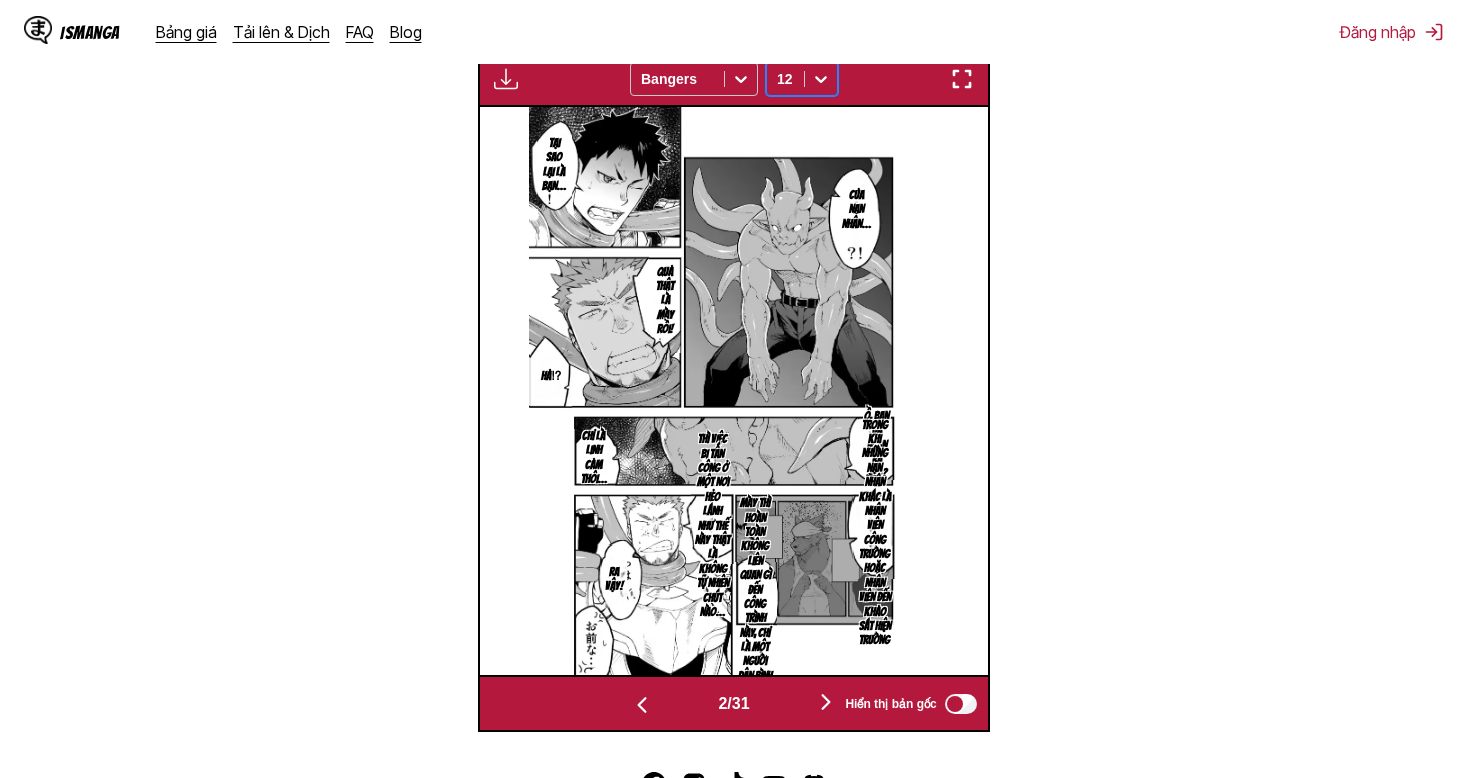 scroll, scrollTop: 701, scrollLeft: 0, axis: vertical 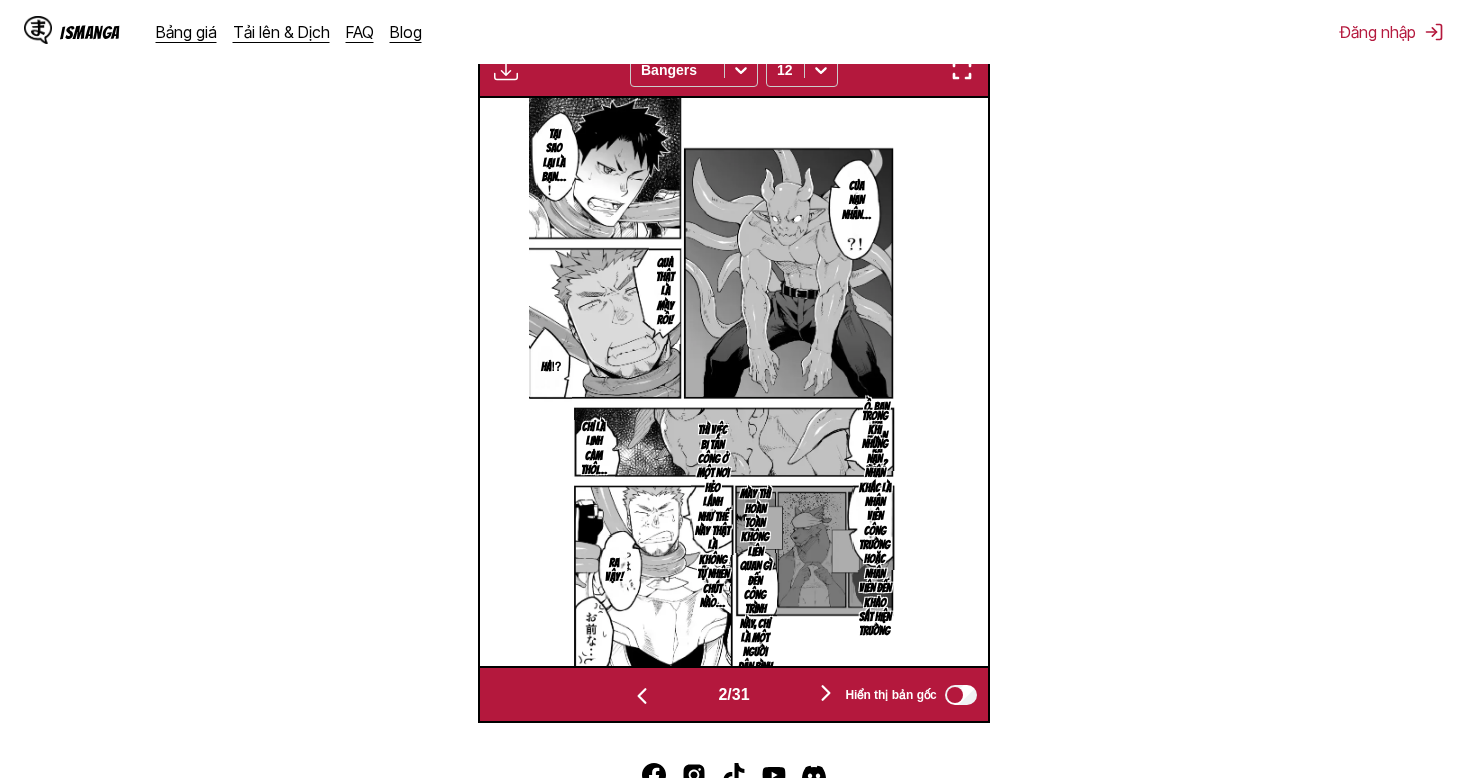 click at bounding box center [826, 693] 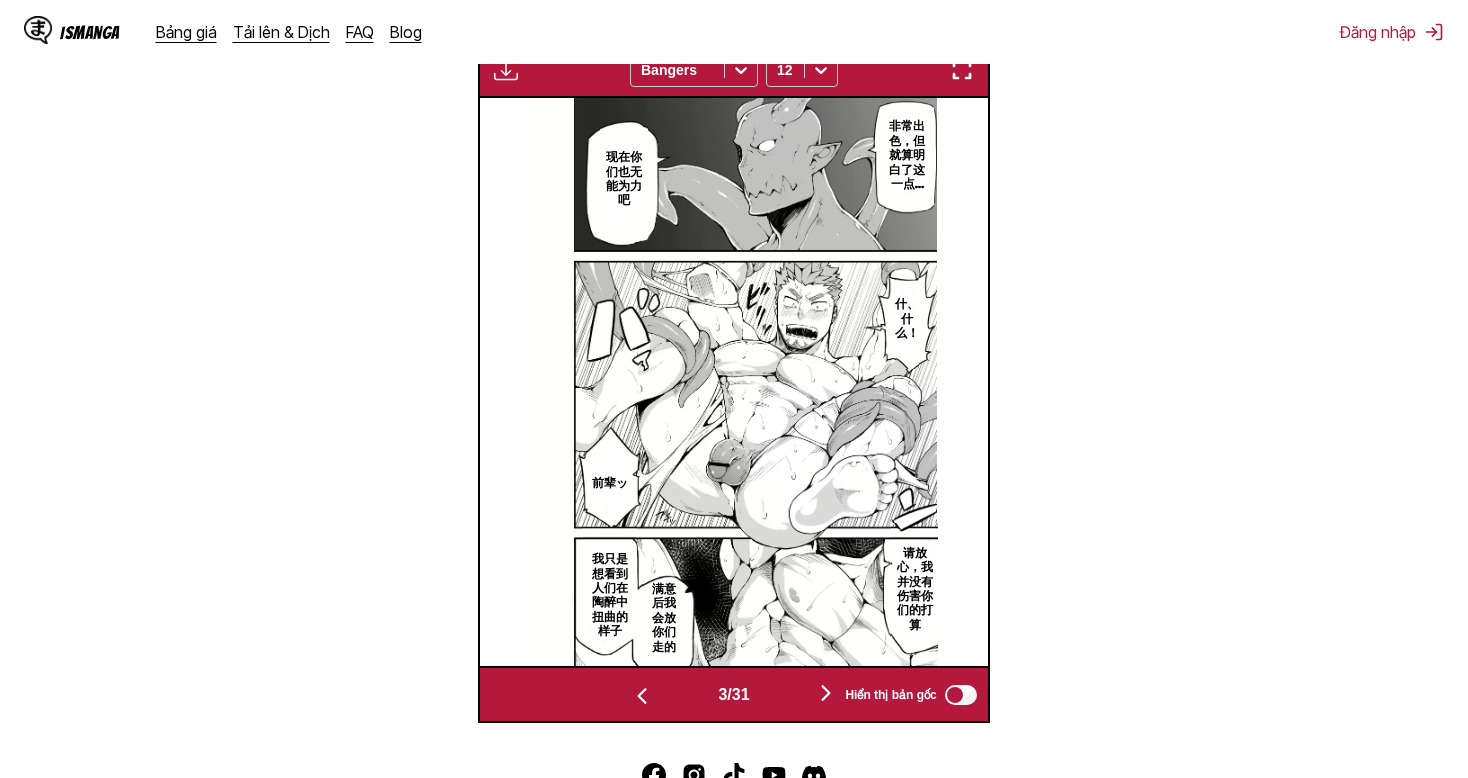 click at bounding box center (642, 696) 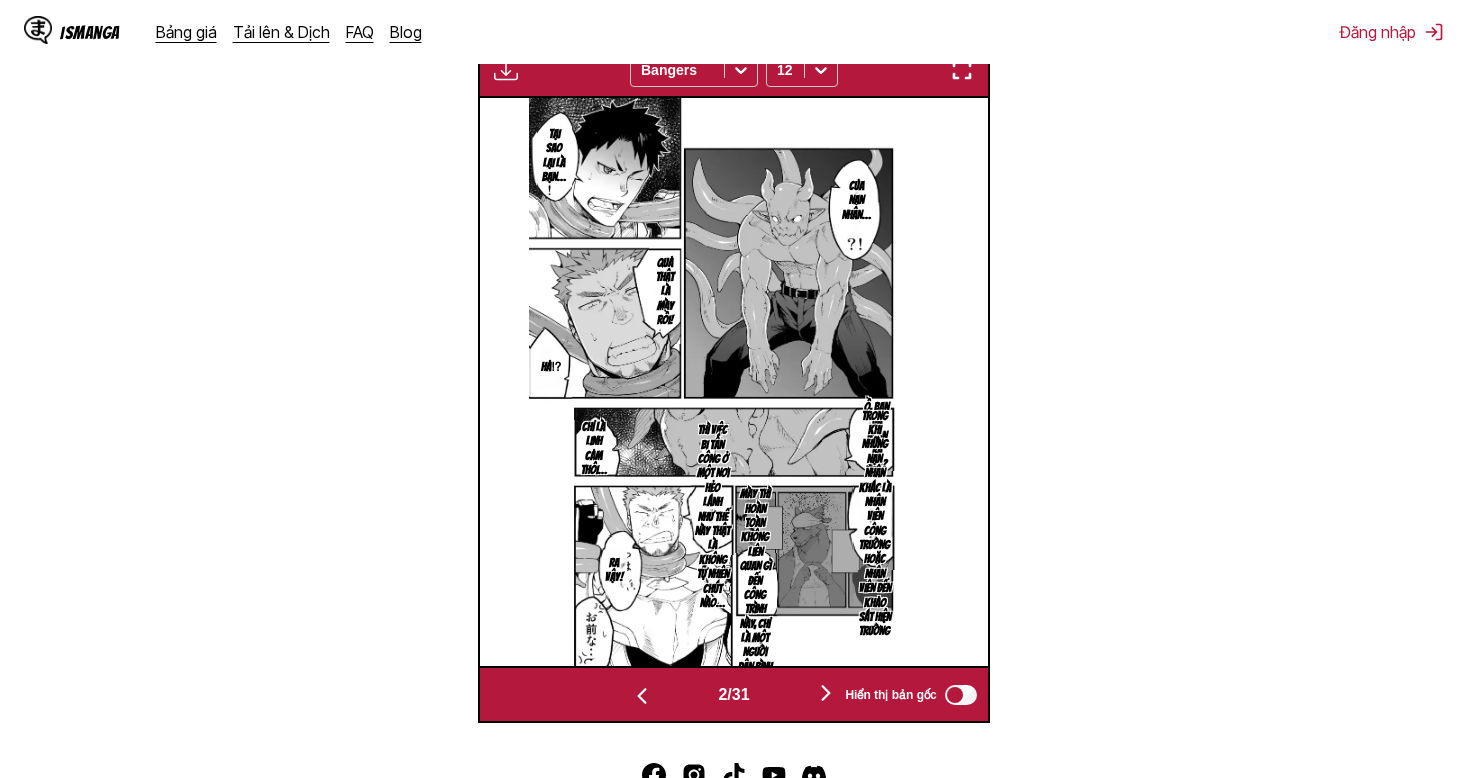 click at bounding box center [642, 696] 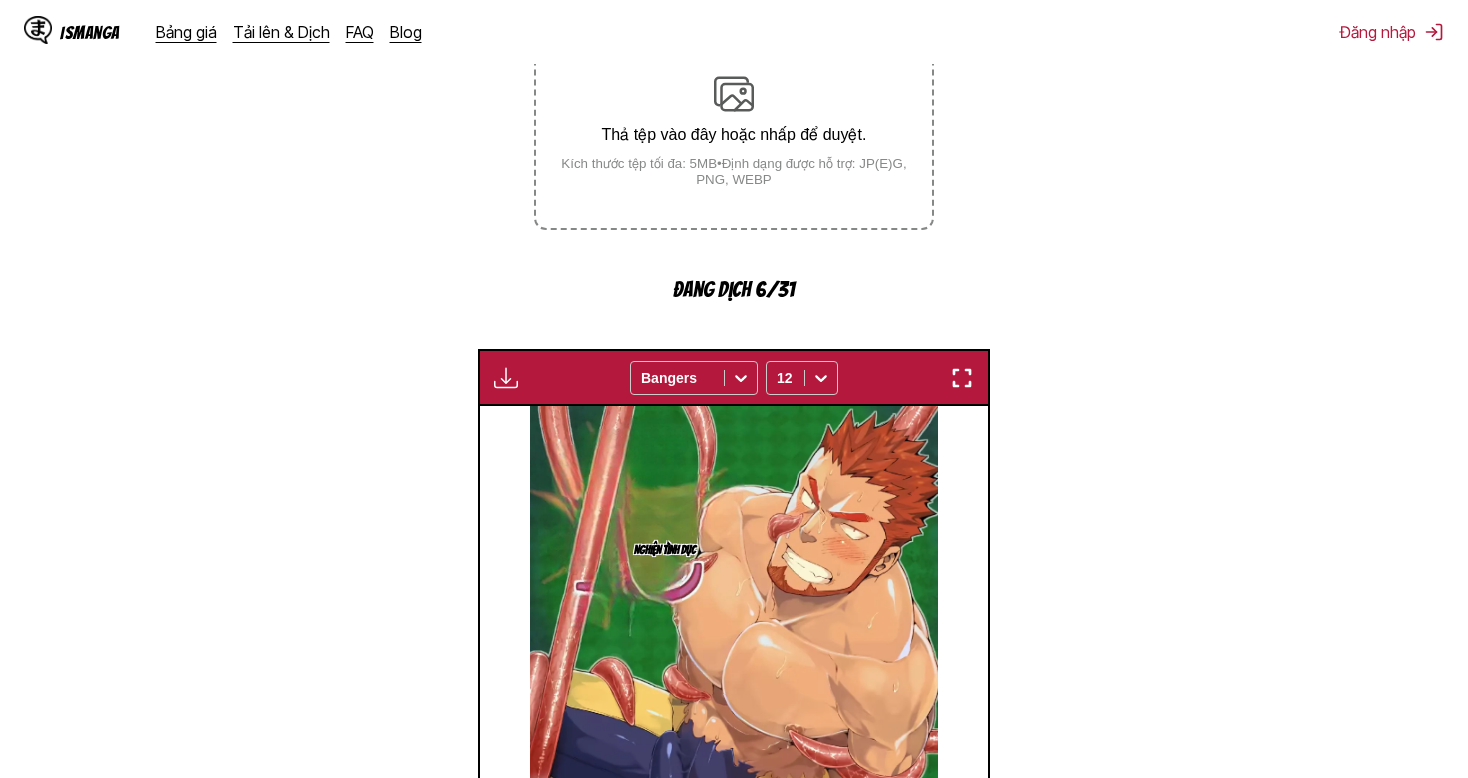 scroll, scrollTop: 301, scrollLeft: 0, axis: vertical 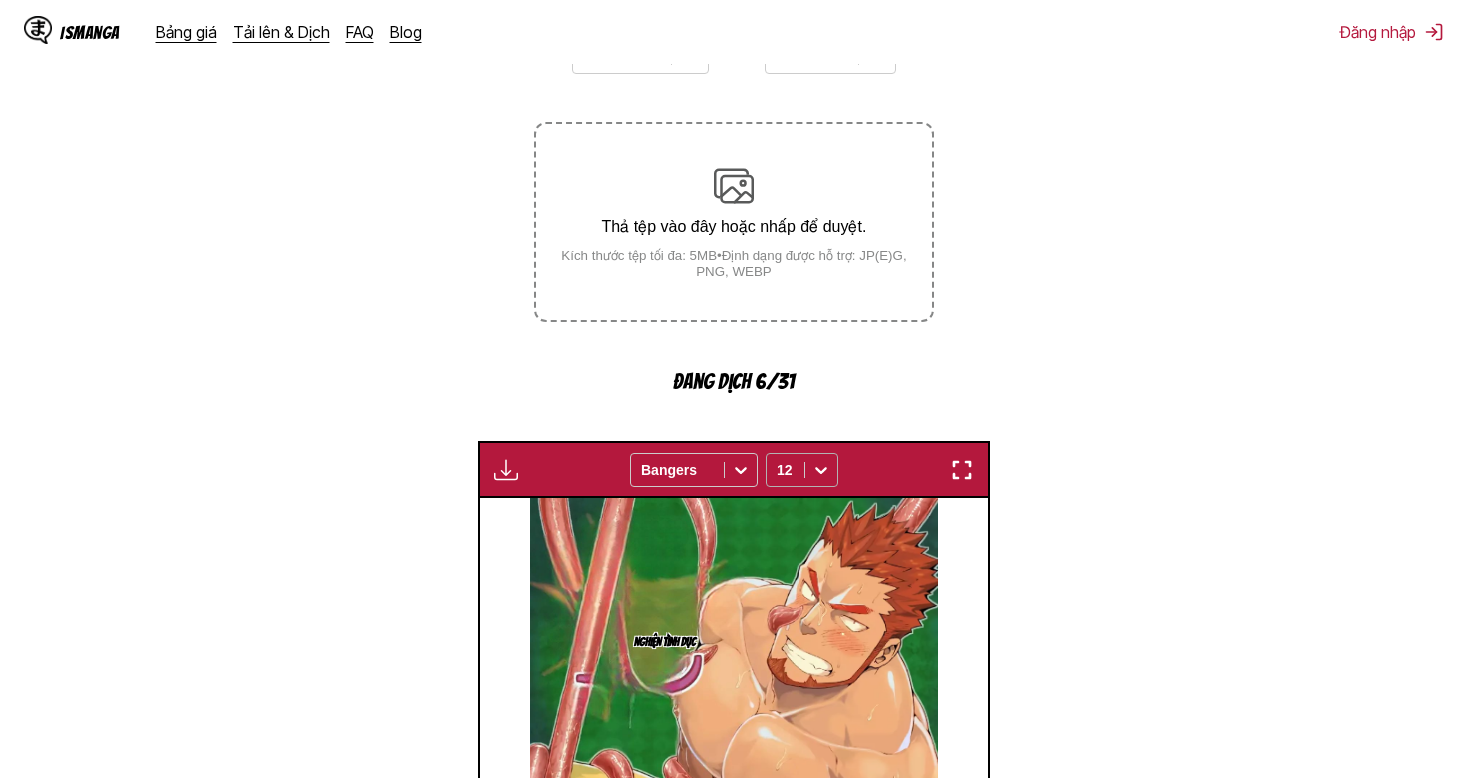 click at bounding box center [785, 470] 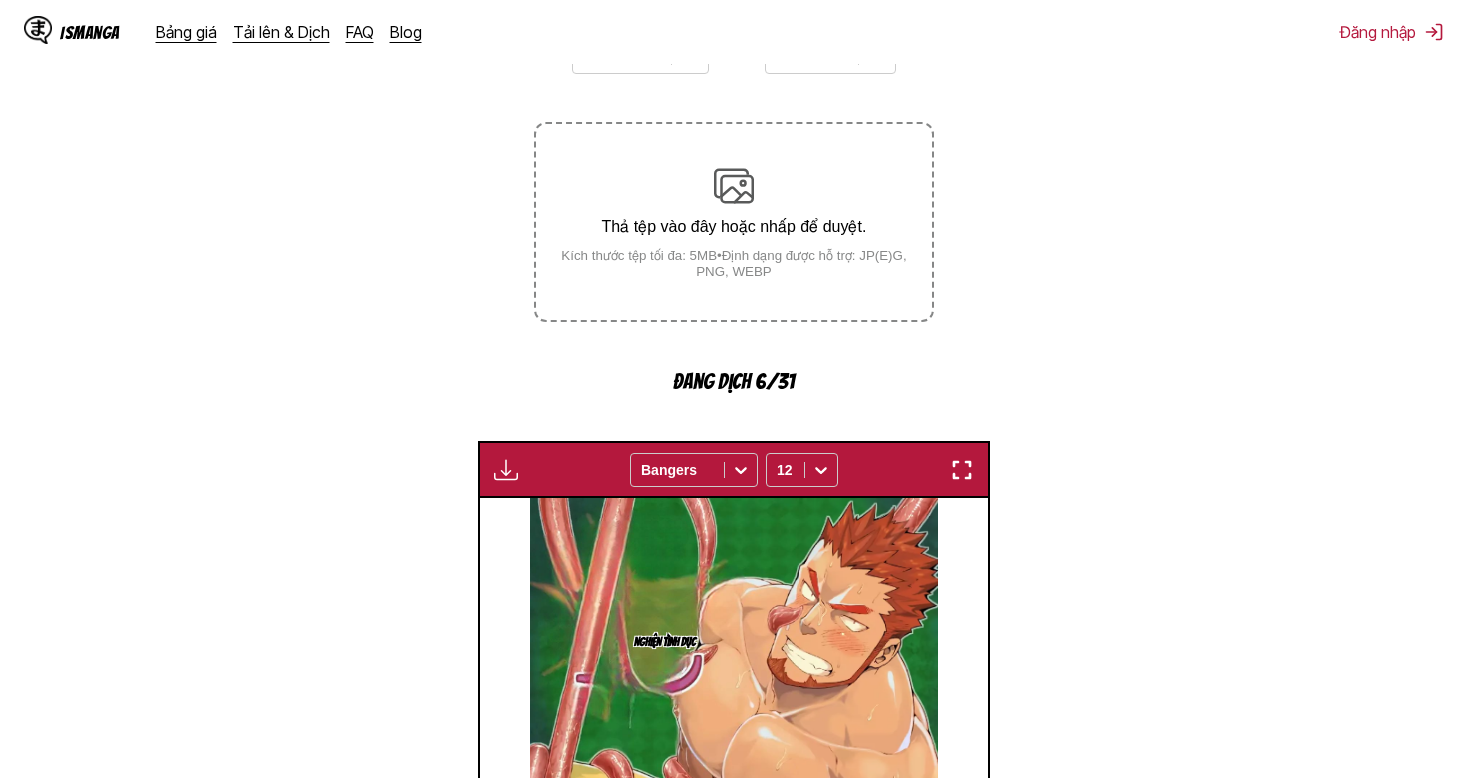 click on "Từ Tiếng Nhật Đến Tiếng Việt Thả tệp vào đây hoặc nhấp để duyệt. Kích thước tệp tối đa: 5MB  •  Định dạng được hỗ trợ: JP(E)G, PNG, WEBP Đang dịch 6/31 Chỉ dành cho người dùng cao cấp Bangers 12 Nghiện tình dục Dành cho người lớn, không dưới 18 tuổi Tại sao lại là bạn… của nạn nhân… Quả thật là mày rồi! Hả⁉ Ồ, bạn đã nhận ra sao? Chỉ là linh cảm thôi… Trong khi những nạn nhân khác là nhân viên công trường hoặc nhân viên đến khảo sát hiện trường thì việc bị tấn công ở một nơi hẻo lánh như thế này thật là không tự nhiên chút nào… Mày thì hoàn toàn không liên quan gì đến công trình này, chỉ là một người dân bình thường Ra vậy! 非常出色，但就算明白了这一点… 现在你们也无能为力吧 什、什么！ 前辈ッ 请放心，我并没有伤害你们的打算 Người khác Nghhh 1  /" at bounding box center [734, 570] 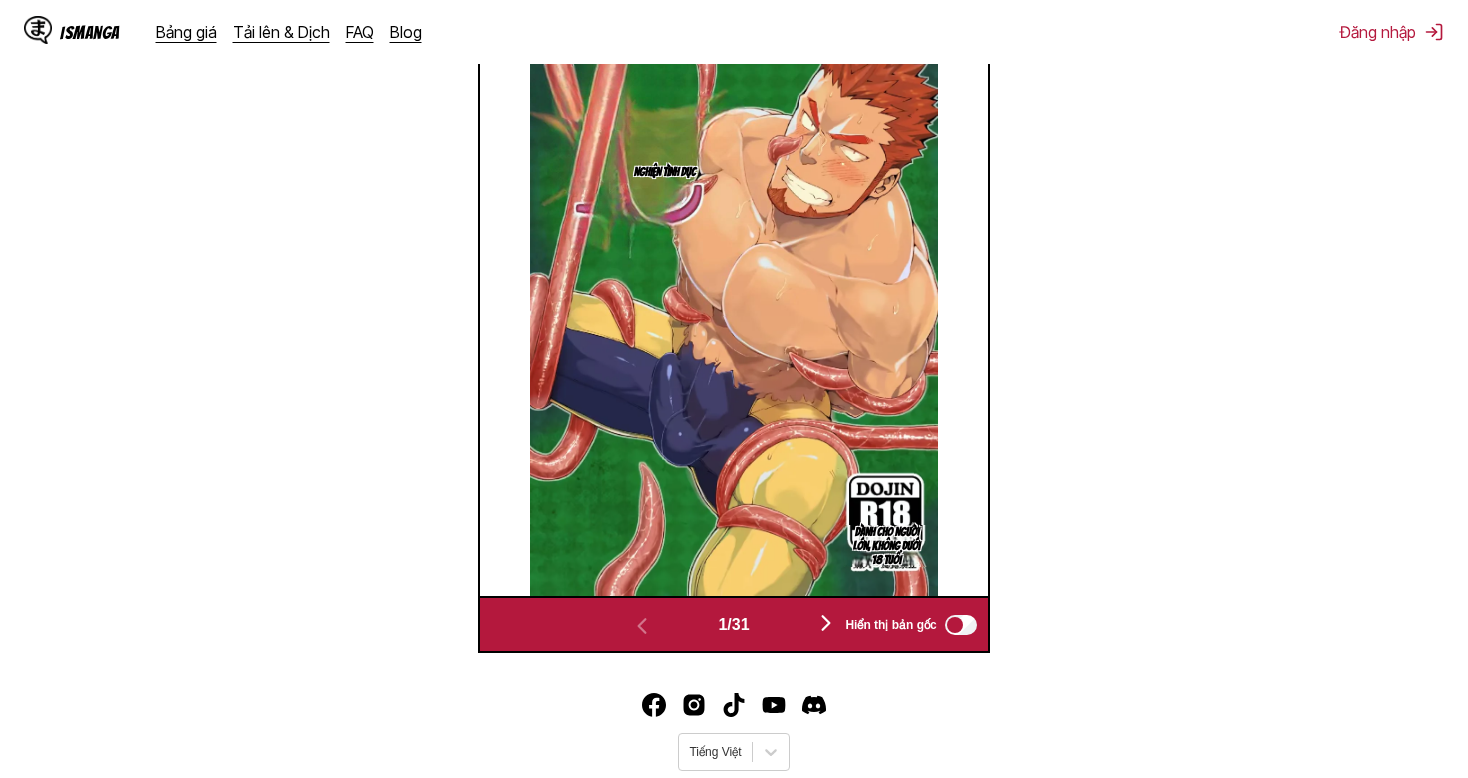 scroll, scrollTop: 801, scrollLeft: 0, axis: vertical 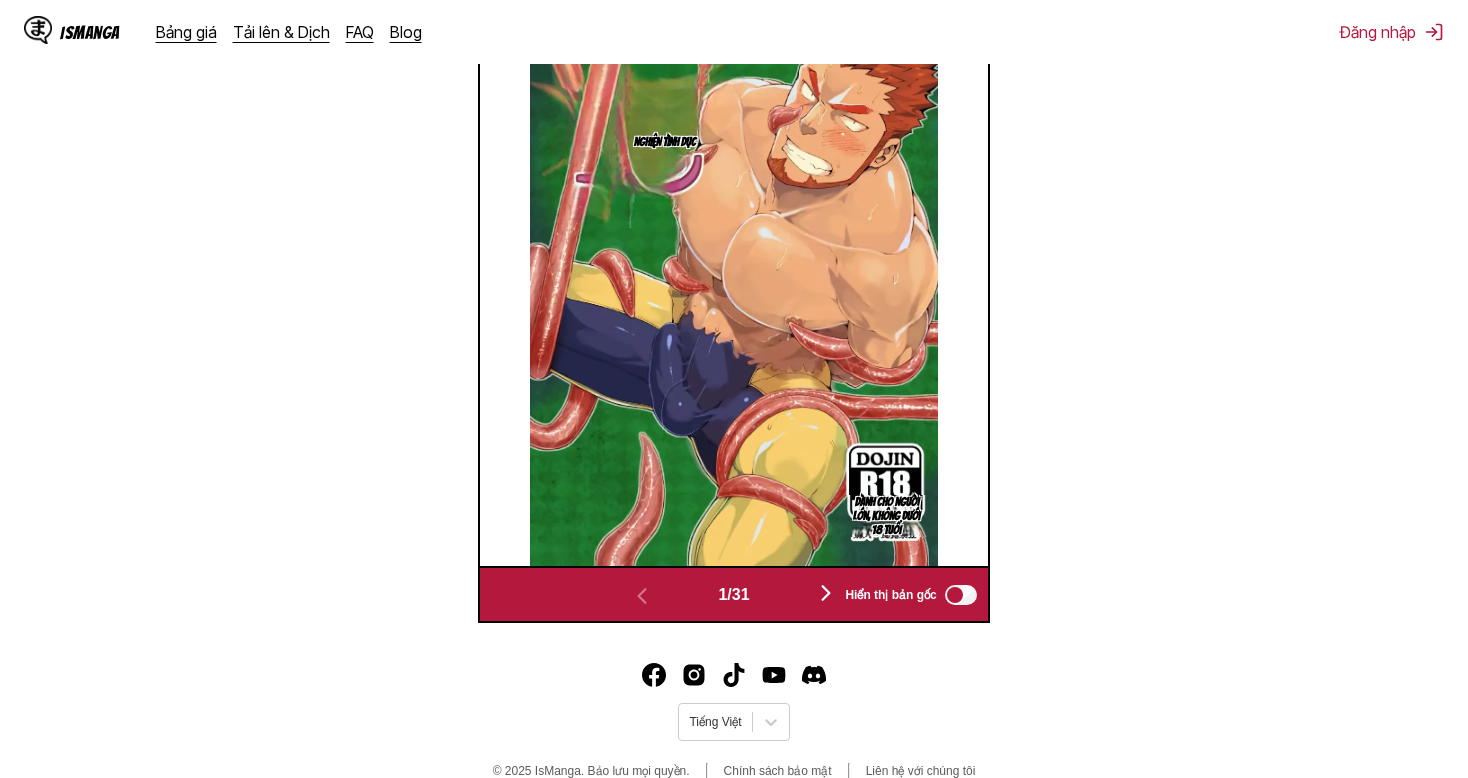 click at bounding box center (826, 593) 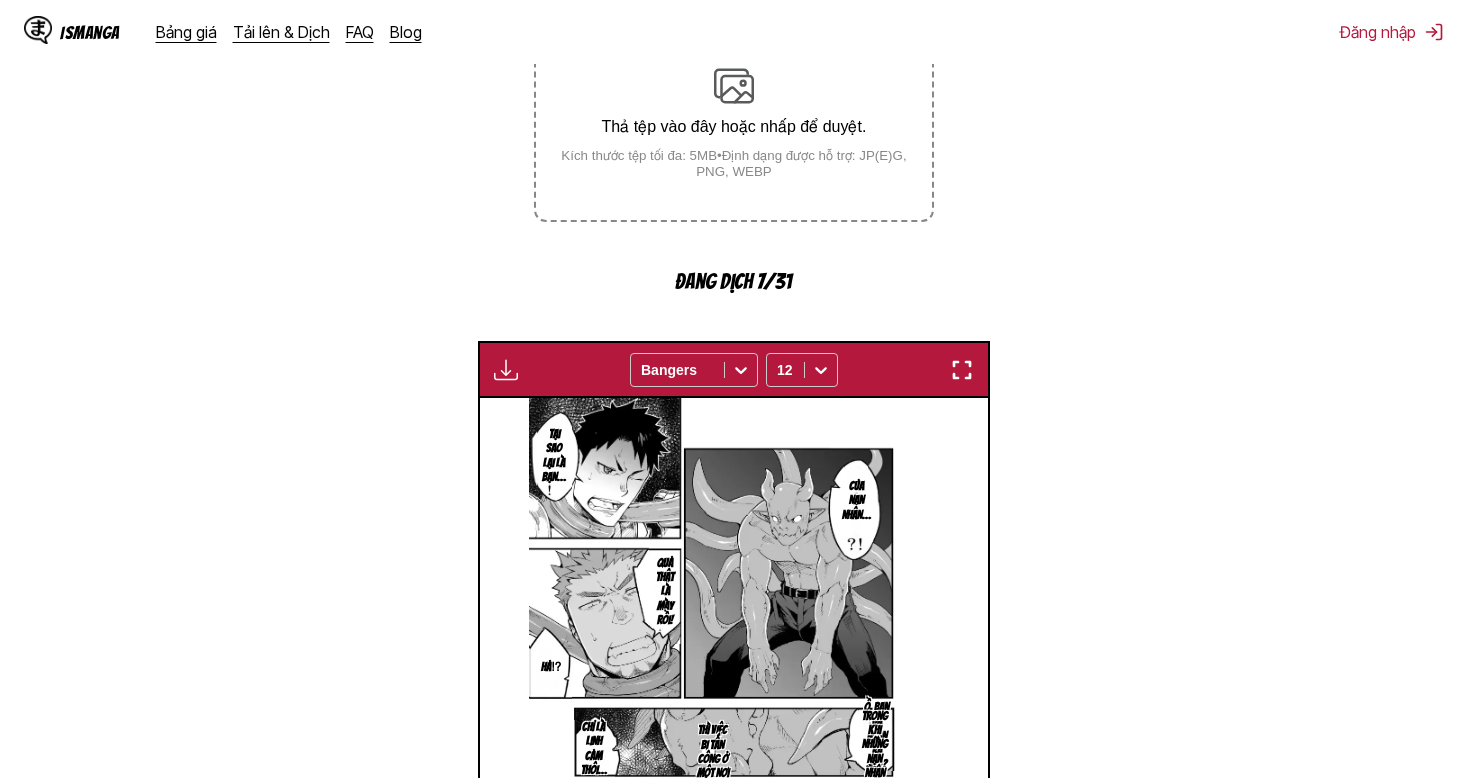 click on "Chỉ dành cho người dùng cao cấp Bangers 12" at bounding box center [734, 369] 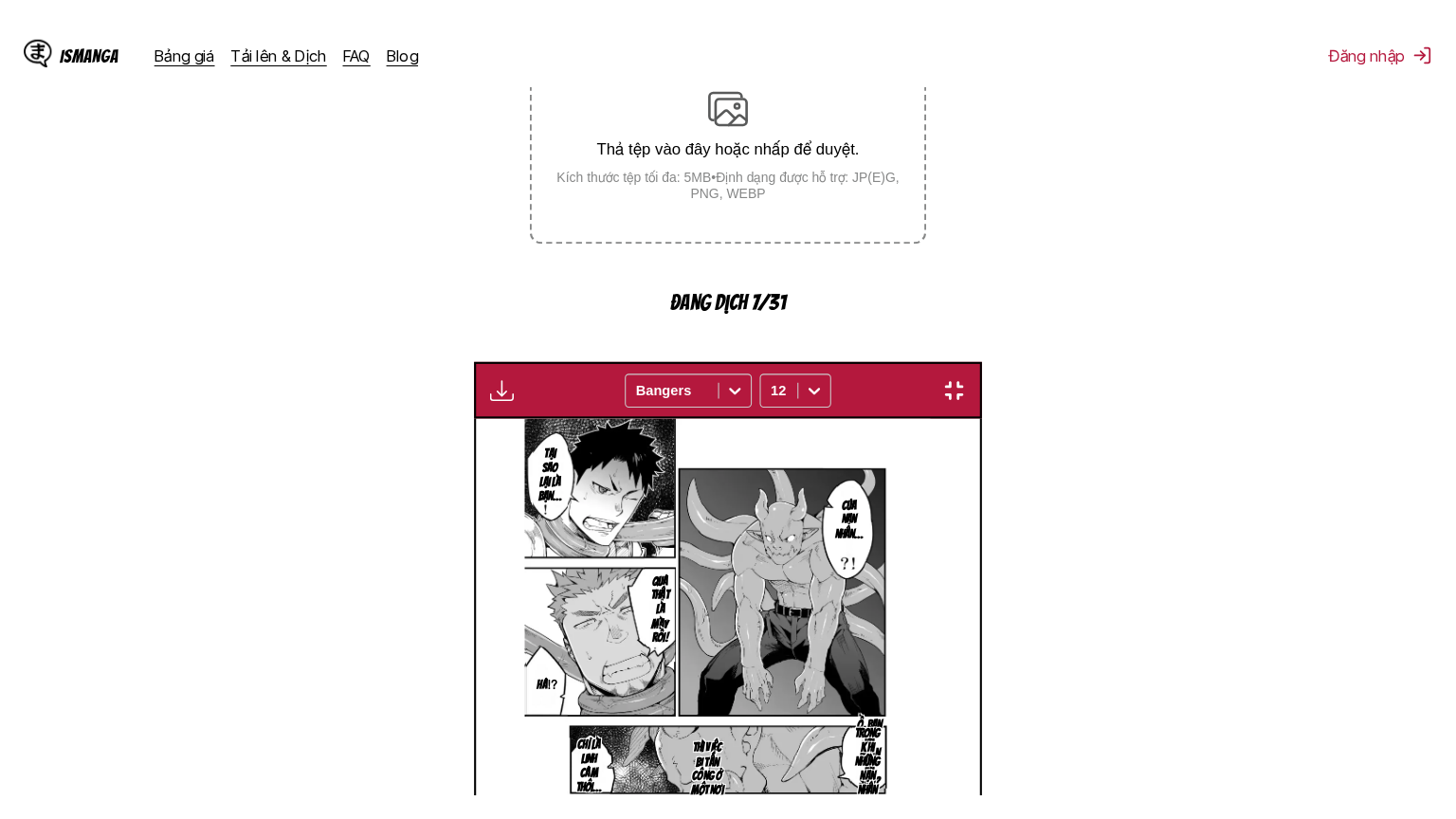 scroll, scrollTop: 220, scrollLeft: 0, axis: vertical 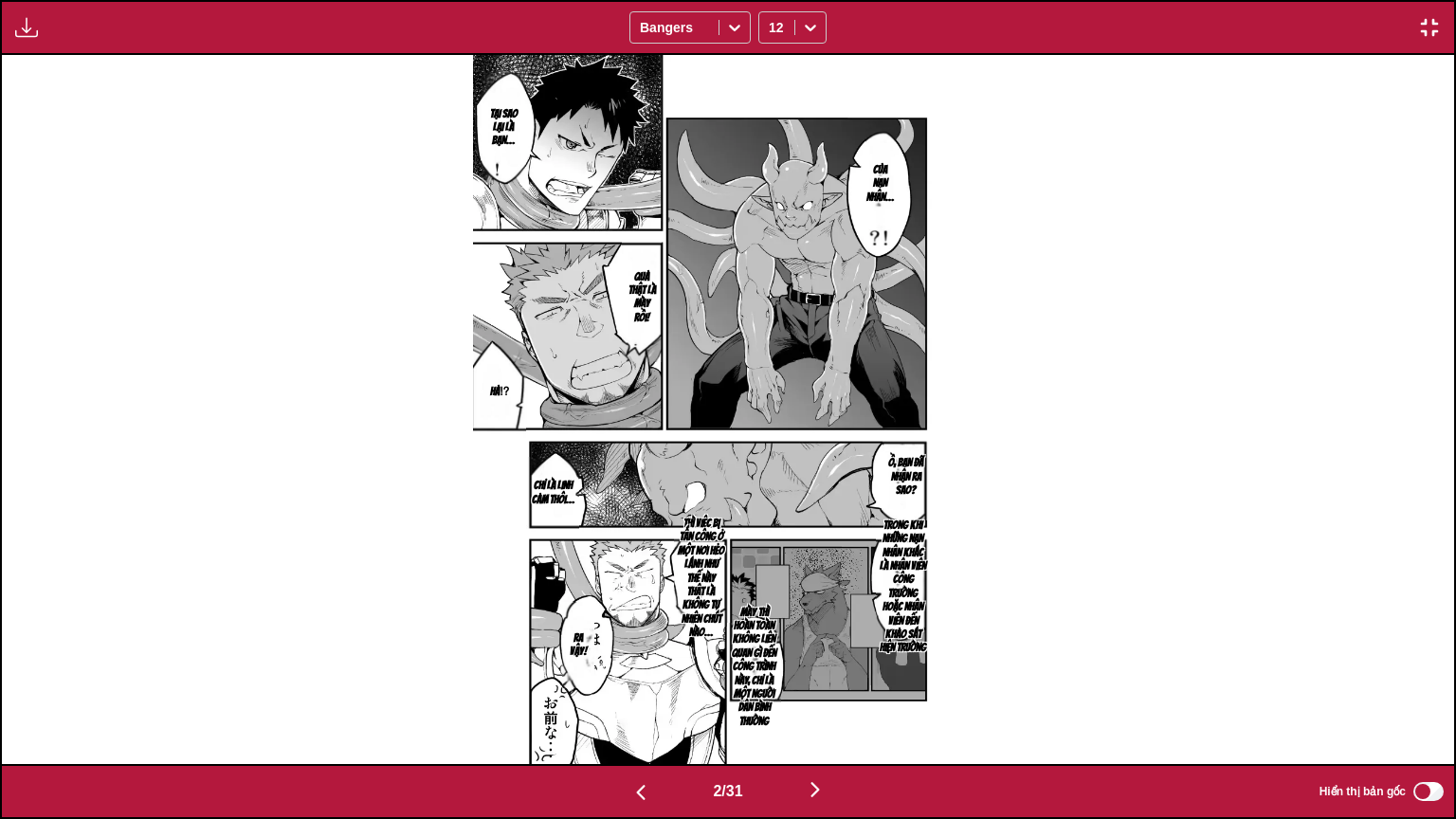 click at bounding box center (815, 791) 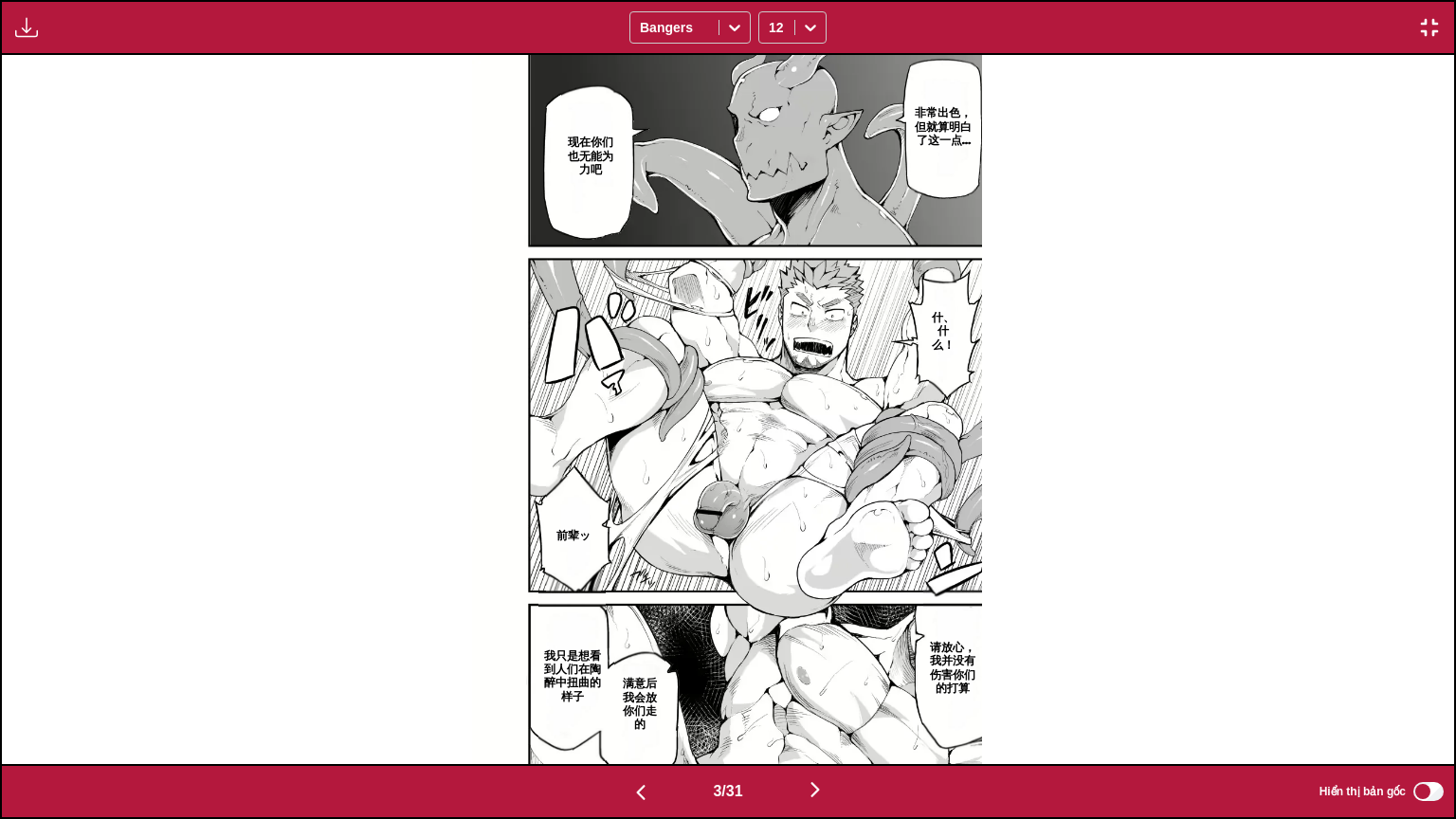 click at bounding box center [815, 791] 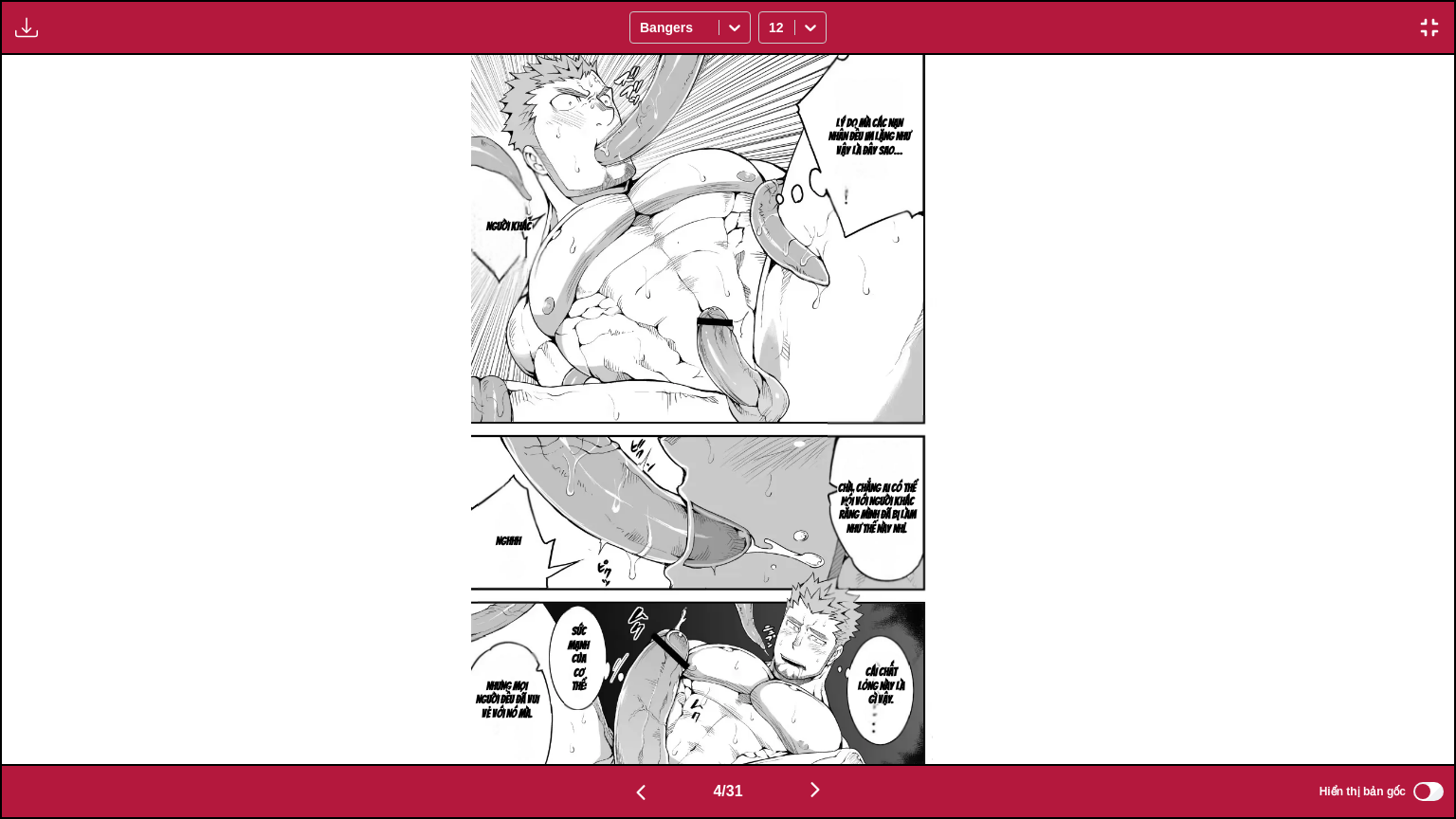 click at bounding box center [1429, 27] 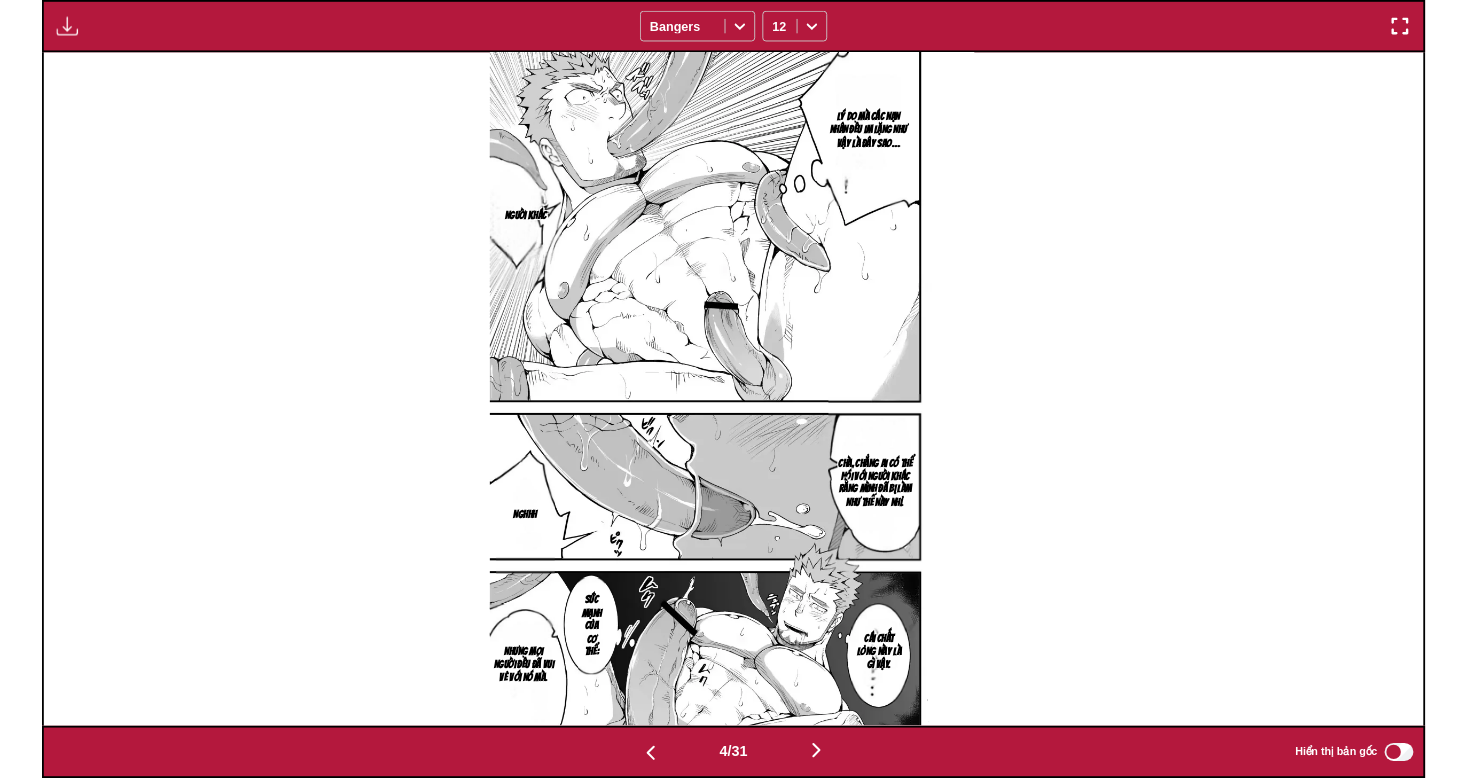 scroll, scrollTop: 592, scrollLeft: 0, axis: vertical 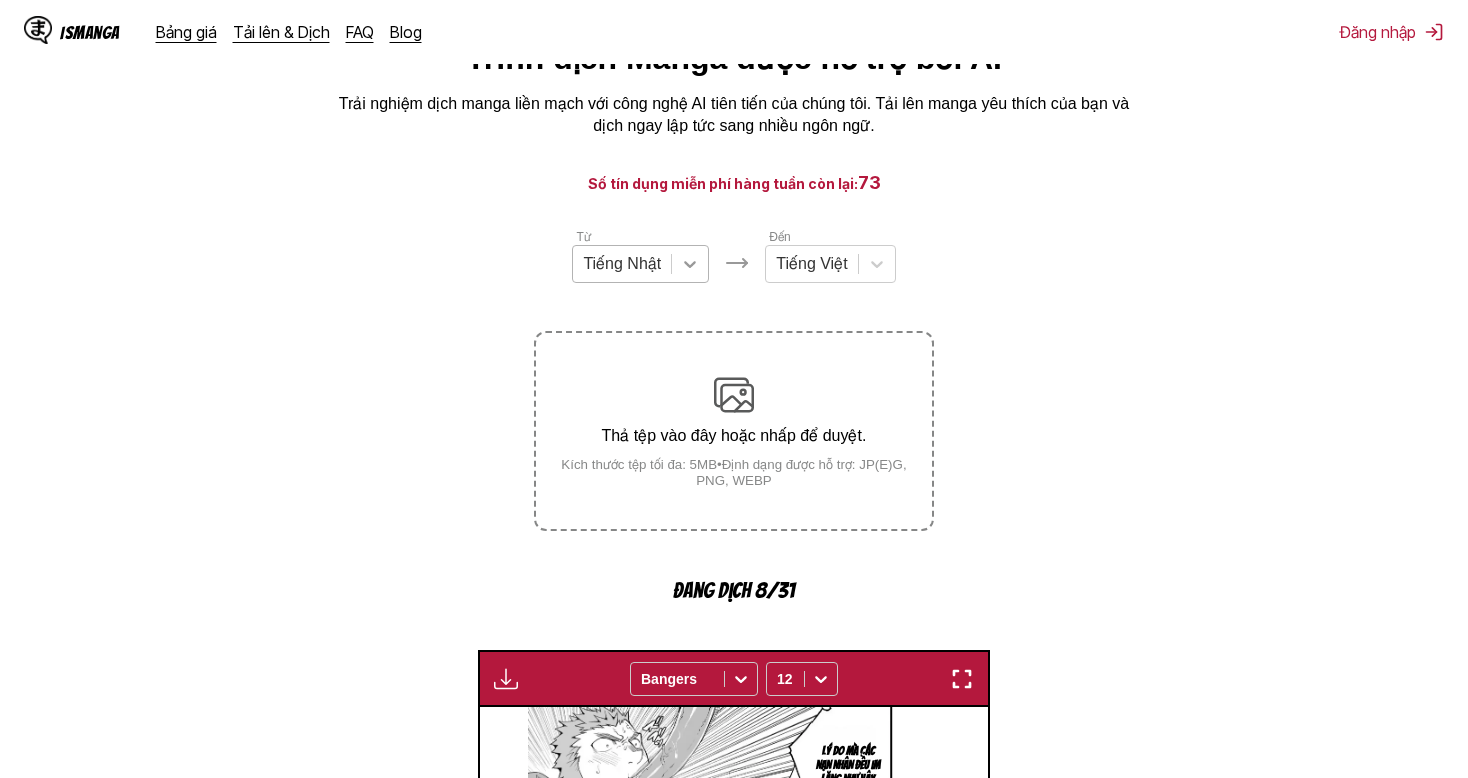 click 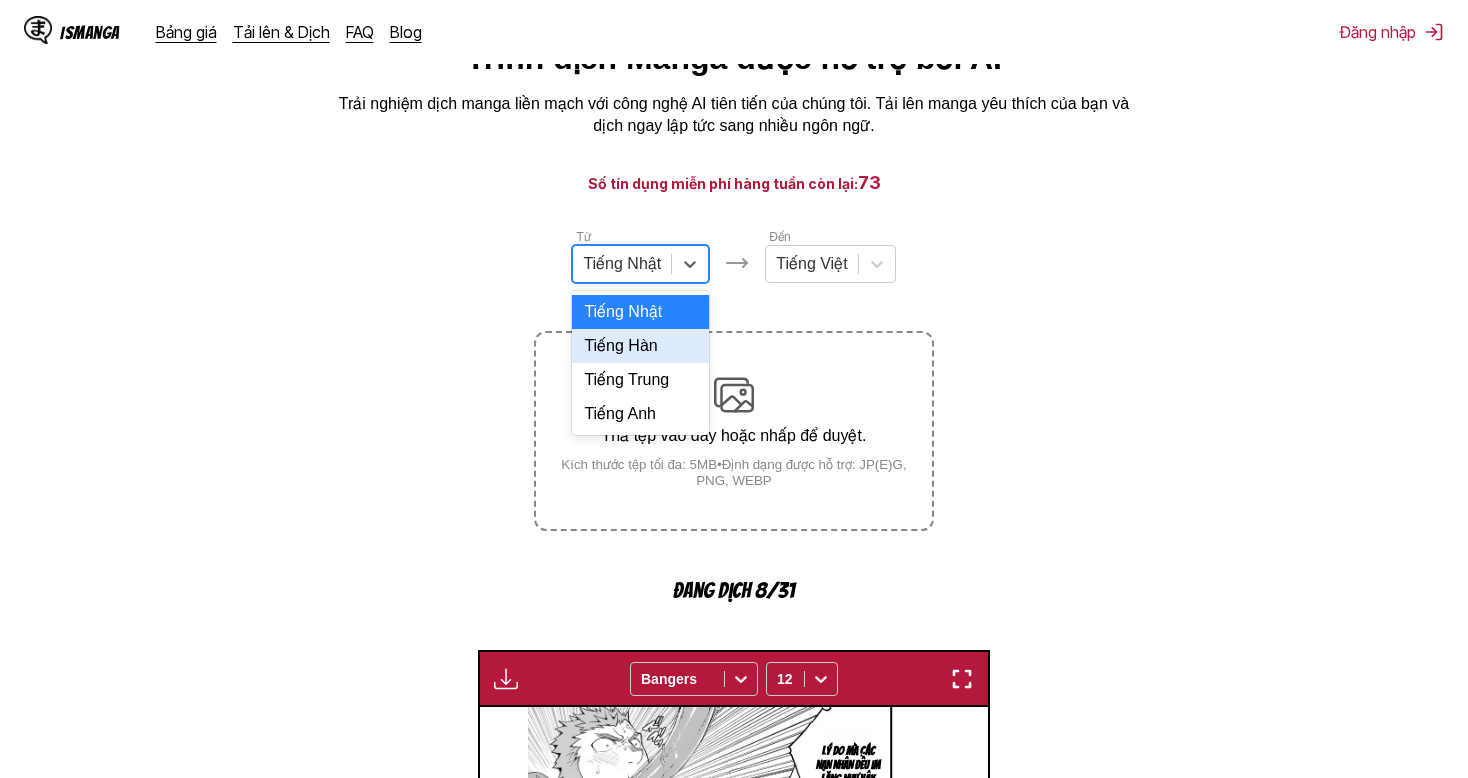 click on "Từ 4 results available. Use Up and Down to choose options, press Enter to select the currently focused option, press Escape to exit the menu, press Tab to select the option and exit the menu. Tiếng Nhật Tiếng Nhật Tiếng Hàn Tiếng Trung Tiếng Anh Đến Tiếng Việt Thả tệp vào đây hoặc nhấp để duyệt. Kích thước tệp tối đa: 5MB  •  Định dạng được hỗ trợ: JP(E)G, PNG, WEBP Đang dịch 8/31 Chỉ dành cho người dùng cao cấp Bangers 12 Nghiện tình dục Dành cho người lớn, không dưới 18 tuổi Tại sao lại là bạn… của nạn nhân… Quả thật là mày rồi! Hả⁉ Ồ, bạn đã nhận ra sao? Chỉ là linh cảm thôi… Trong khi những nạn nhân khác là nhân viên công trường hoặc nhân viên đến khảo sát hiện trường thì việc bị tấn công ở một nơi hẻo lánh như thế này thật là không tự nhiên chút nào… Ra vậy! 非常出色，但就算明白了这一点… A! 4" at bounding box center (734, 779) 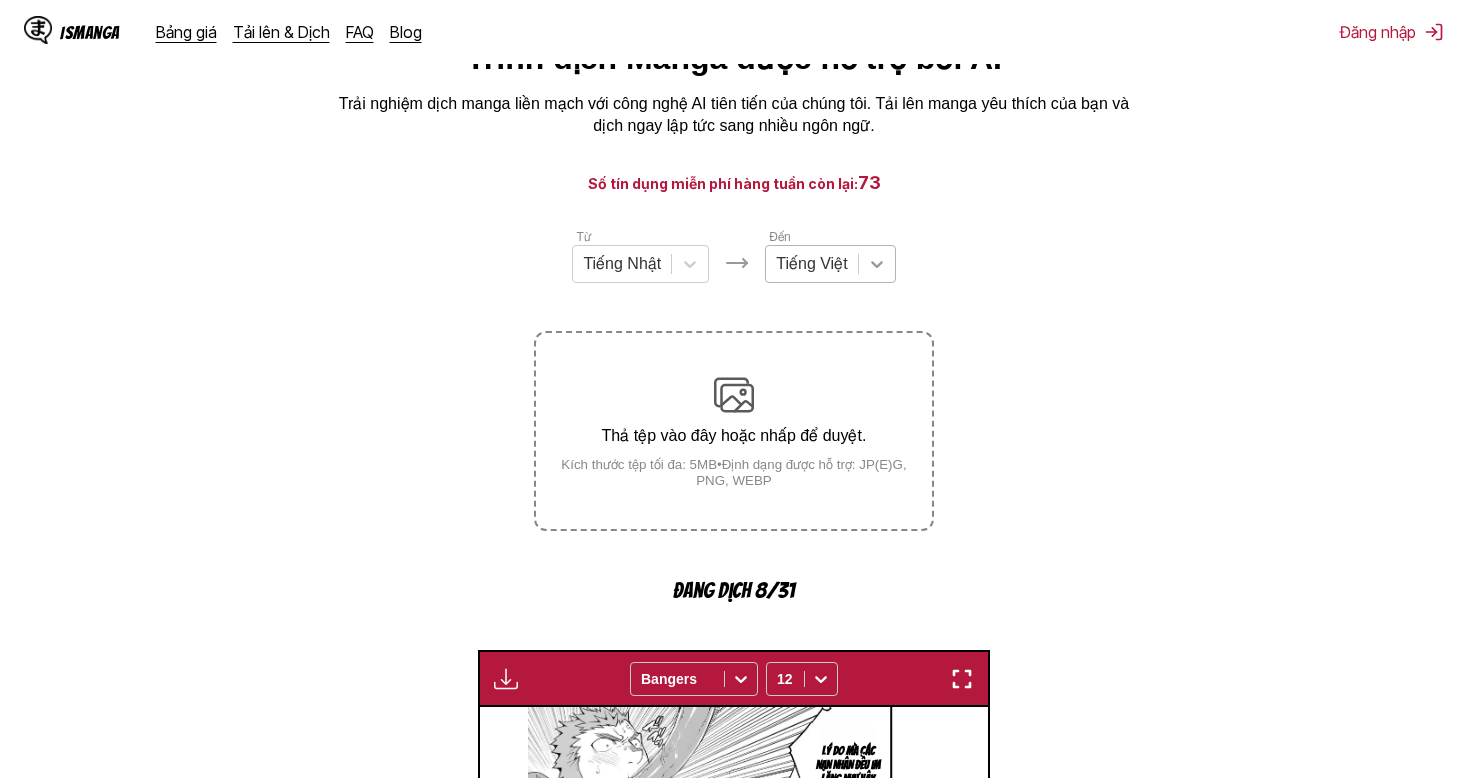 click 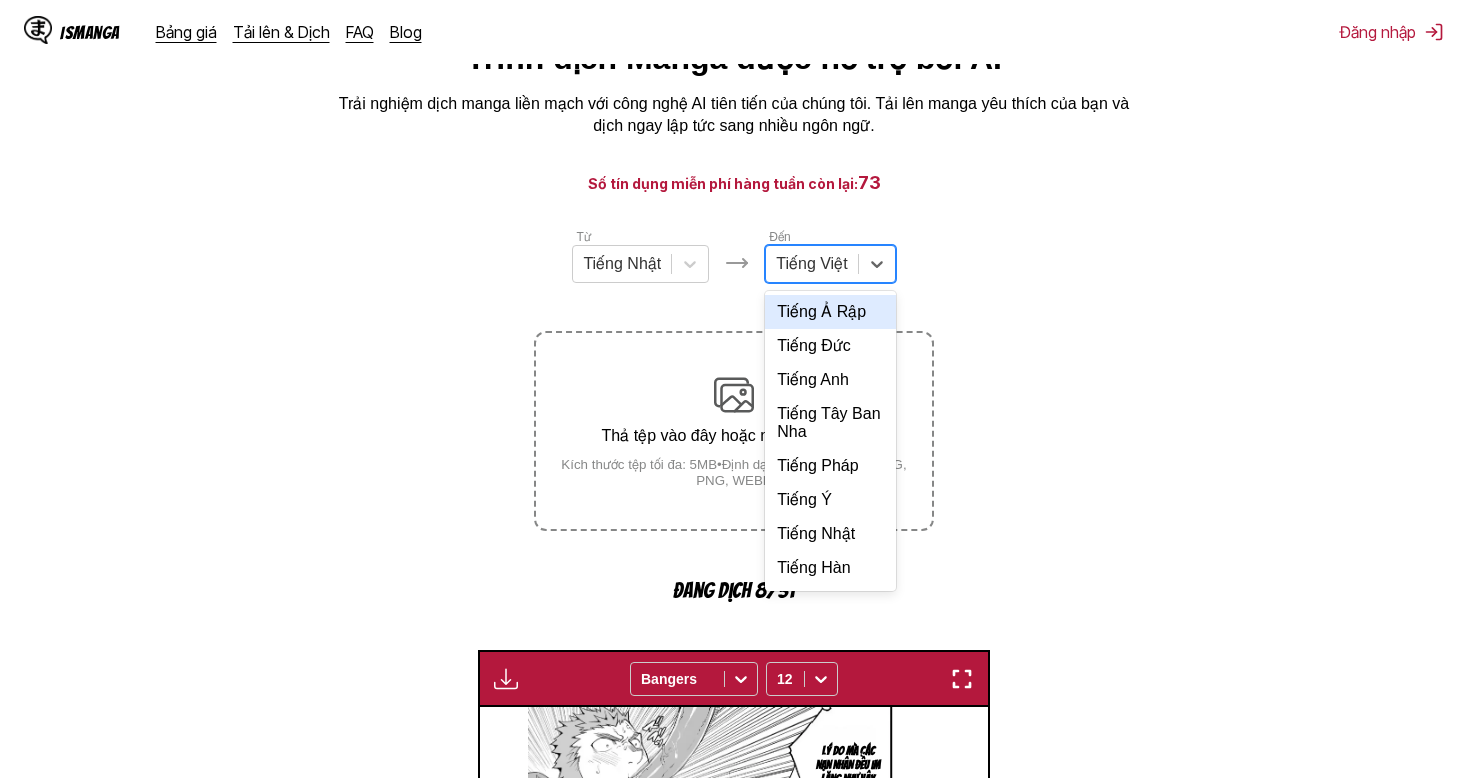 click on "Từ Tiếng Nhật Đến 14 results available. Use Up and Down to choose options, press Enter to select the currently focused option, press Escape to exit the menu, press Tab to select the option and exit the menu. Tiếng Việt Tiếng Ả Rập Tiếng Đức Tiếng Anh Tiếng Tây Ban Nha Tiếng Pháp Tiếng Ý Tiếng Nhật Tiếng Hàn Tiếng Mã Lai Tiếng Bồ Đào Nha Tiếng Thái Tiếng Thổ Nhĩ Kỳ Tiếng Việt Tiếng Trung Thả tệp vào đây hoặc nhấp để duyệt. Kích thước tệp tối đa: 5MB  •  Định dạng được hỗ trợ: JP(E)G, PNG, WEBP Đang dịch 8/31 Chỉ dành cho người dùng cao cấp Bangers 12 Nghiện tình dục Dành cho người lớn, không dưới 18 tuổi Tại sao lại là bạn… của nạn nhân… Quả thật là mày rồi! Hả⁉ Ồ, bạn đã nhận ra sao? Chỉ là linh cảm thôi… Trong khi những nạn nhân khác là nhân viên công trường hoặc nhân viên đến khảo sát hiện trường A! 4" at bounding box center (734, 779) 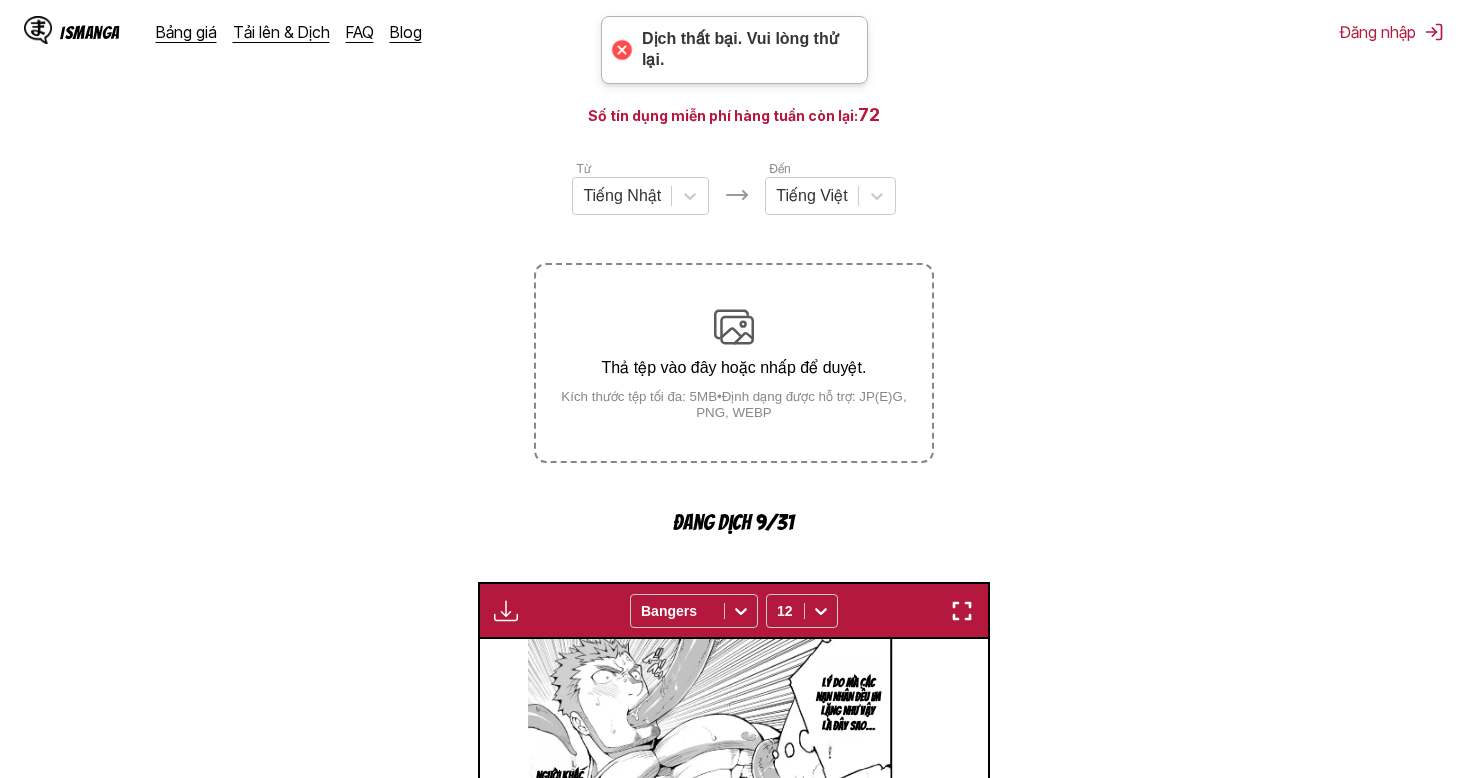 scroll, scrollTop: 92, scrollLeft: 0, axis: vertical 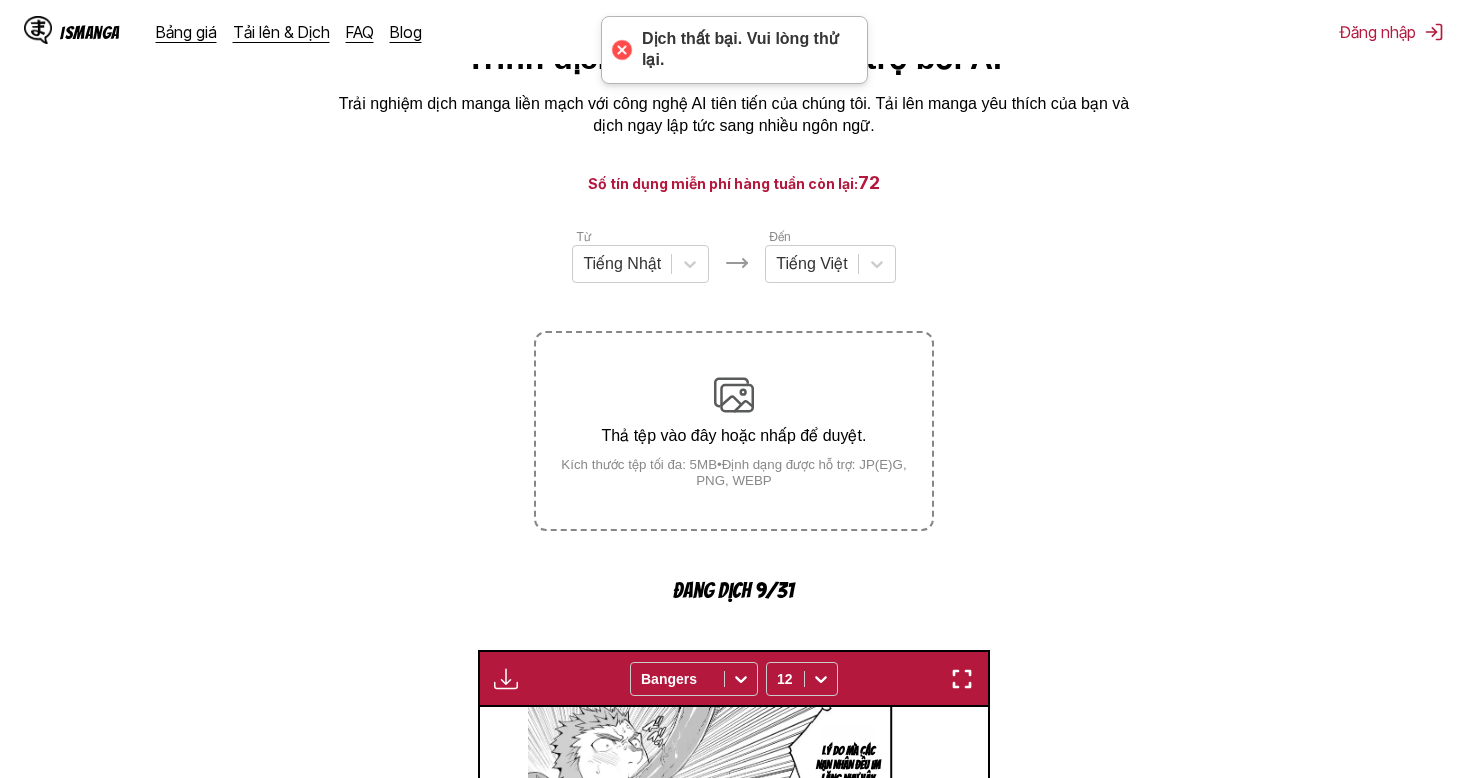 click on "Dịch thất bại. Vui lòng thử lại." at bounding box center [744, 50] 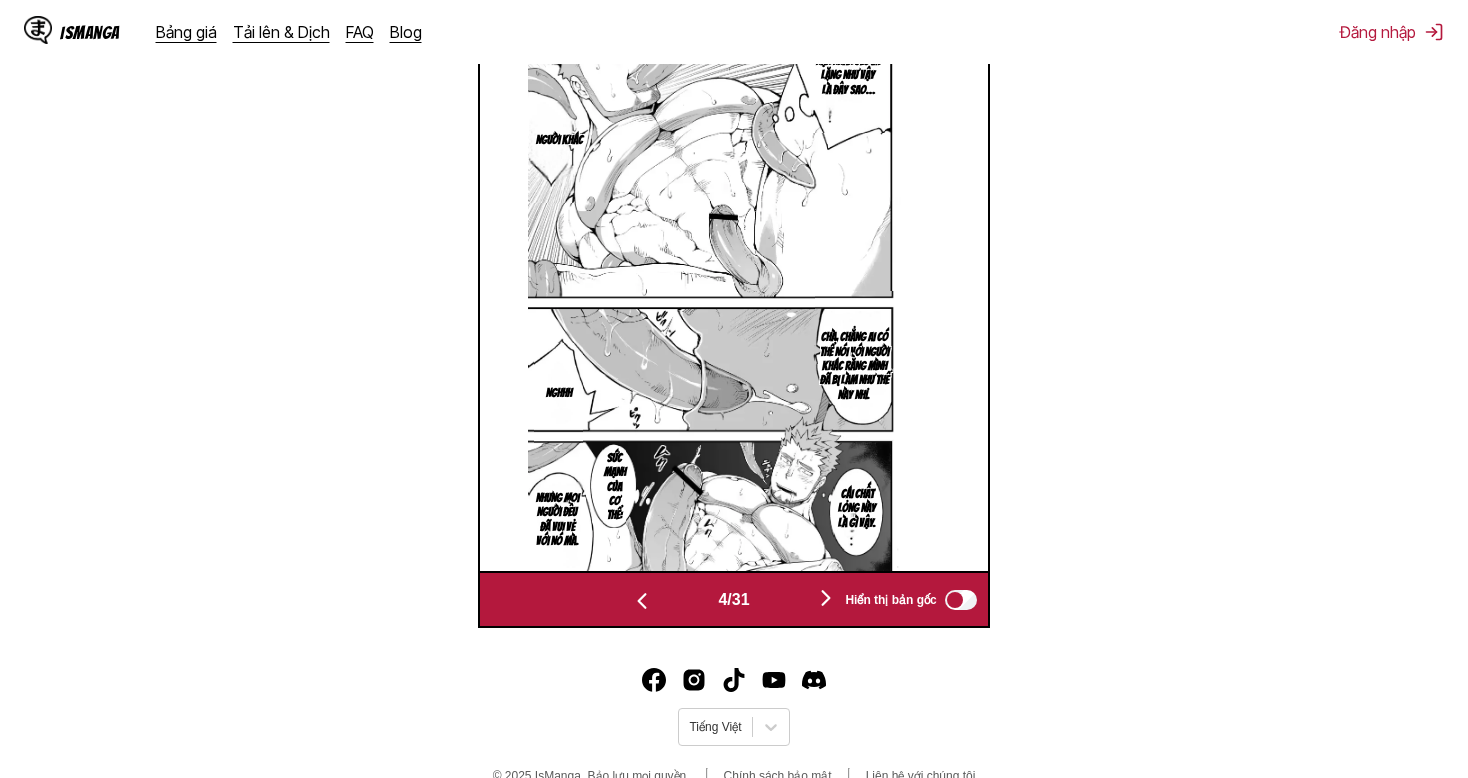 scroll, scrollTop: 835, scrollLeft: 0, axis: vertical 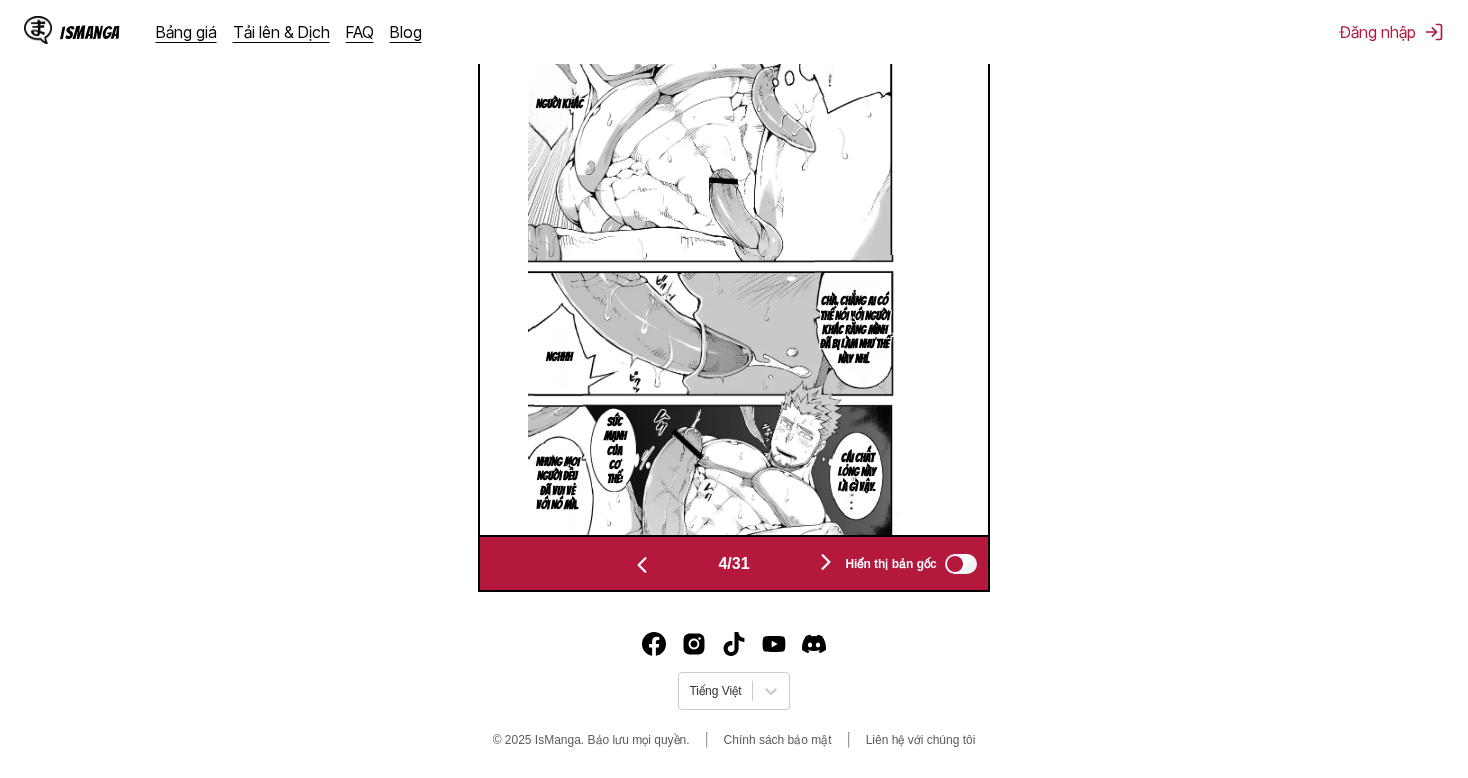 click at bounding box center (642, 565) 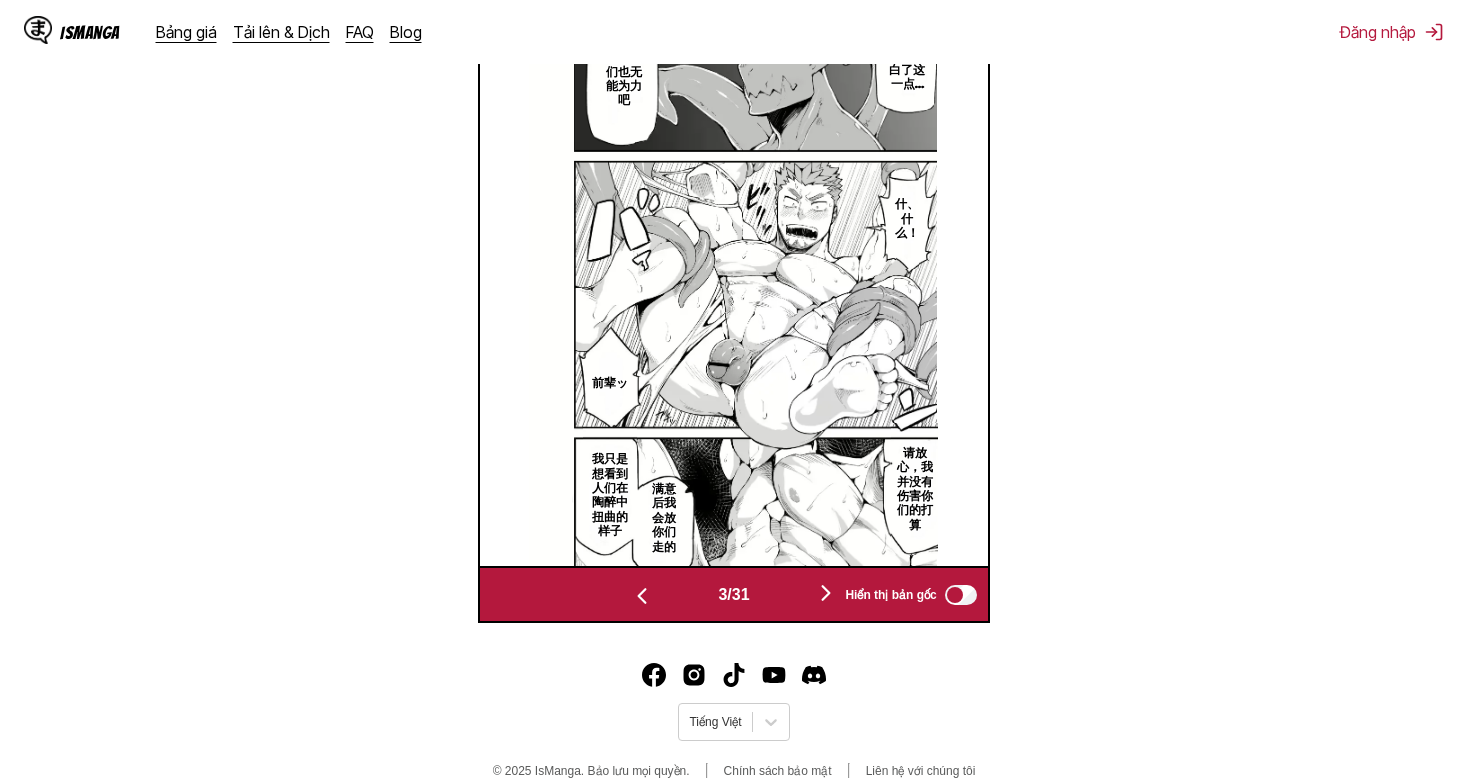 click at bounding box center [826, 593] 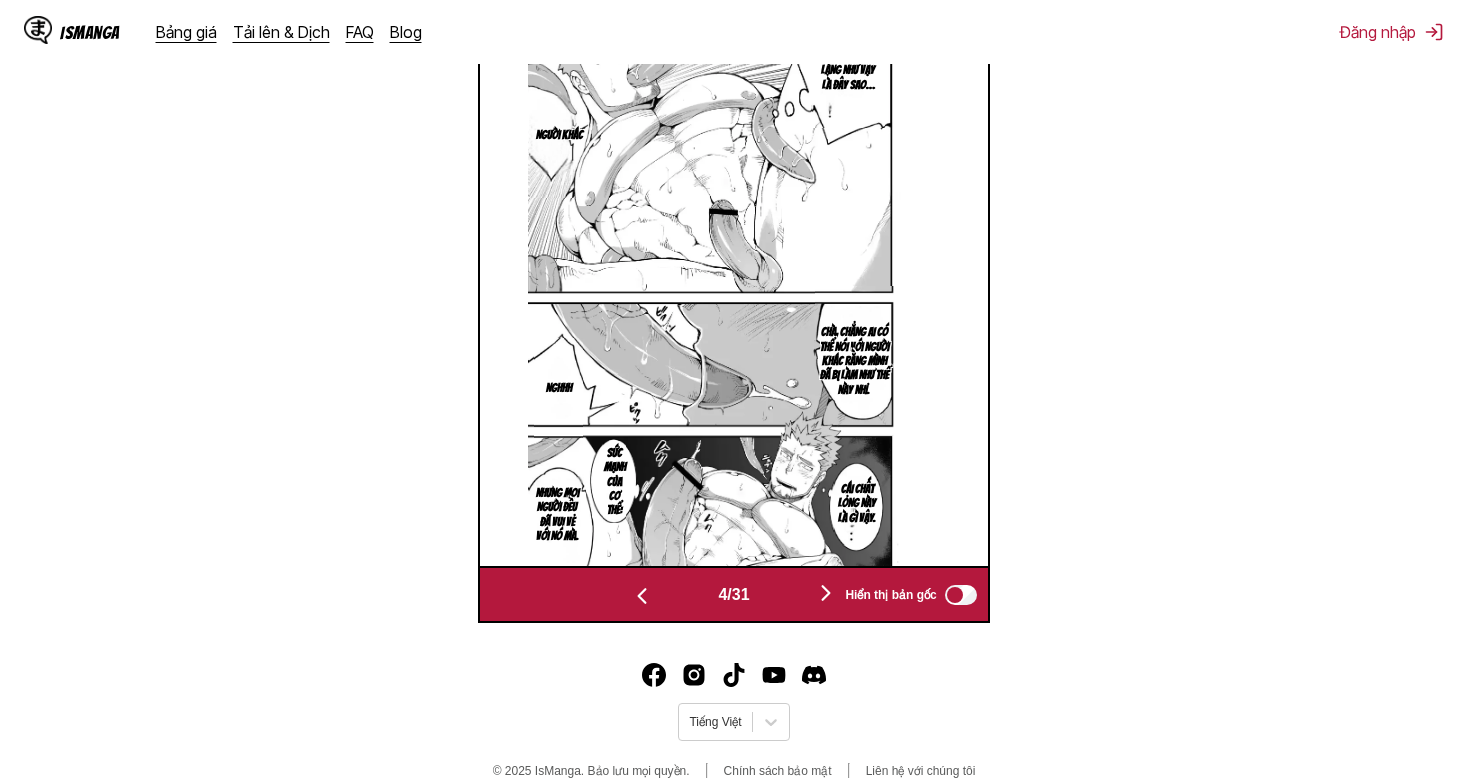 click at bounding box center (826, 593) 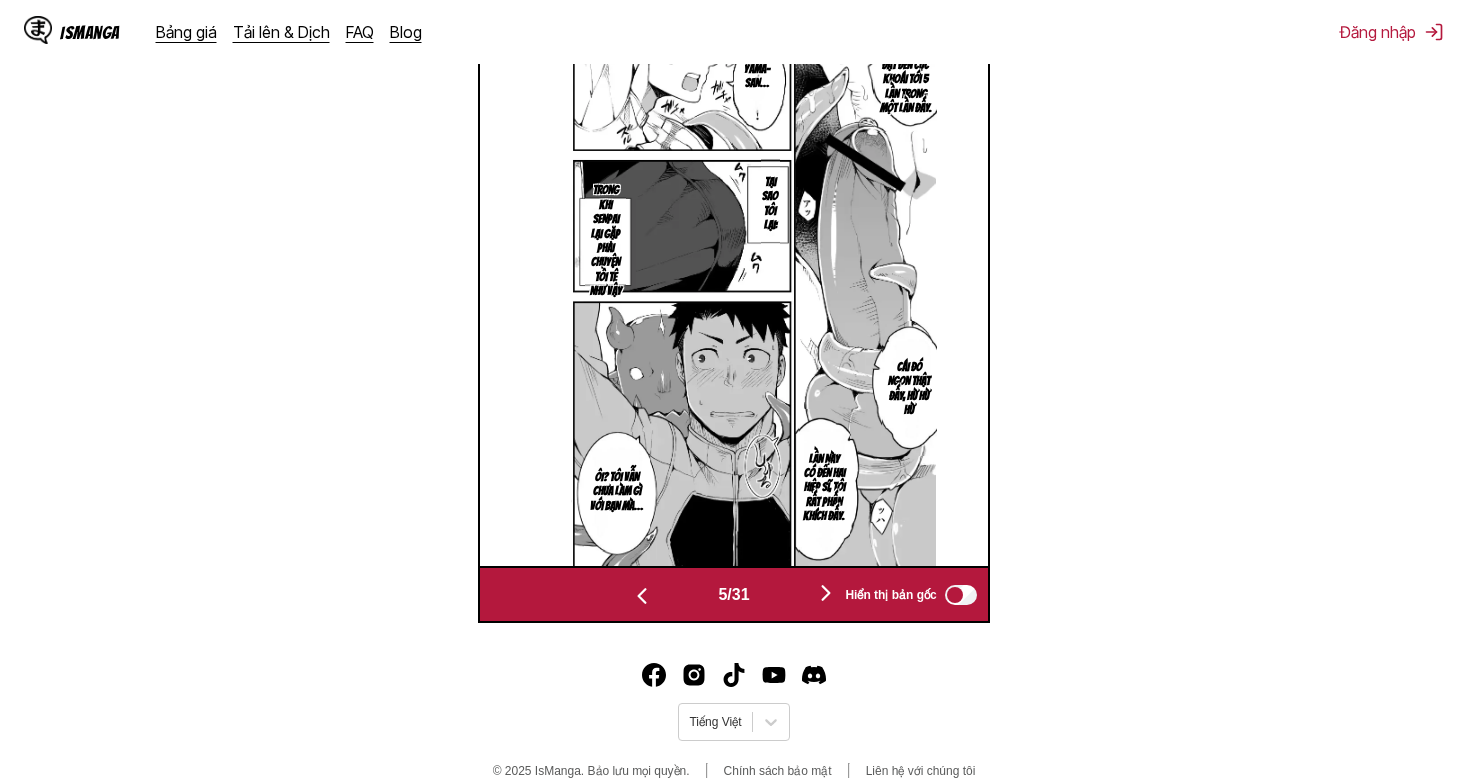 click at bounding box center [826, 593] 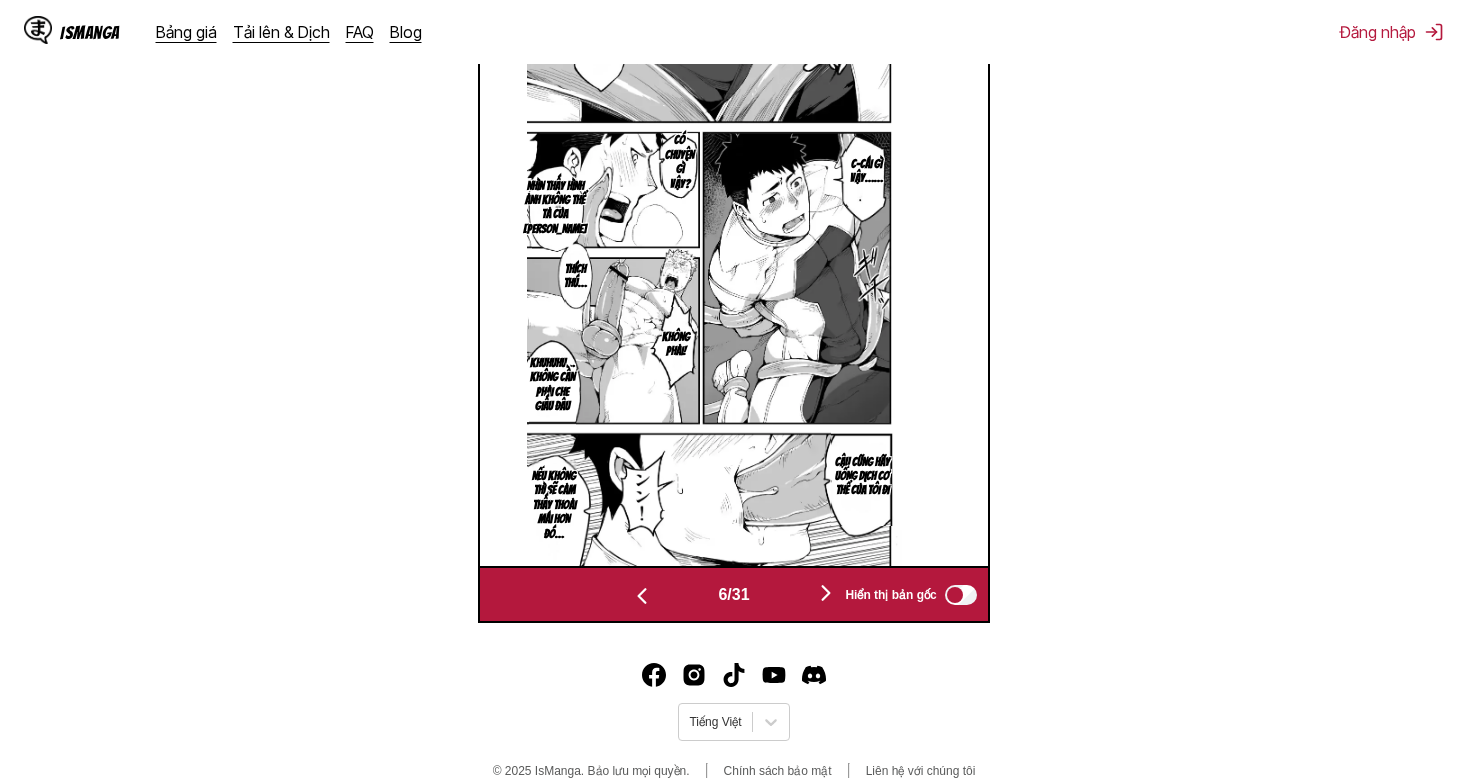 click at bounding box center [826, 593] 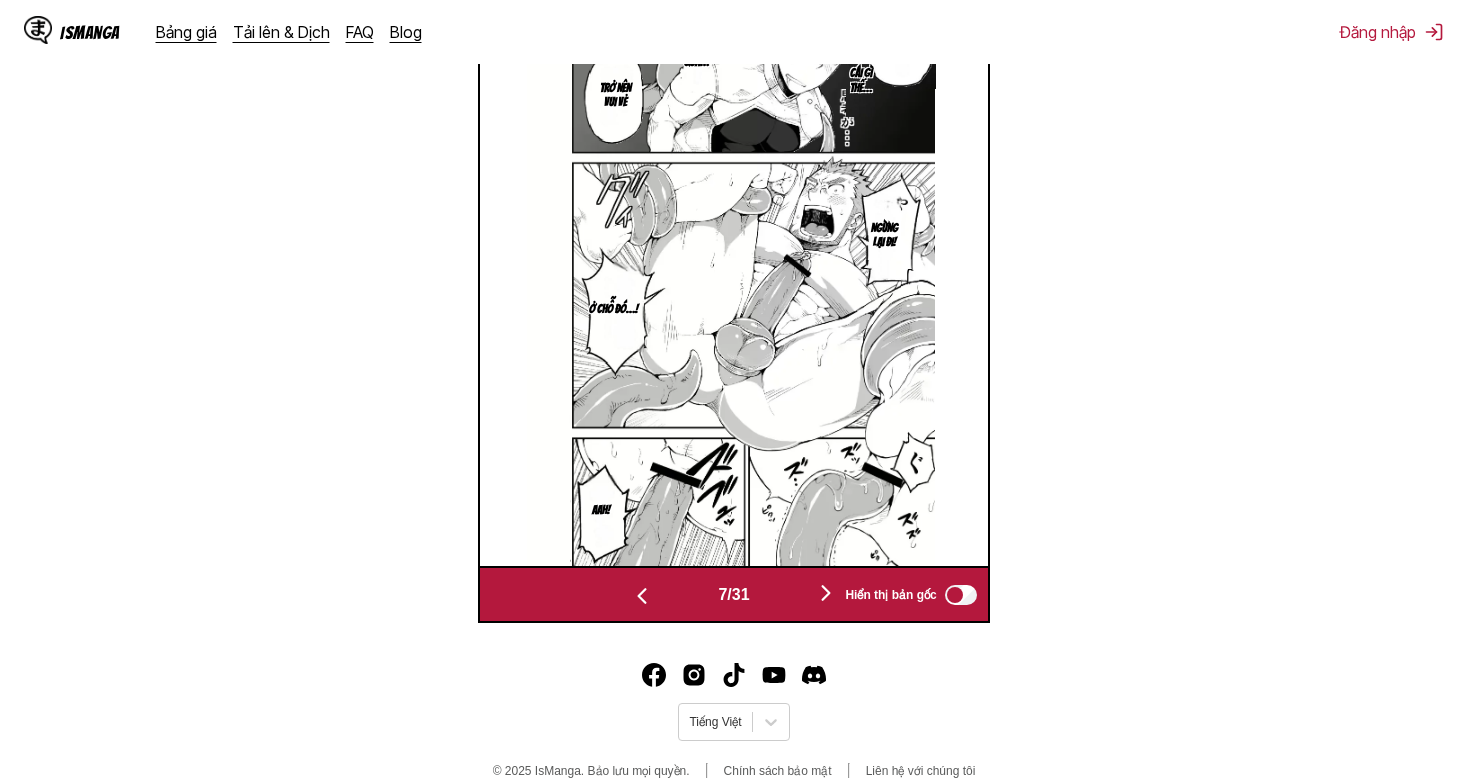 click at bounding box center [826, 593] 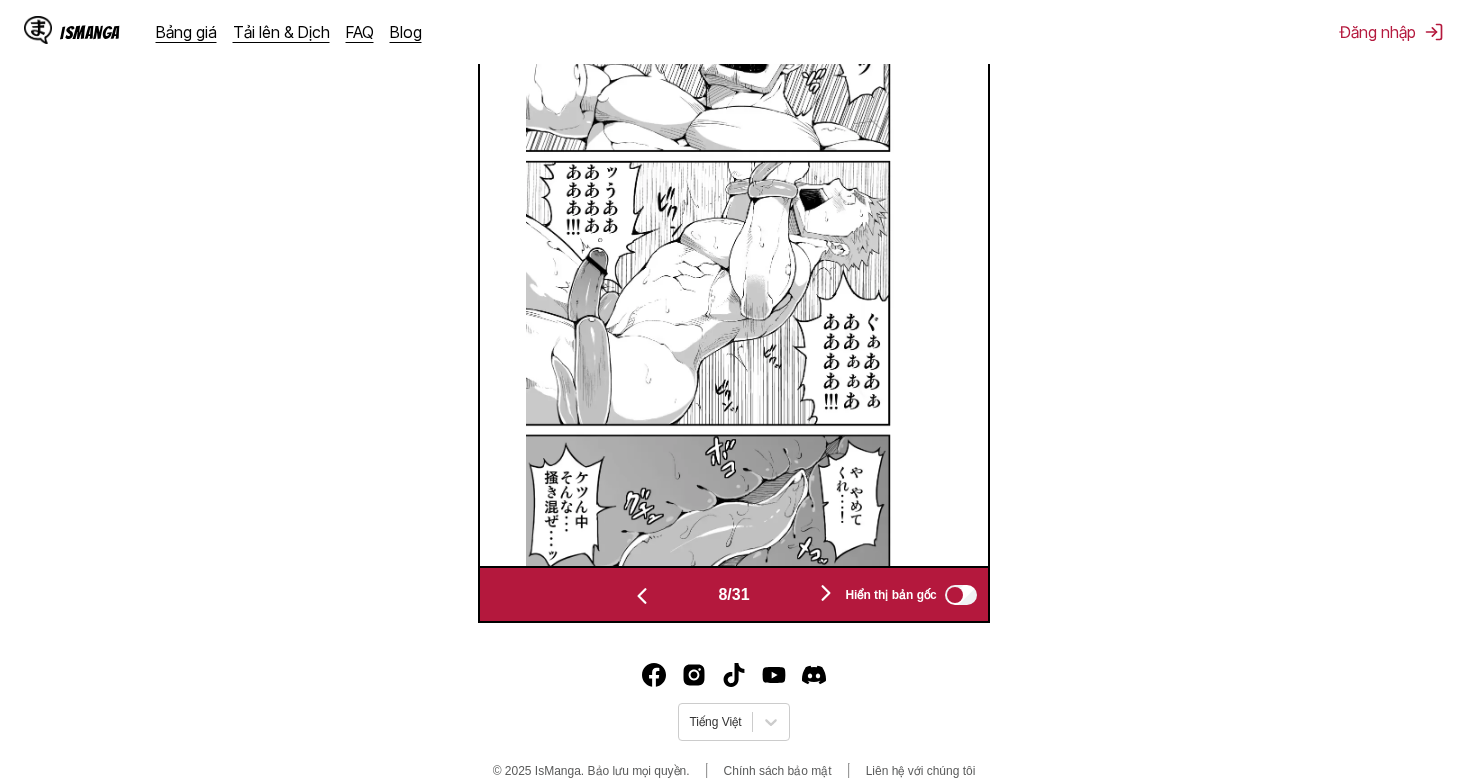 click at bounding box center (826, 593) 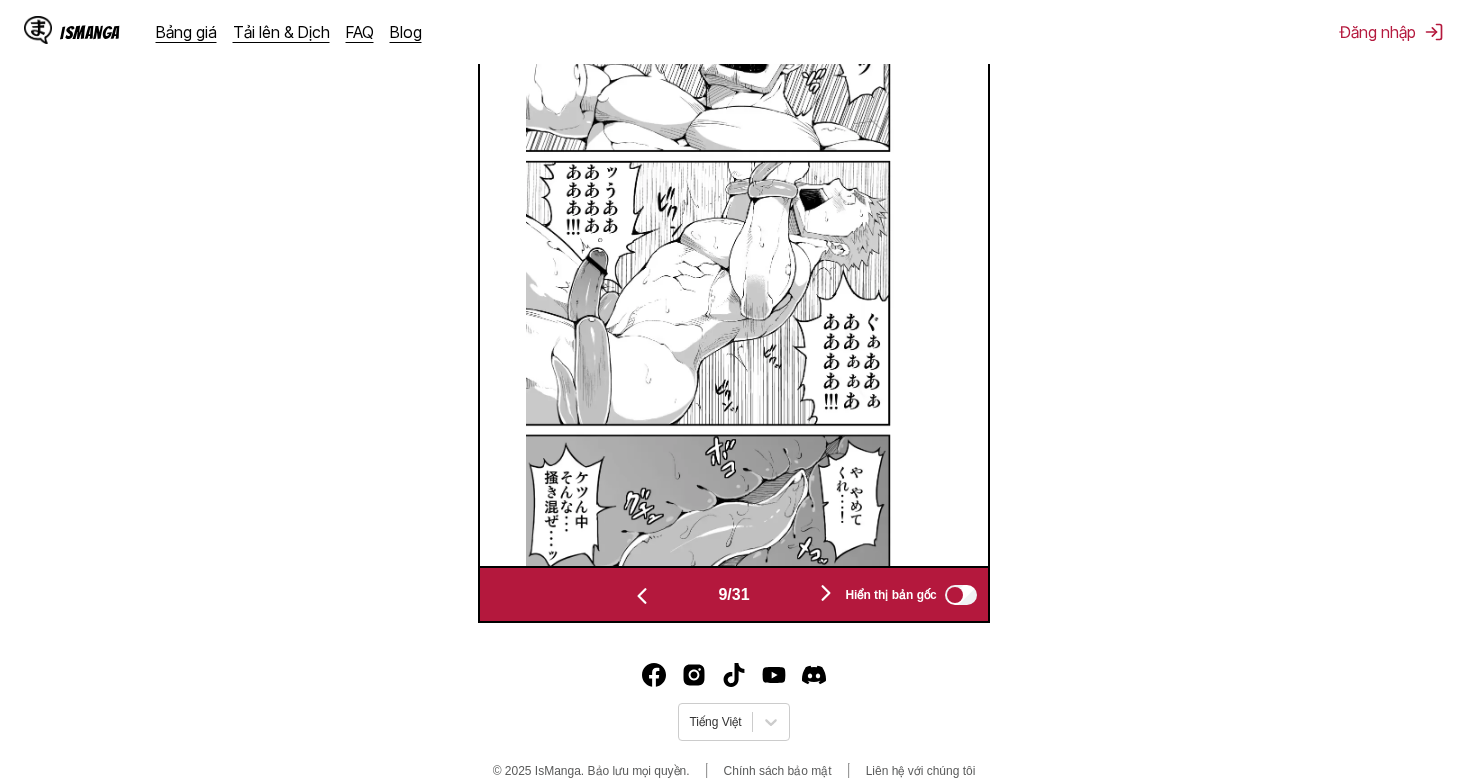 scroll, scrollTop: 0, scrollLeft: 4064, axis: horizontal 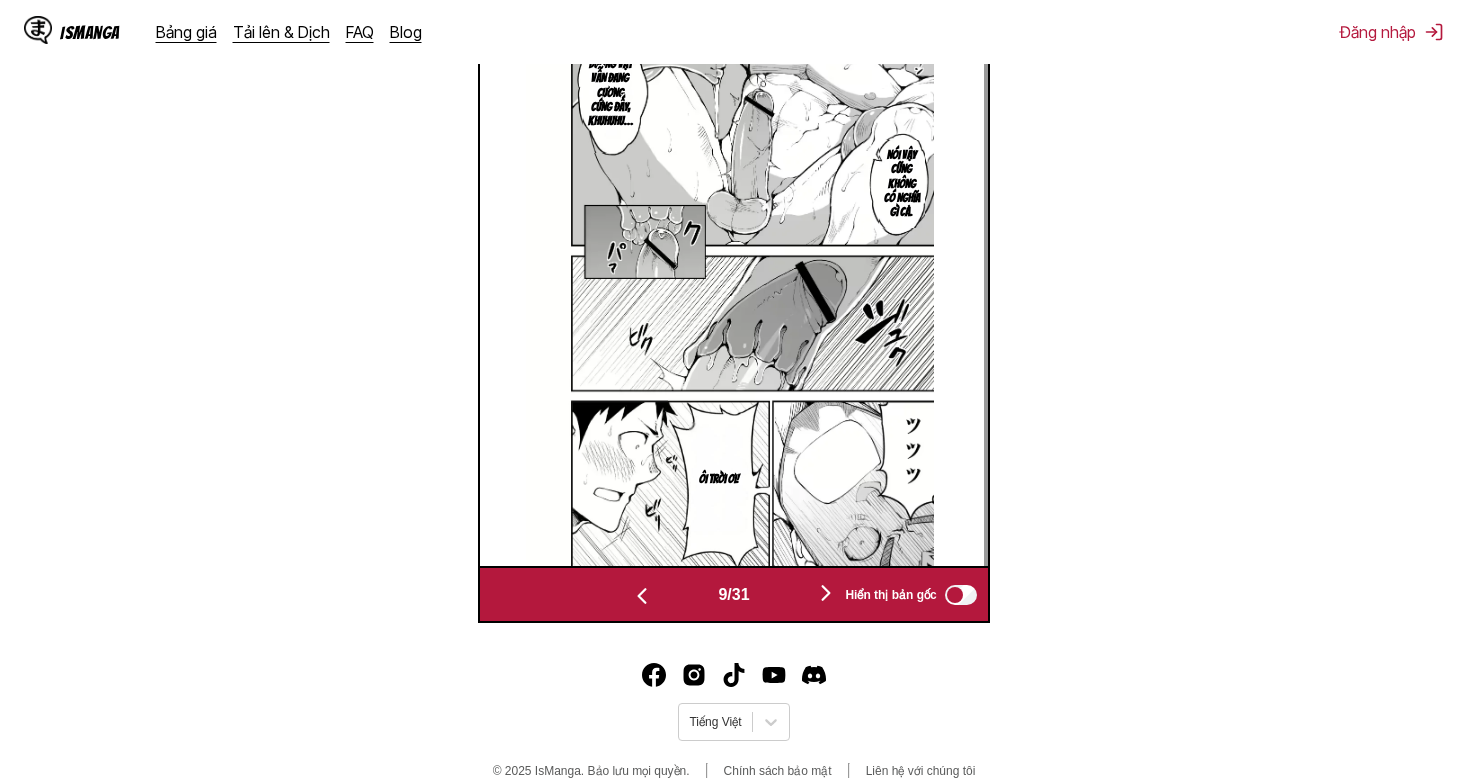 click at bounding box center (642, 594) 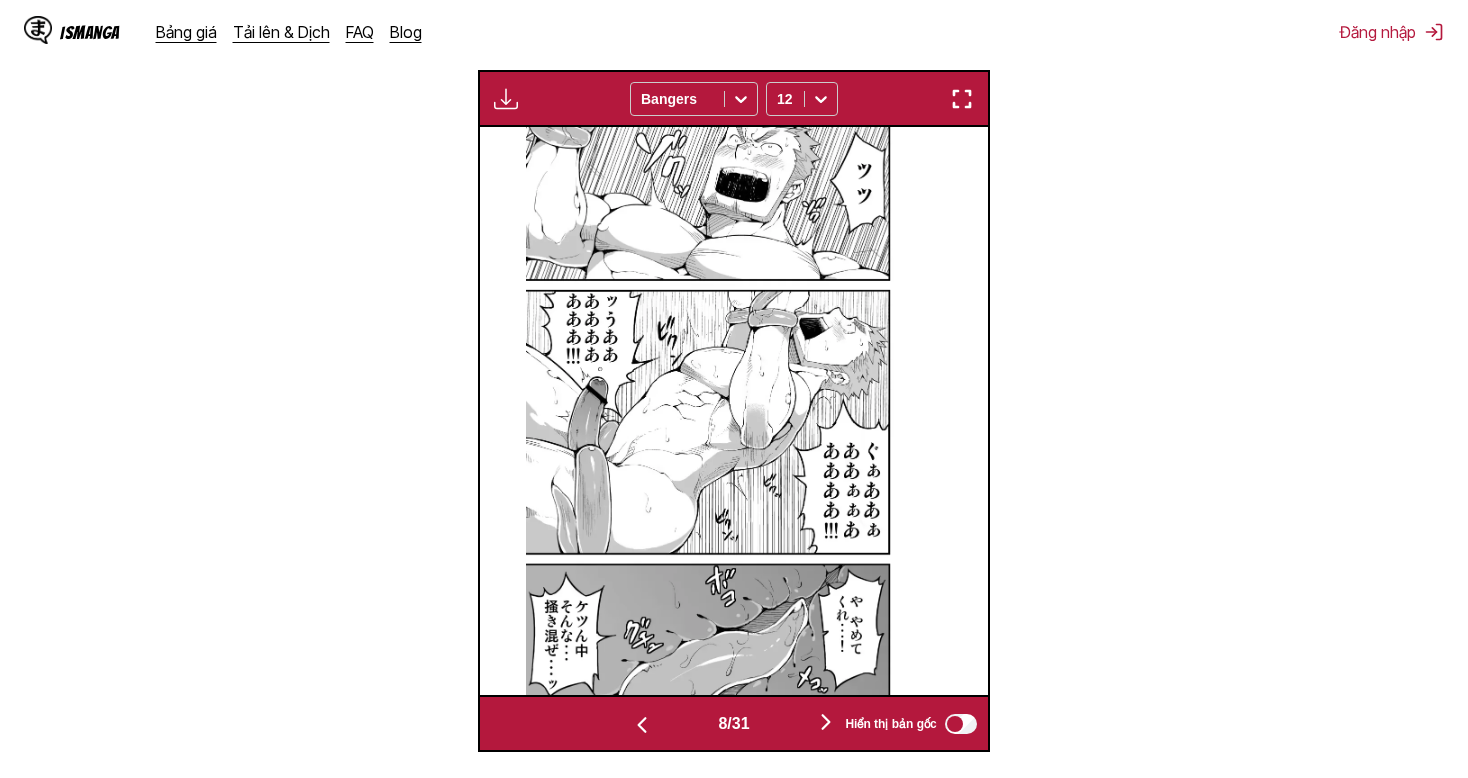 scroll, scrollTop: 700, scrollLeft: 0, axis: vertical 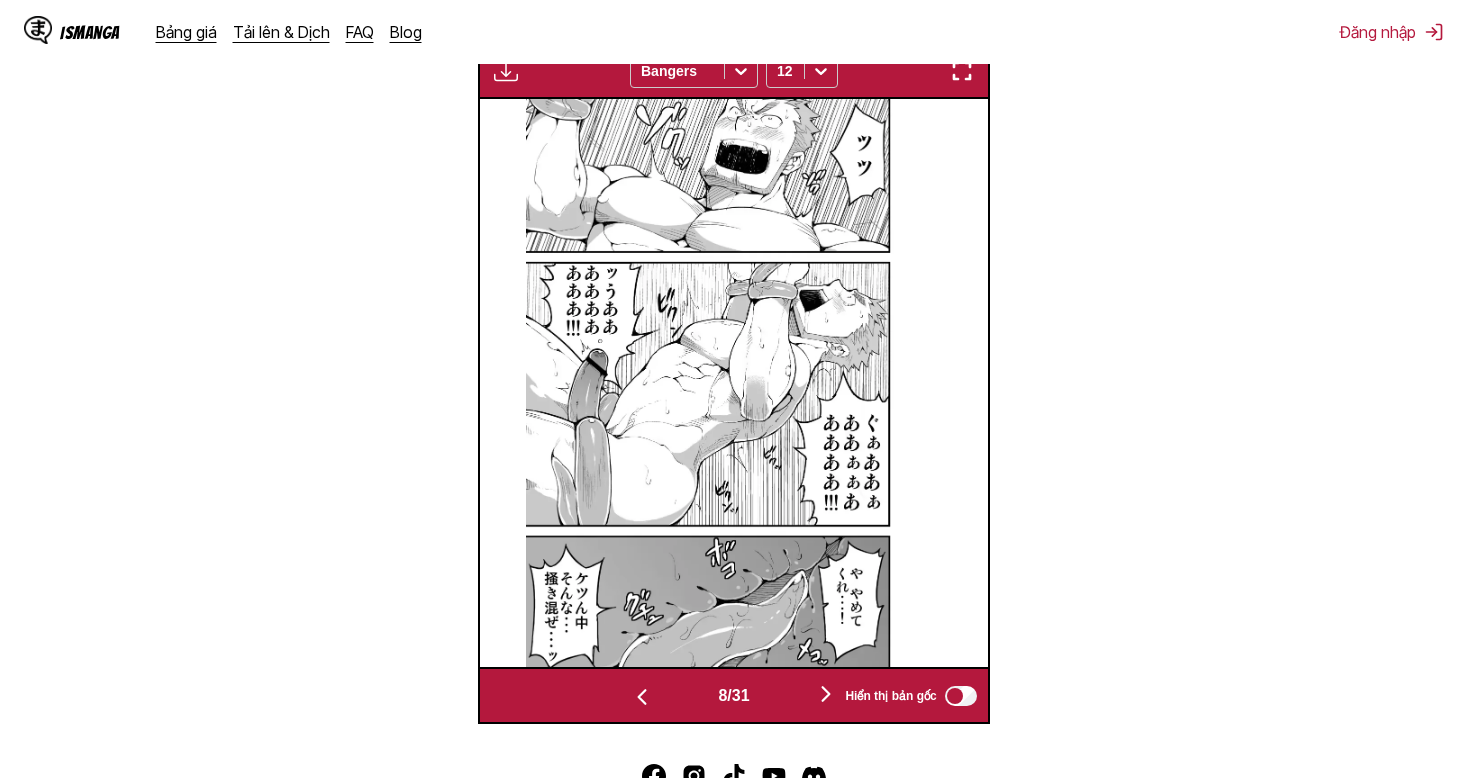 click at bounding box center [642, 697] 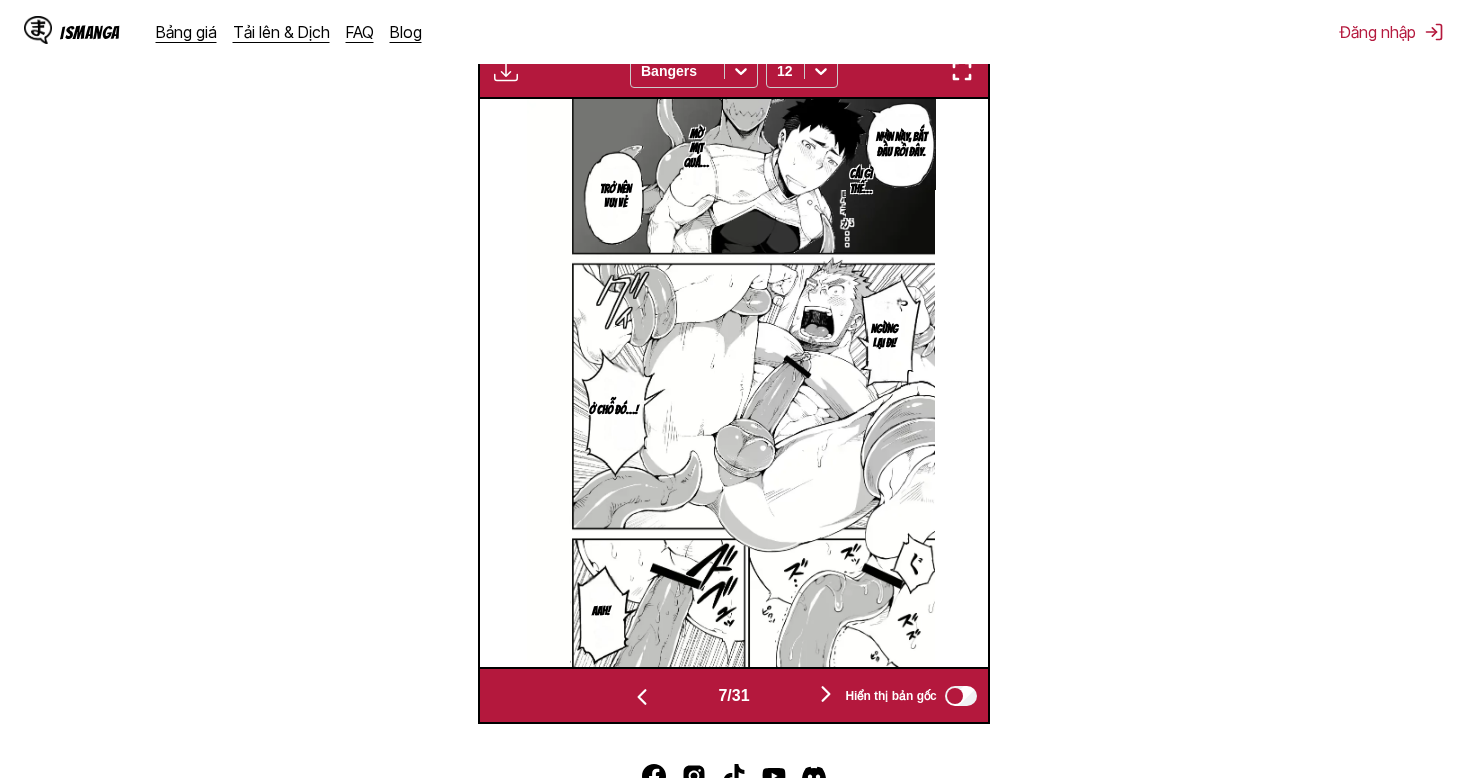 click at bounding box center (642, 697) 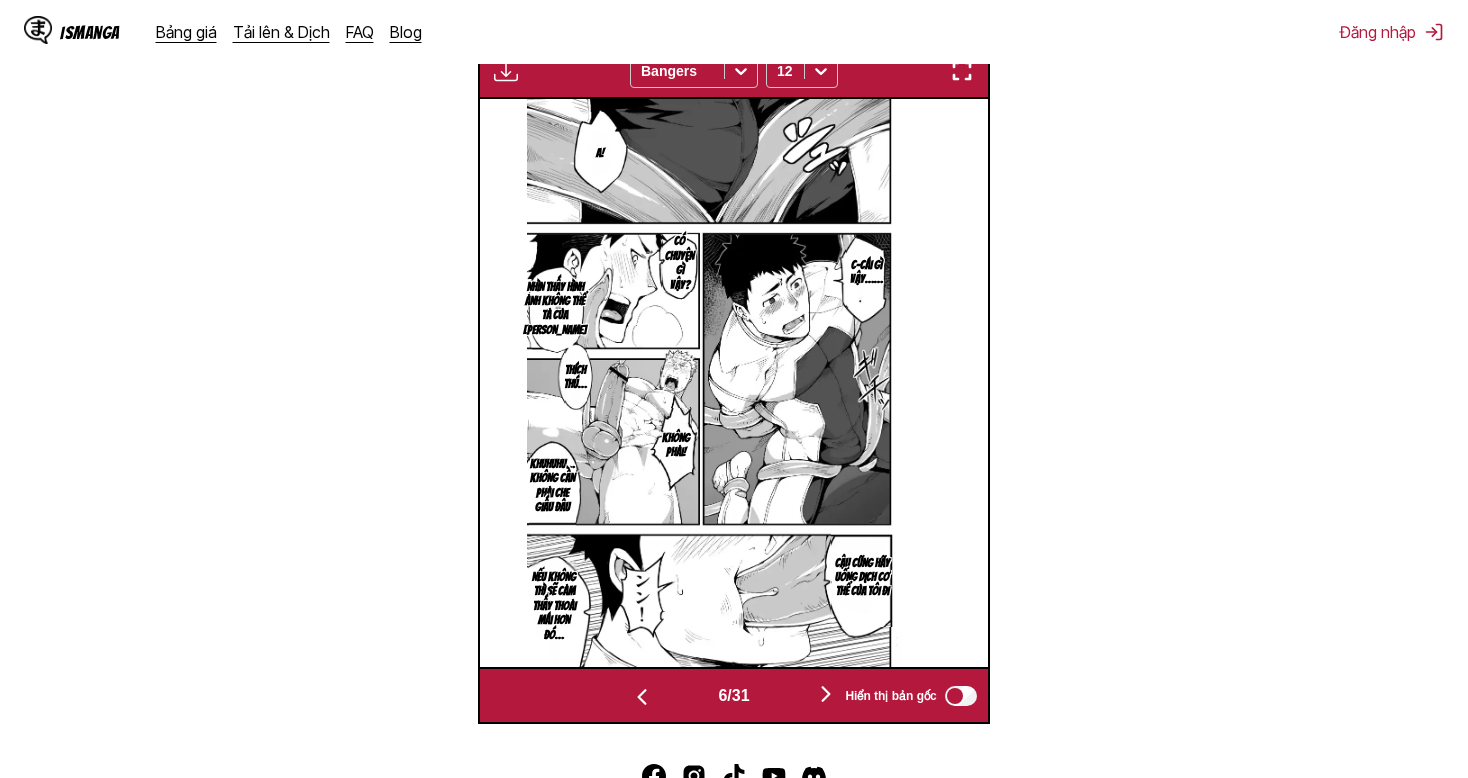 click at bounding box center [642, 697] 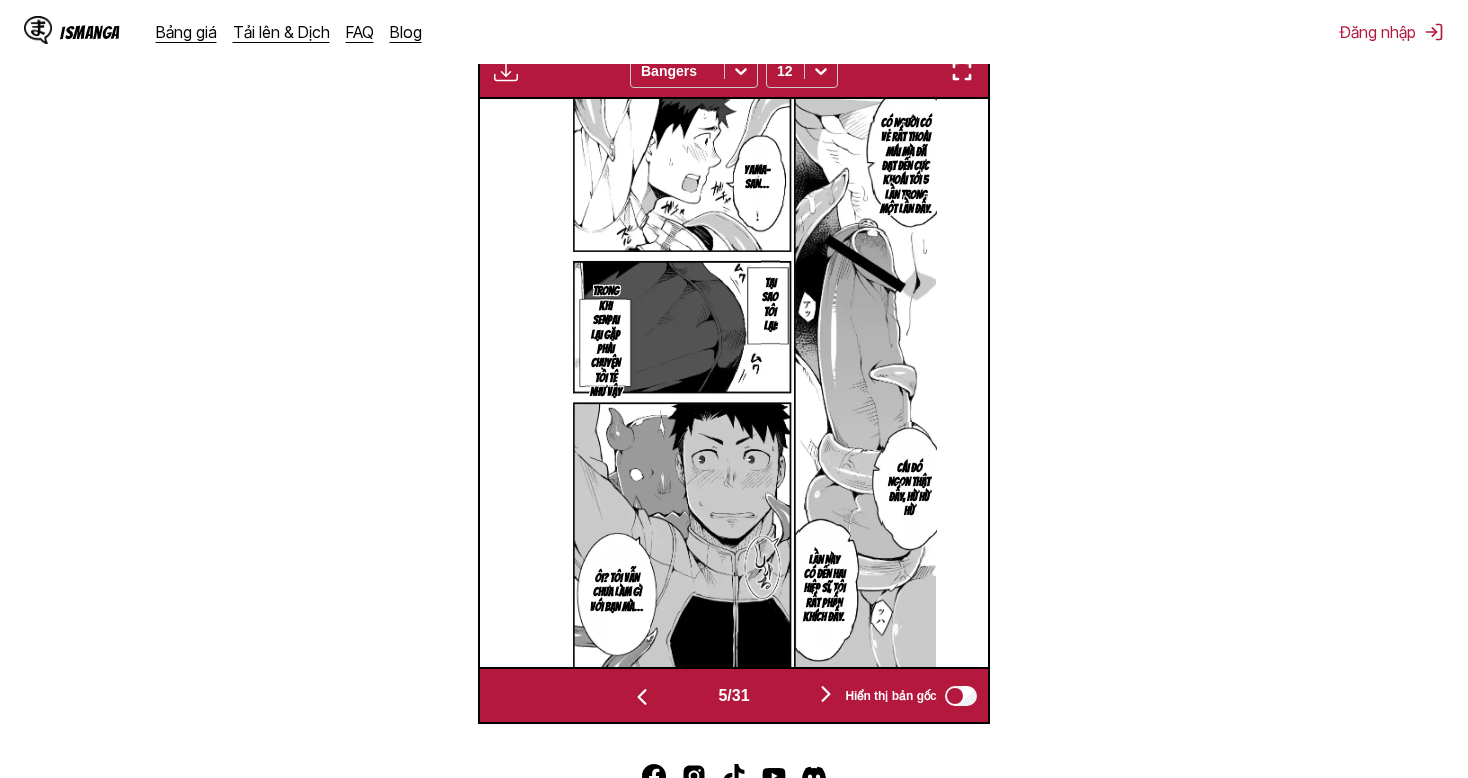click at bounding box center [642, 697] 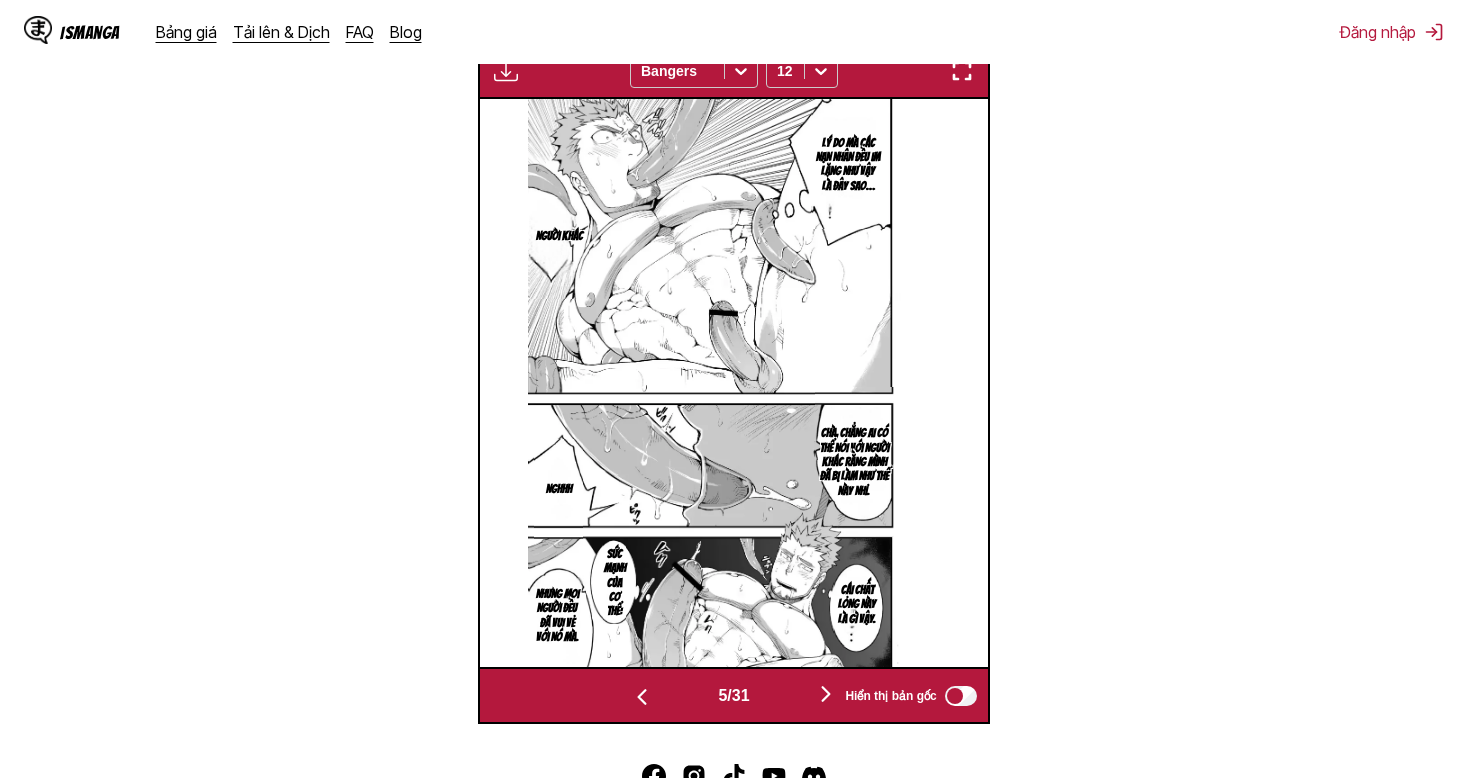 click at bounding box center (642, 697) 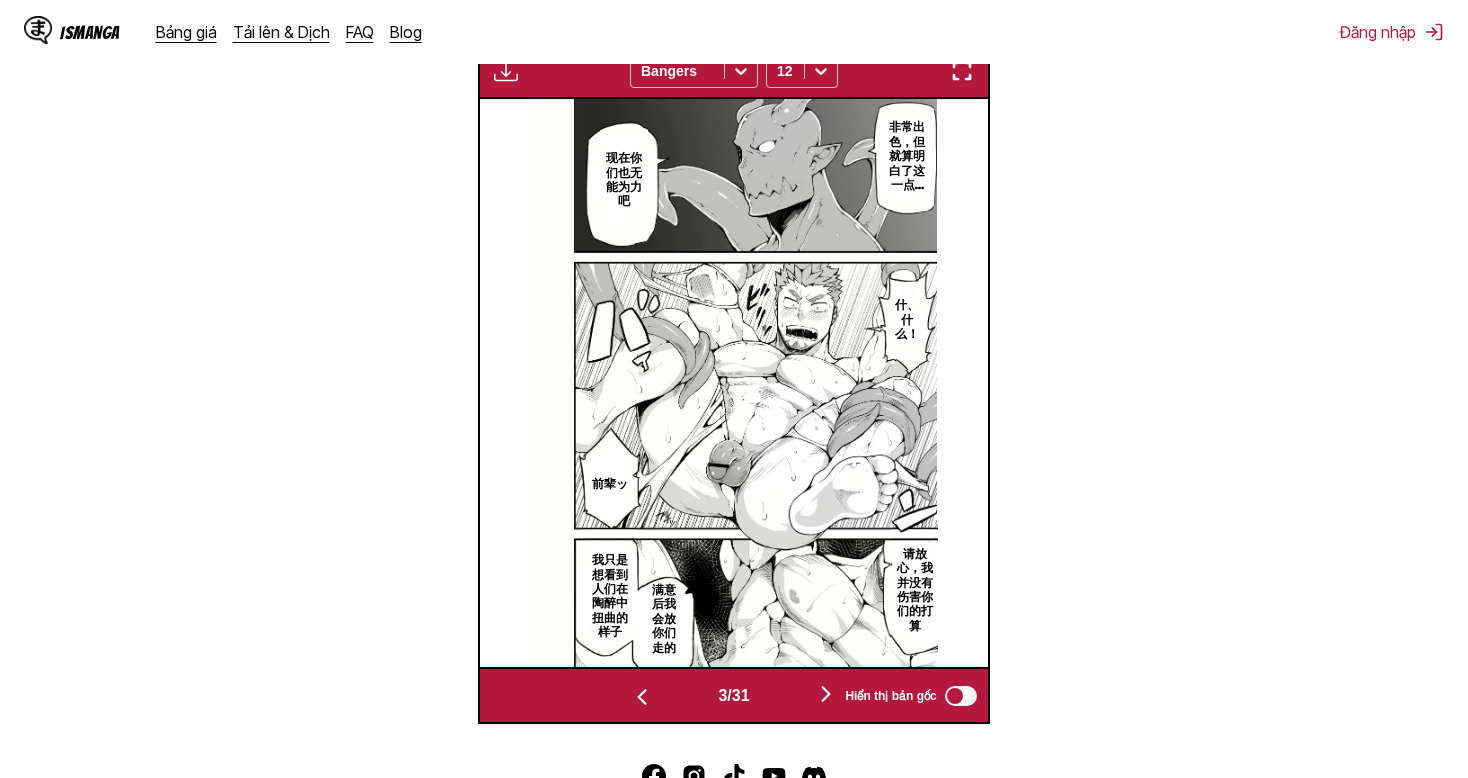 click at bounding box center [642, 697] 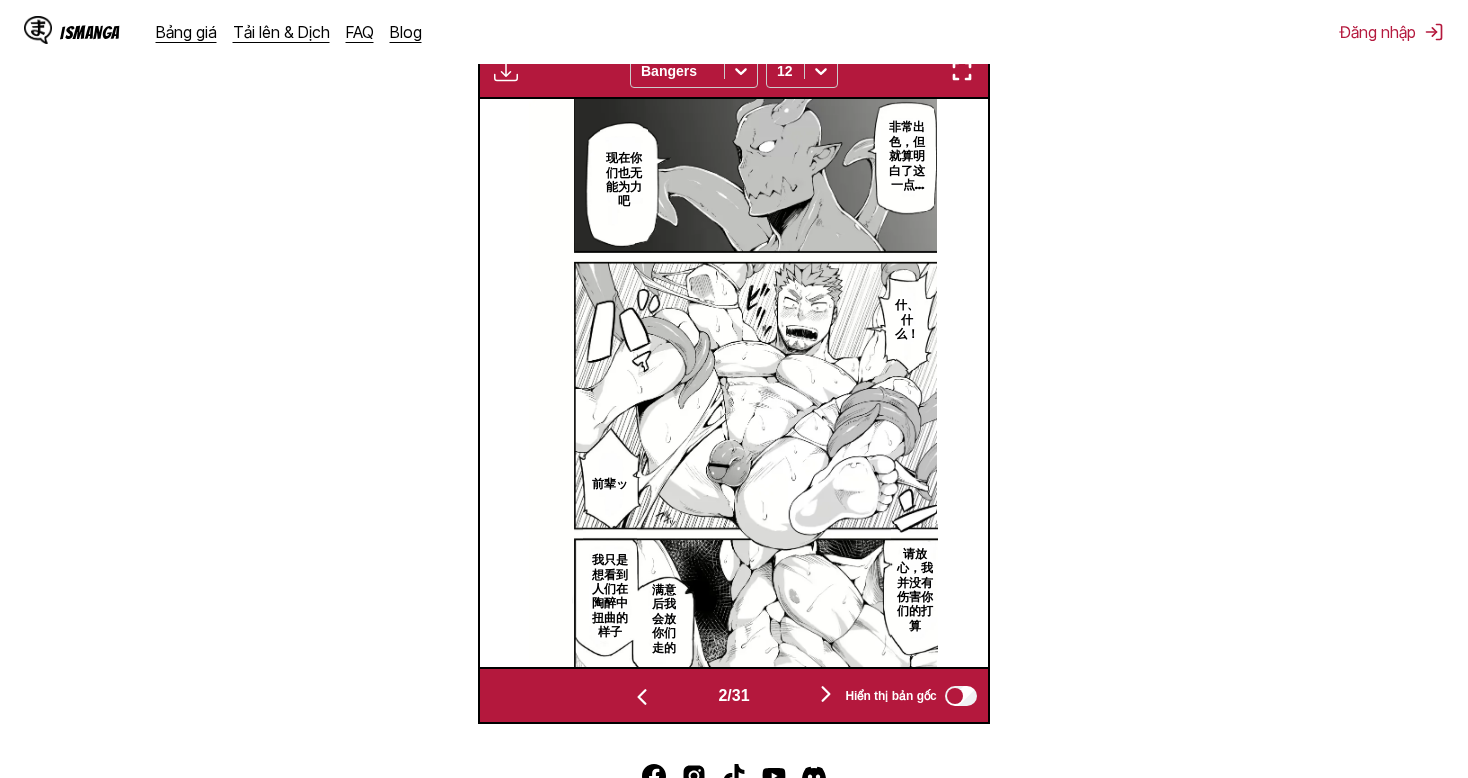 scroll, scrollTop: 0, scrollLeft: 508, axis: horizontal 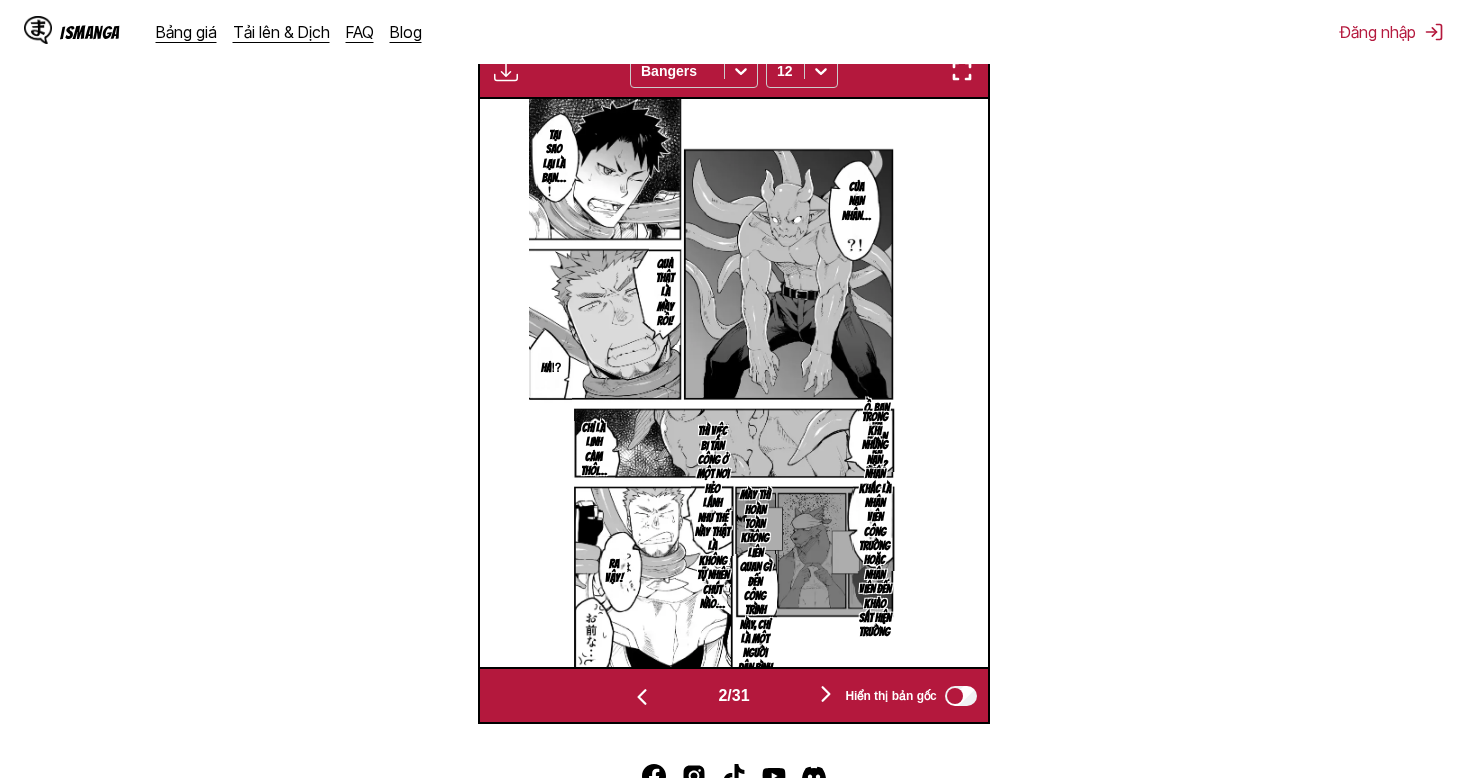 click at bounding box center (642, 697) 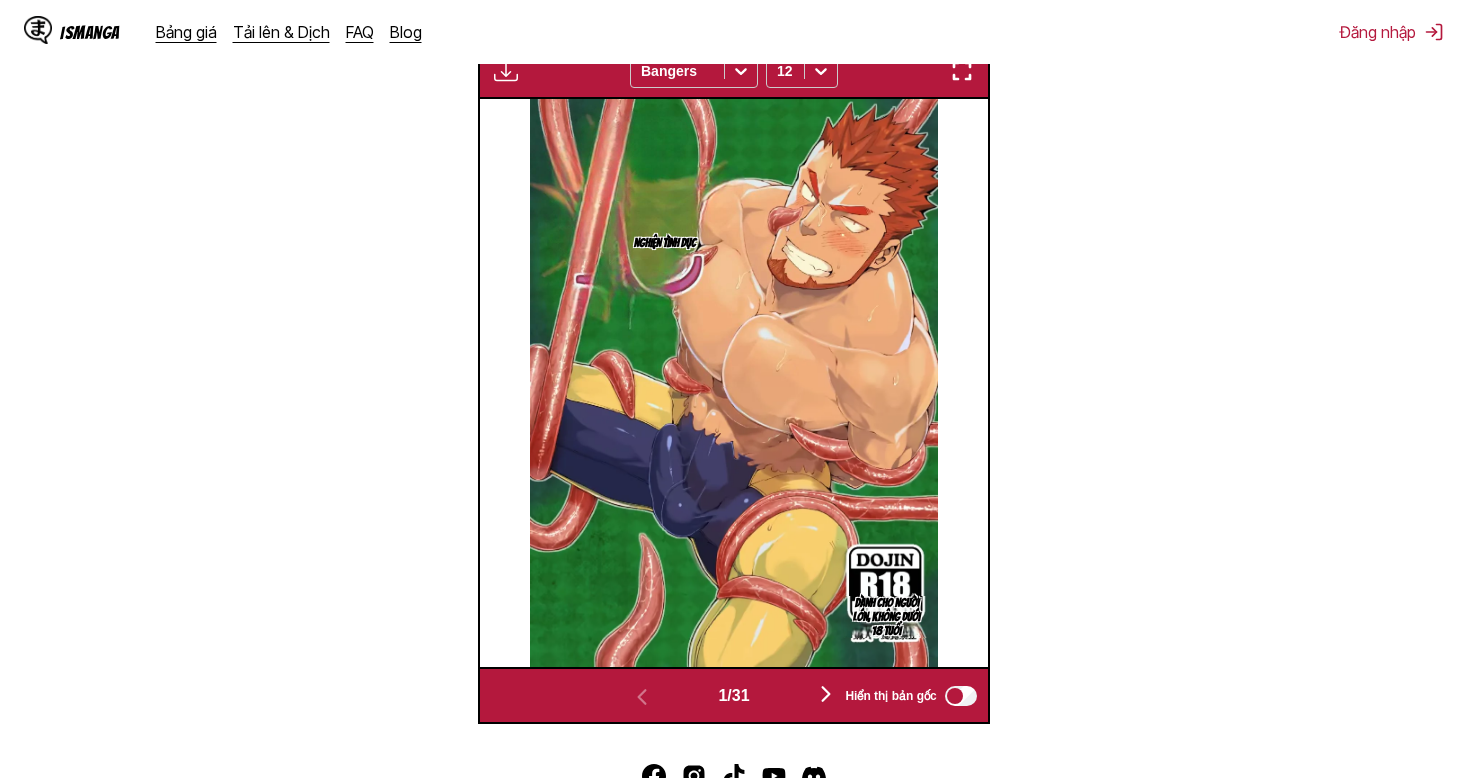 click at bounding box center [826, 695] 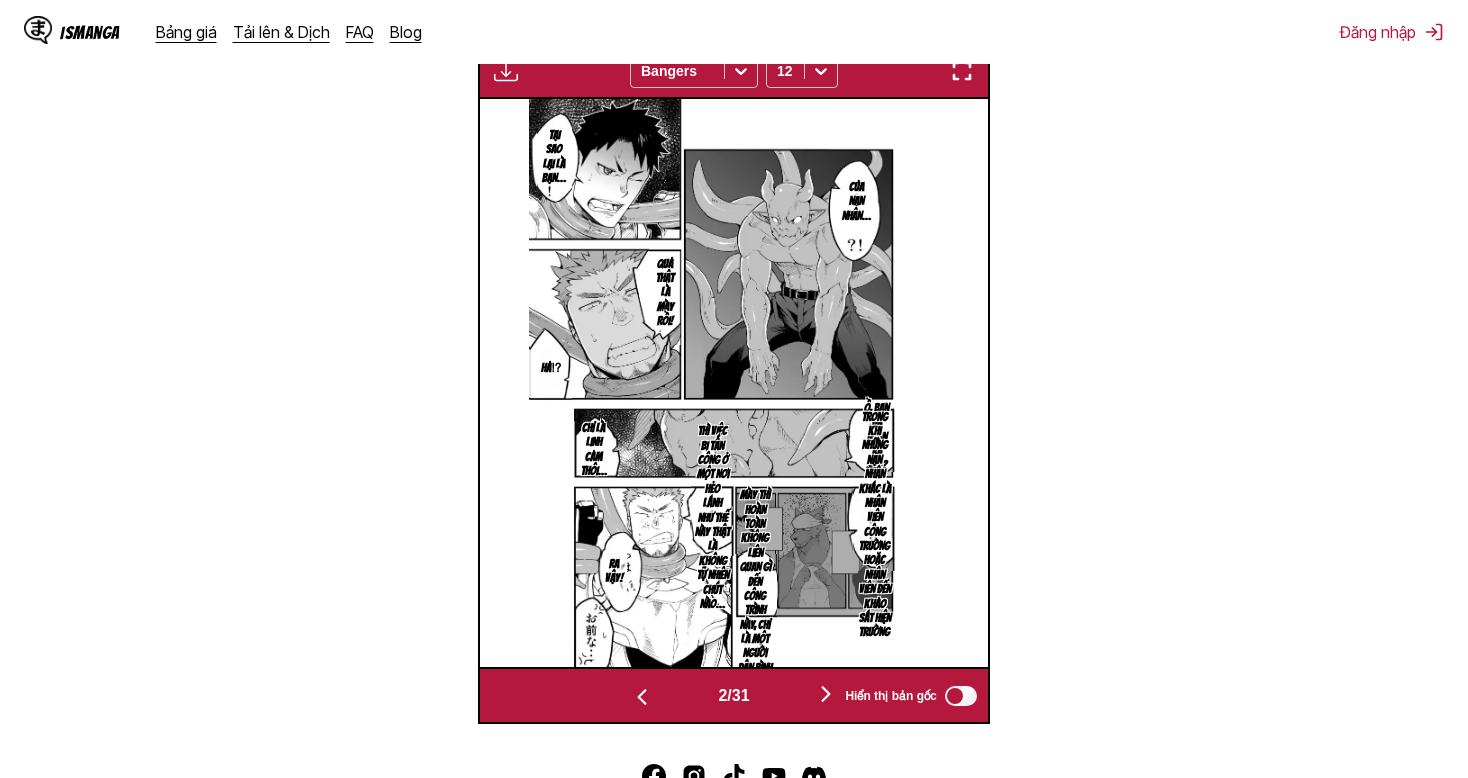 click at bounding box center (826, 695) 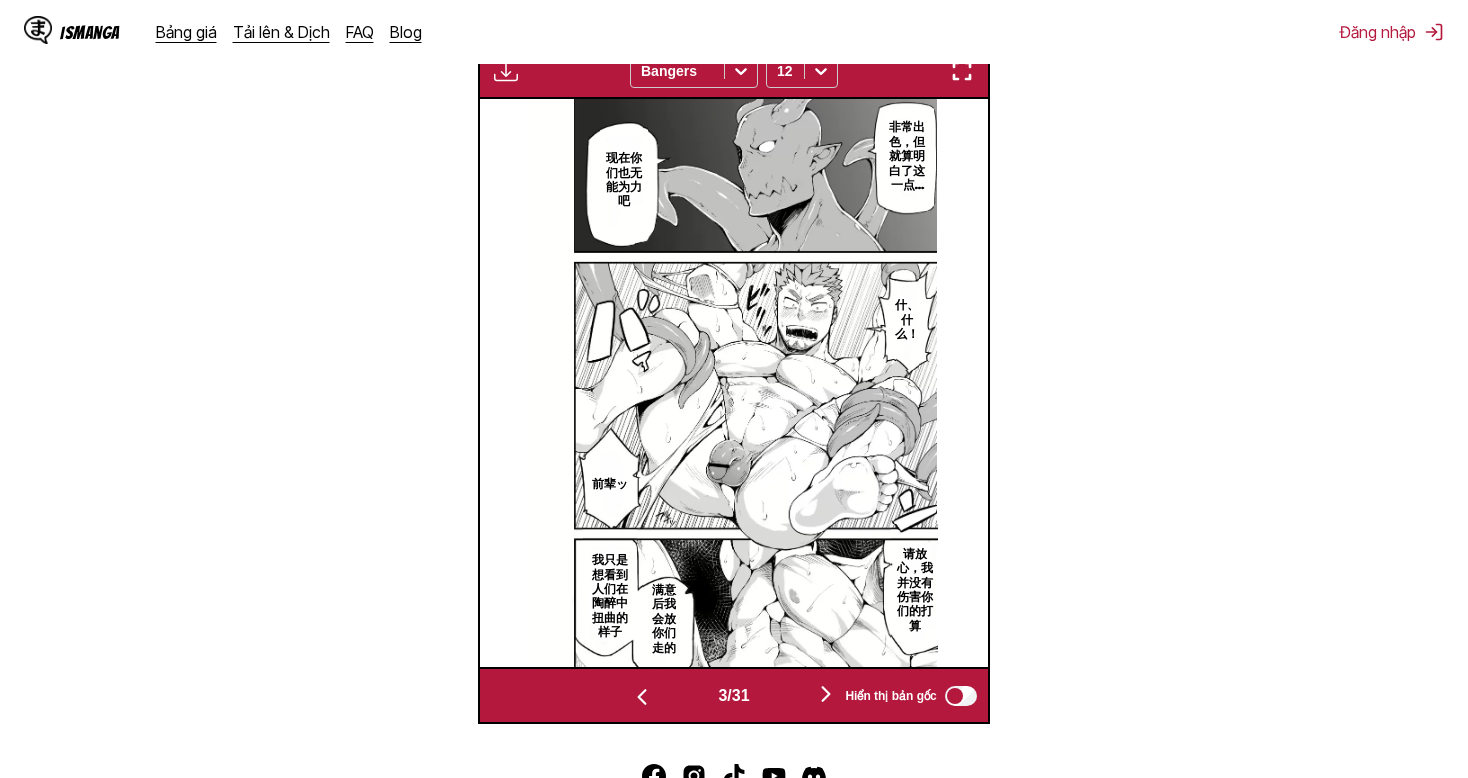 click at bounding box center [826, 695] 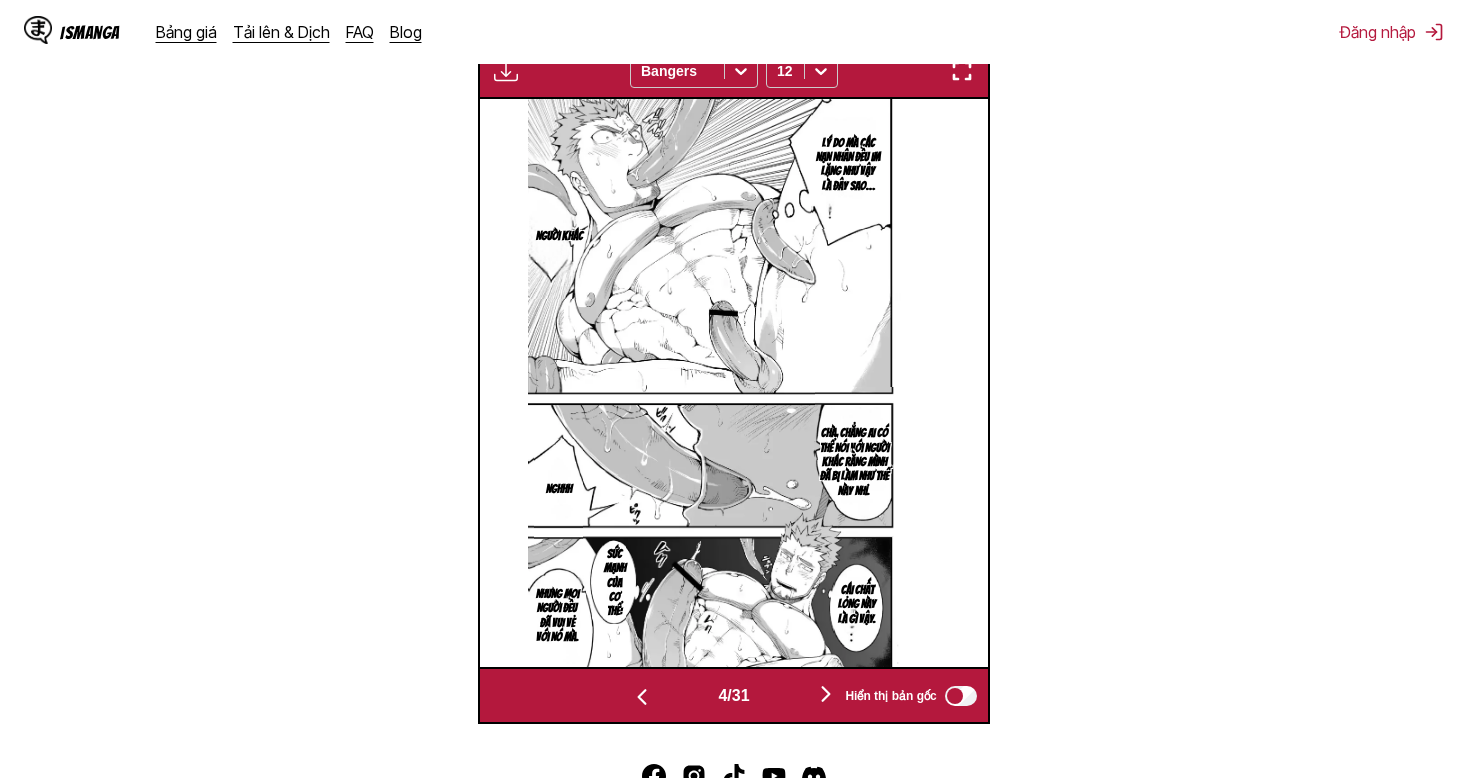click at bounding box center [826, 695] 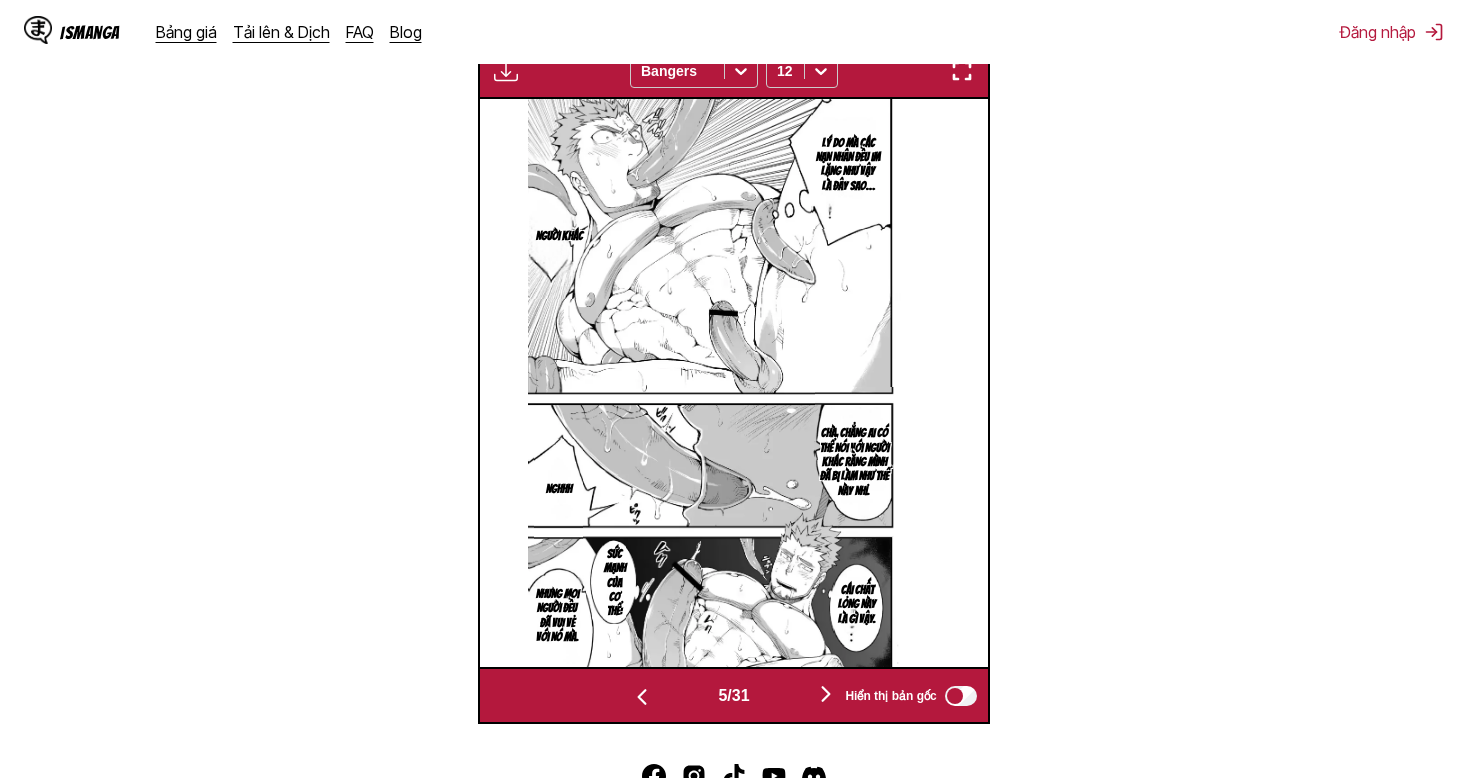 scroll, scrollTop: 0, scrollLeft: 2032, axis: horizontal 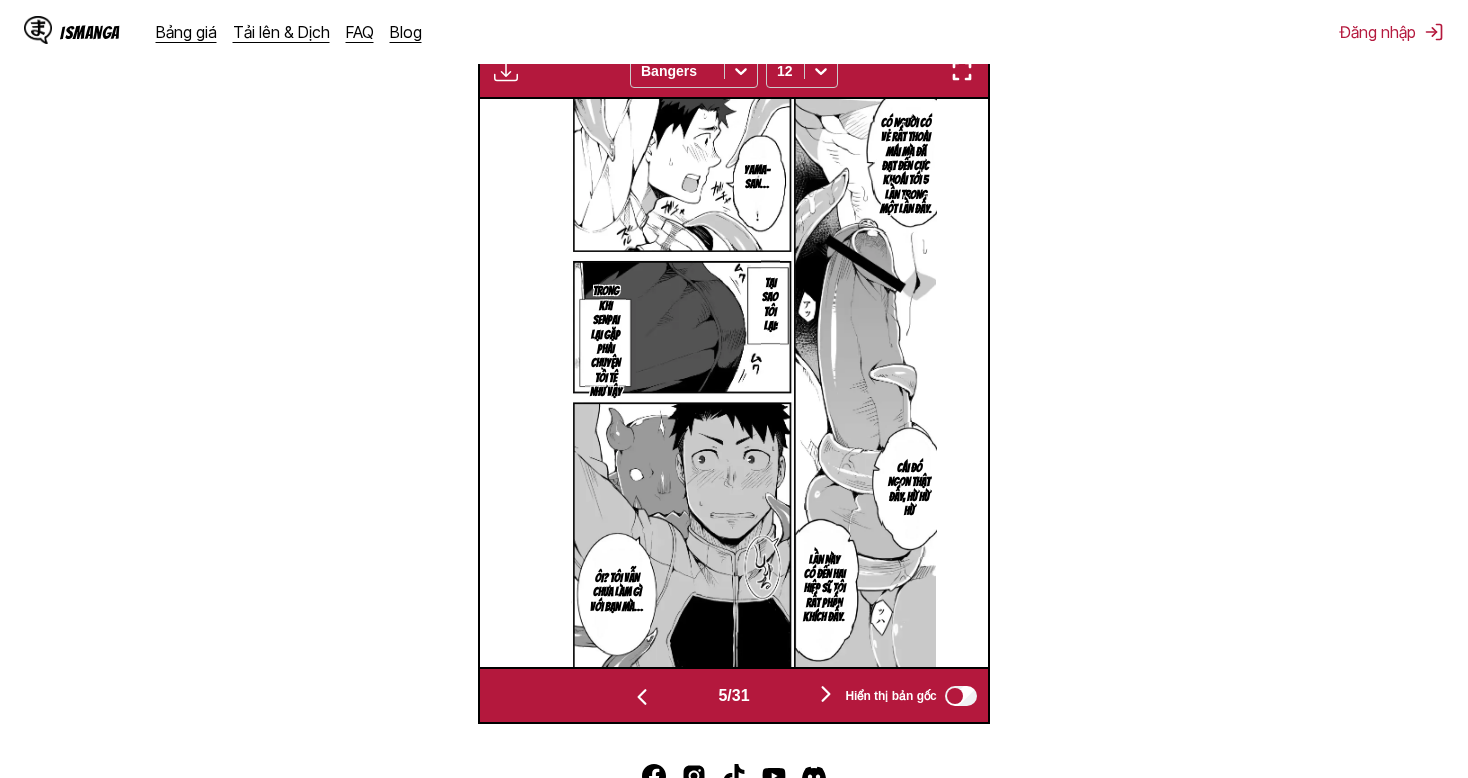 click at bounding box center (826, 695) 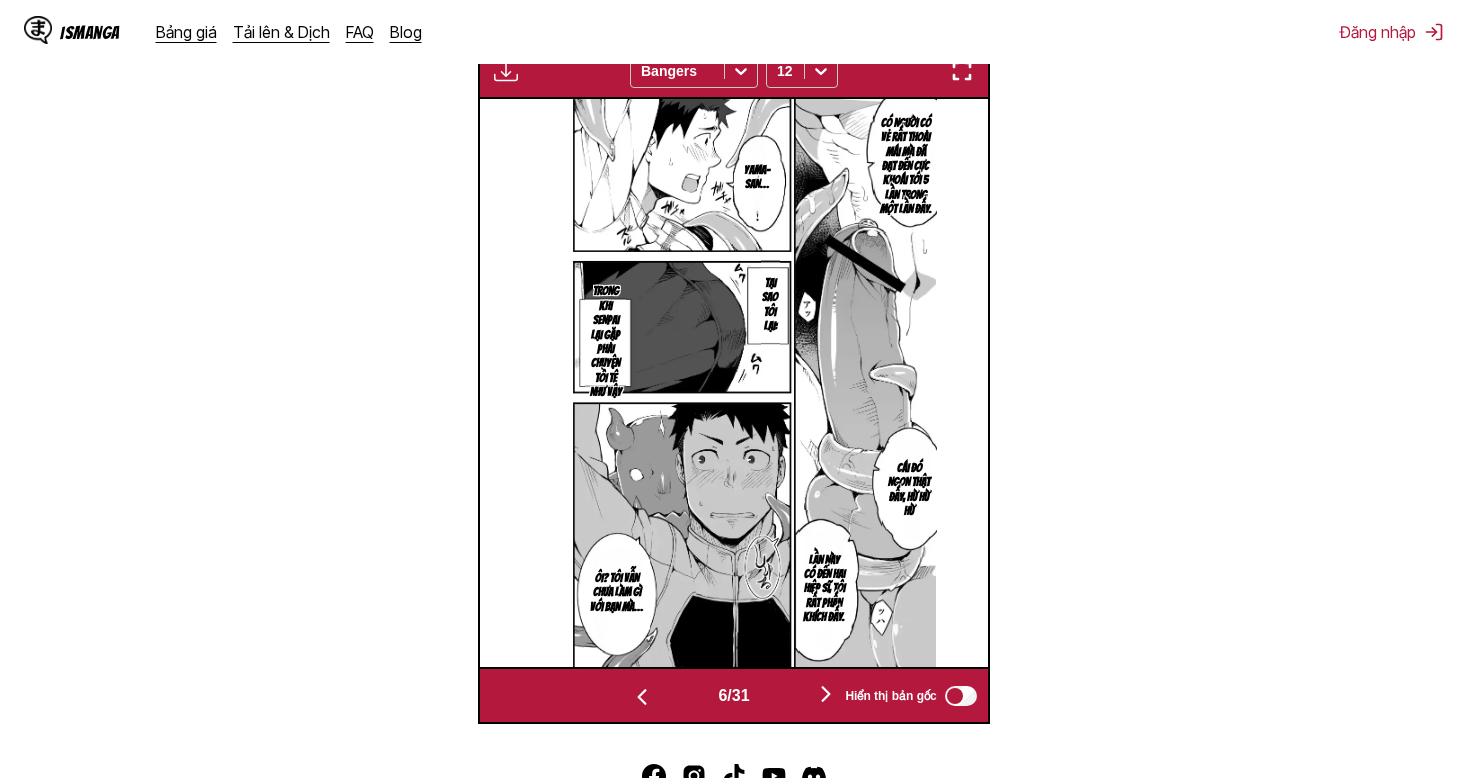 scroll, scrollTop: 0, scrollLeft: 2540, axis: horizontal 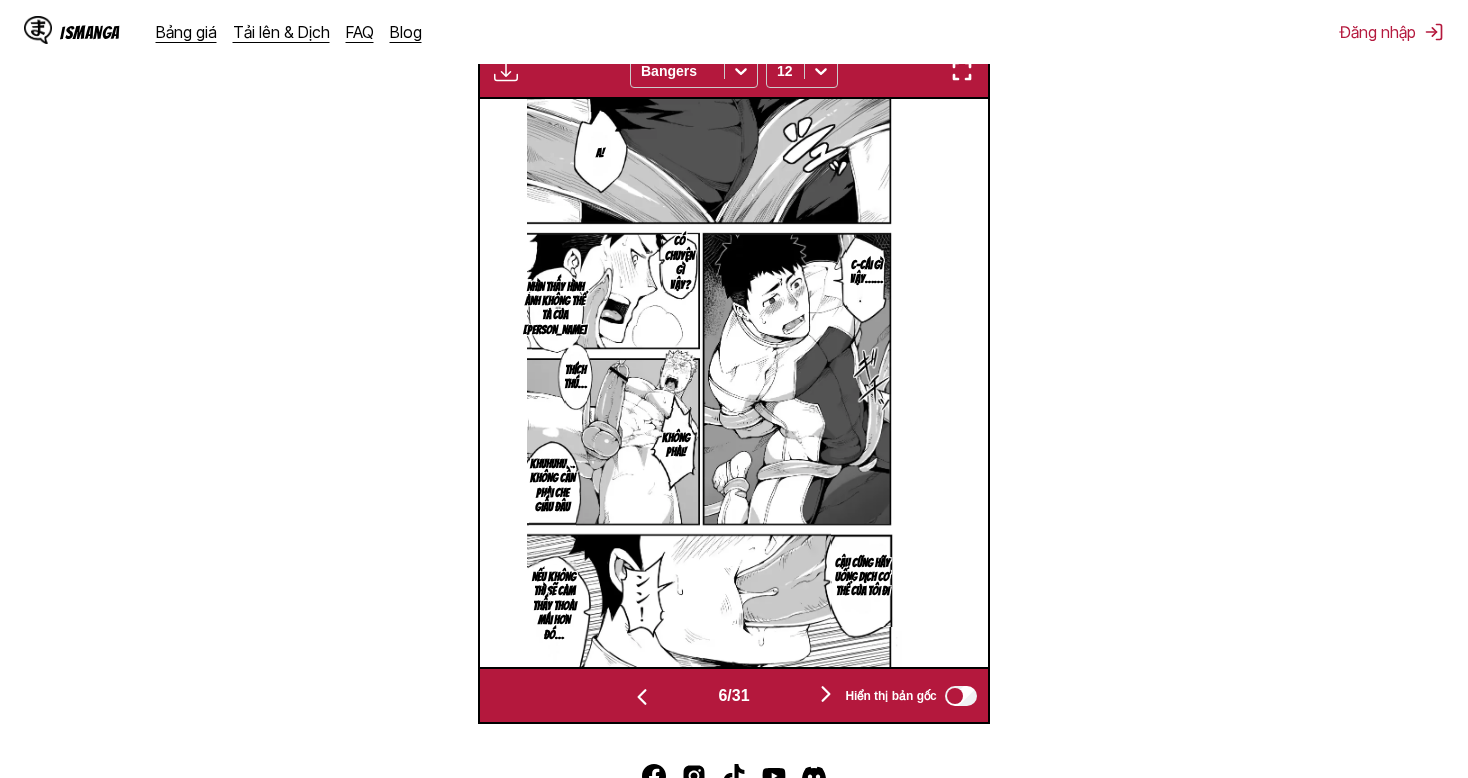 click at bounding box center (826, 695) 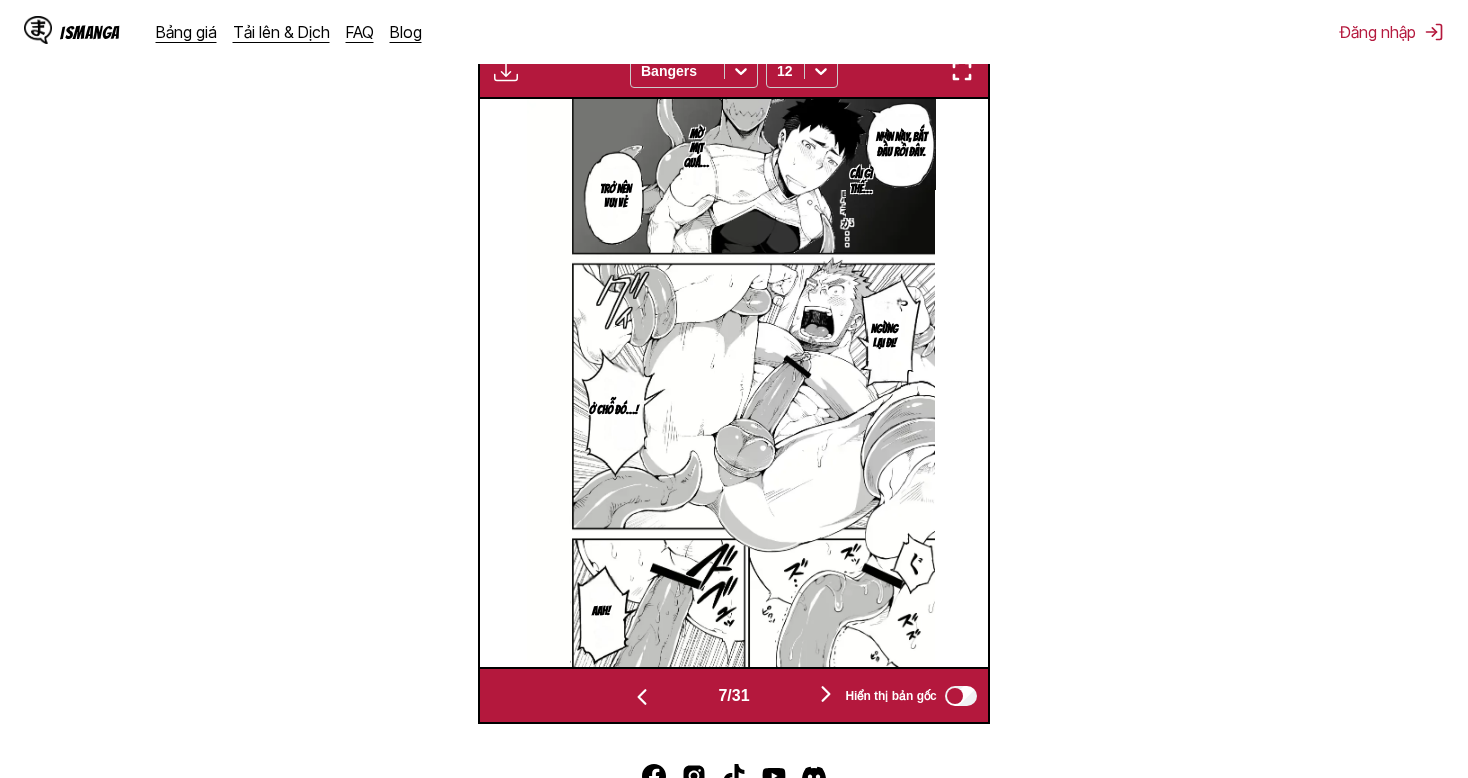 click at bounding box center (826, 695) 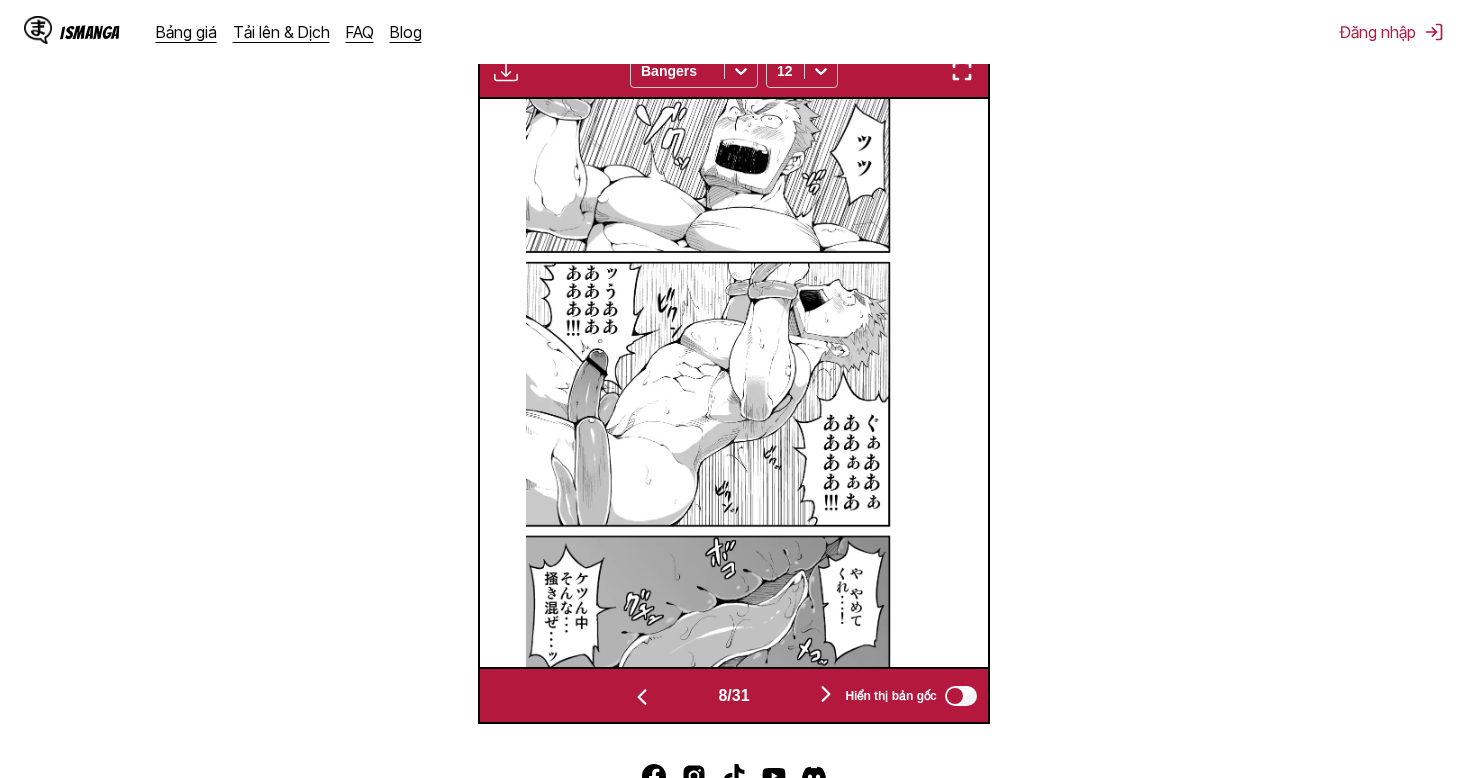 click at bounding box center [826, 695] 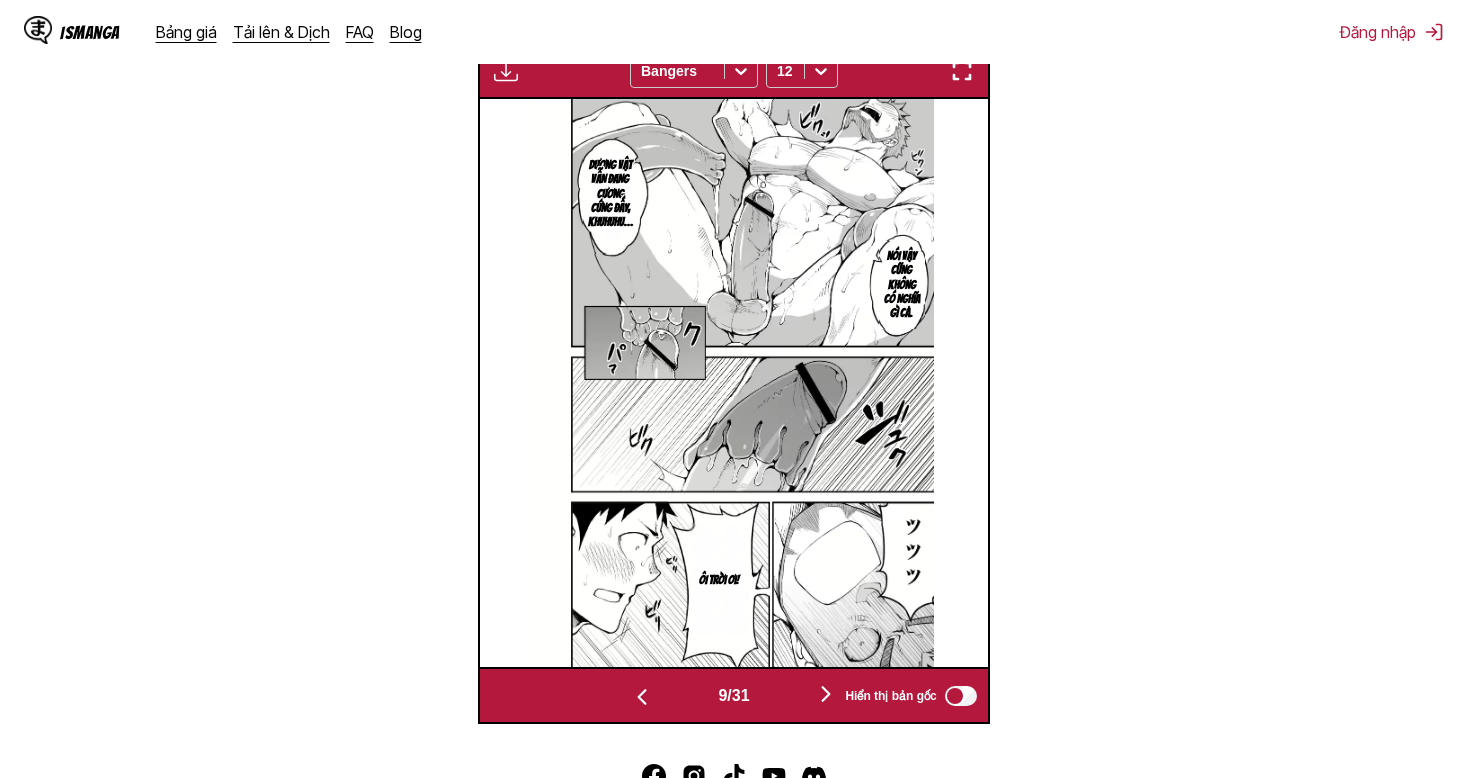 click at bounding box center [826, 695] 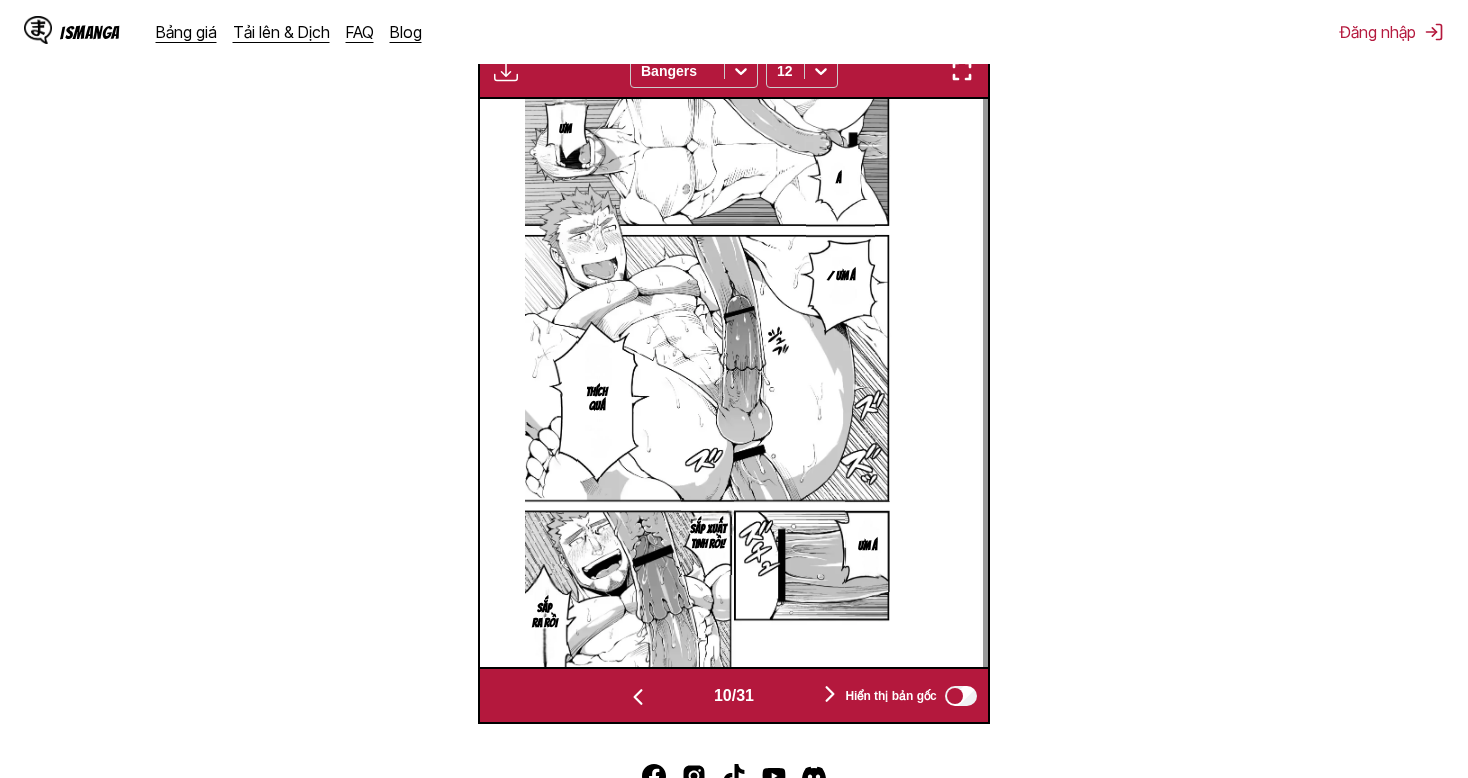 click at bounding box center (830, 695) 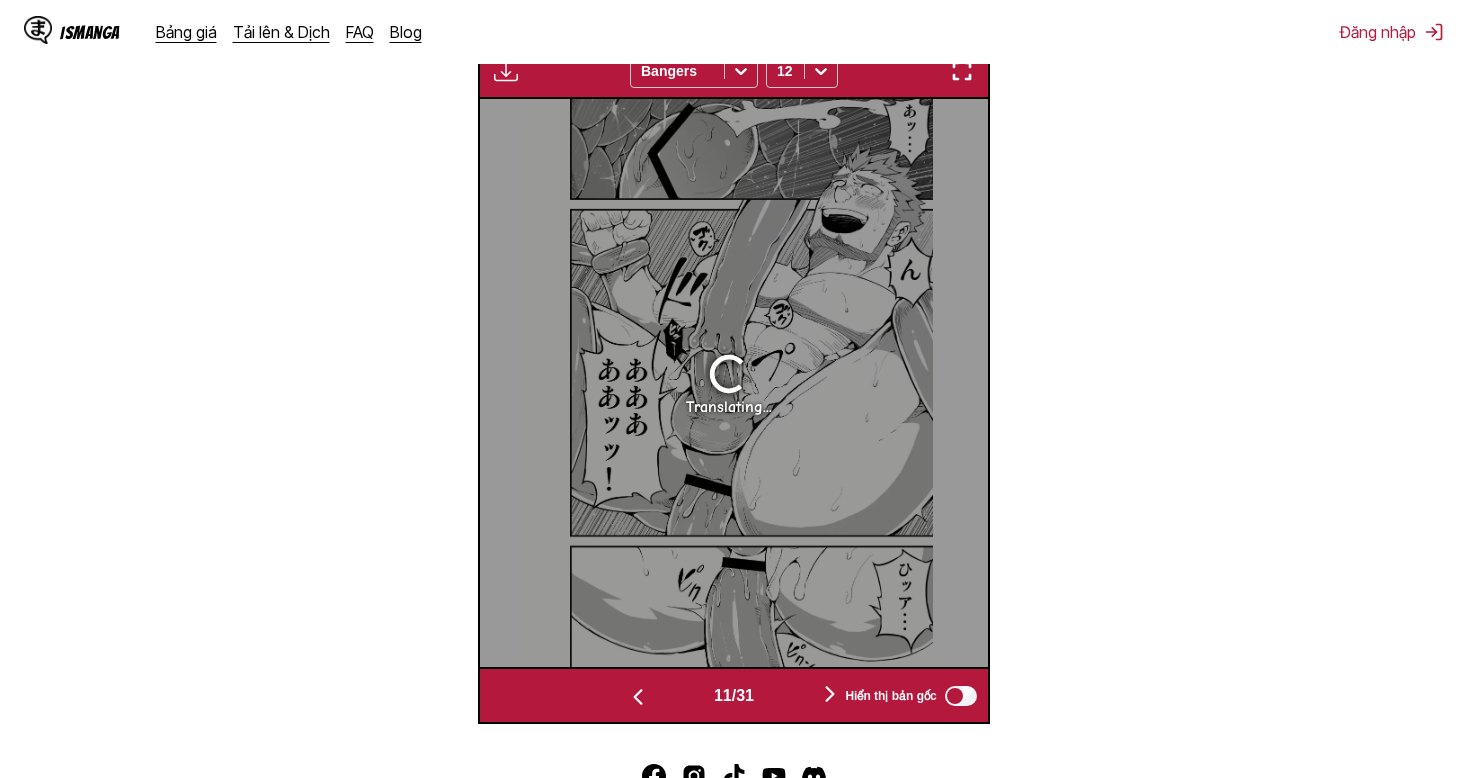click at bounding box center [830, 695] 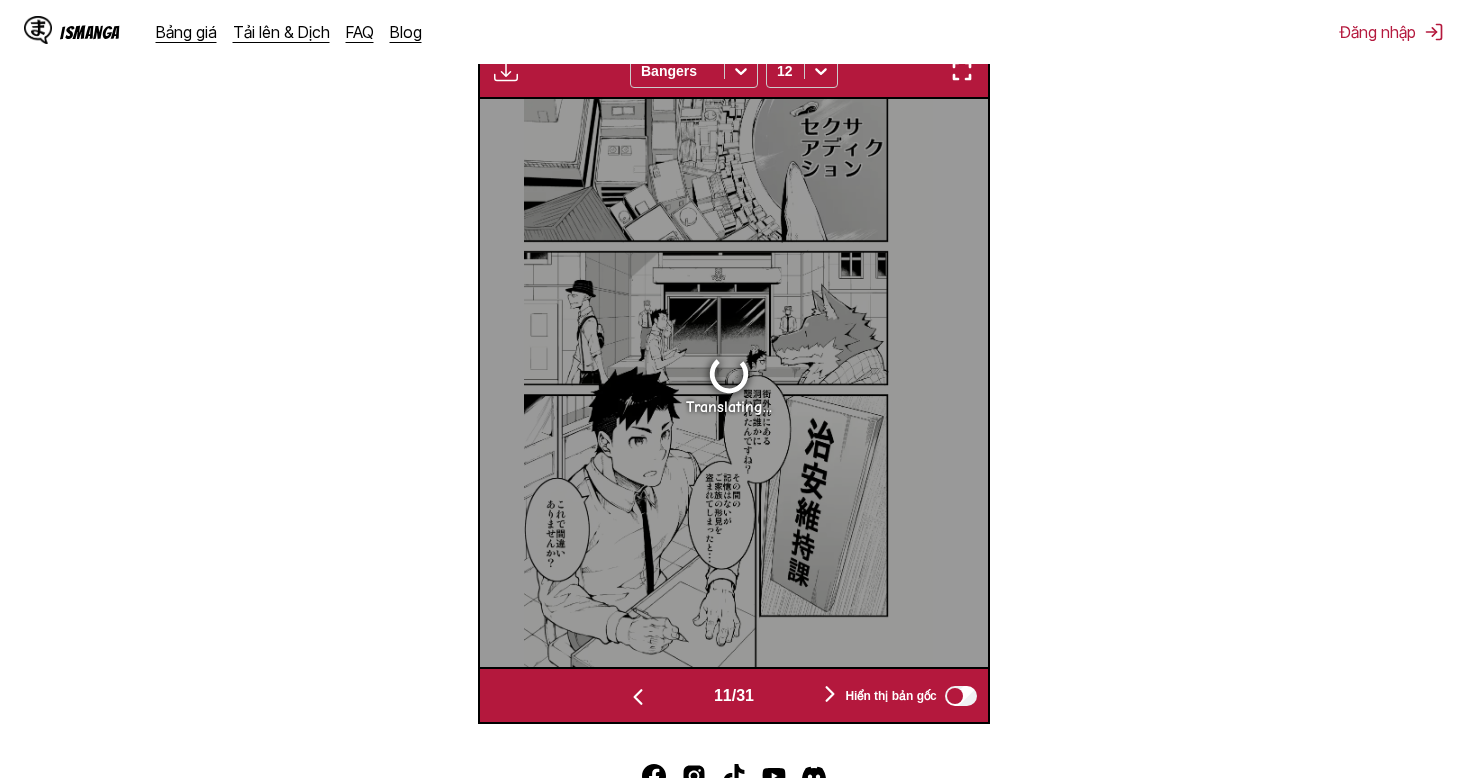 click at bounding box center [830, 695] 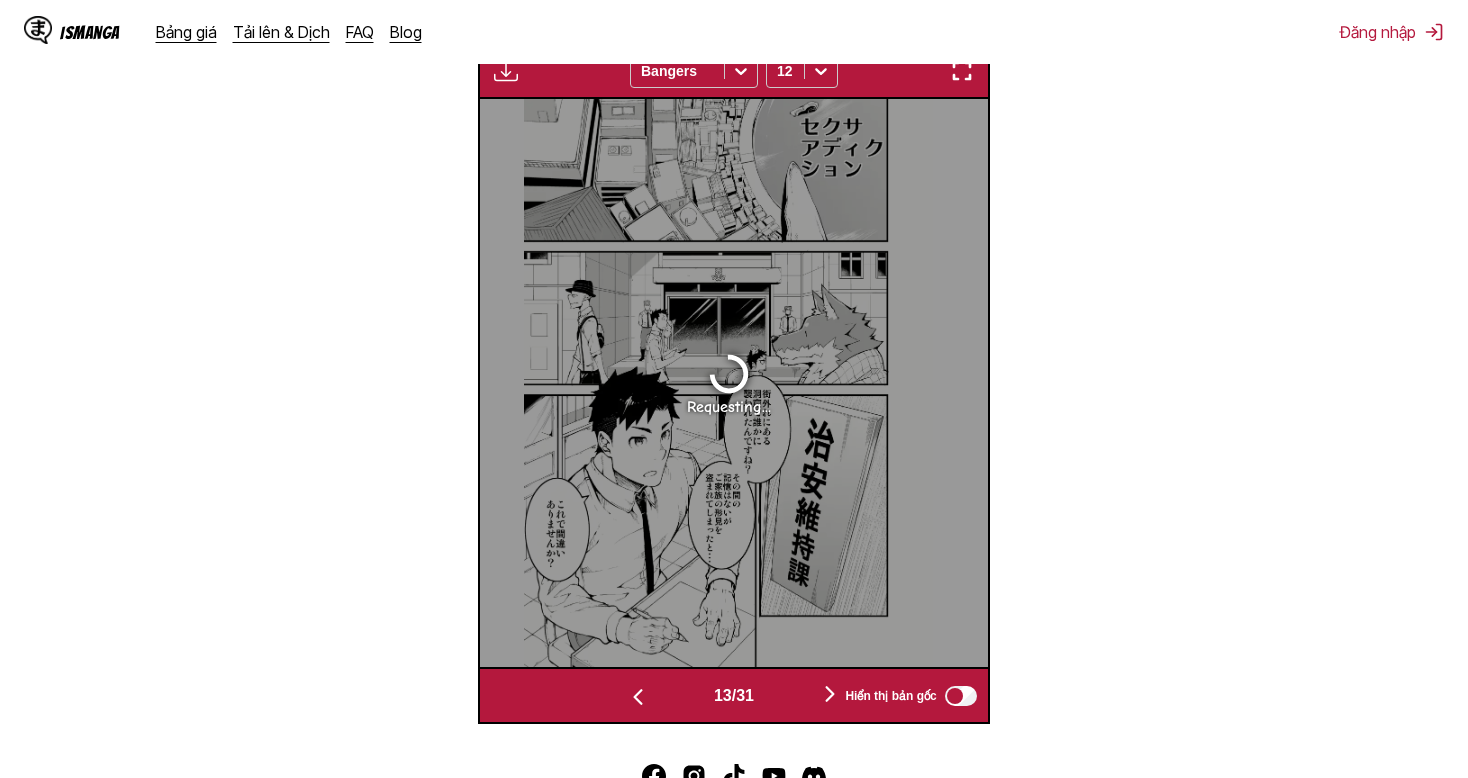 click at bounding box center [830, 695] 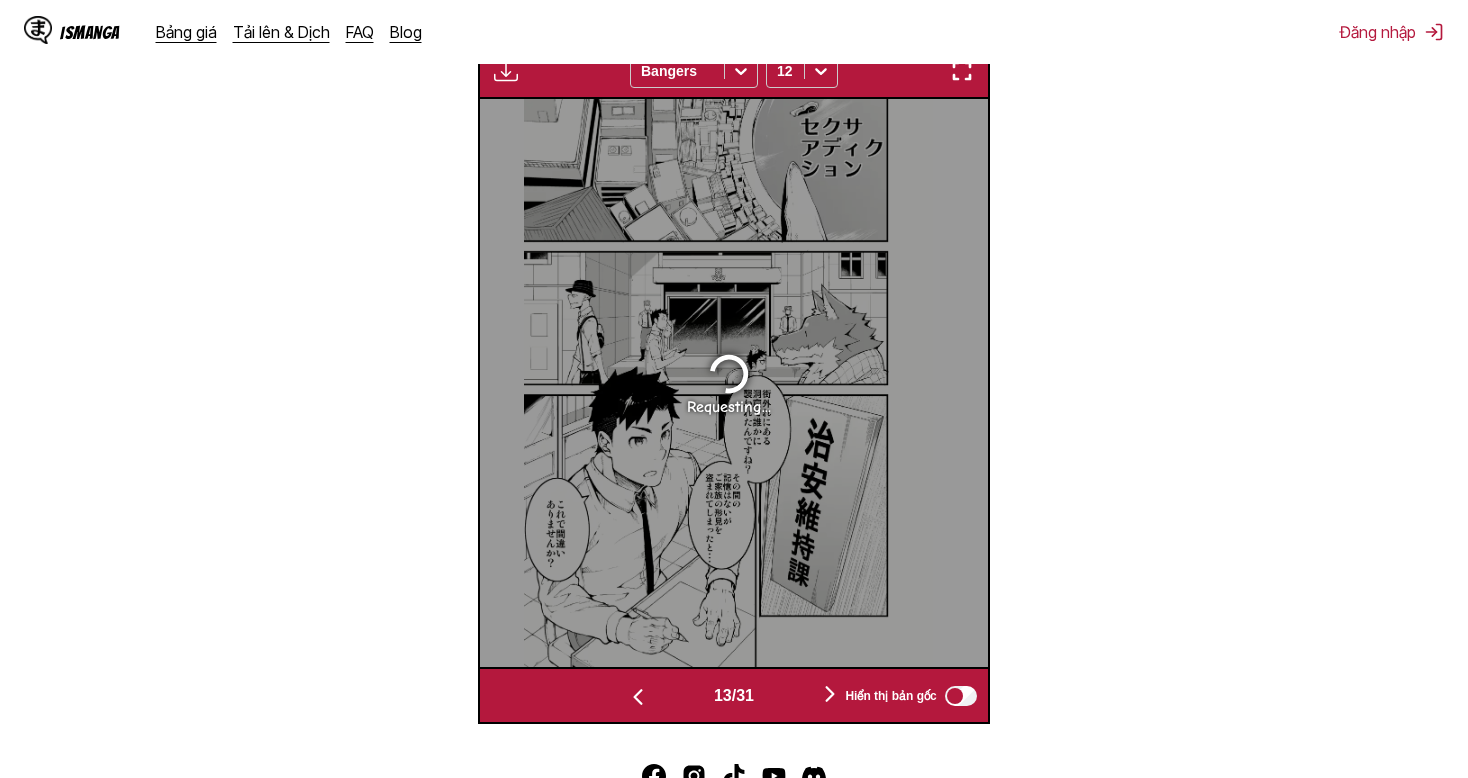 scroll, scrollTop: 0, scrollLeft: 6604, axis: horizontal 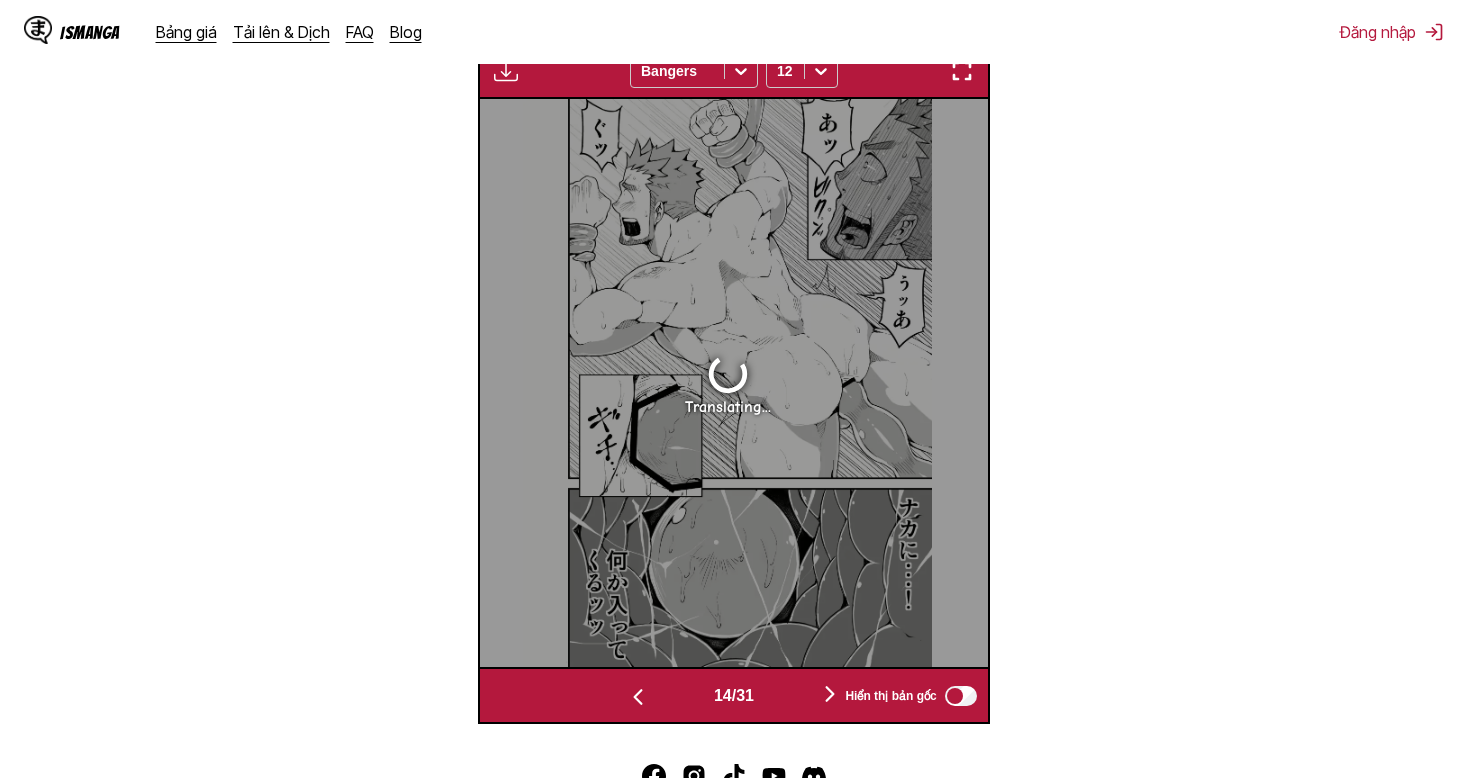 click at bounding box center [638, 697] 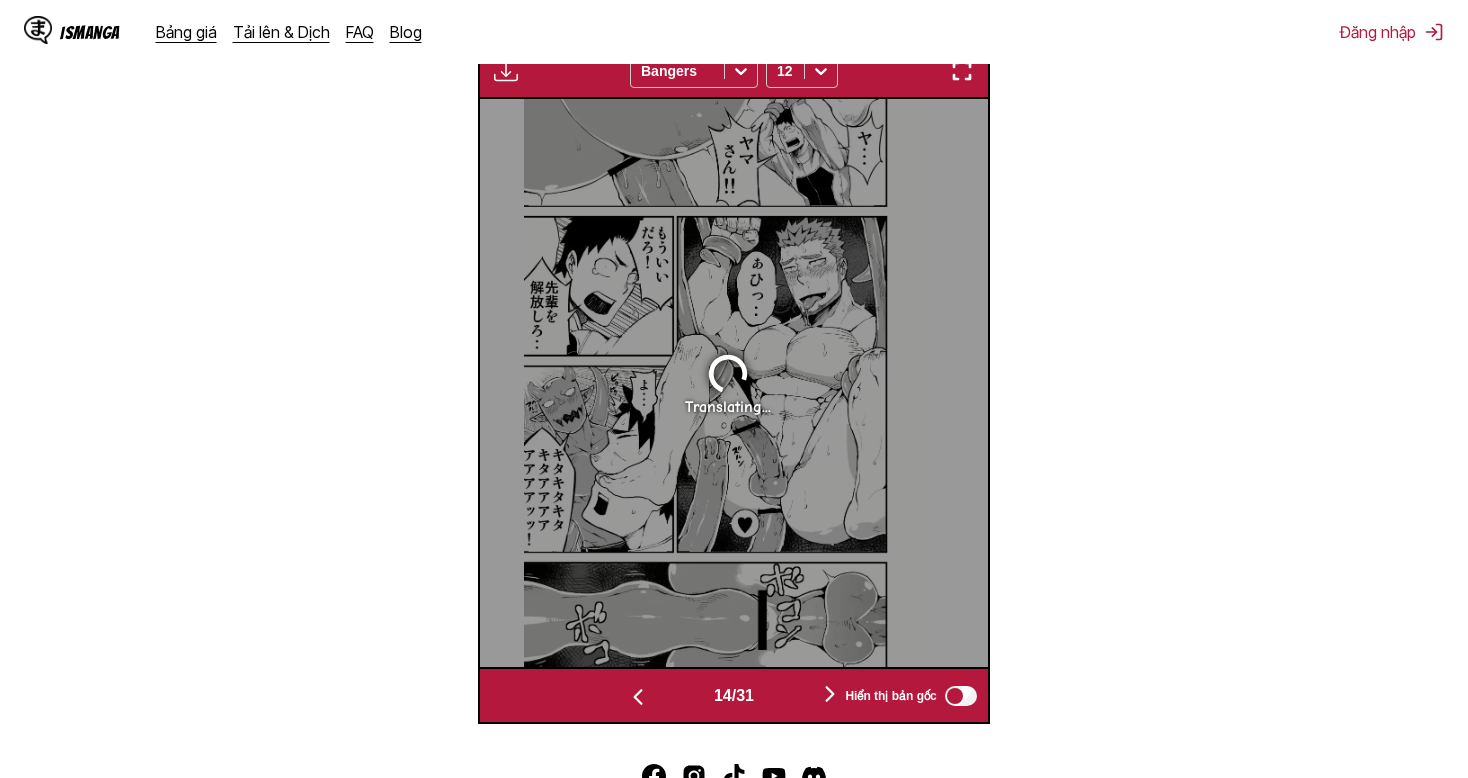 click at bounding box center [638, 697] 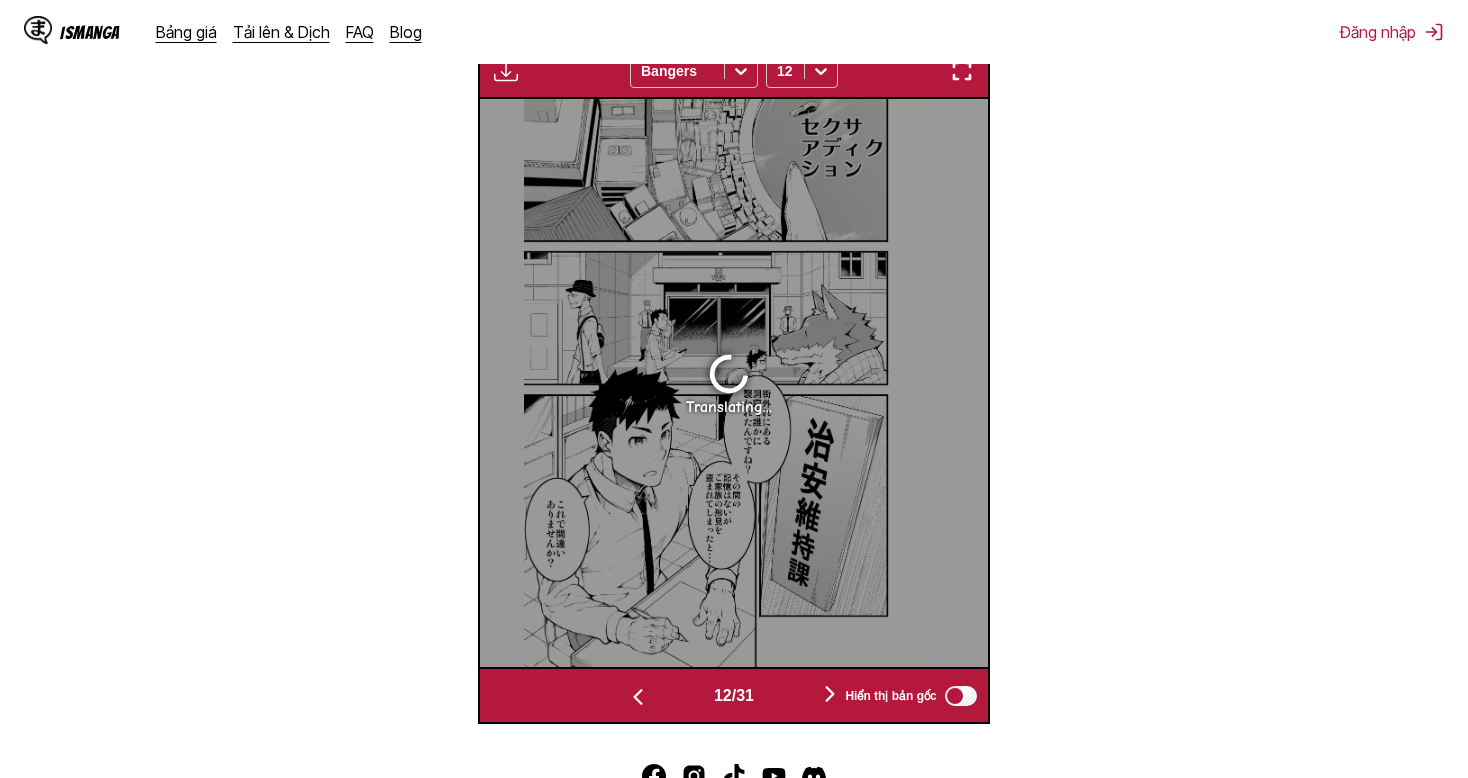 click at bounding box center (638, 697) 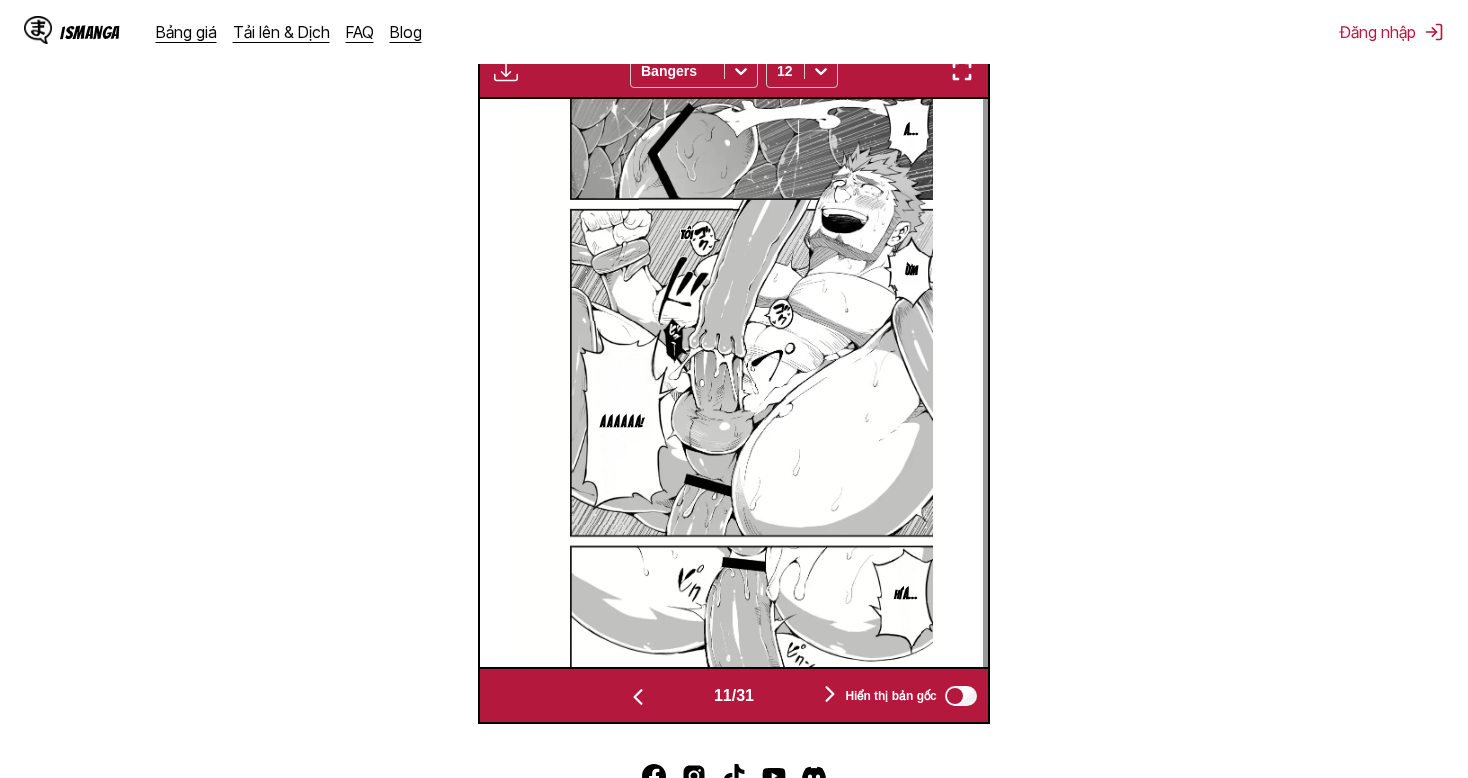 click at bounding box center (638, 697) 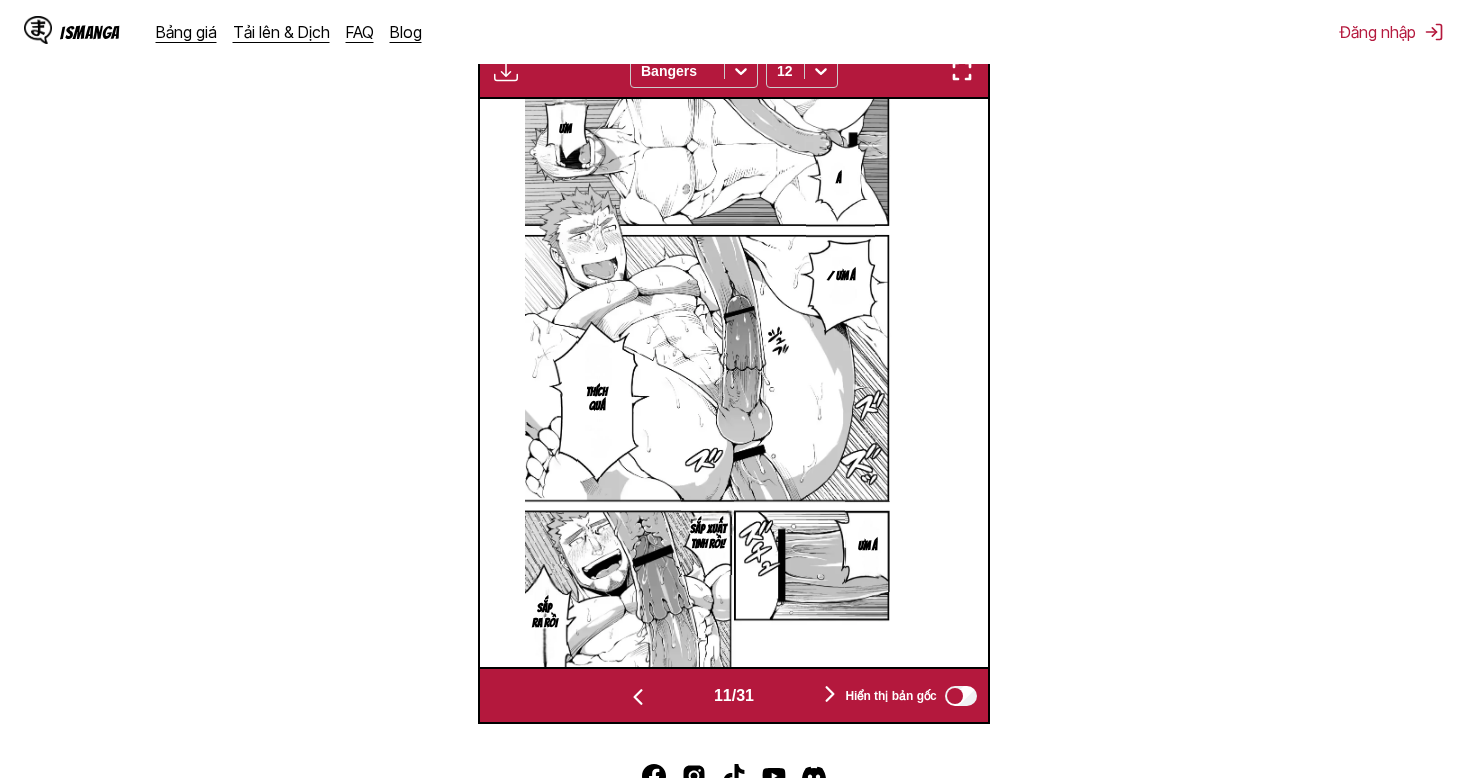 click at bounding box center (638, 697) 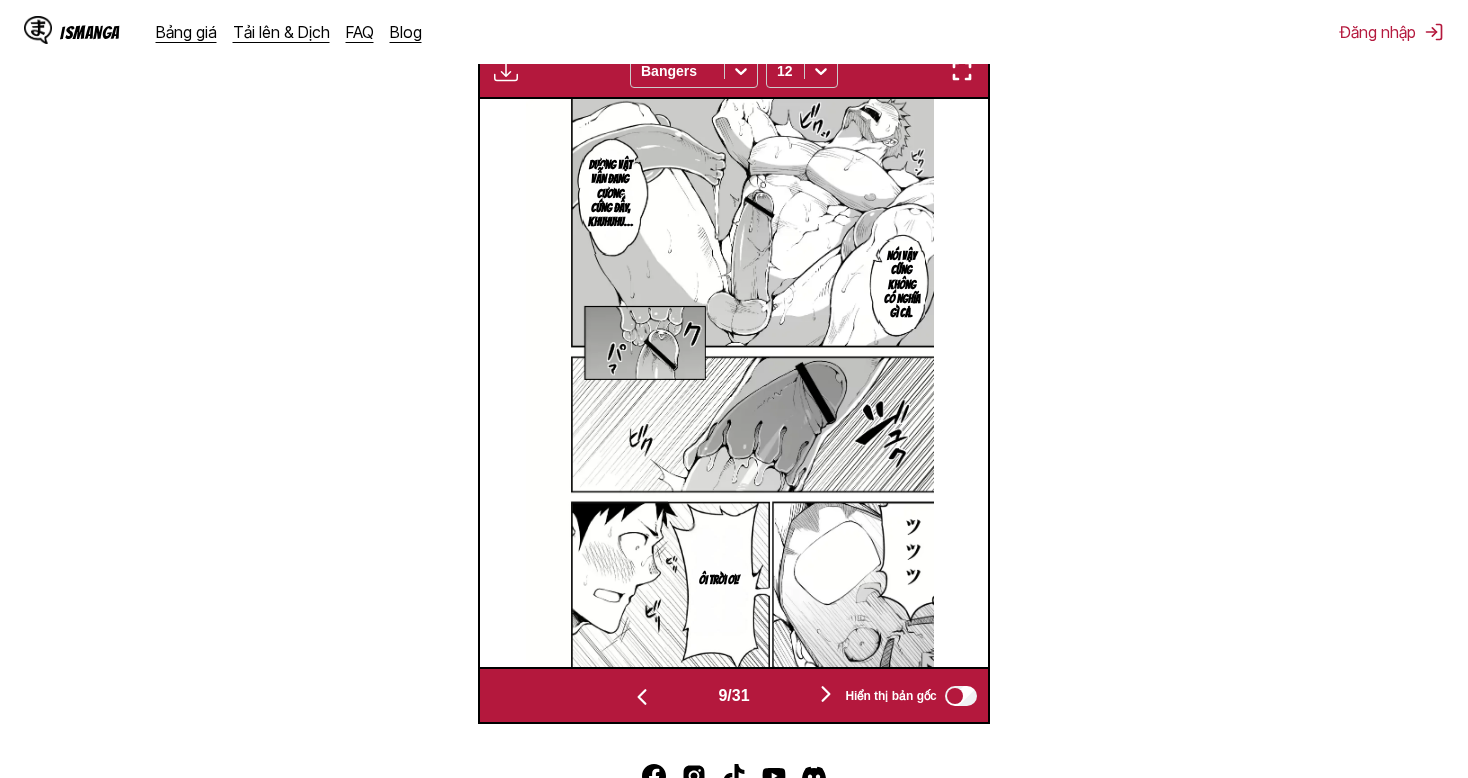 click at bounding box center [642, 697] 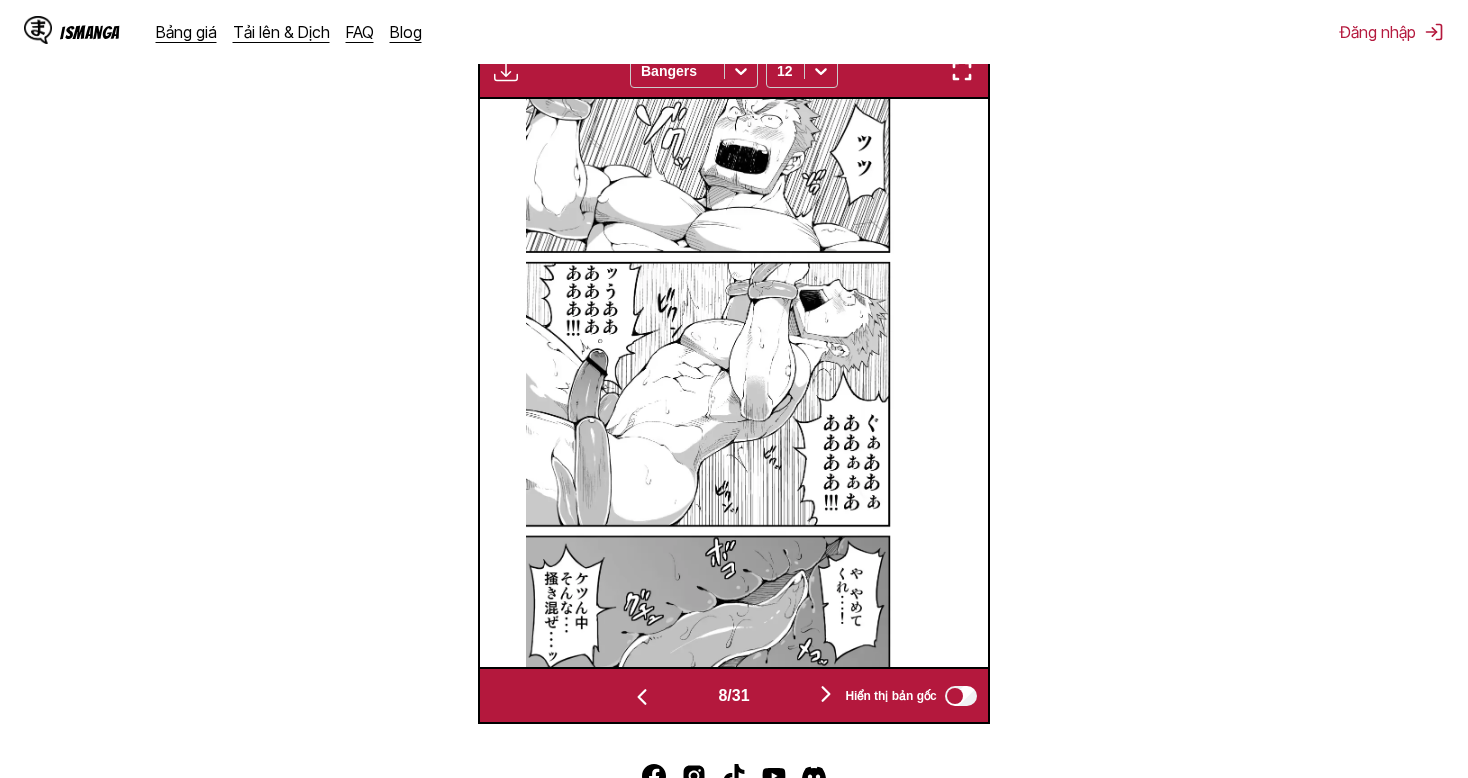 click at bounding box center (642, 697) 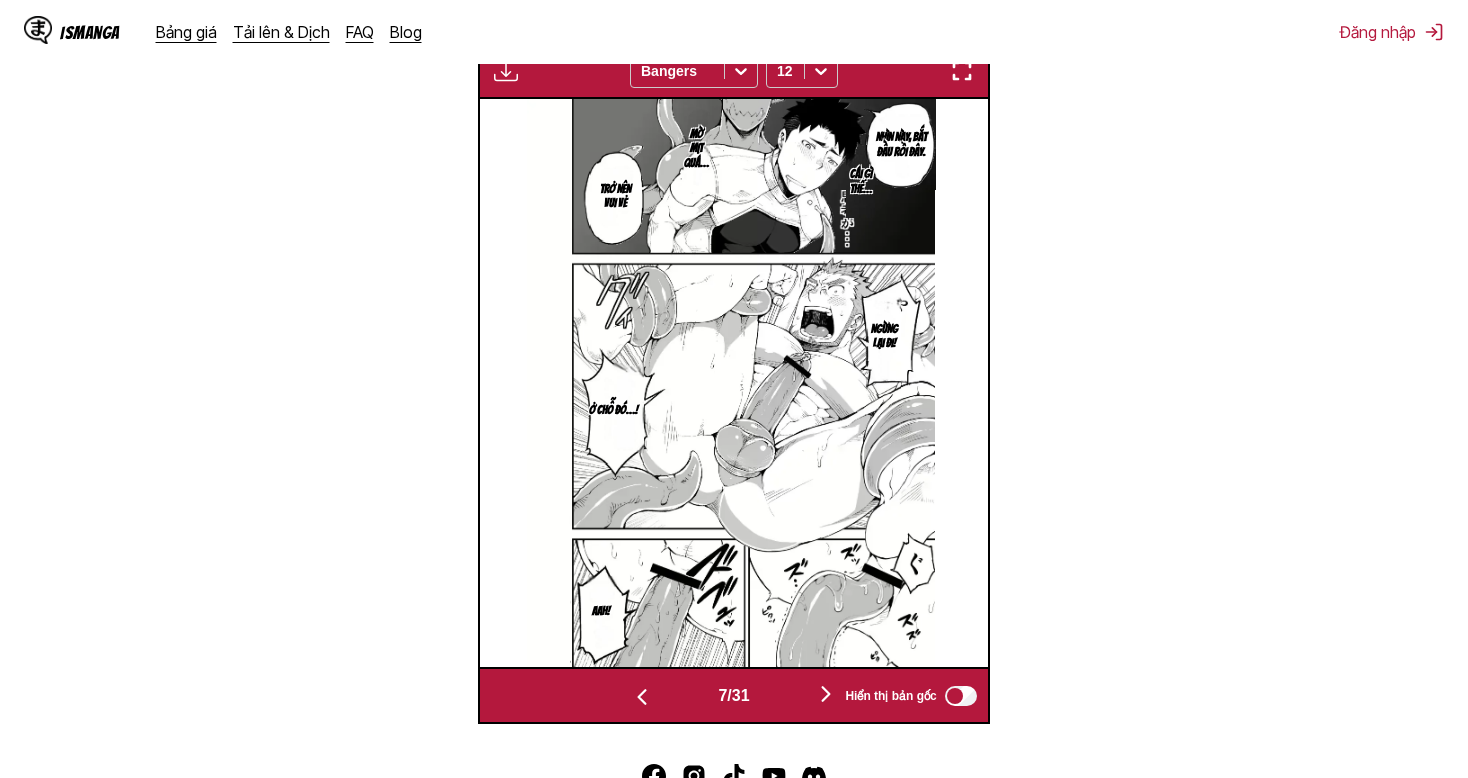 click at bounding box center (642, 697) 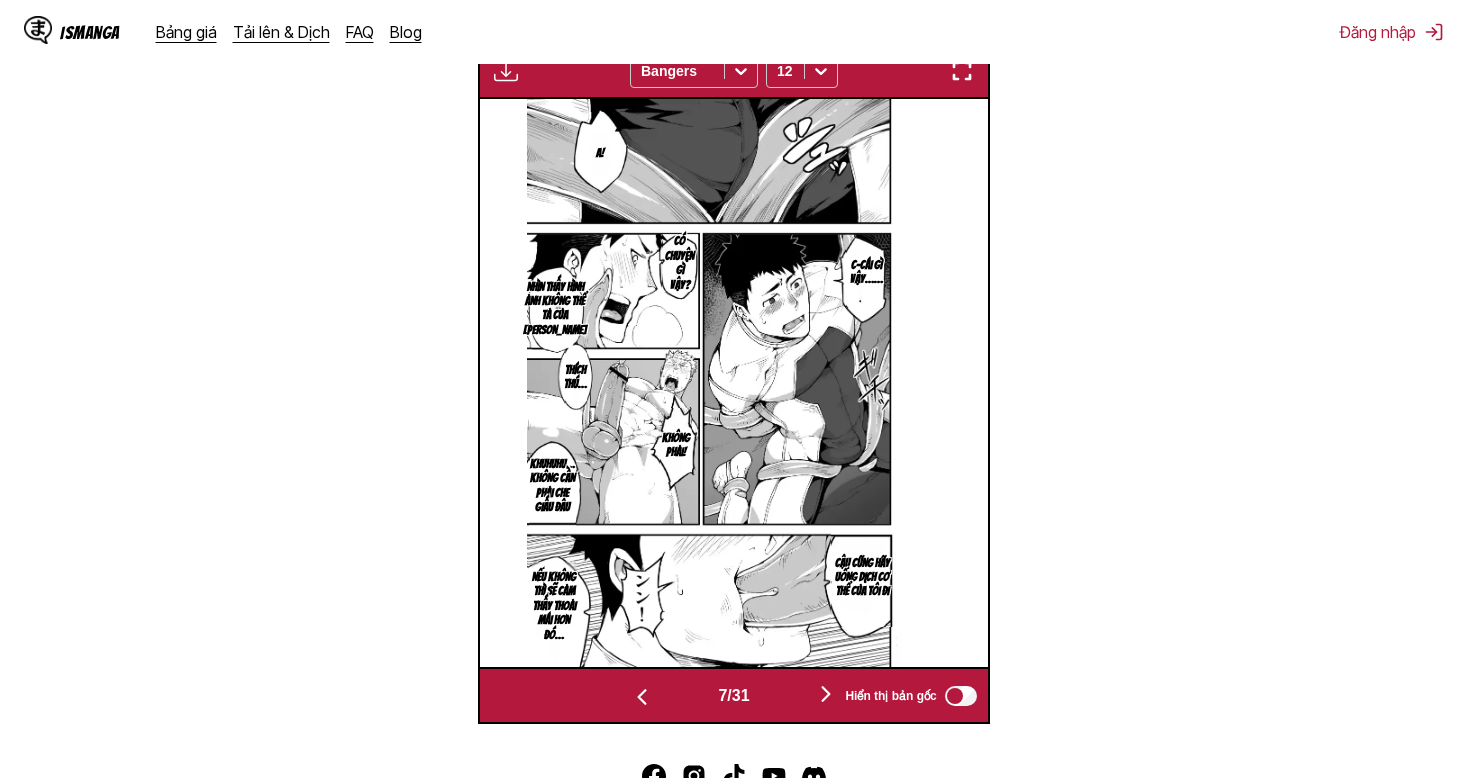 click at bounding box center [642, 697] 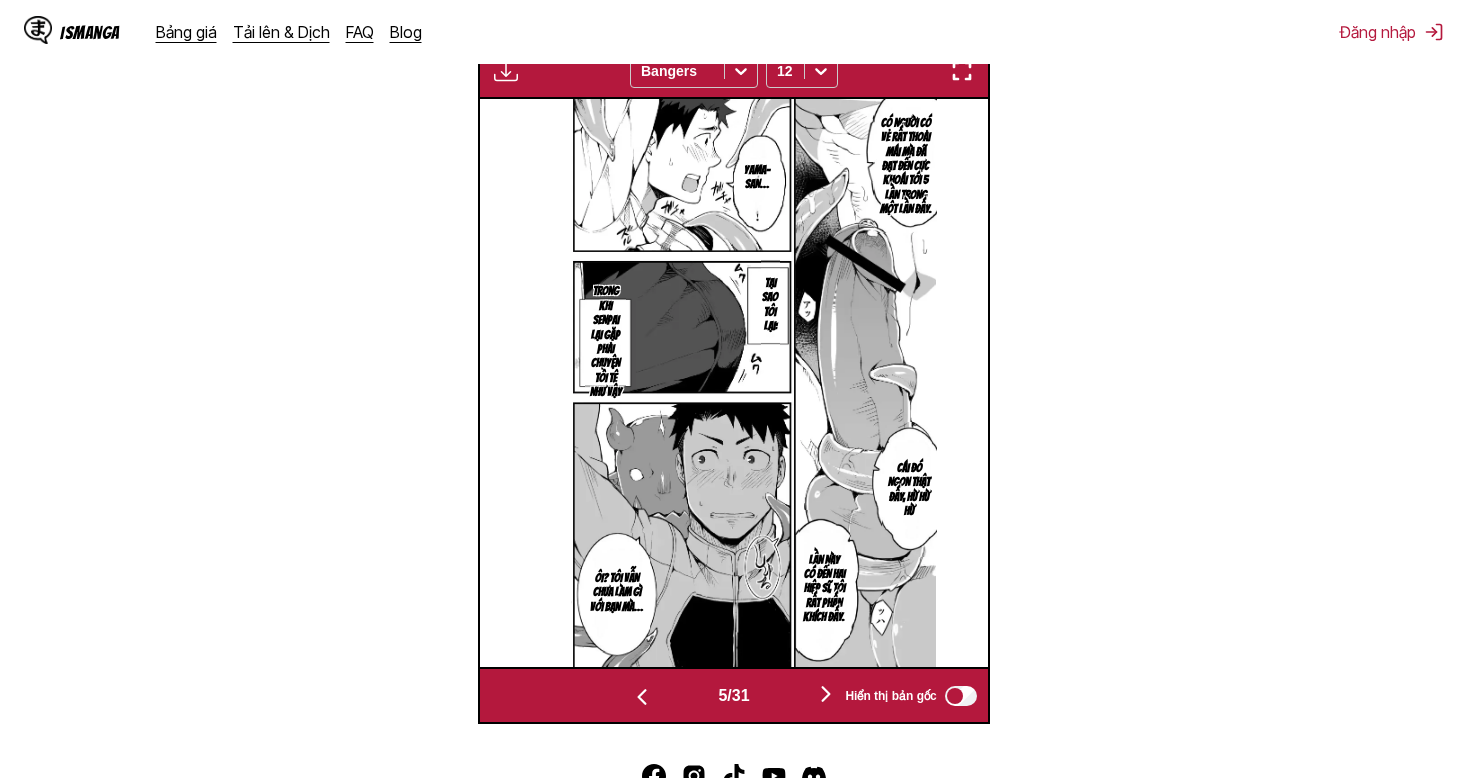 click at bounding box center (642, 697) 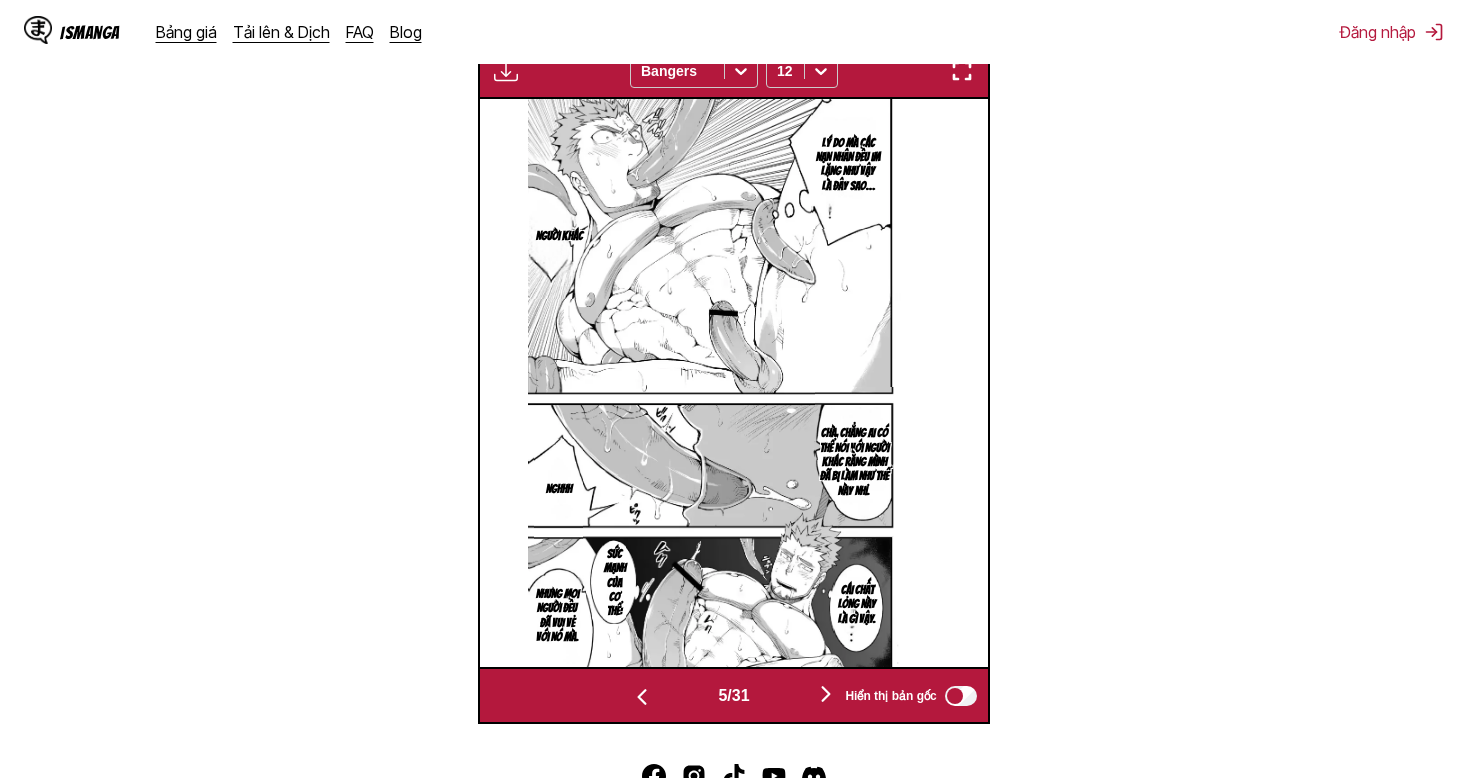 click at bounding box center (642, 697) 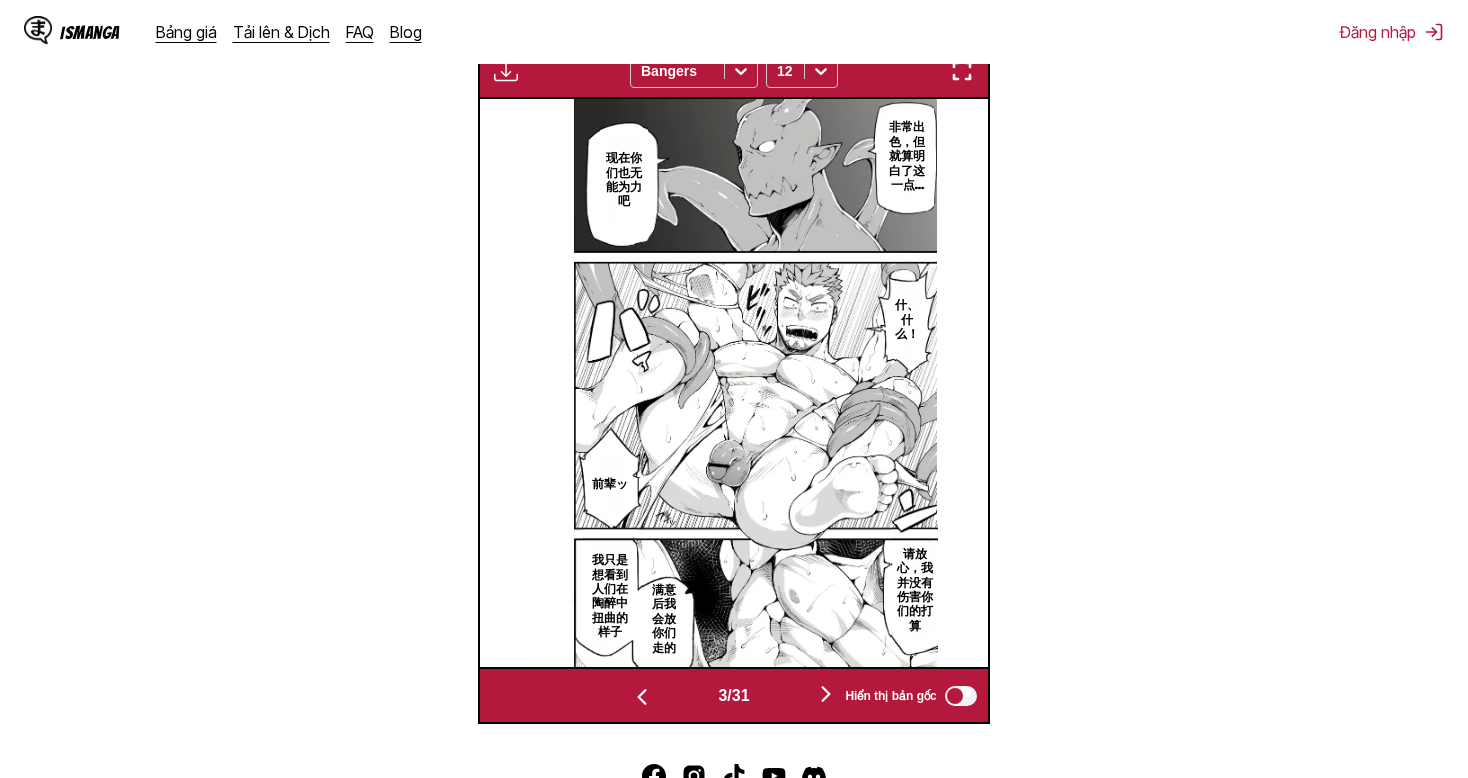 click at bounding box center [642, 697] 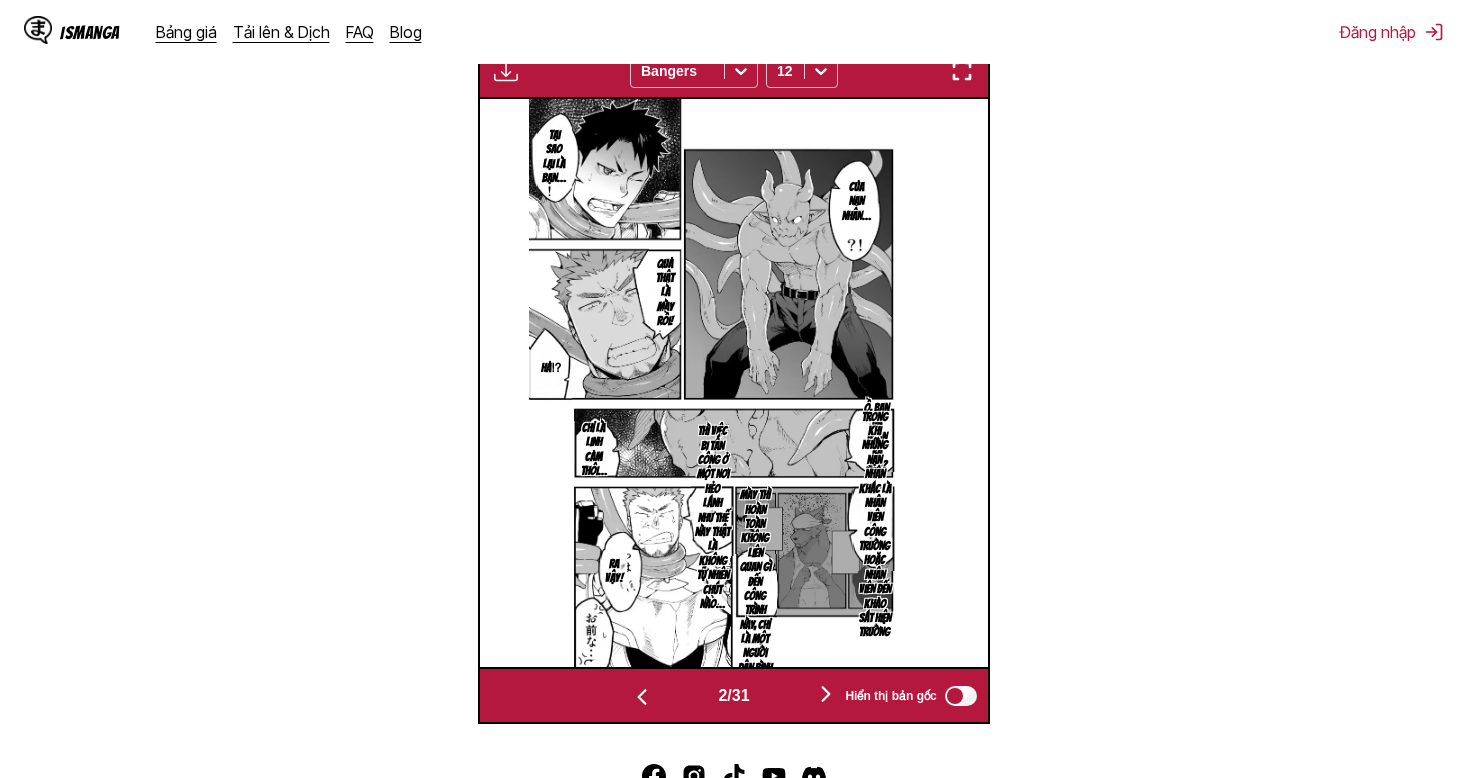 click at bounding box center [642, 697] 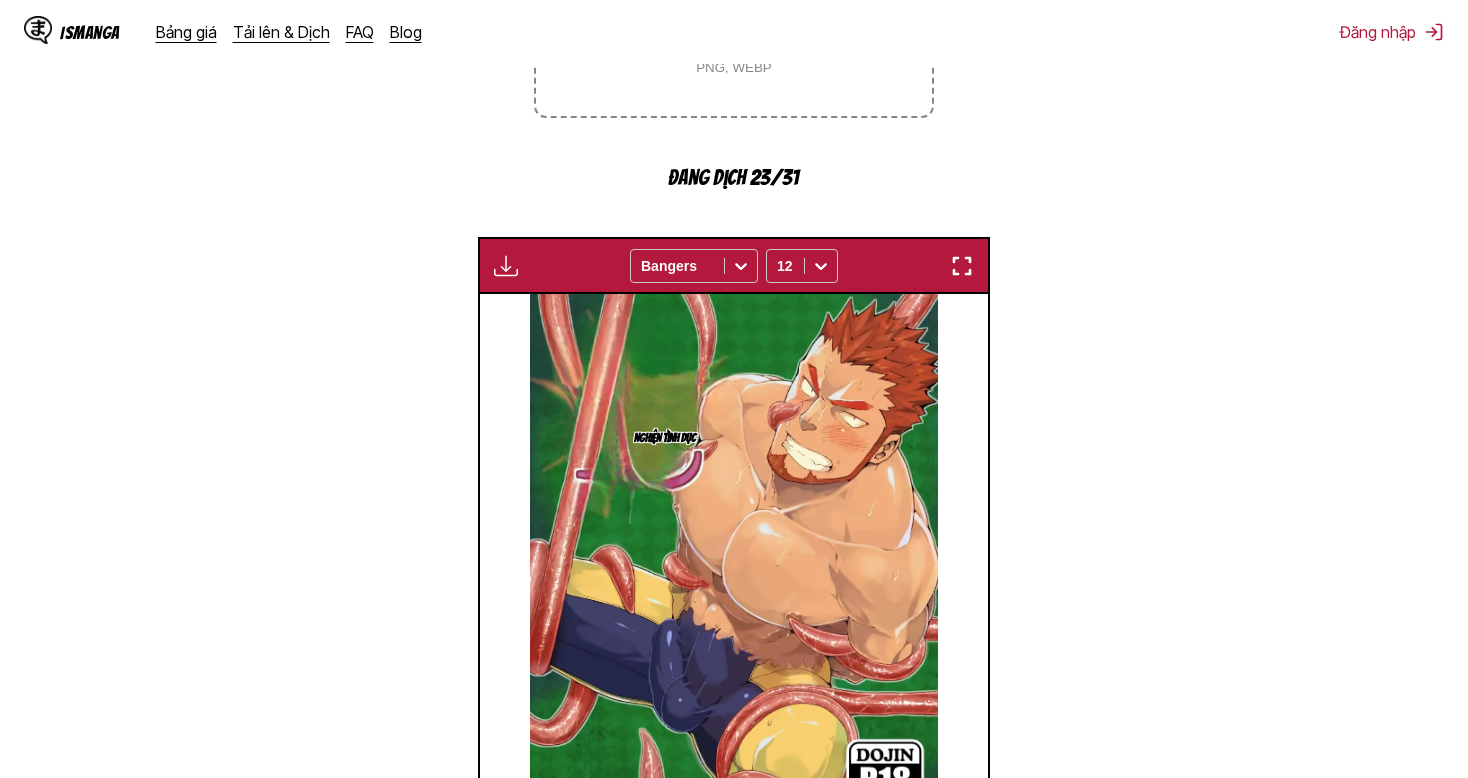 scroll, scrollTop: 700, scrollLeft: 0, axis: vertical 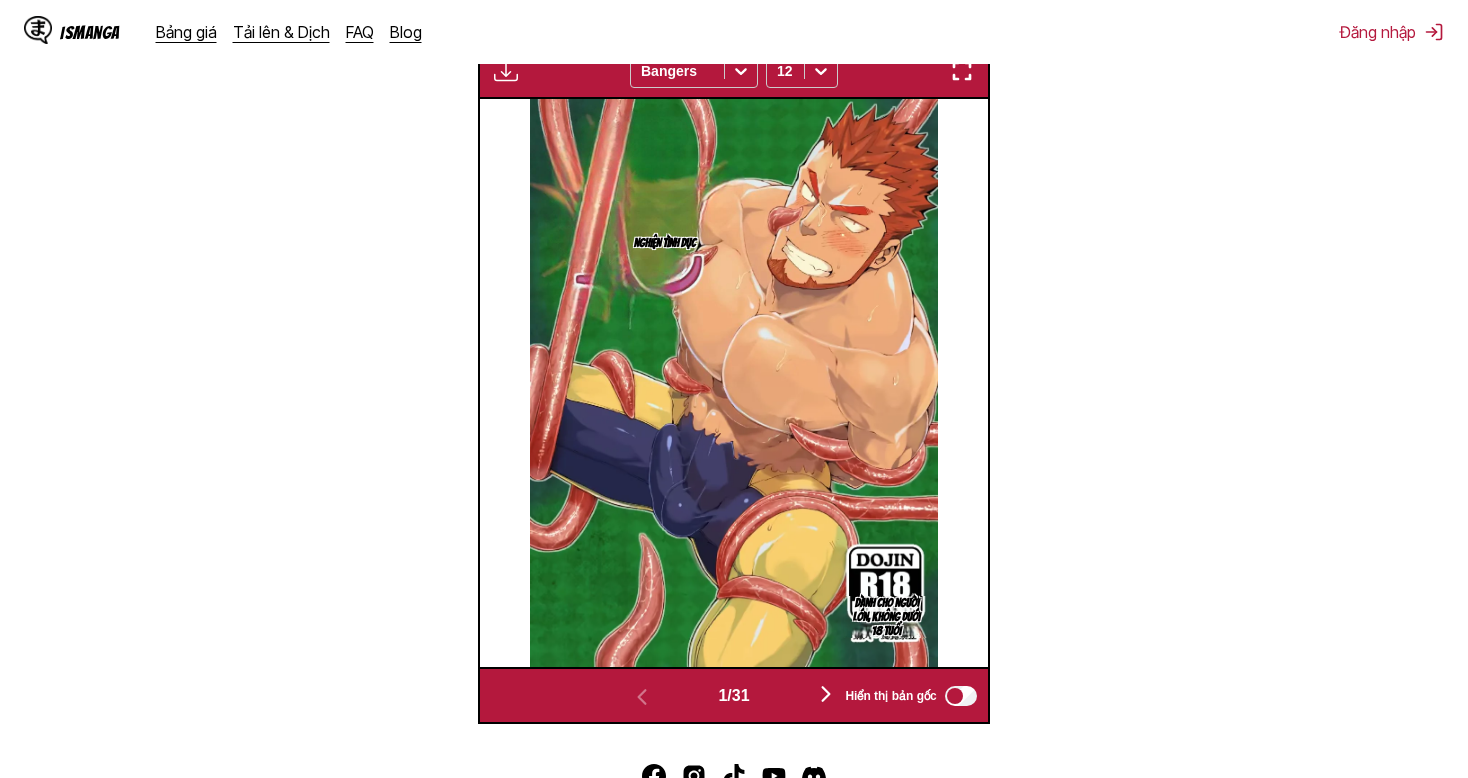 click at bounding box center (826, 694) 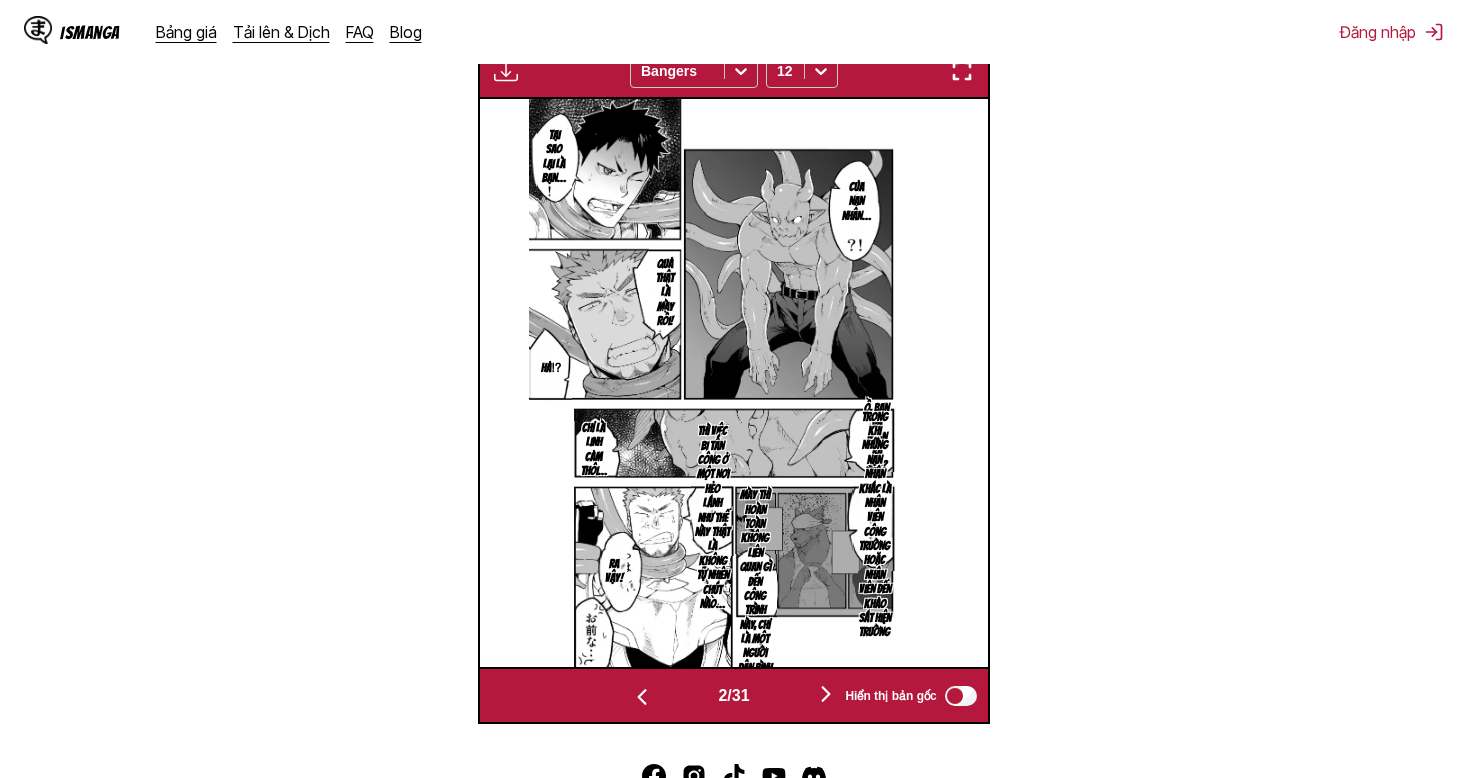 click at bounding box center (826, 694) 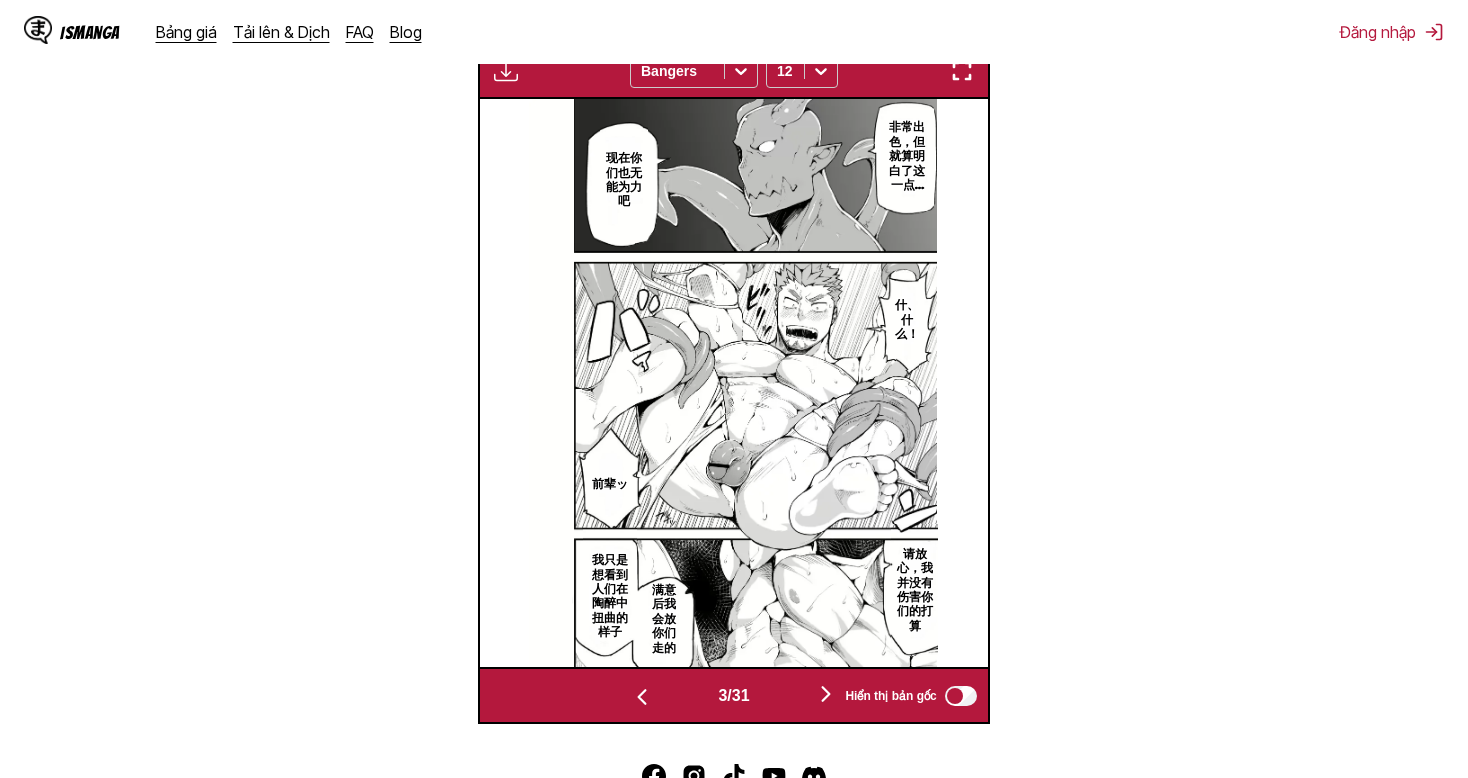 click at bounding box center [733, 383] 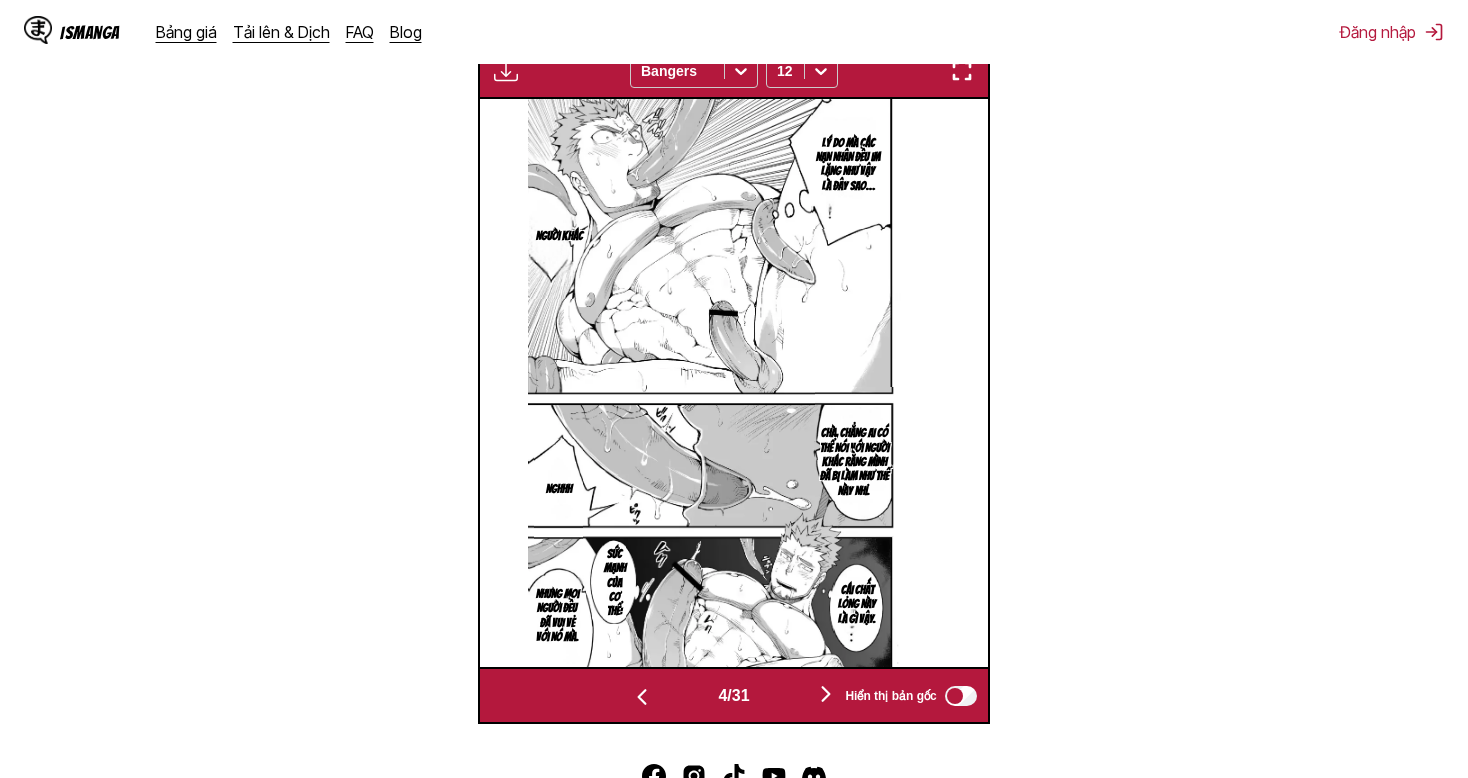 click at bounding box center (826, 694) 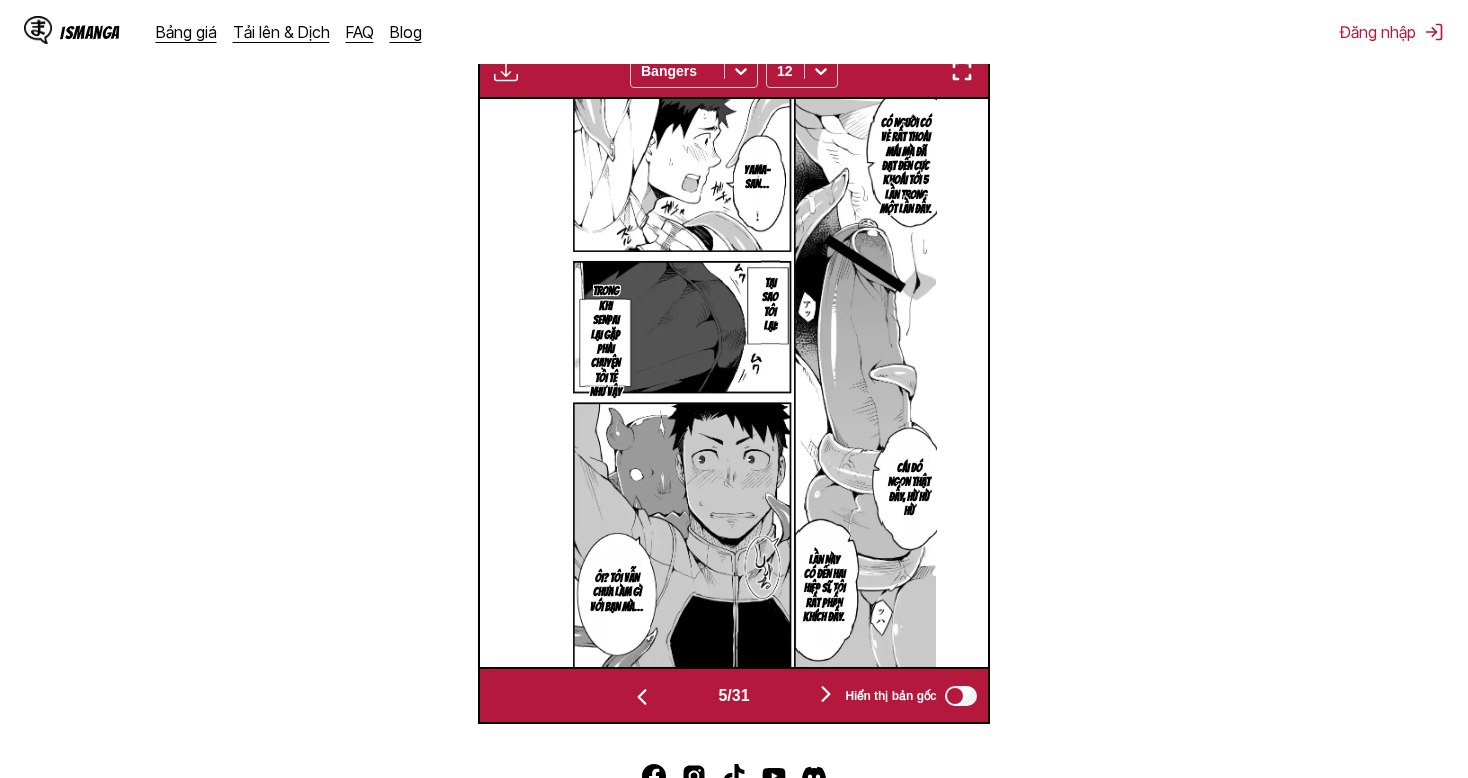 click at bounding box center [826, 694] 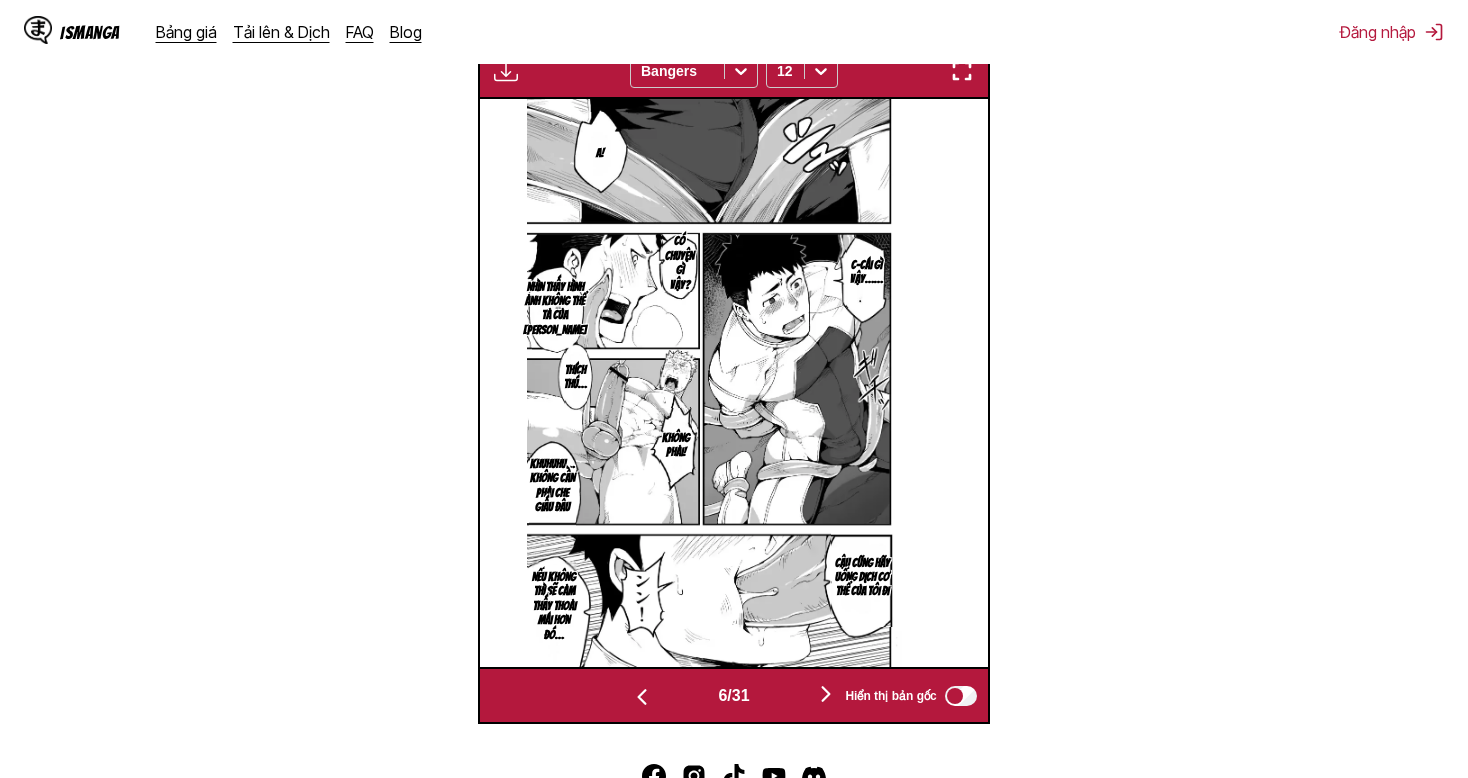 click at bounding box center [826, 694] 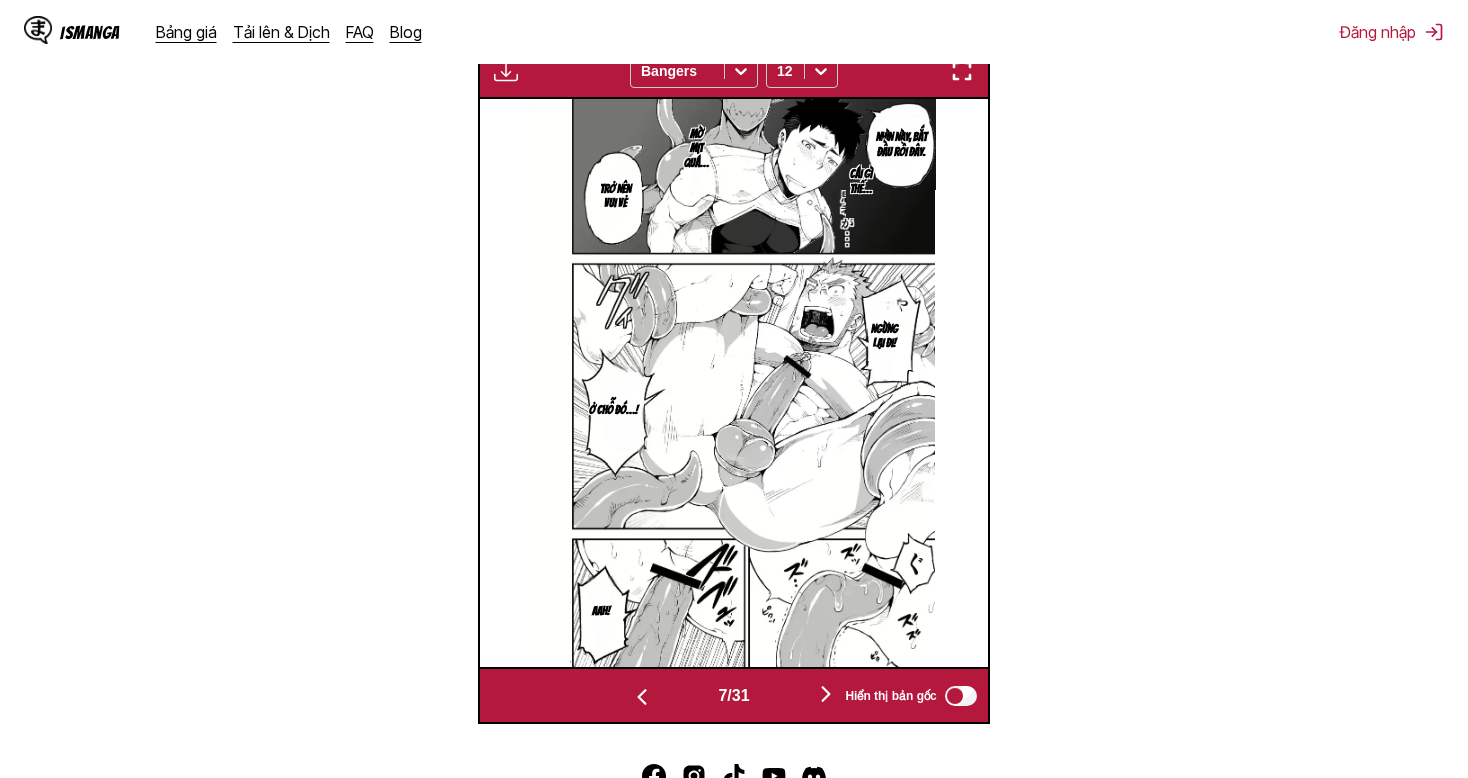 click at bounding box center [826, 694] 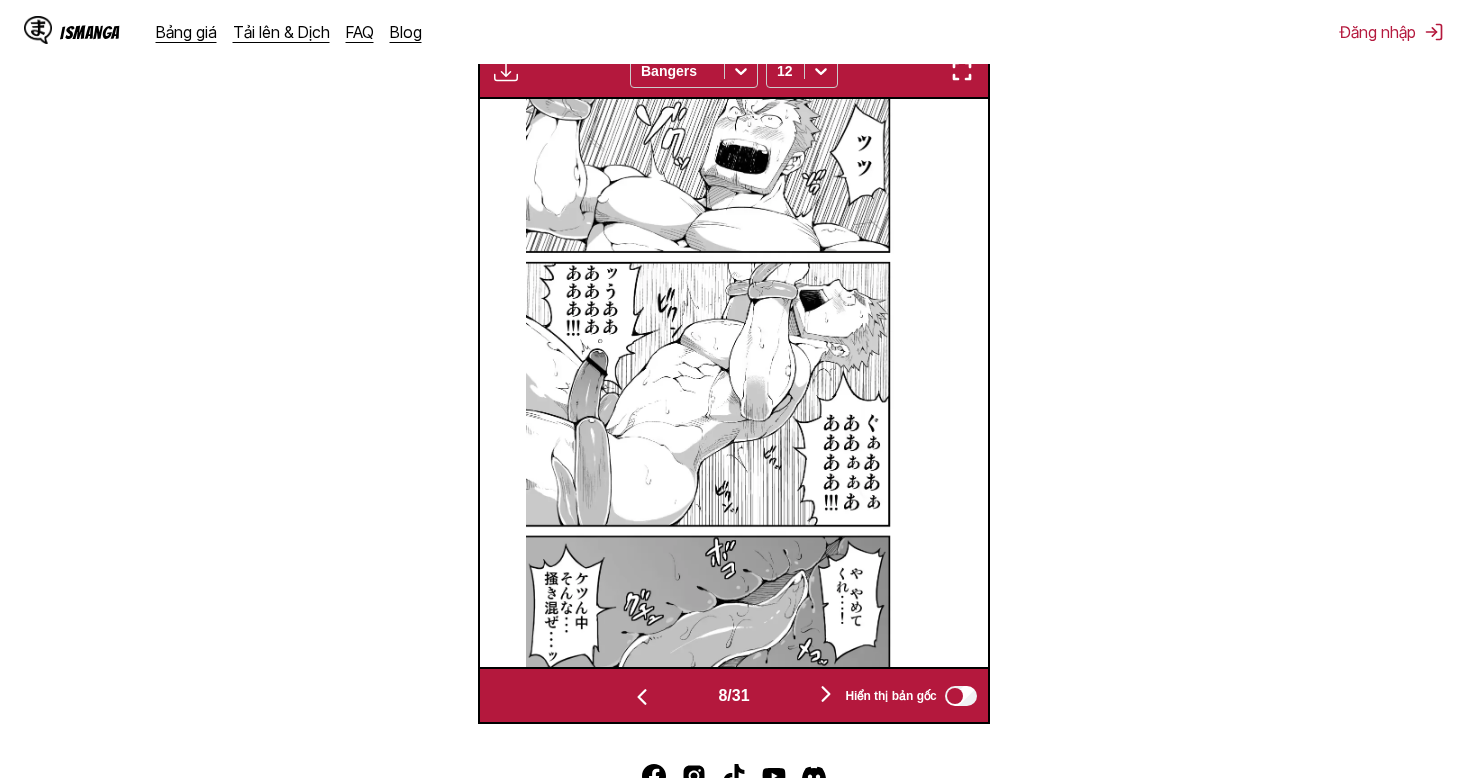 click at bounding box center (826, 694) 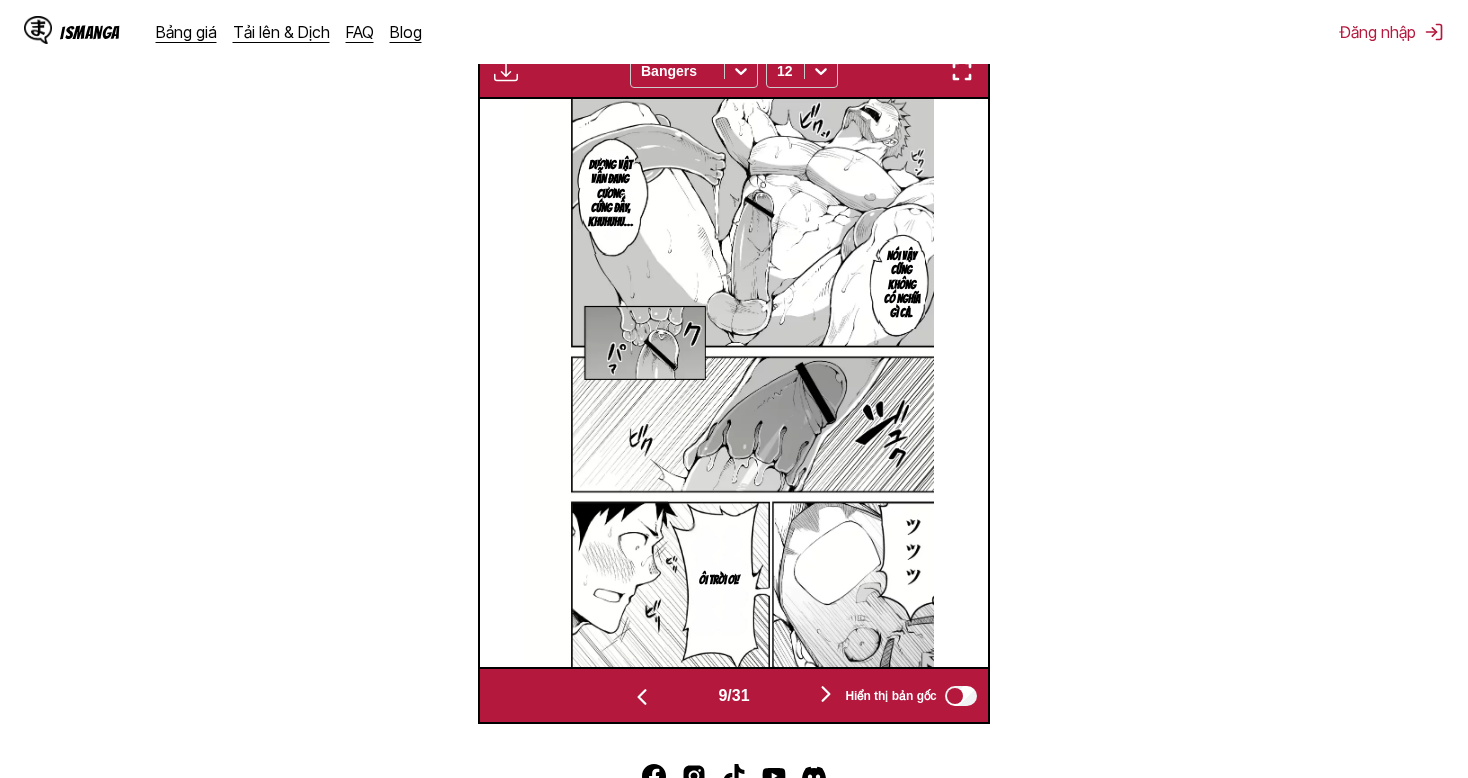 click at bounding box center [826, 694] 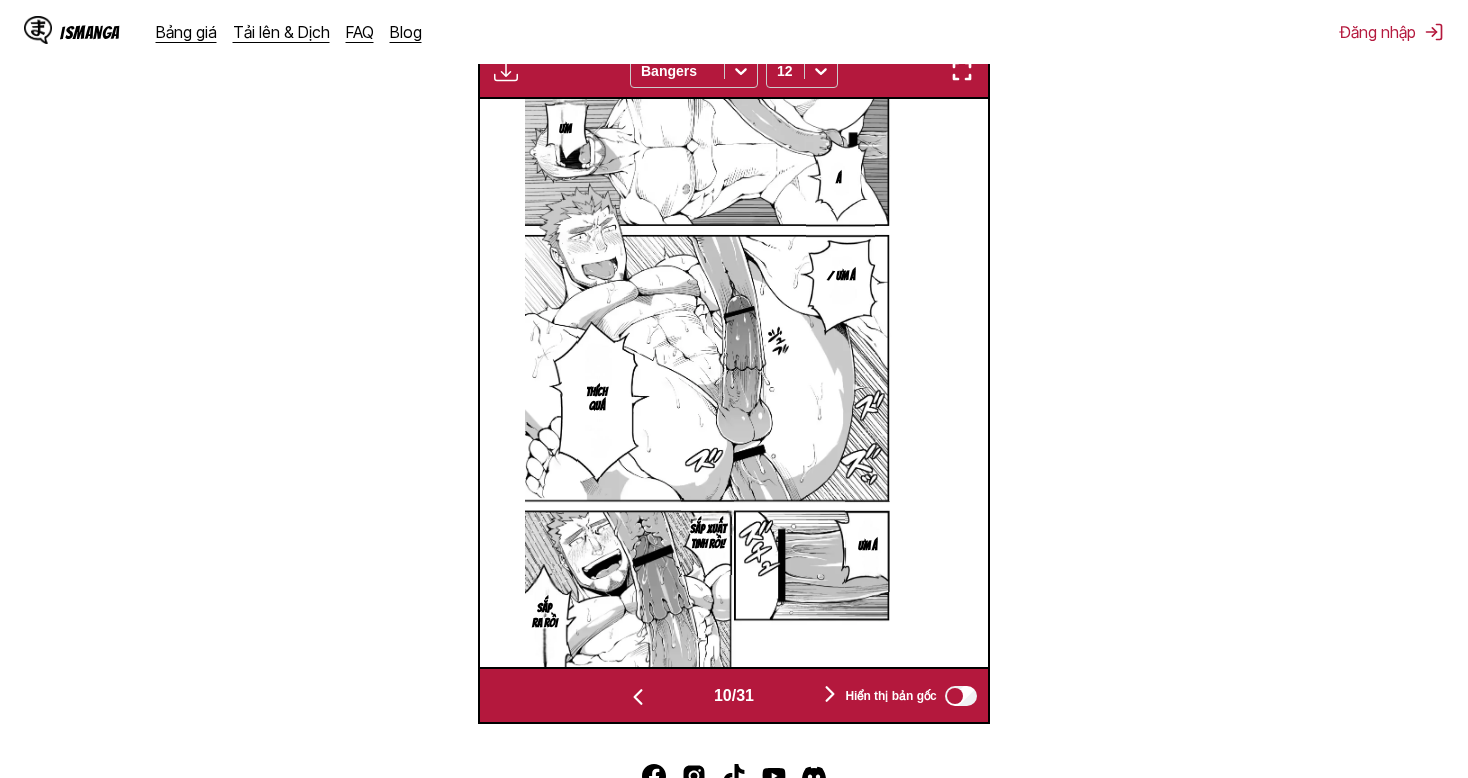 click at bounding box center [830, 694] 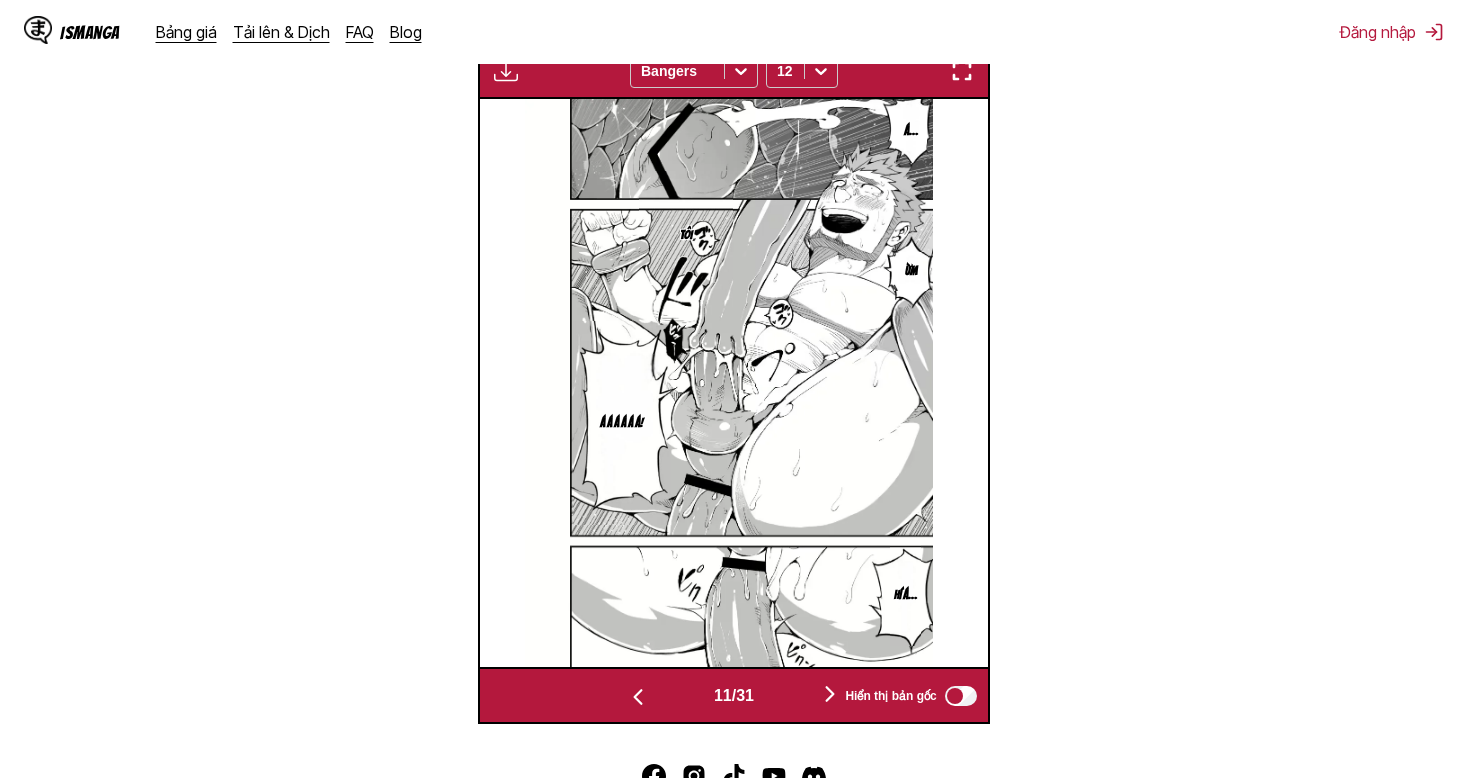 click at bounding box center [830, 694] 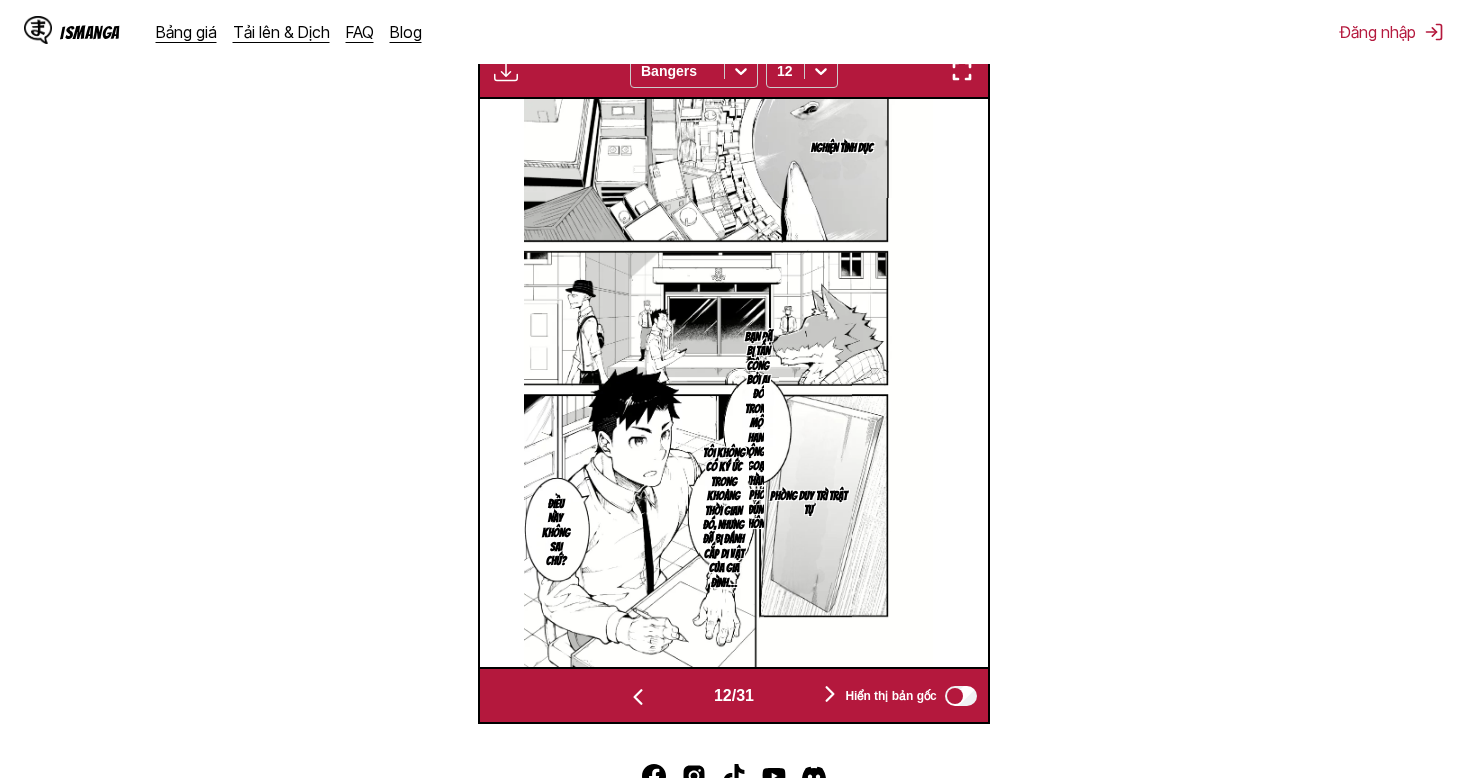 click at bounding box center [830, 694] 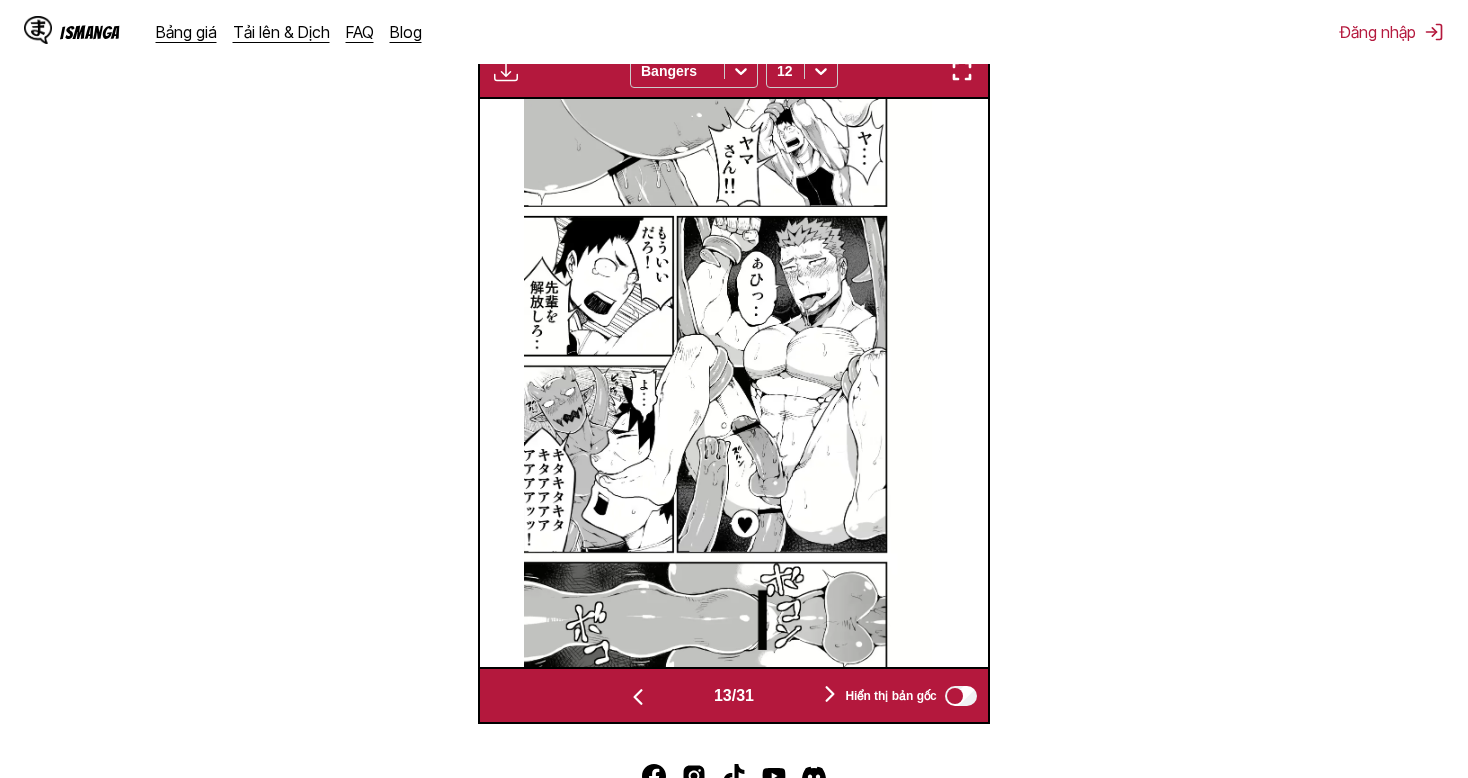 click at bounding box center [830, 694] 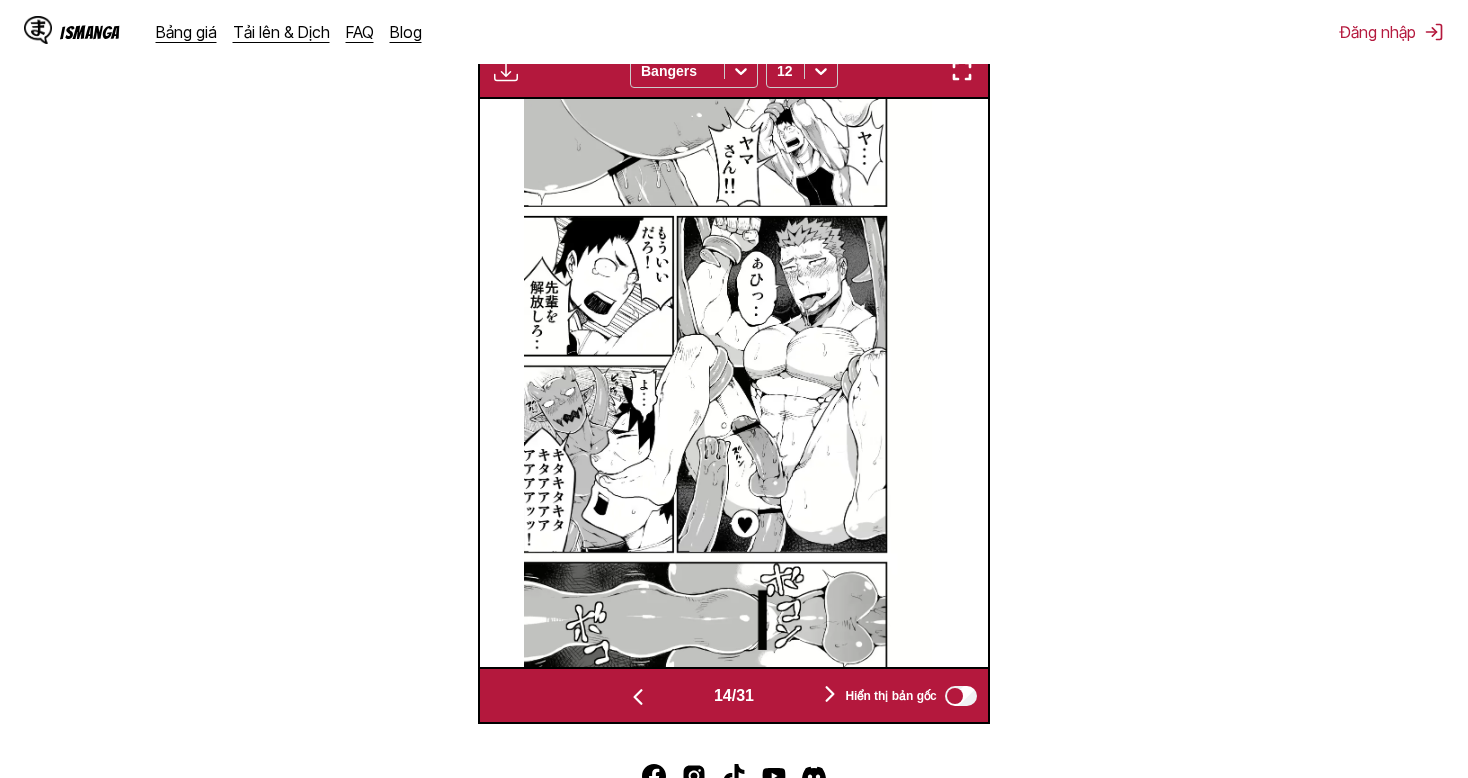scroll, scrollTop: 0, scrollLeft: 6604, axis: horizontal 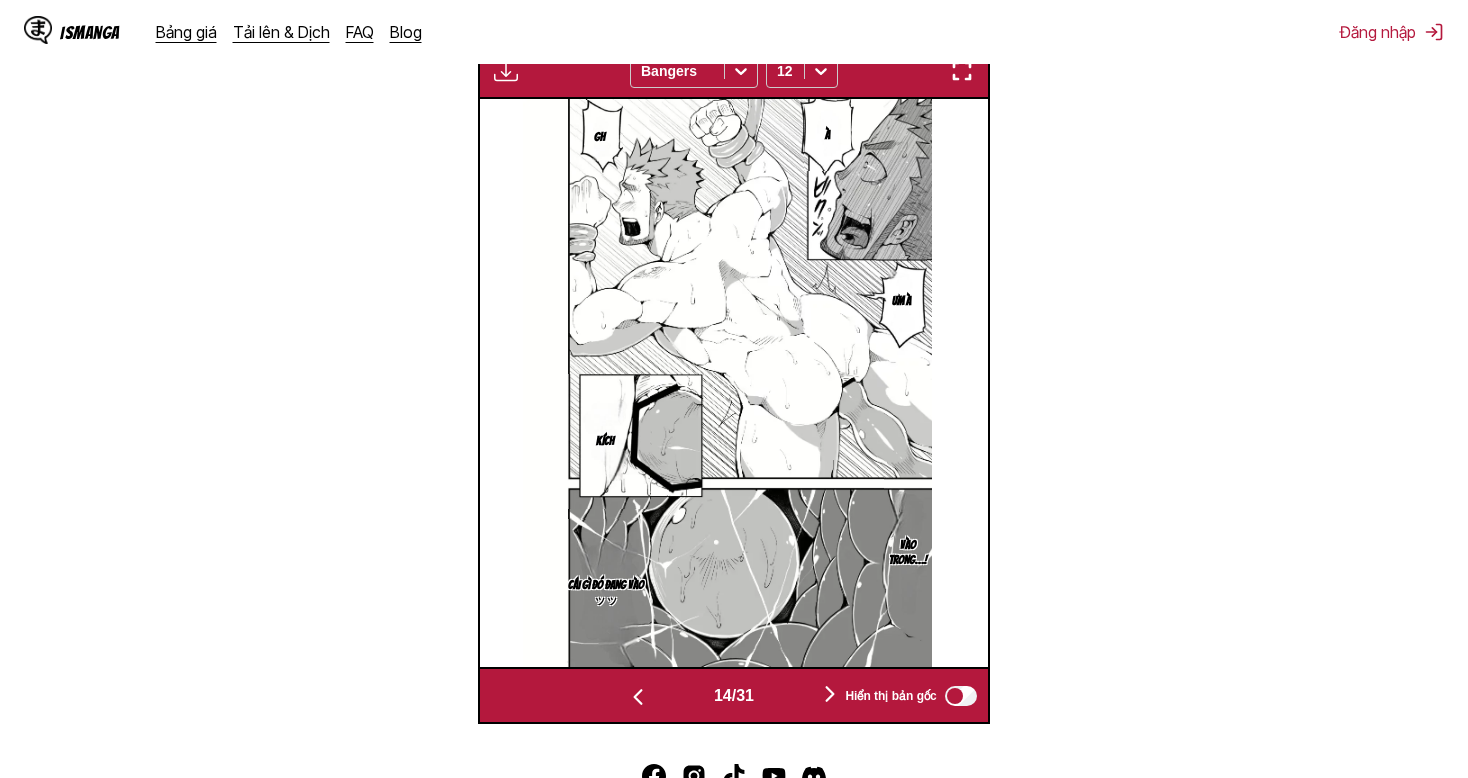click at bounding box center (830, 694) 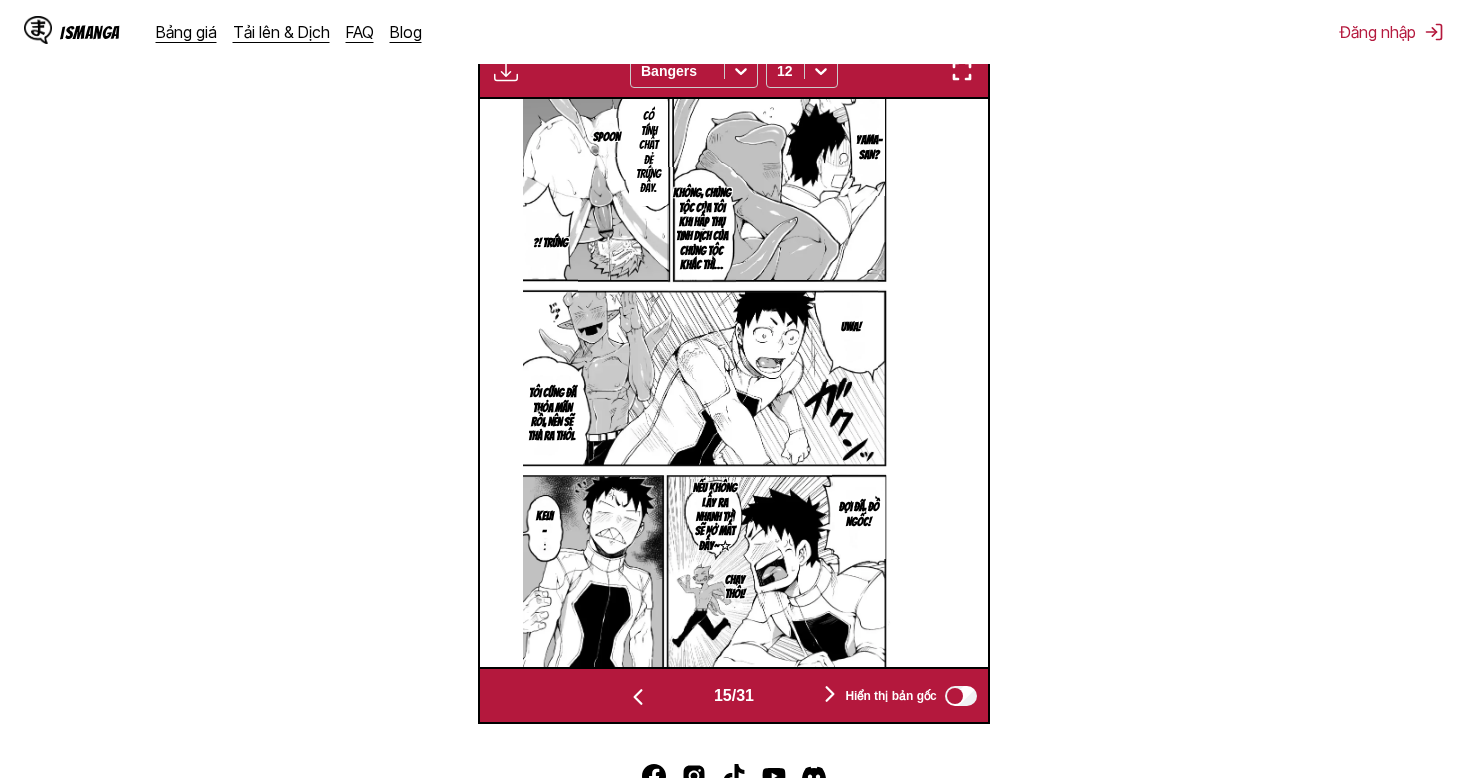 click at bounding box center (638, 697) 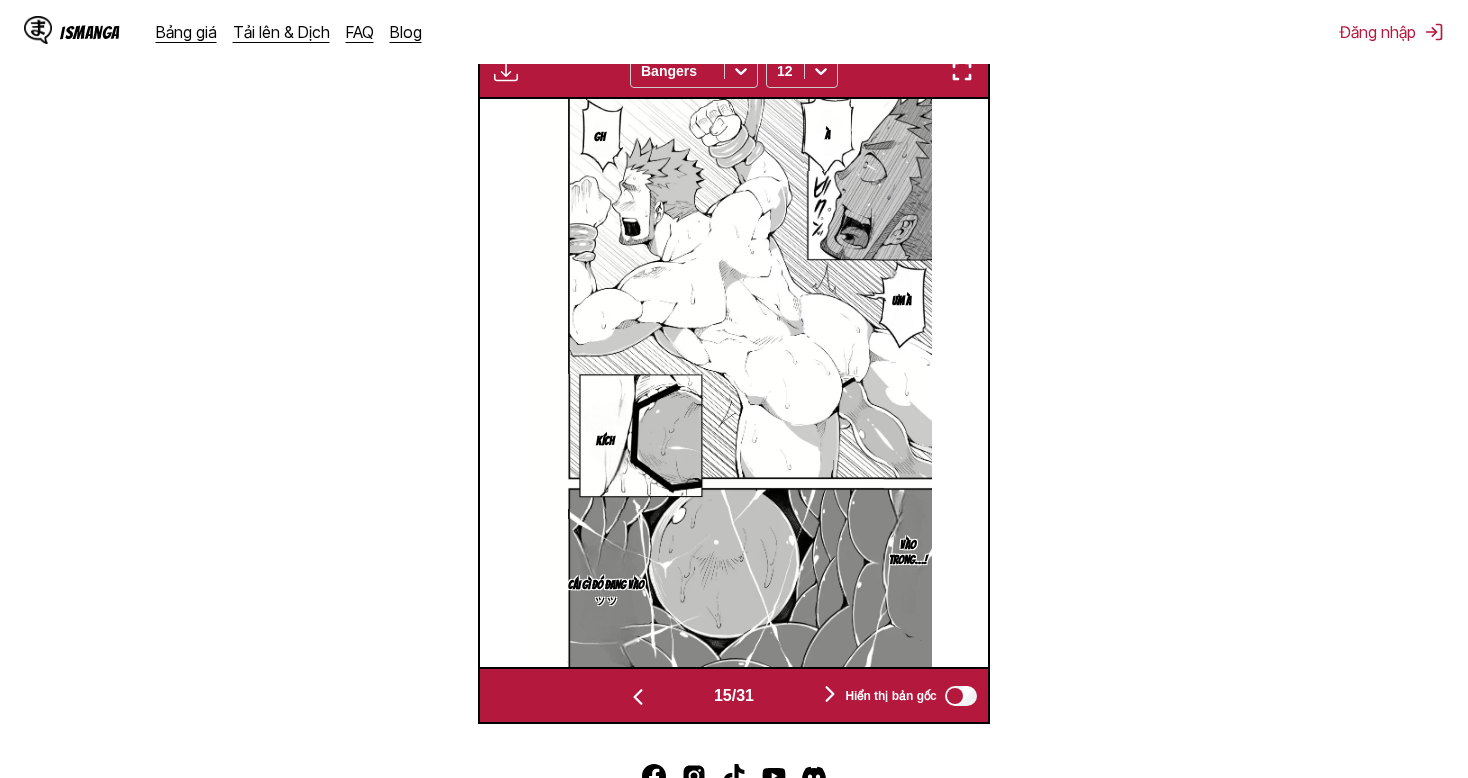 click at bounding box center [638, 697] 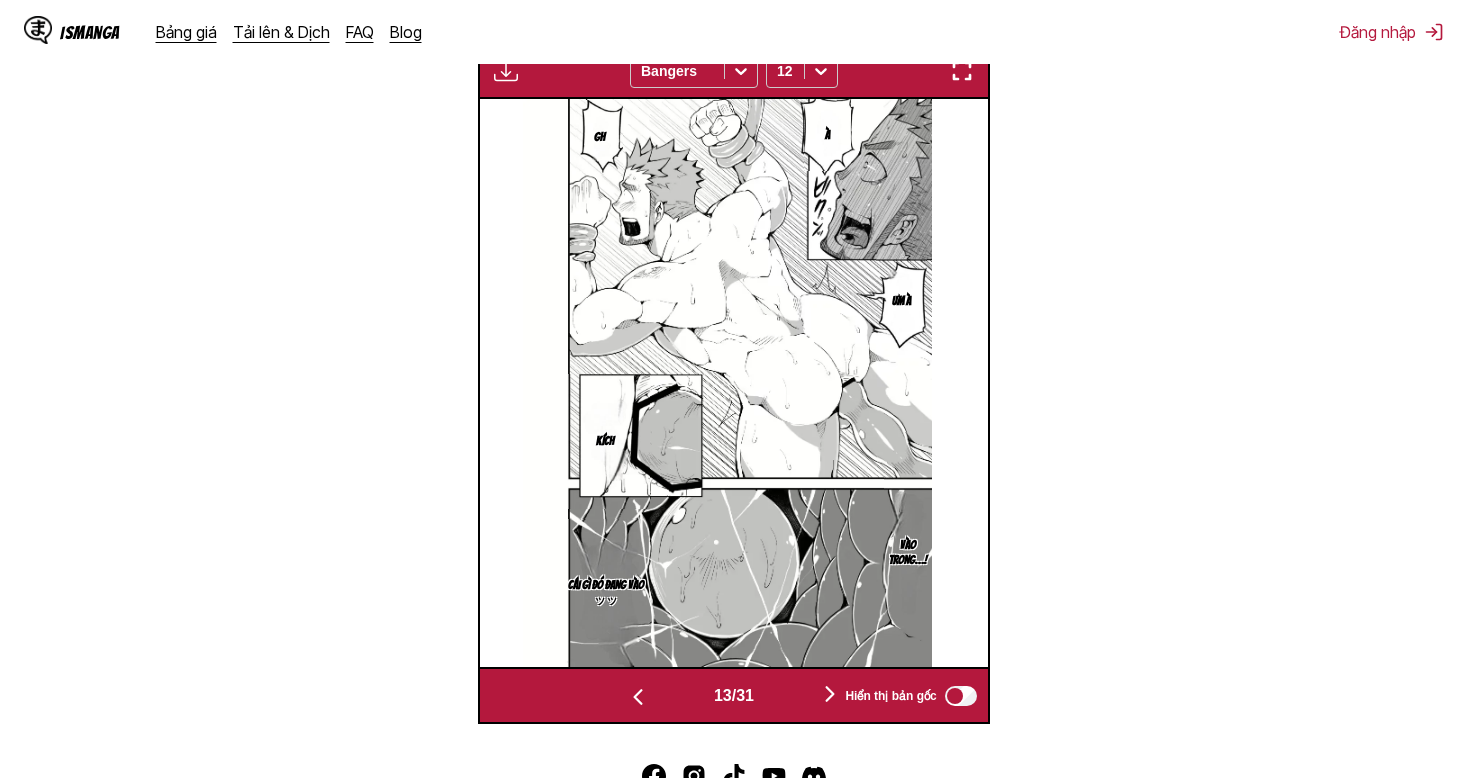 scroll, scrollTop: 0, scrollLeft: 6096, axis: horizontal 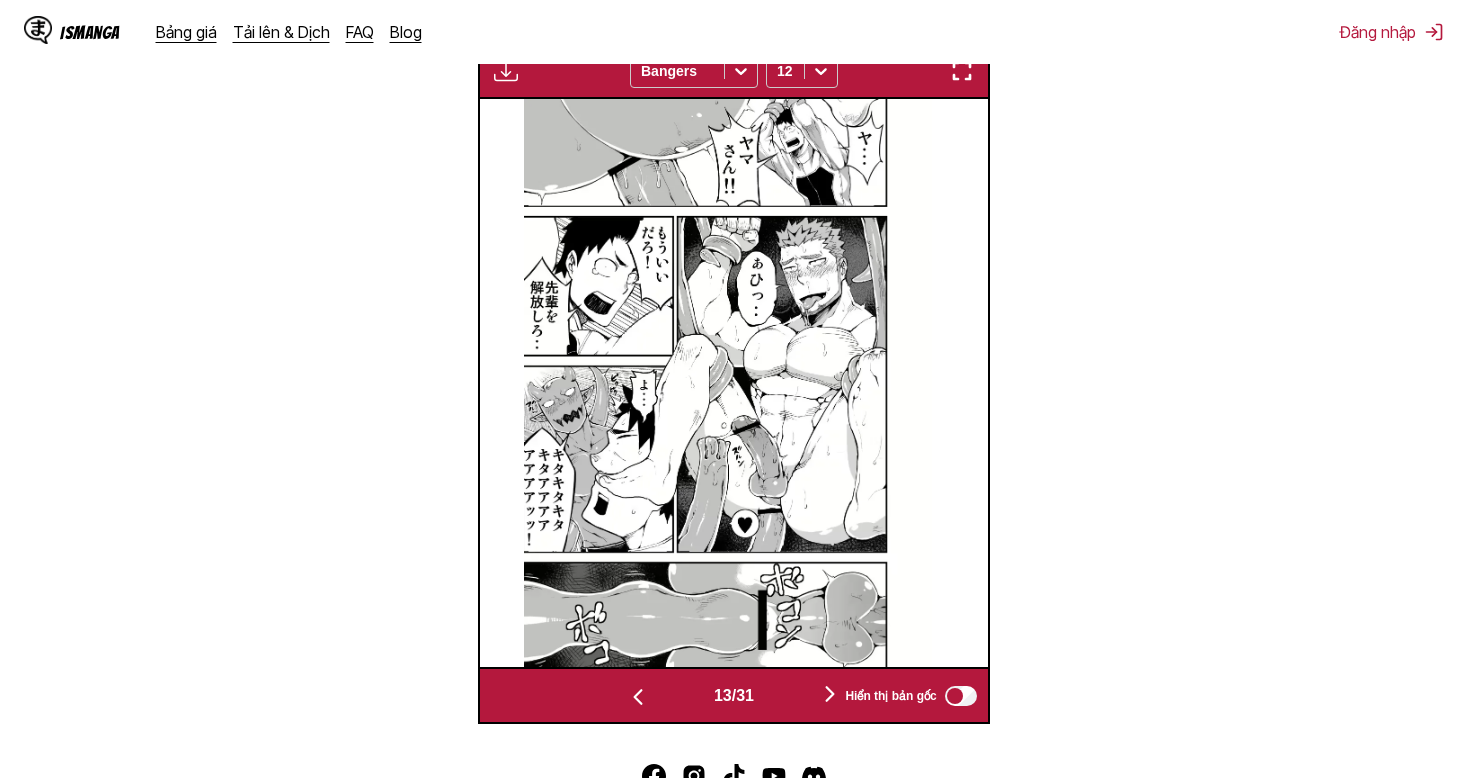 click at bounding box center [830, 695] 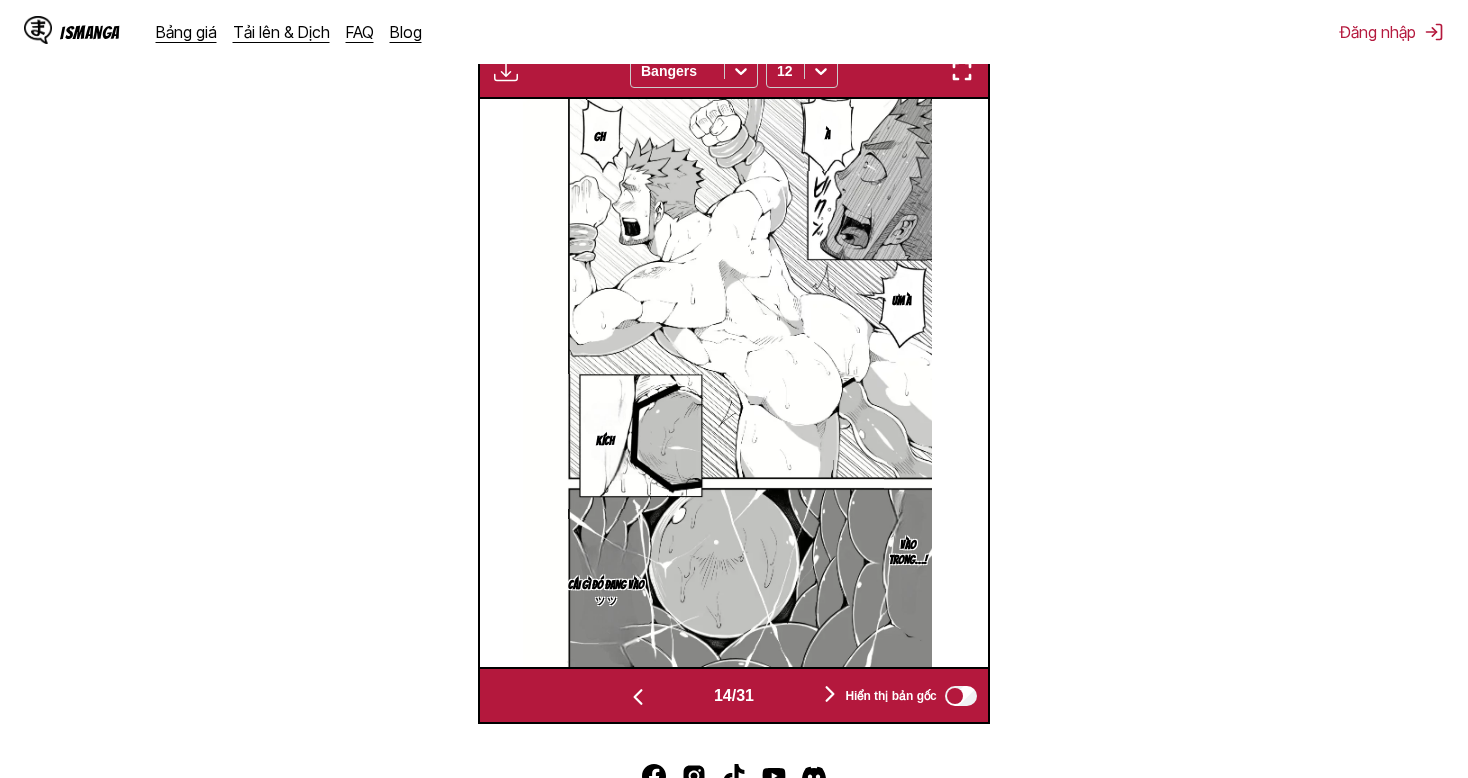 click at bounding box center (830, 695) 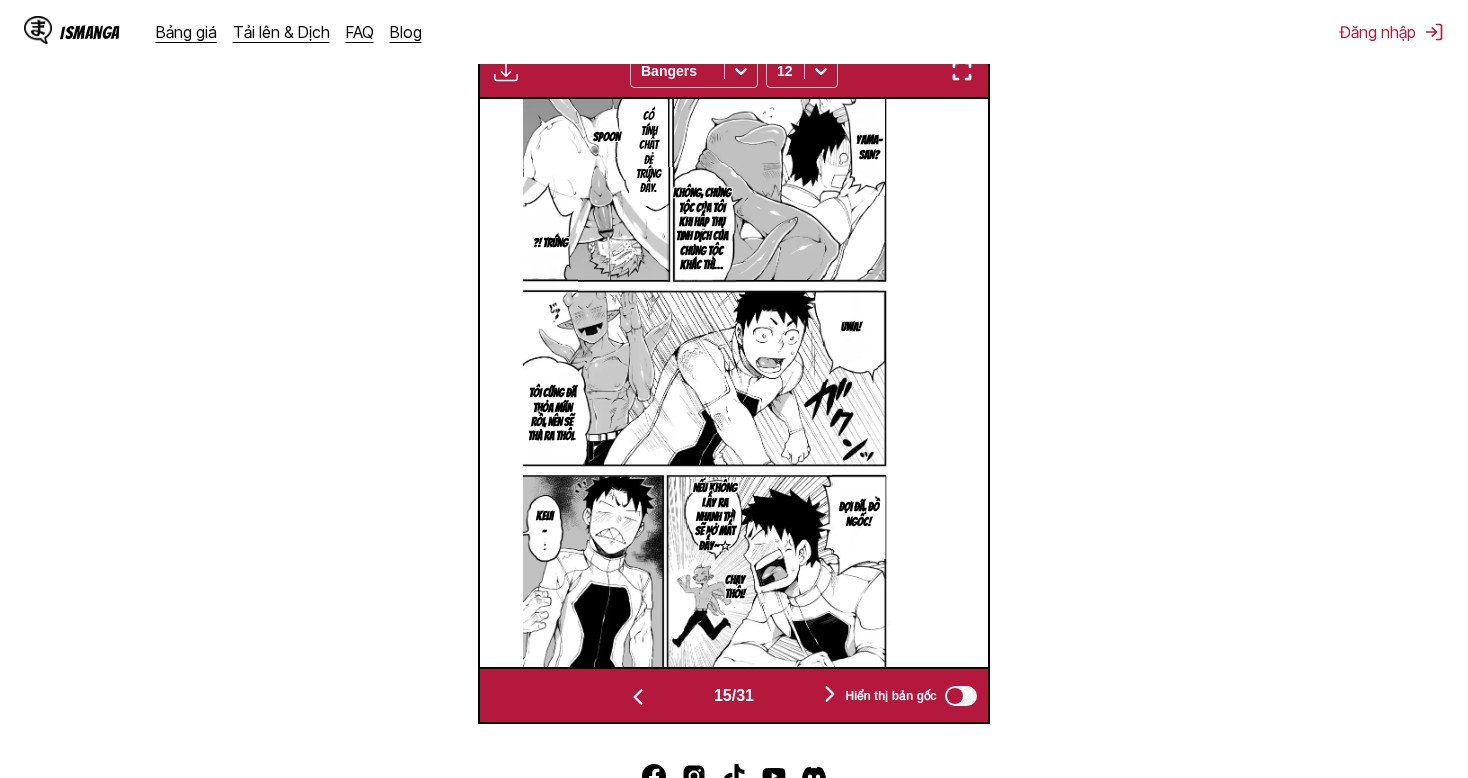 click at bounding box center (830, 695) 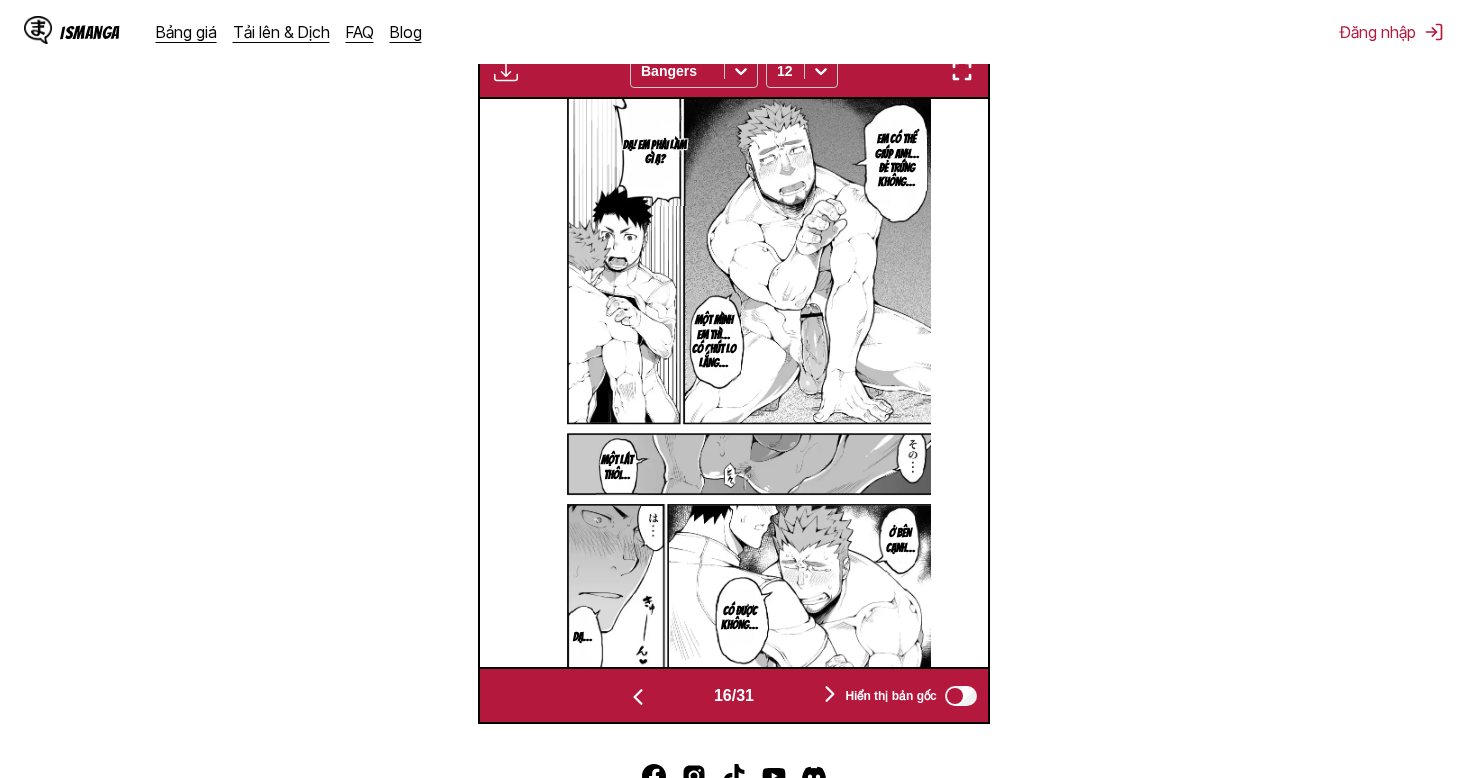 click at bounding box center [830, 695] 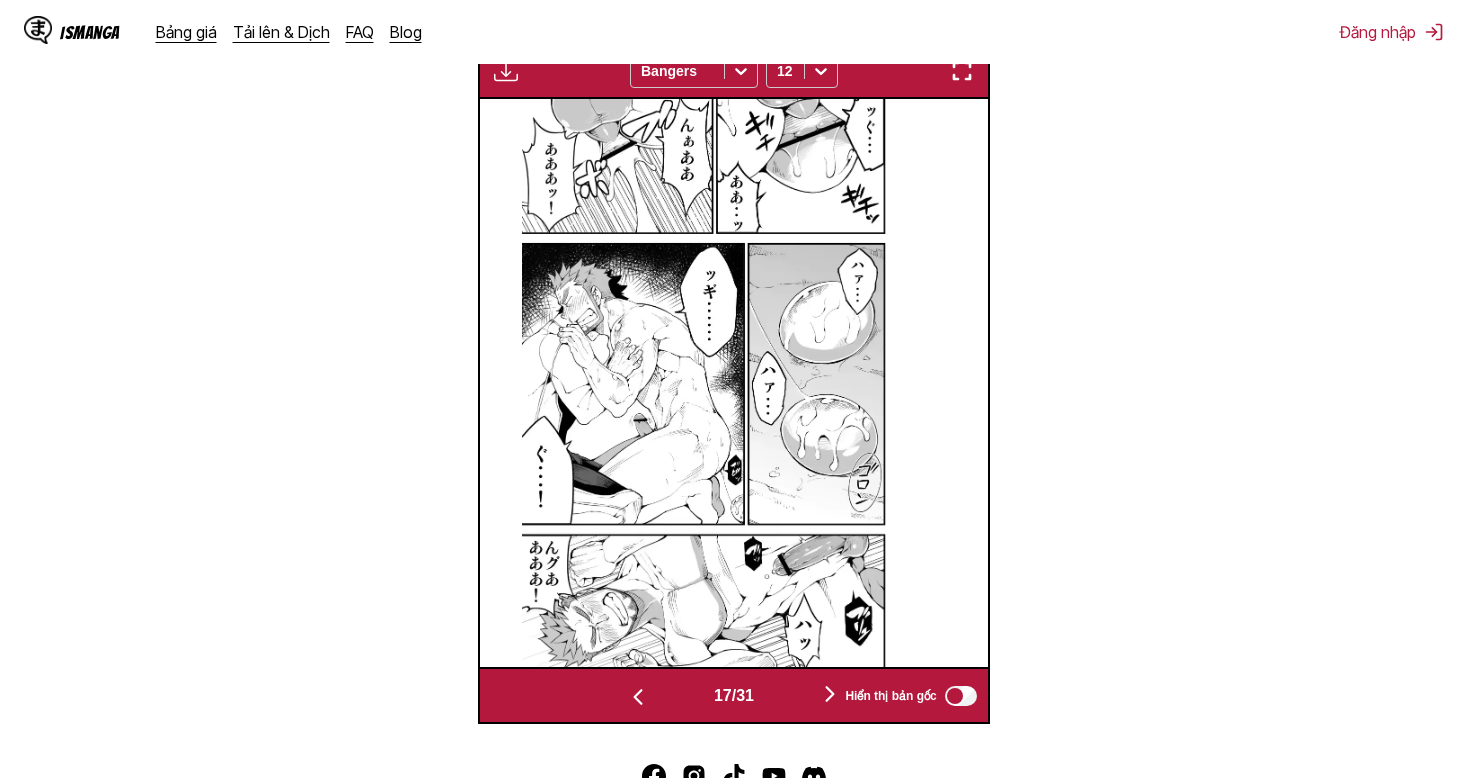 click at bounding box center (830, 695) 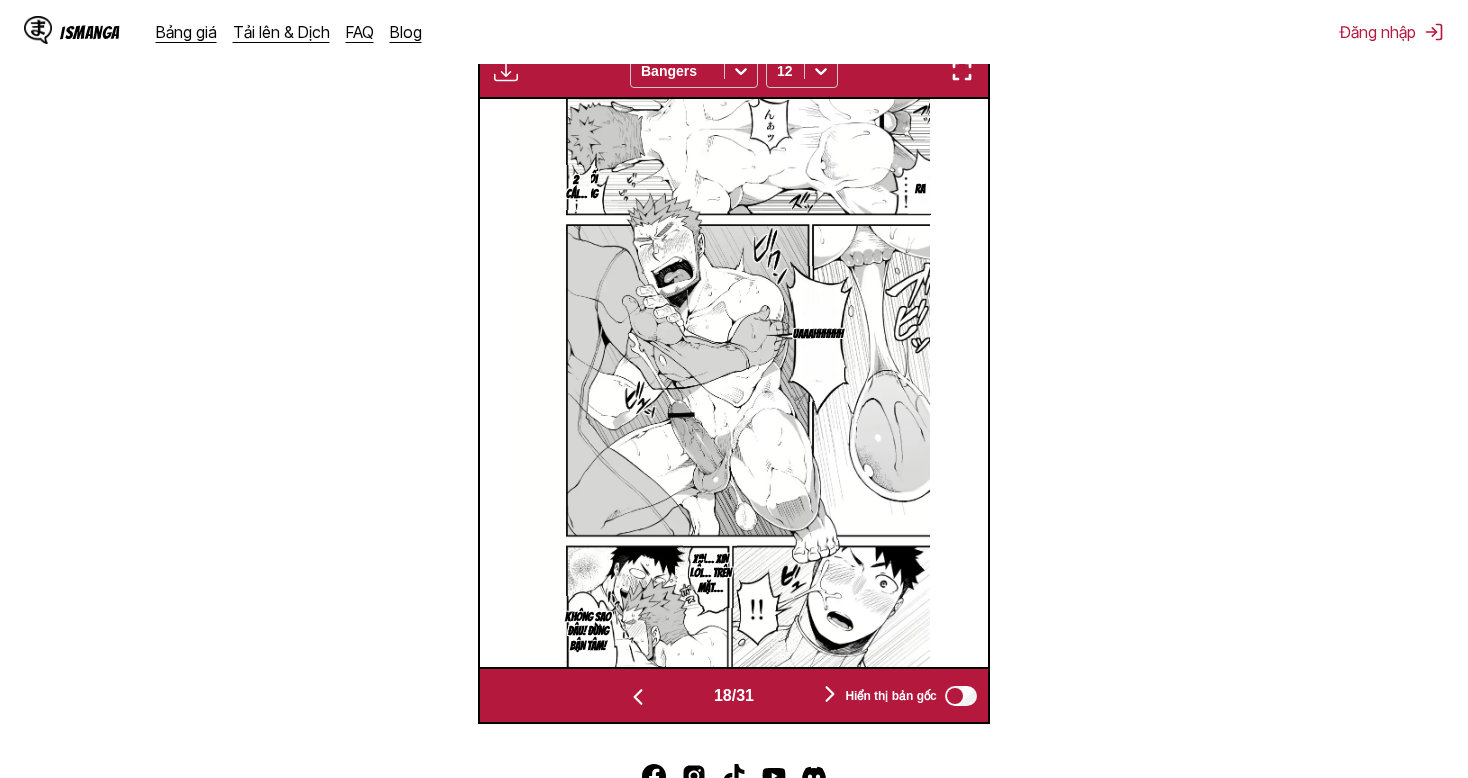 click at bounding box center [830, 695] 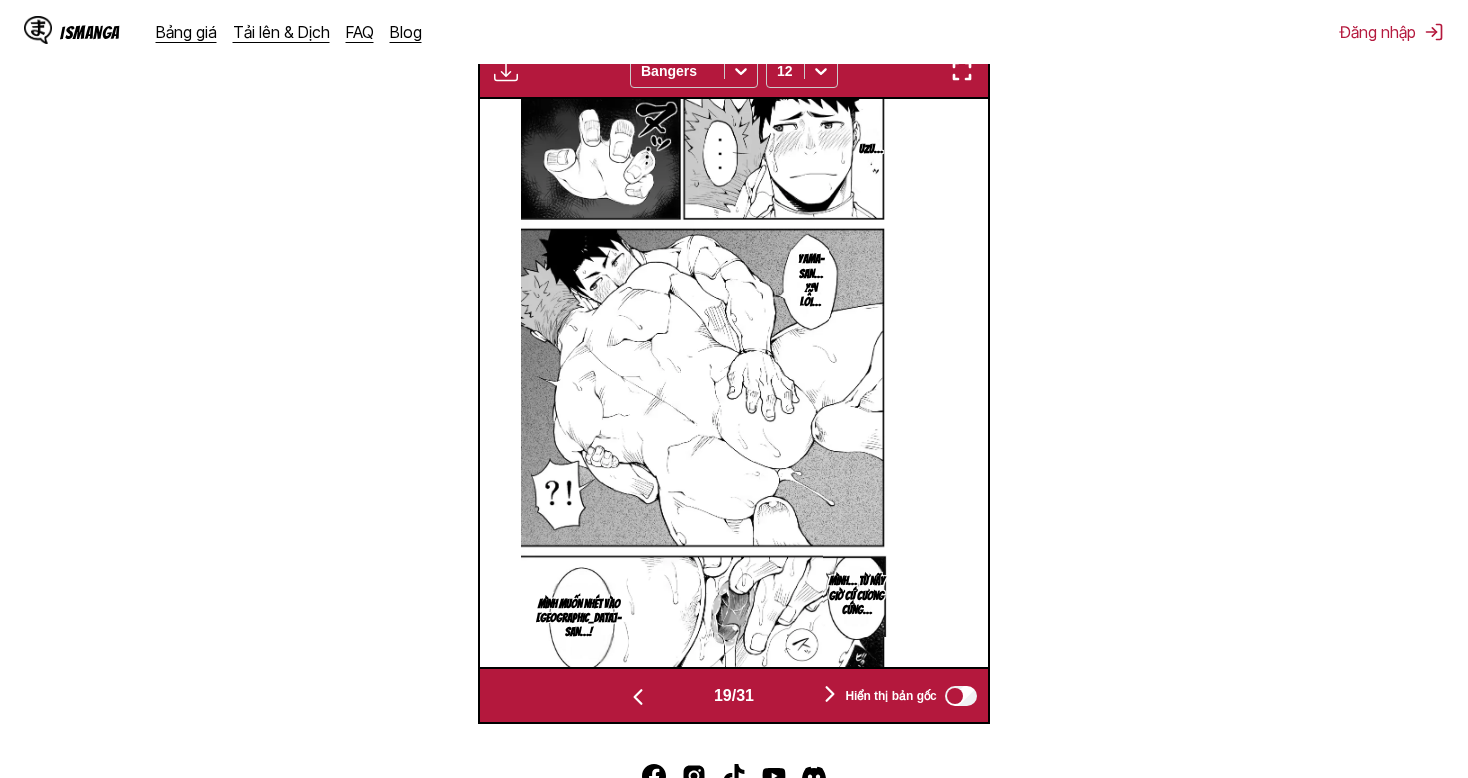 click at bounding box center (830, 695) 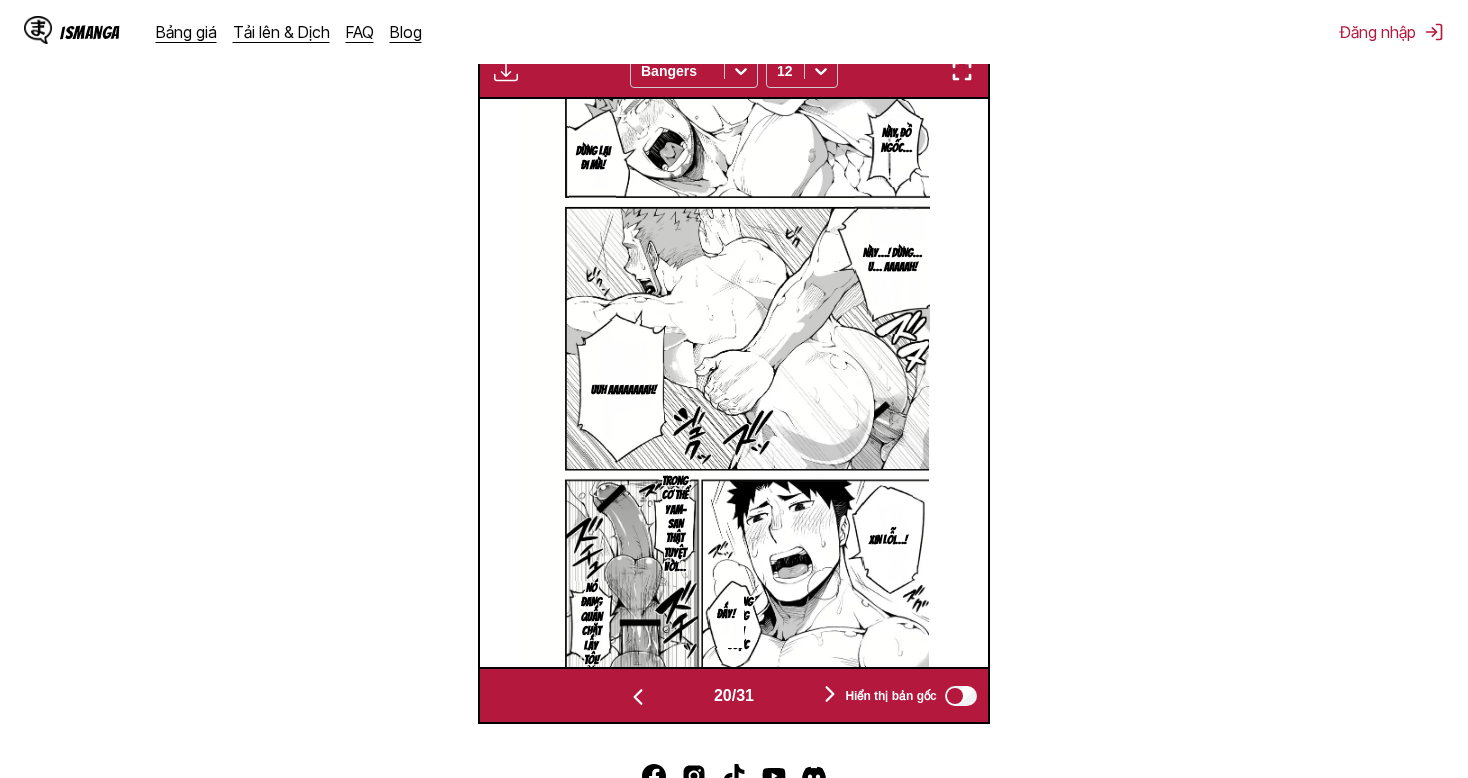 click at bounding box center (830, 695) 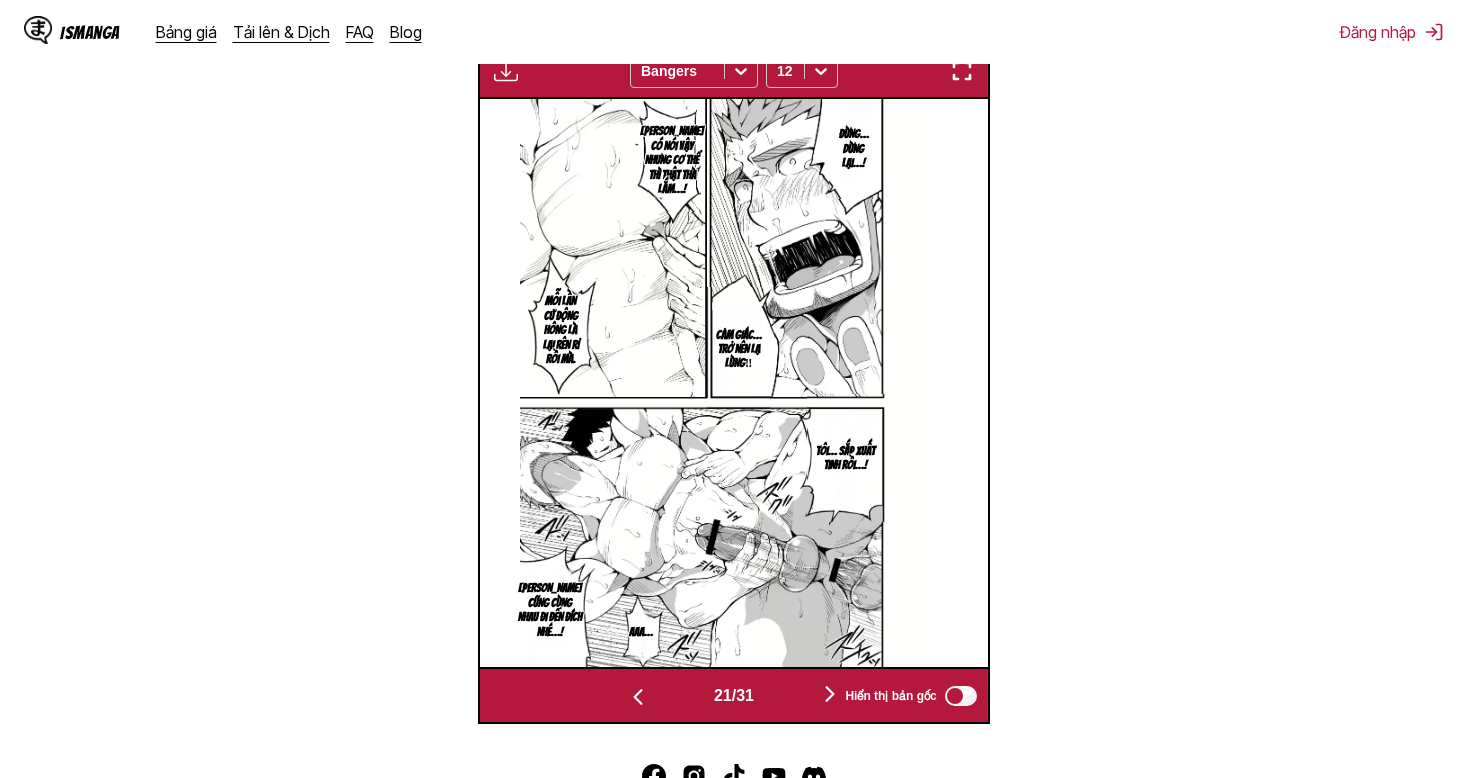 click at bounding box center [830, 695] 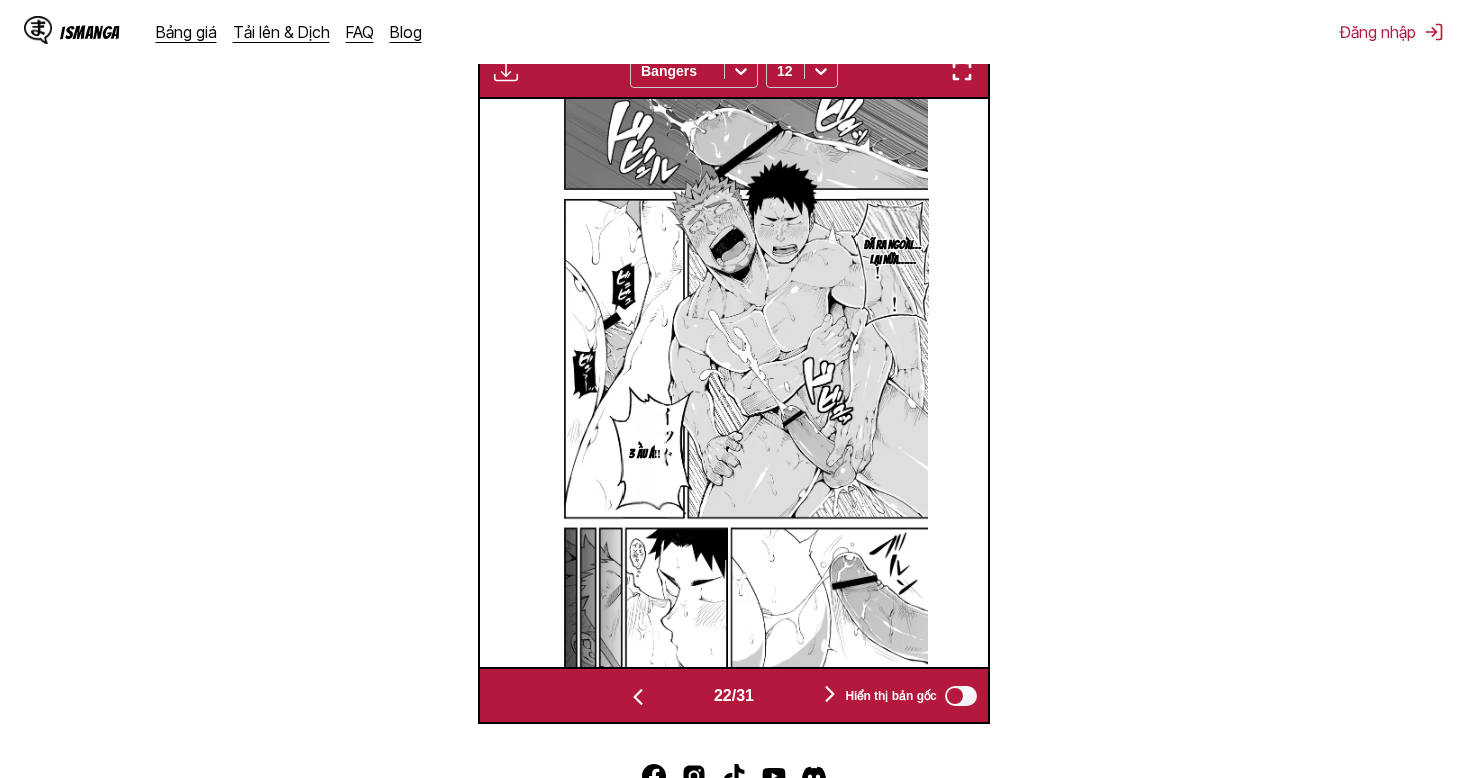 click at bounding box center [830, 695] 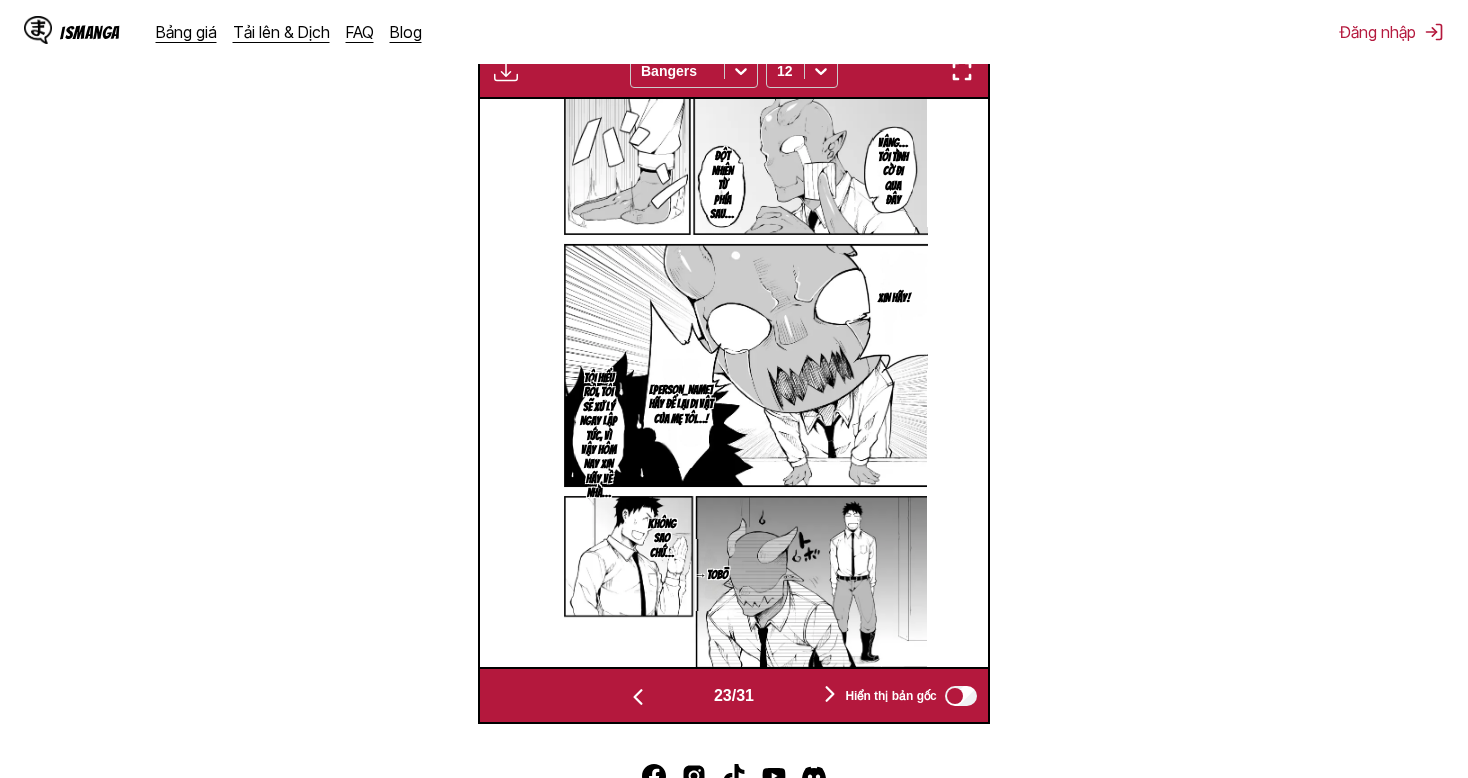 click at bounding box center [830, 695] 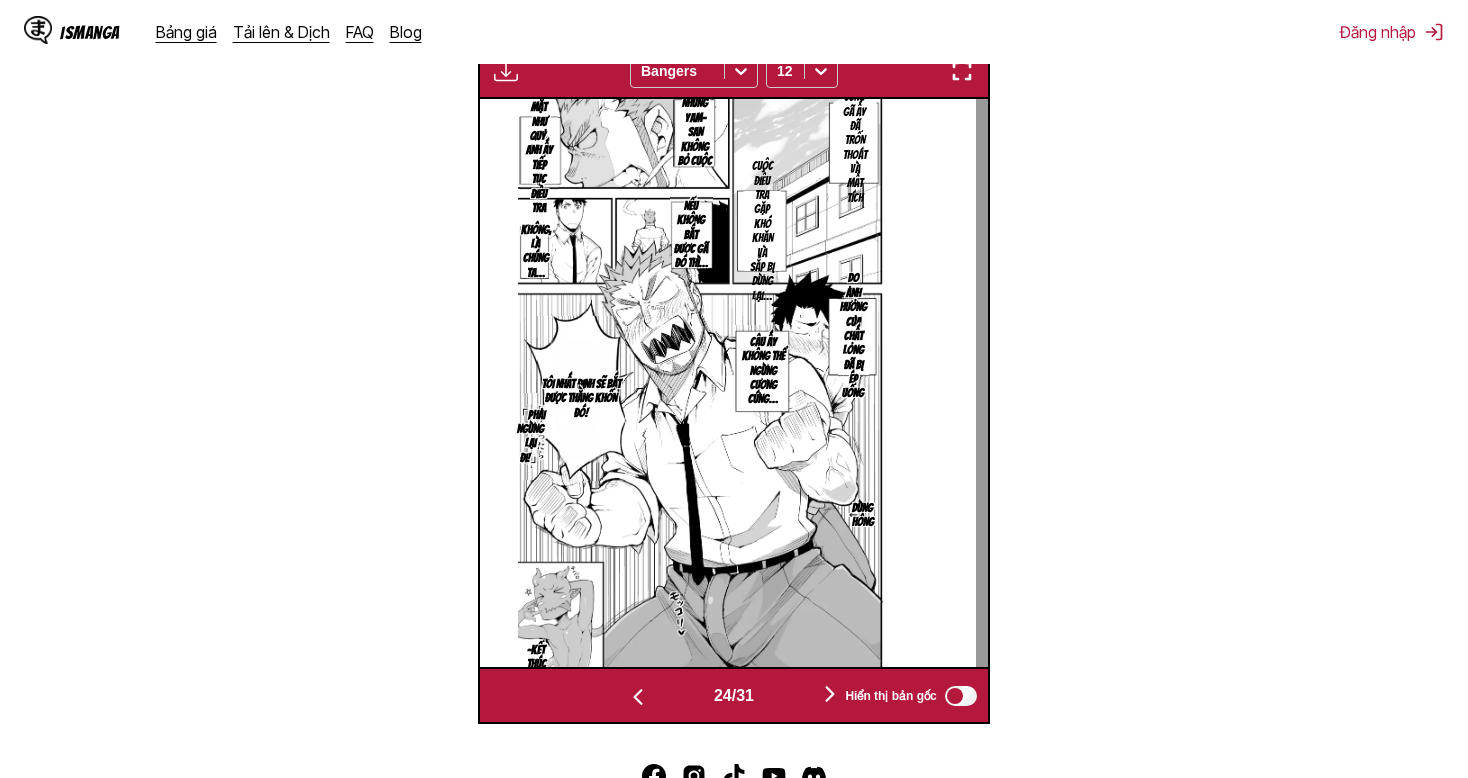 click at bounding box center (830, 695) 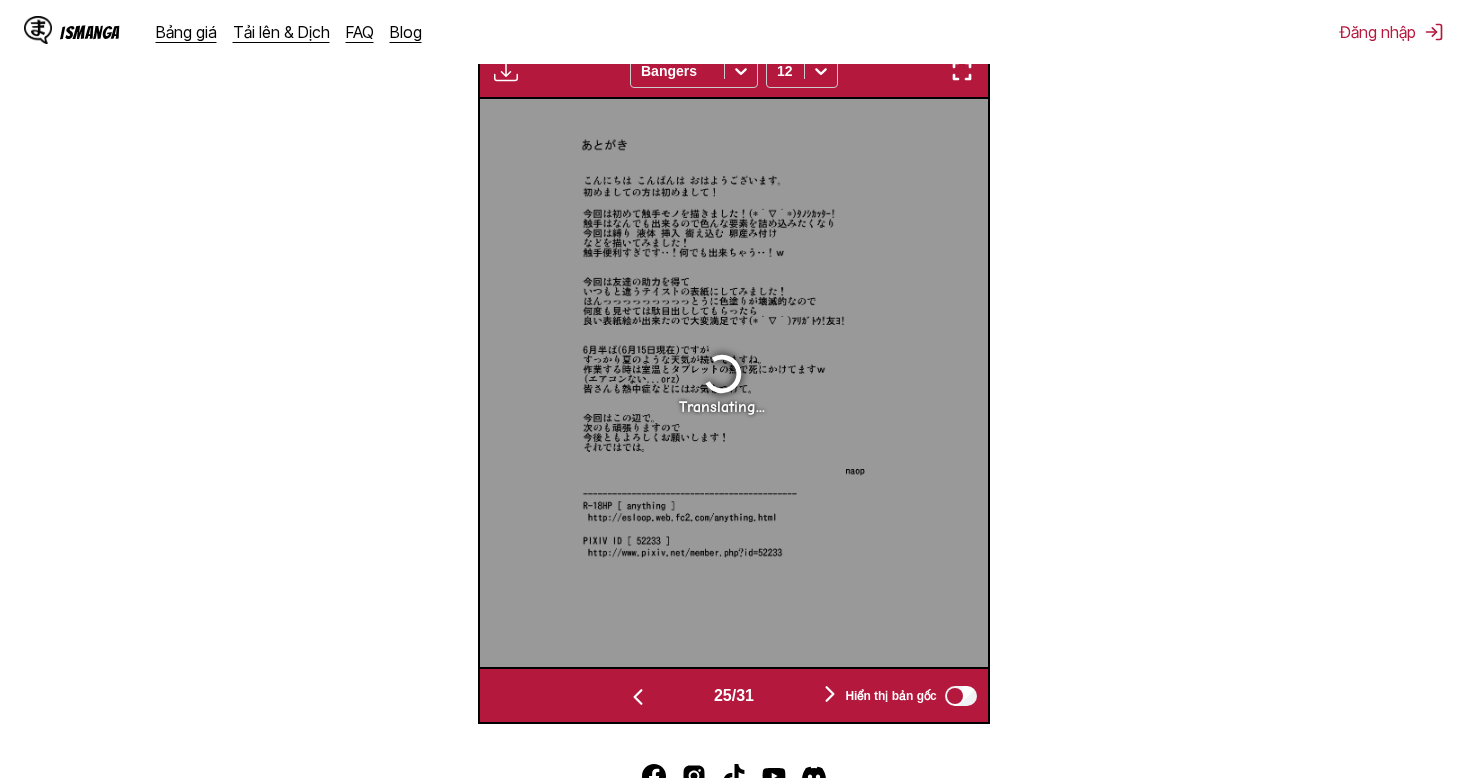 click on "Hiển thị bản gốc" at bounding box center [906, 696] 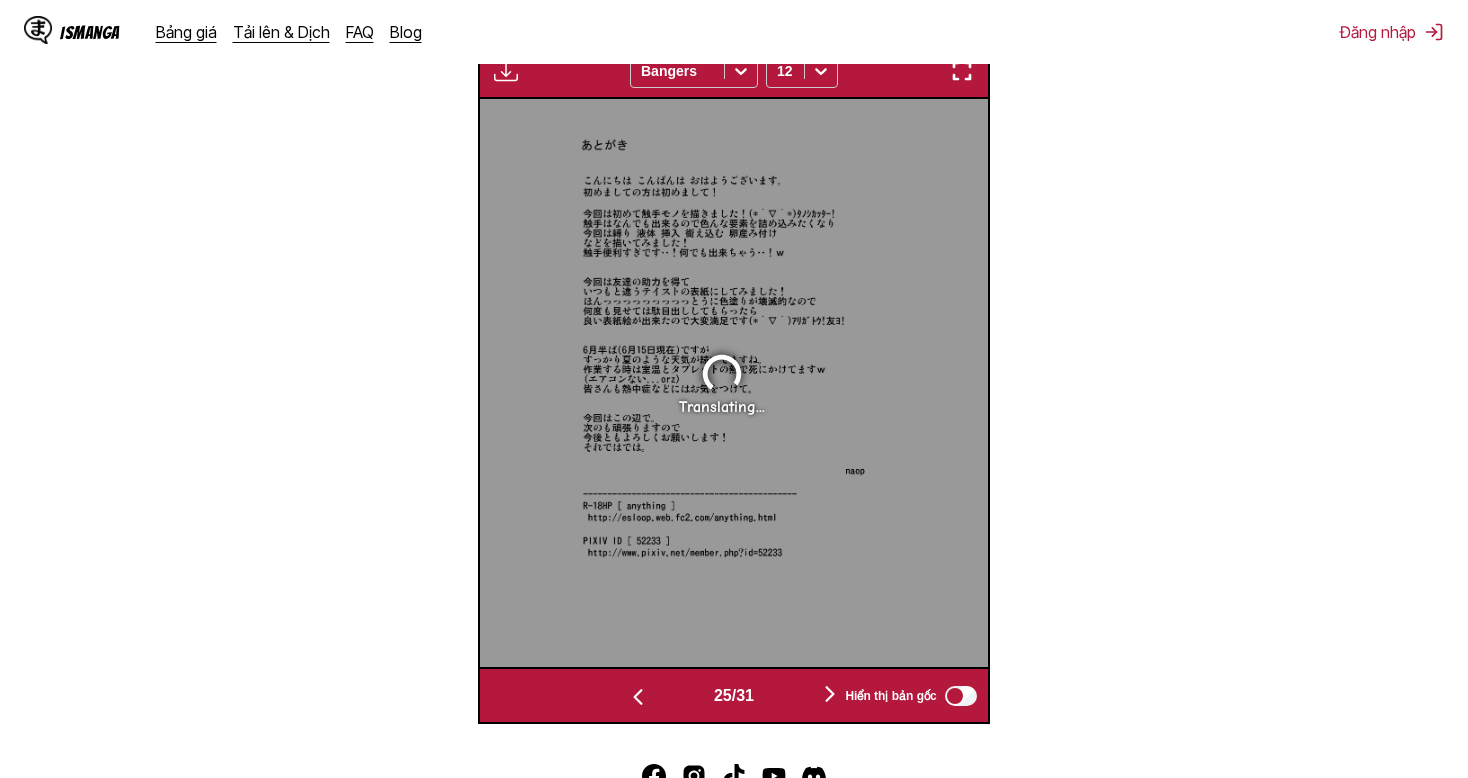 click at bounding box center (638, 697) 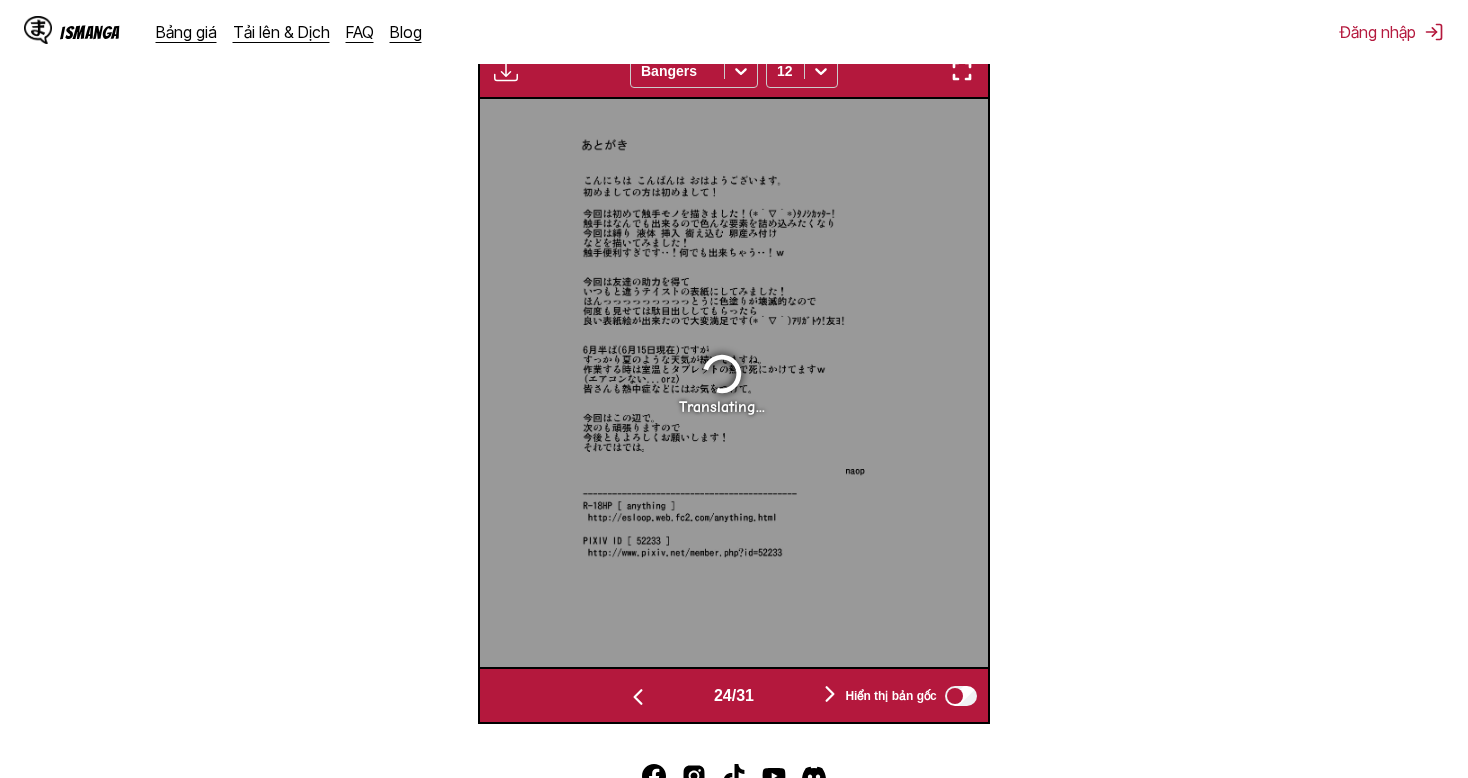 scroll, scrollTop: 0, scrollLeft: 11684, axis: horizontal 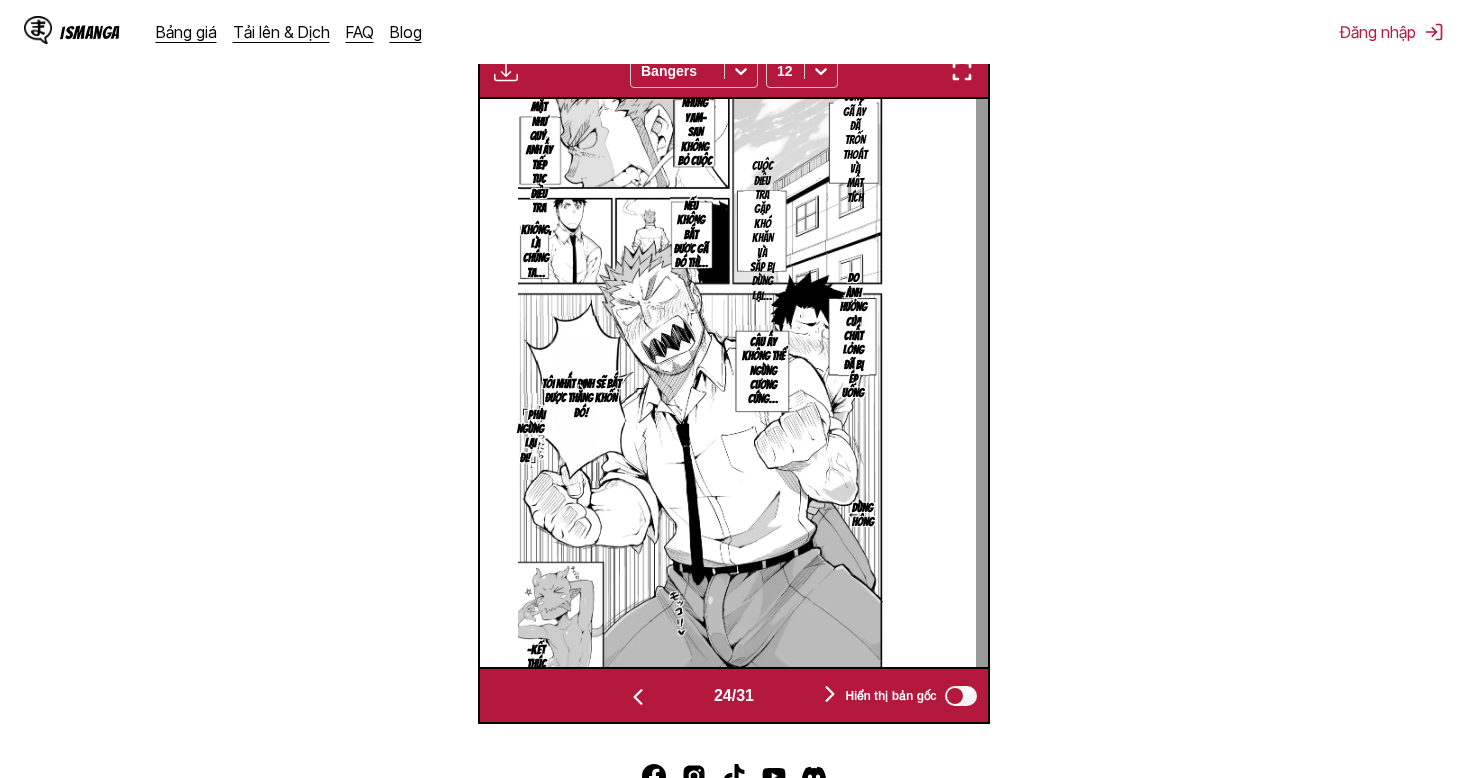 click at bounding box center (830, 695) 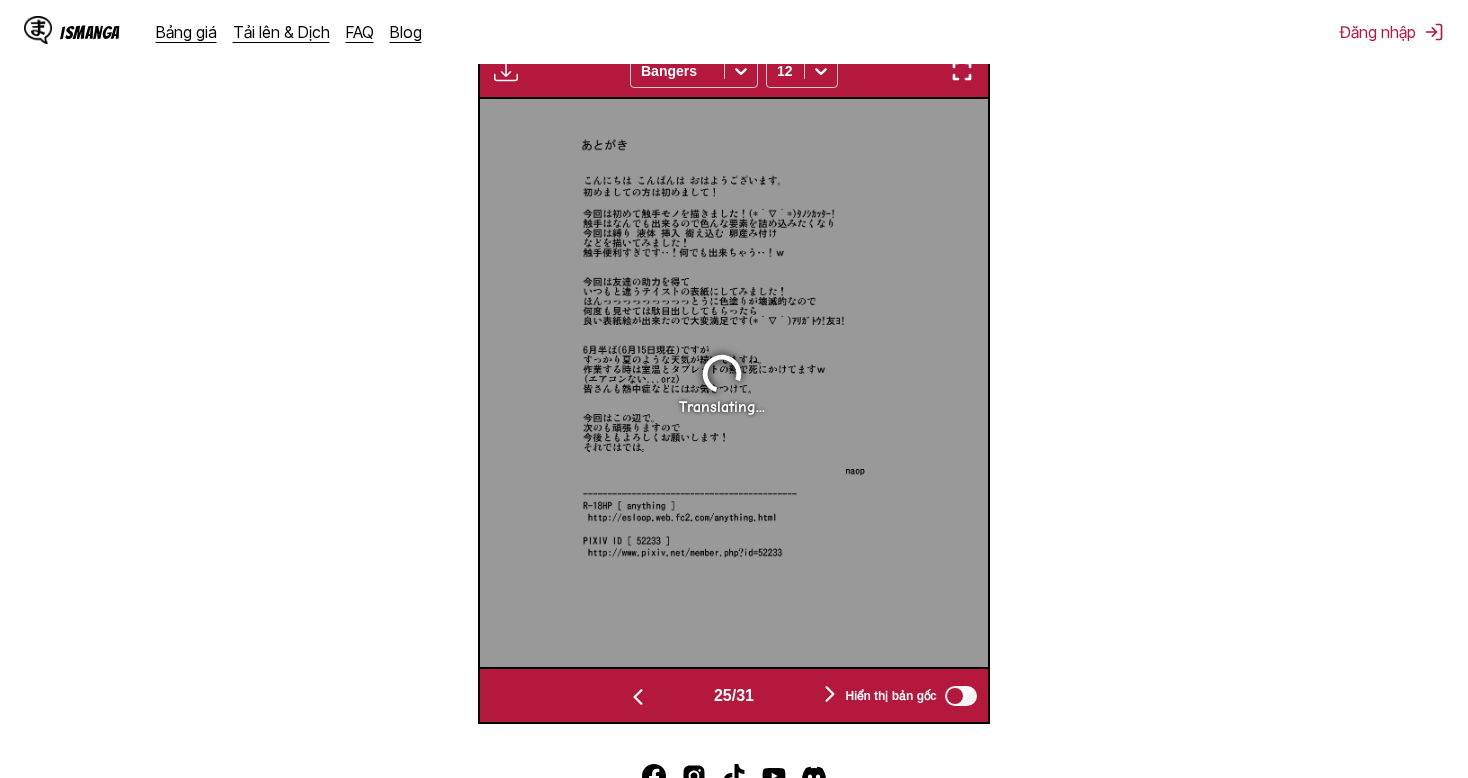 click at bounding box center (830, 695) 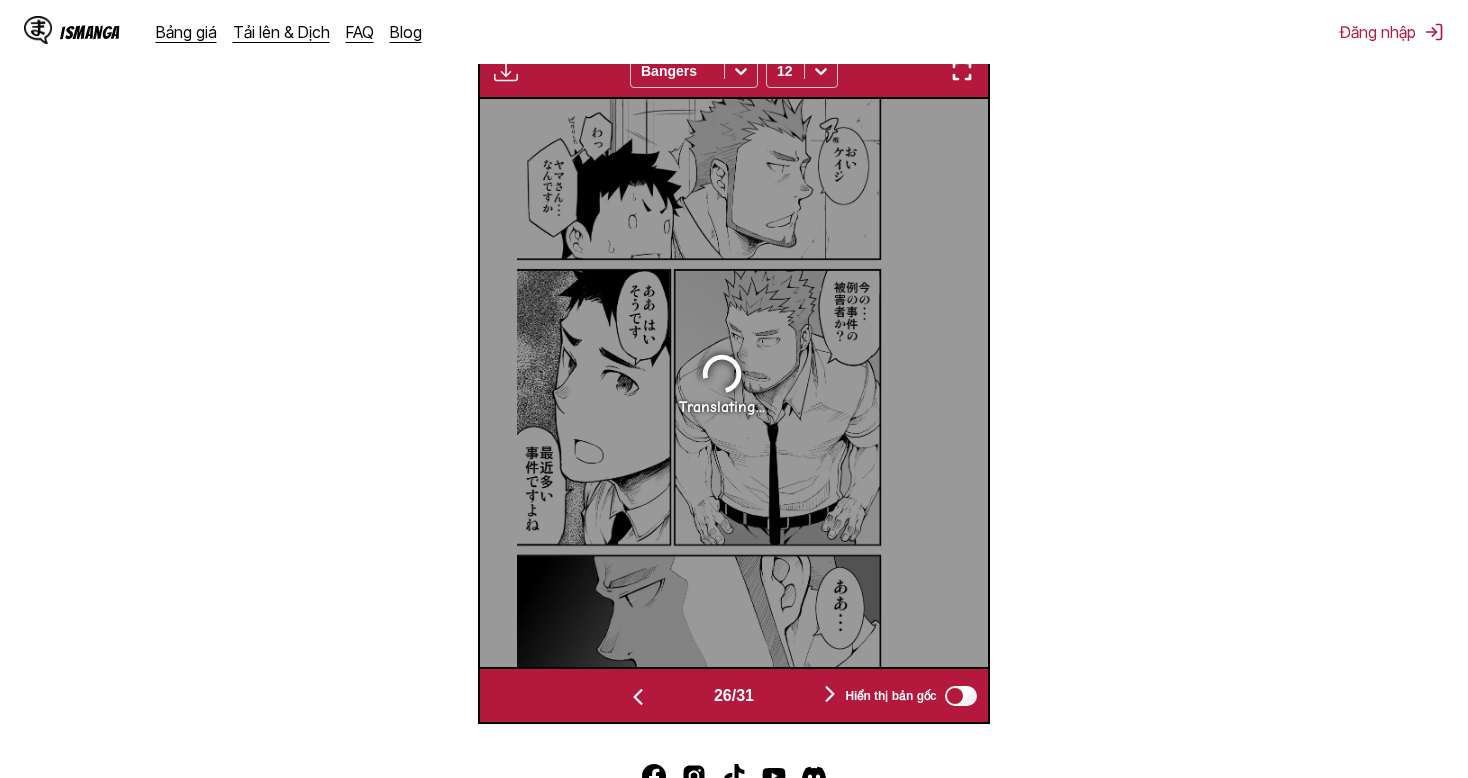 click at bounding box center [638, 695] 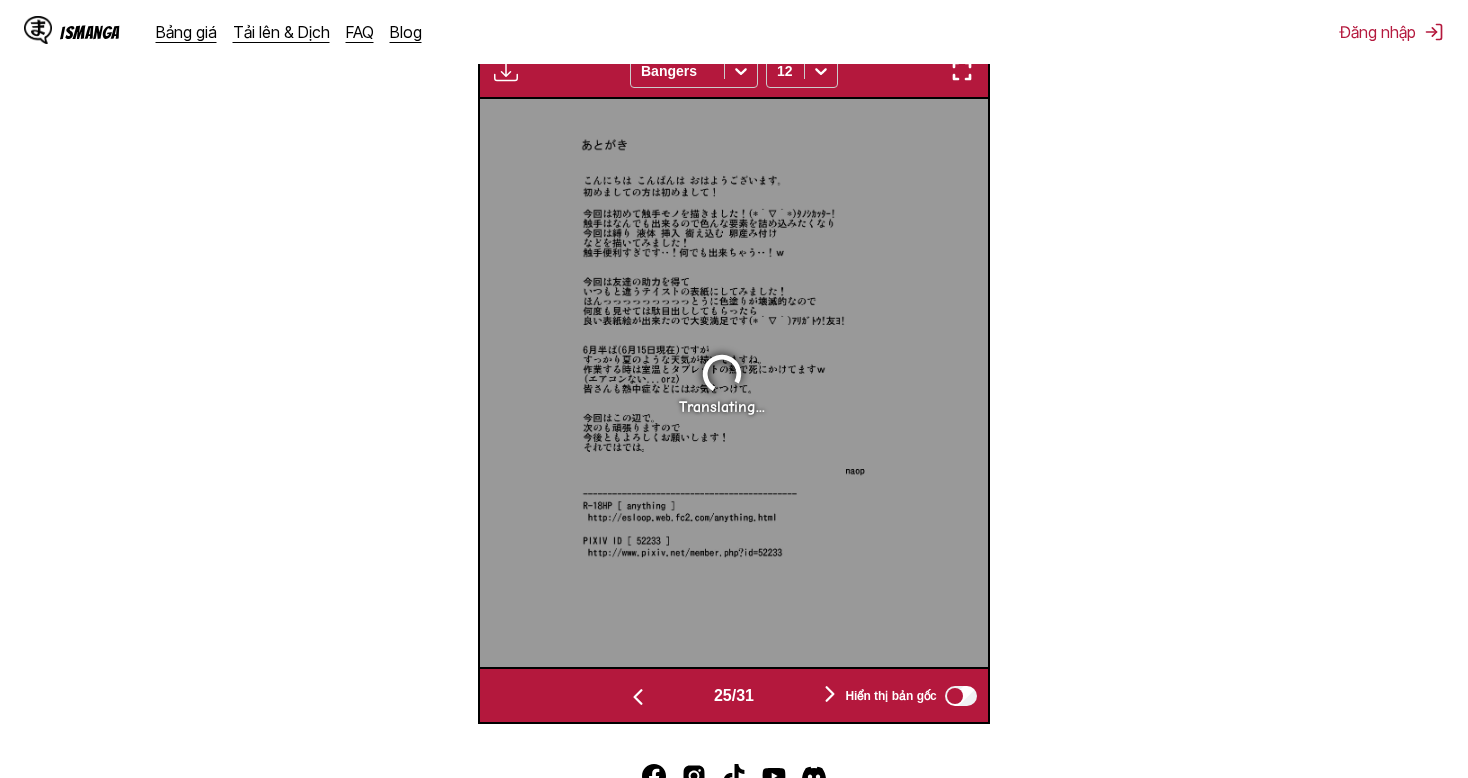 click at bounding box center (638, 695) 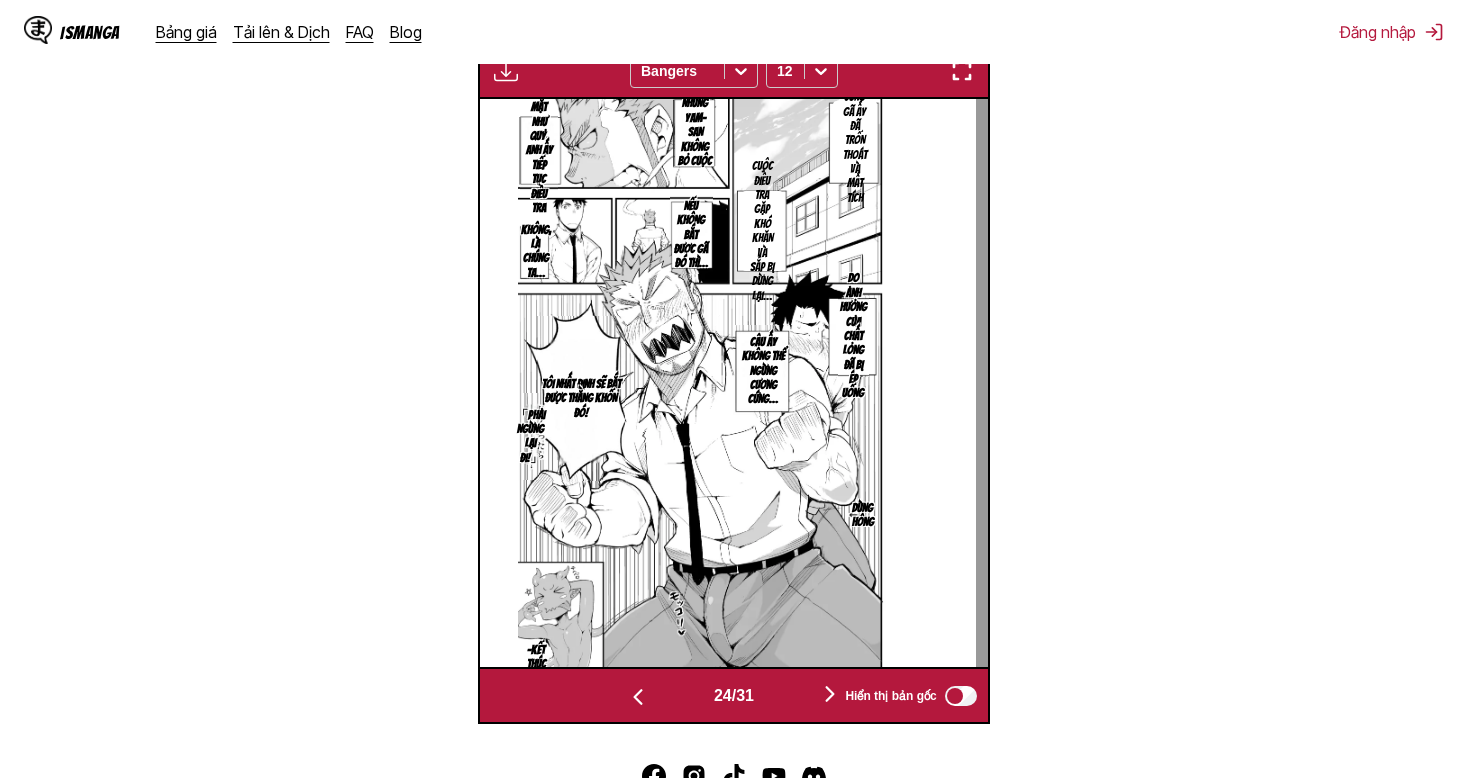 click at bounding box center [638, 695] 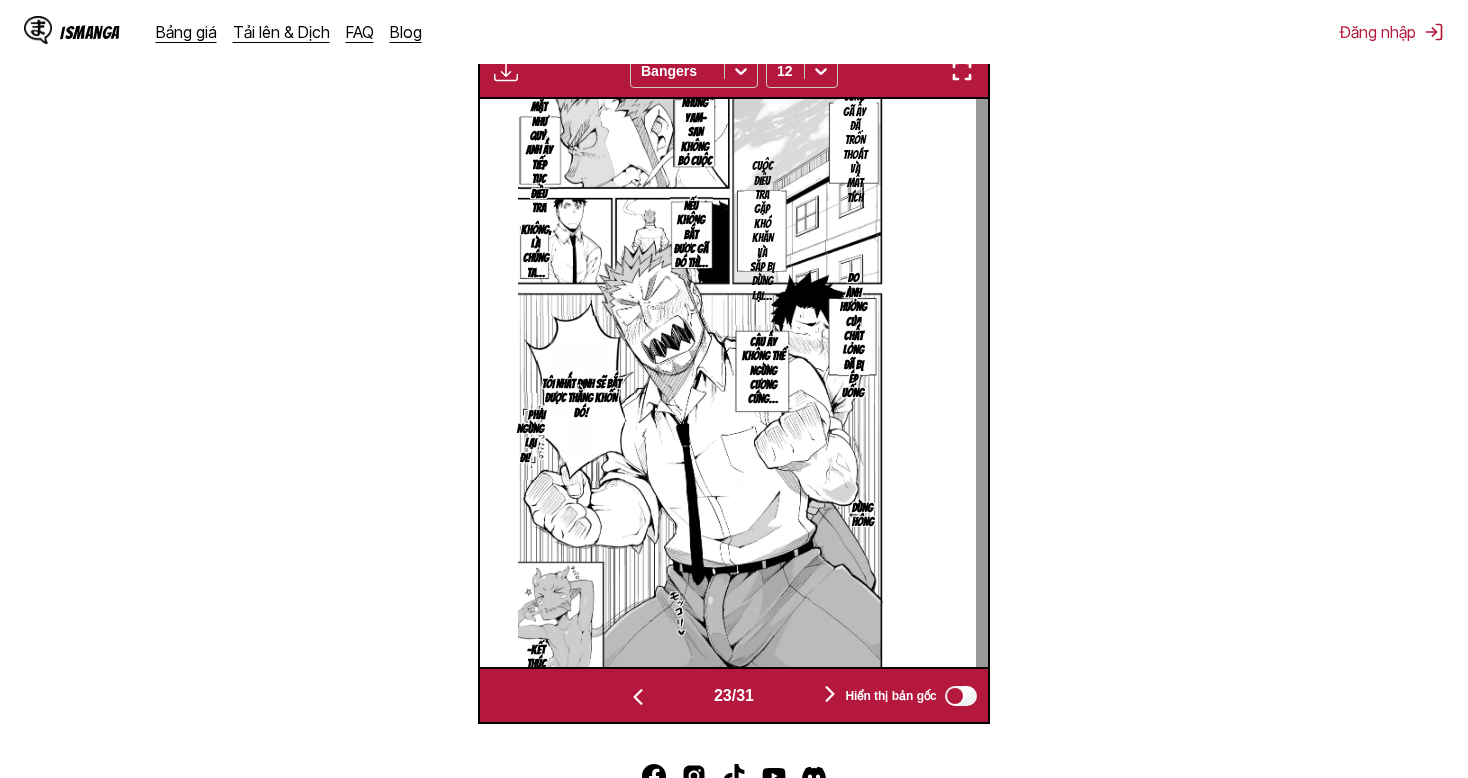 scroll, scrollTop: 0, scrollLeft: 11176, axis: horizontal 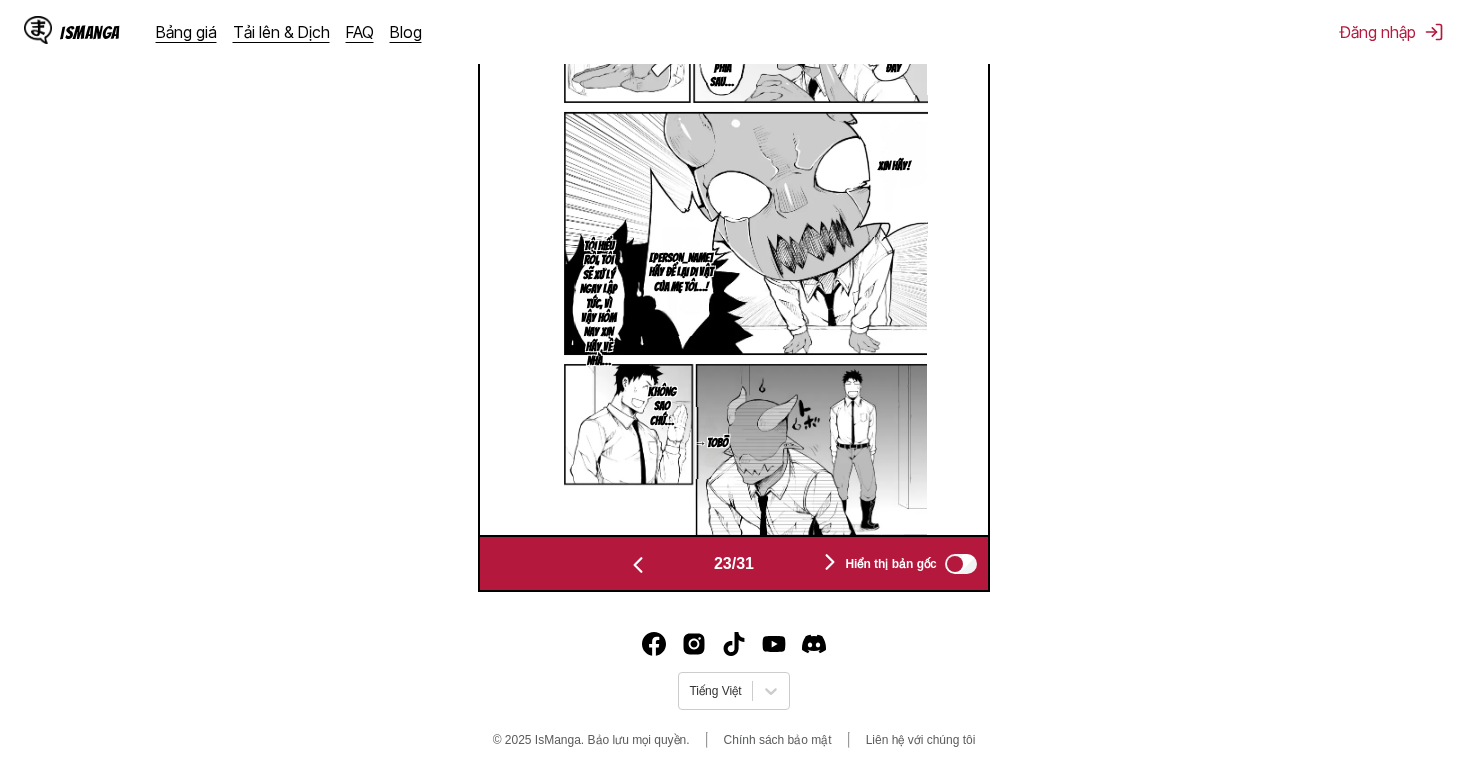 click at bounding box center [638, 565] 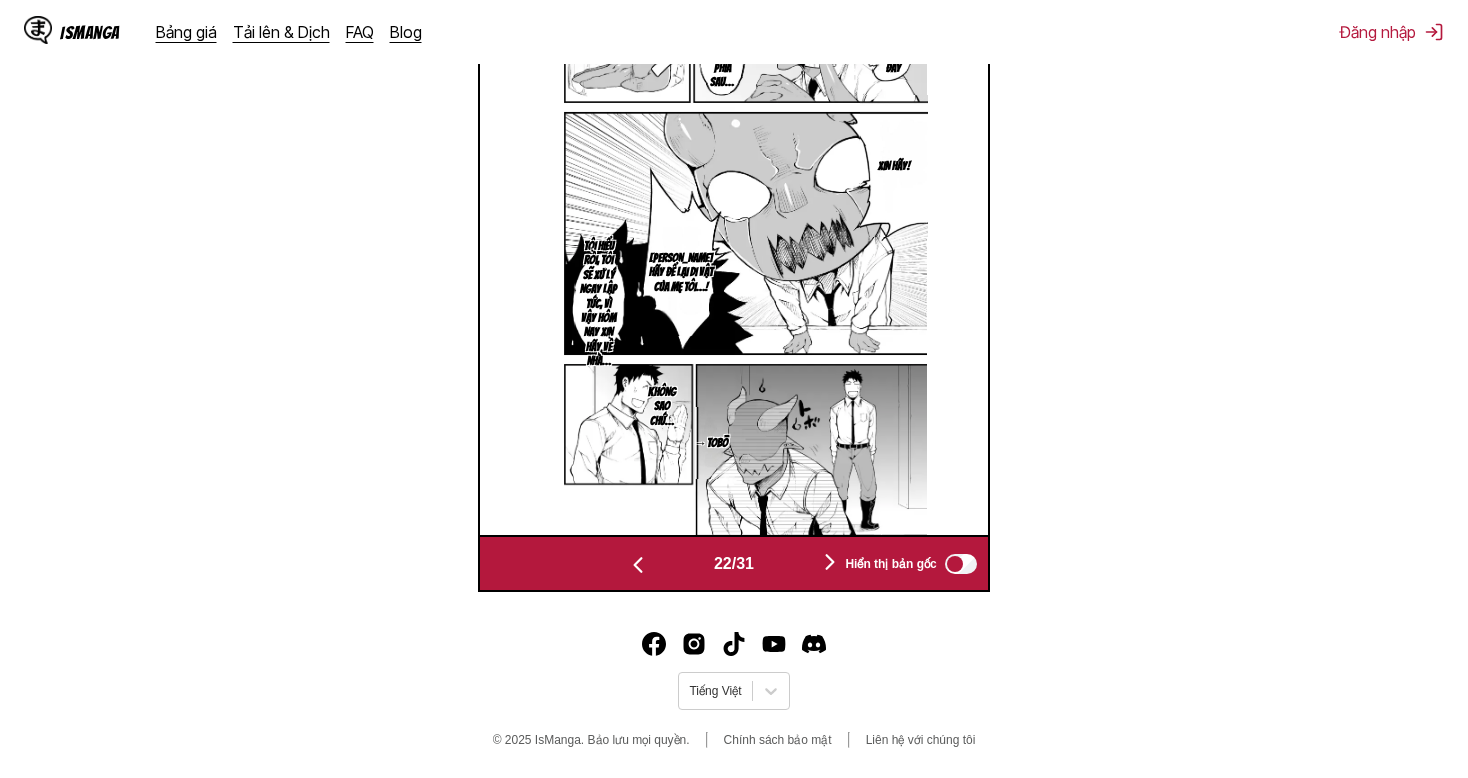 scroll, scrollTop: 0, scrollLeft: 10668, axis: horizontal 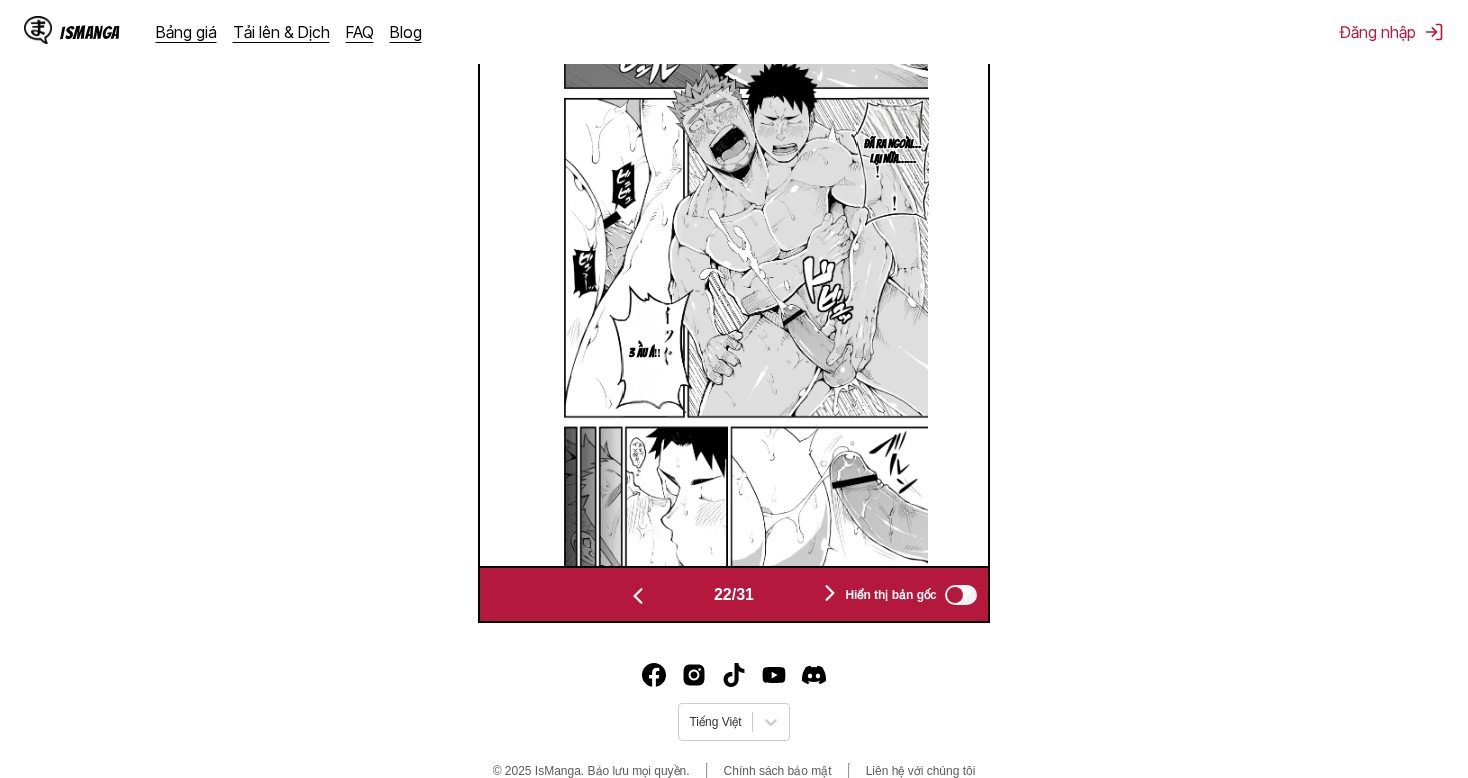 click at bounding box center [638, 594] 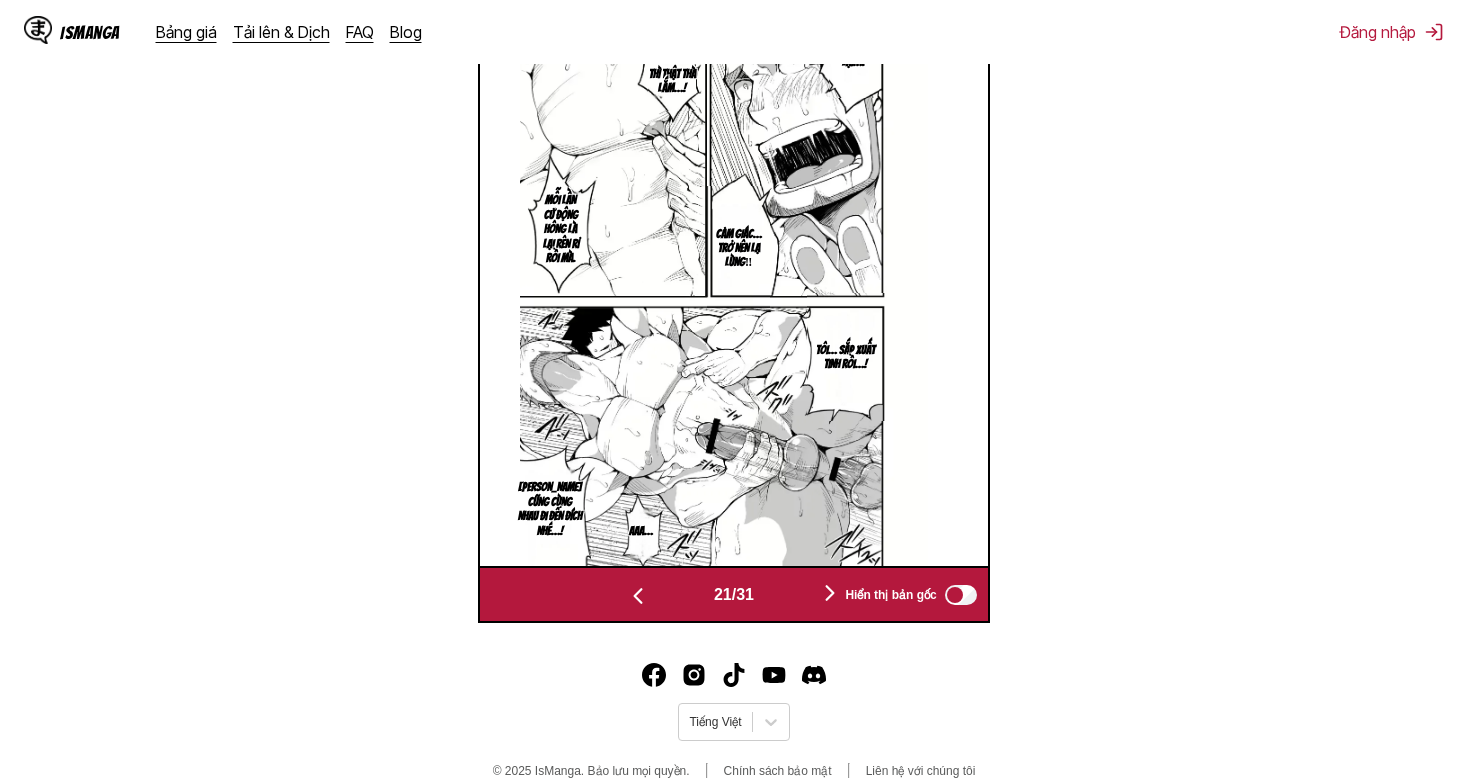 click at bounding box center (638, 594) 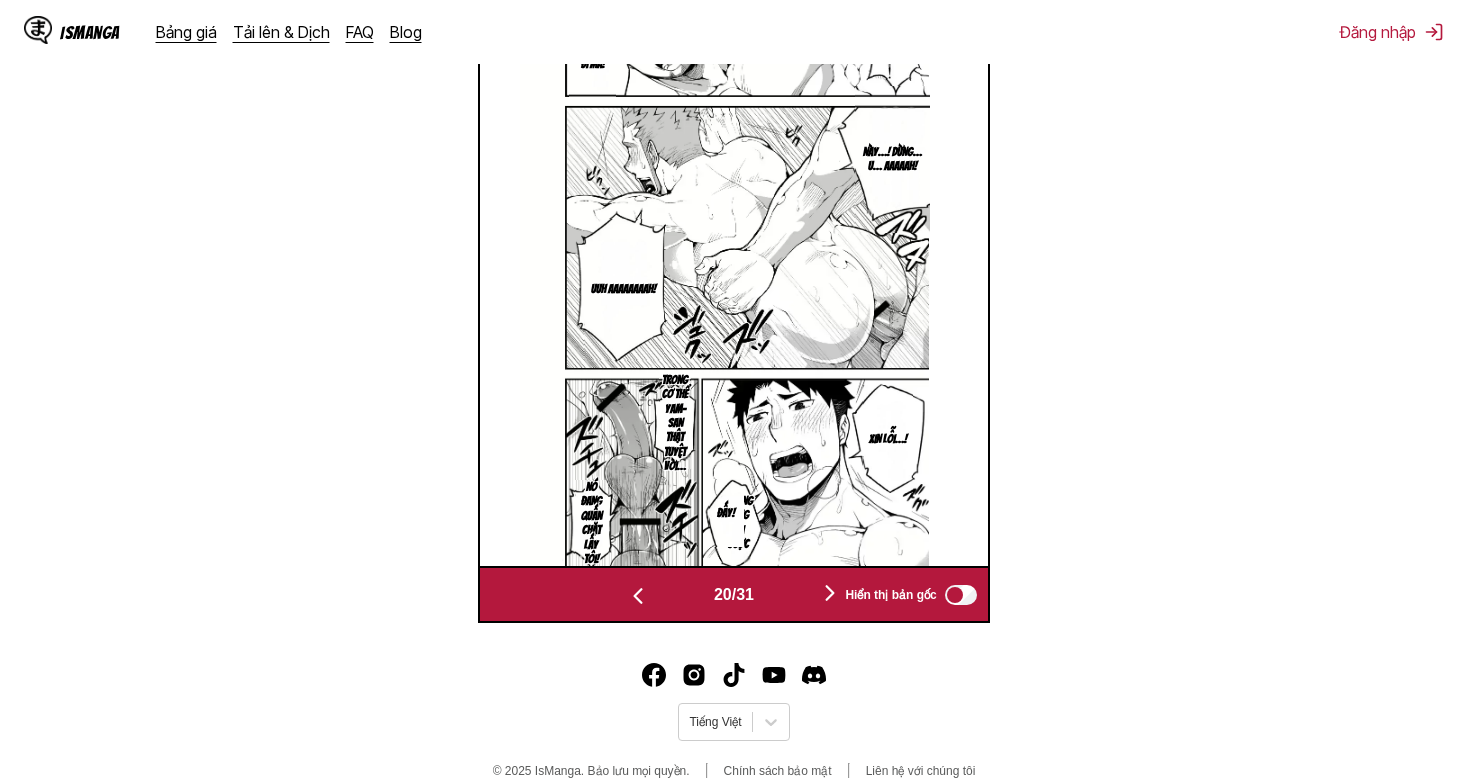 click at bounding box center (638, 594) 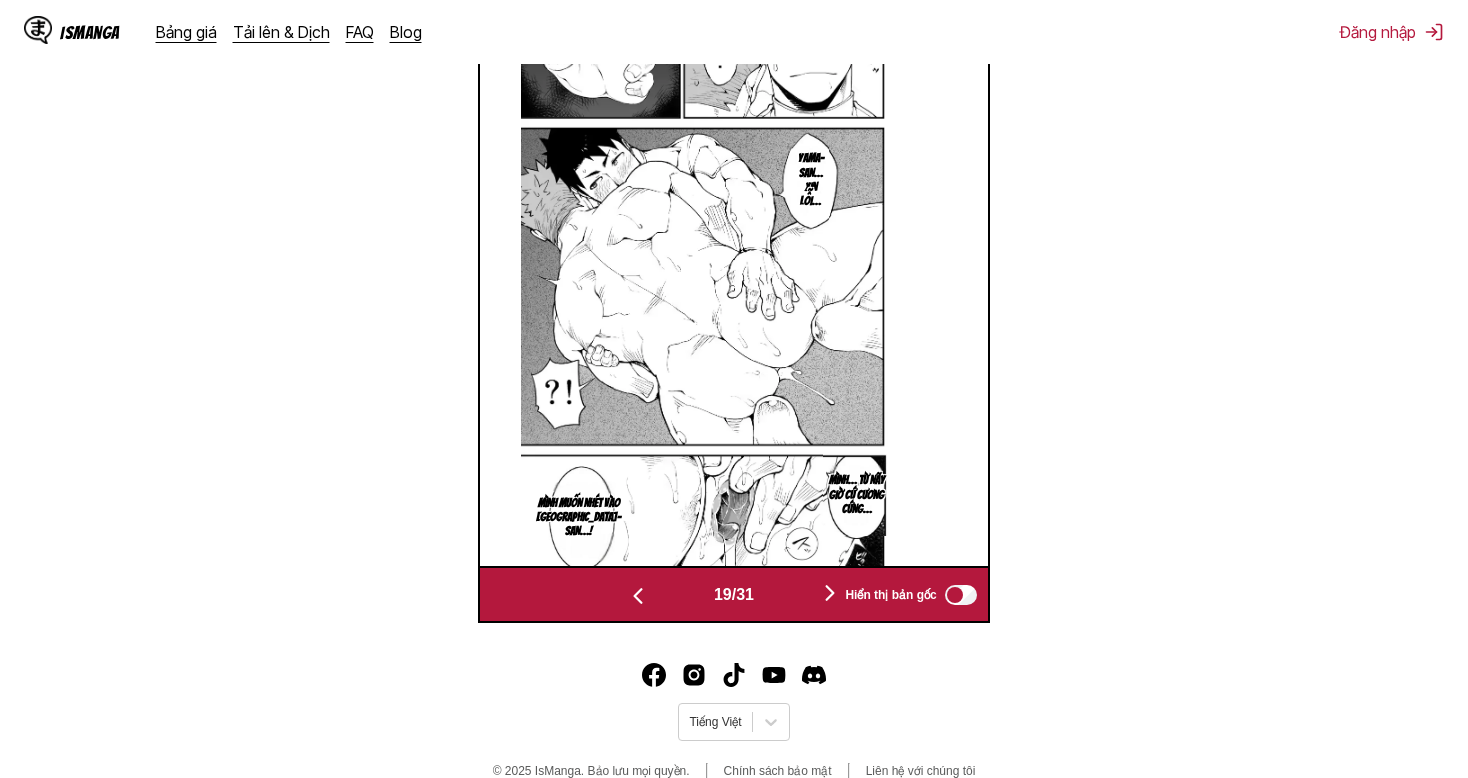 click at bounding box center [638, 594] 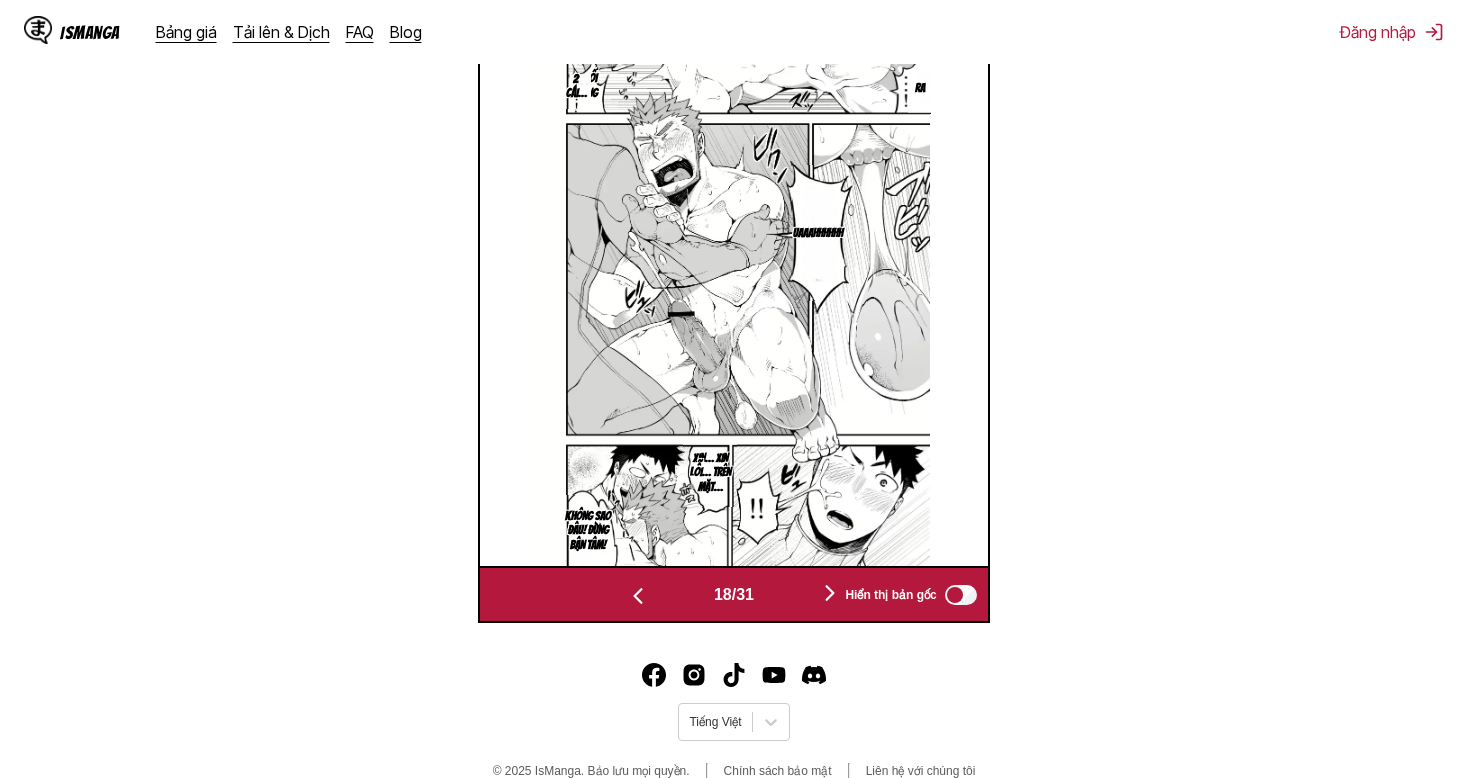 click at bounding box center [638, 594] 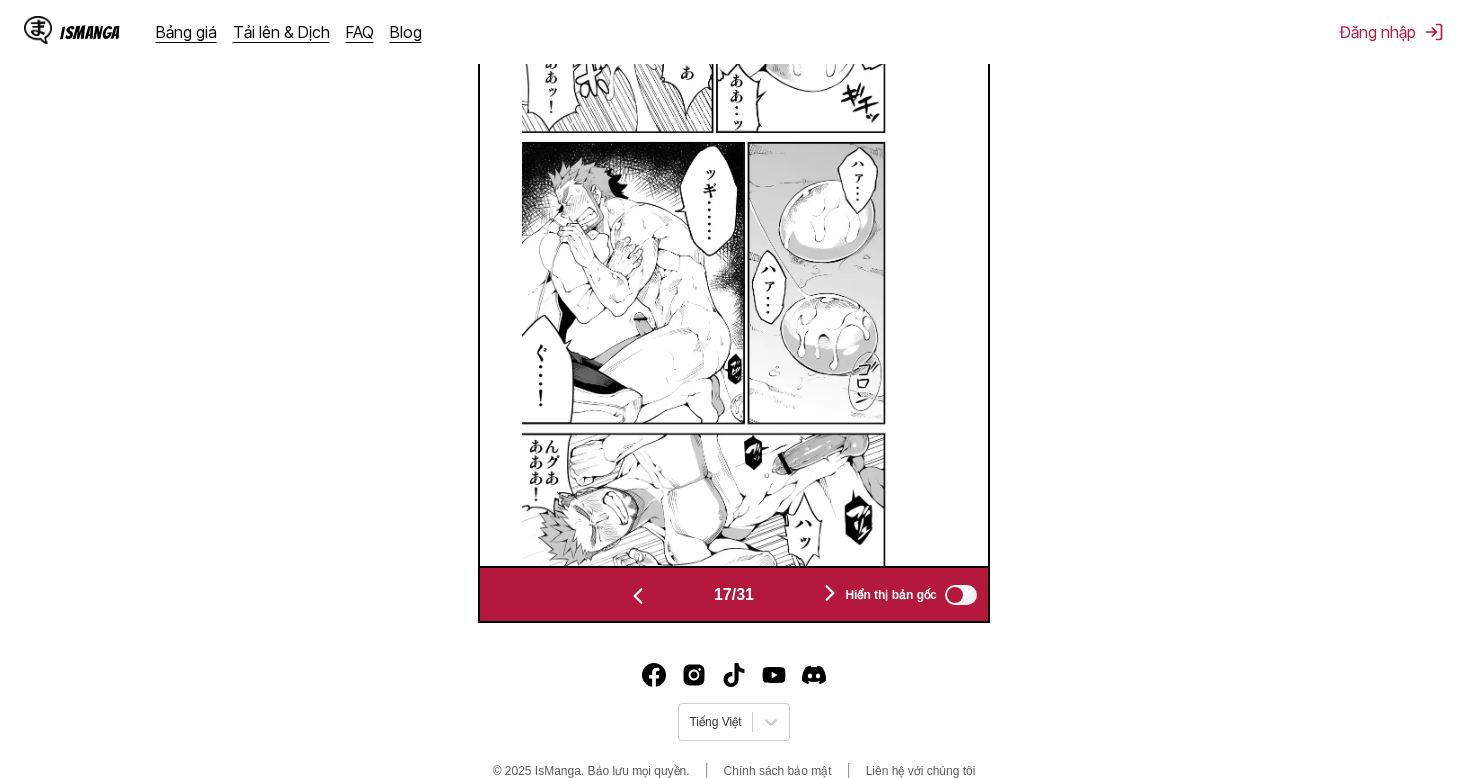 click at bounding box center [638, 594] 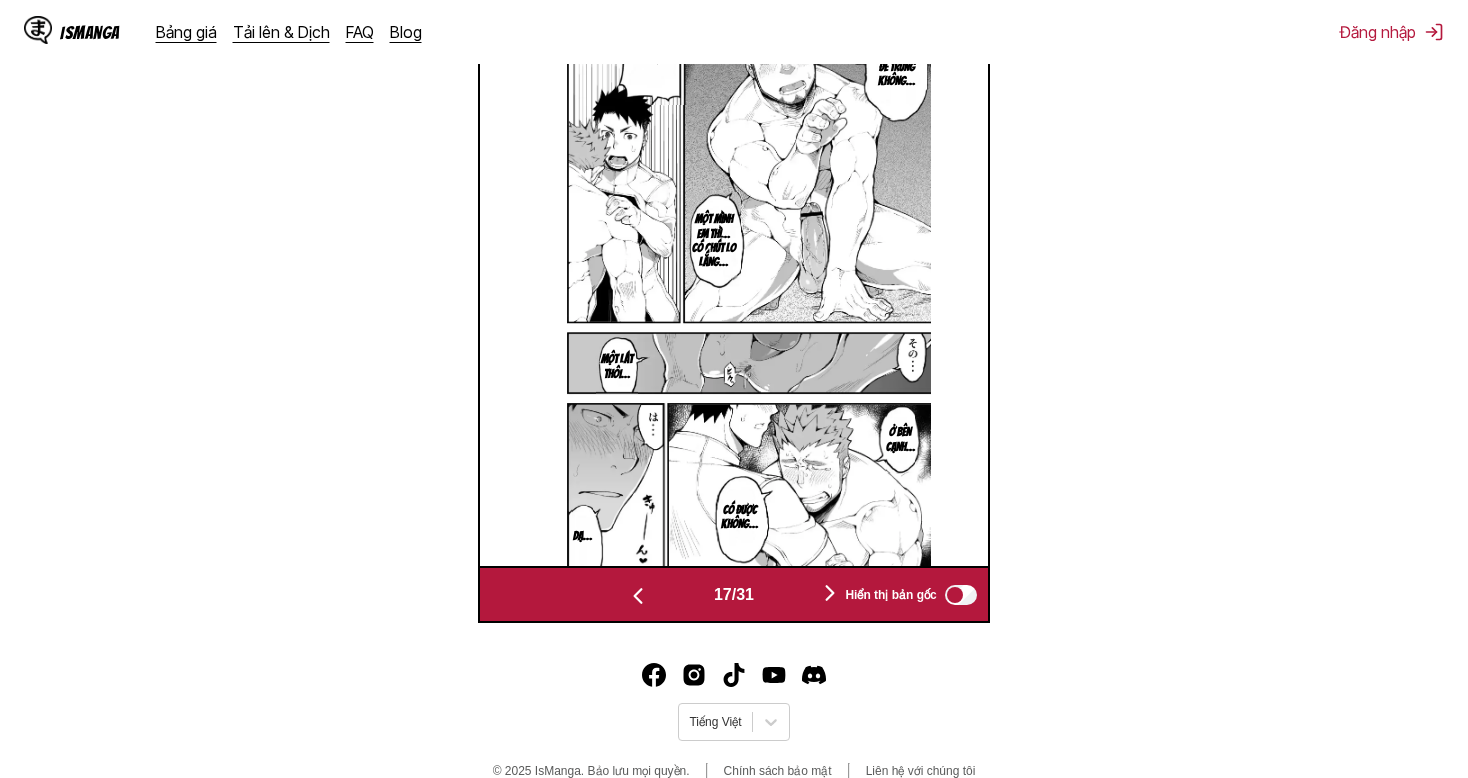 click at bounding box center [638, 594] 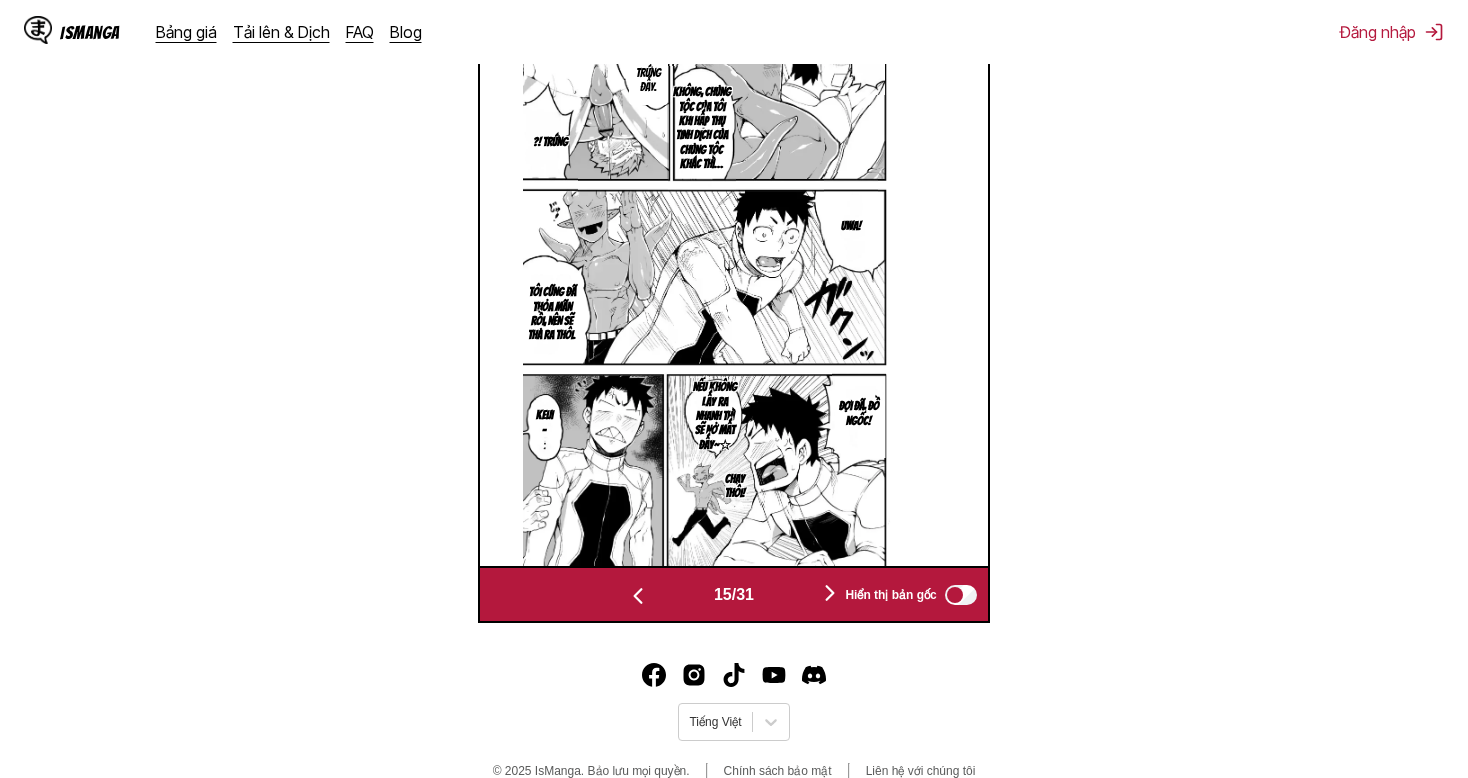 click at bounding box center (638, 594) 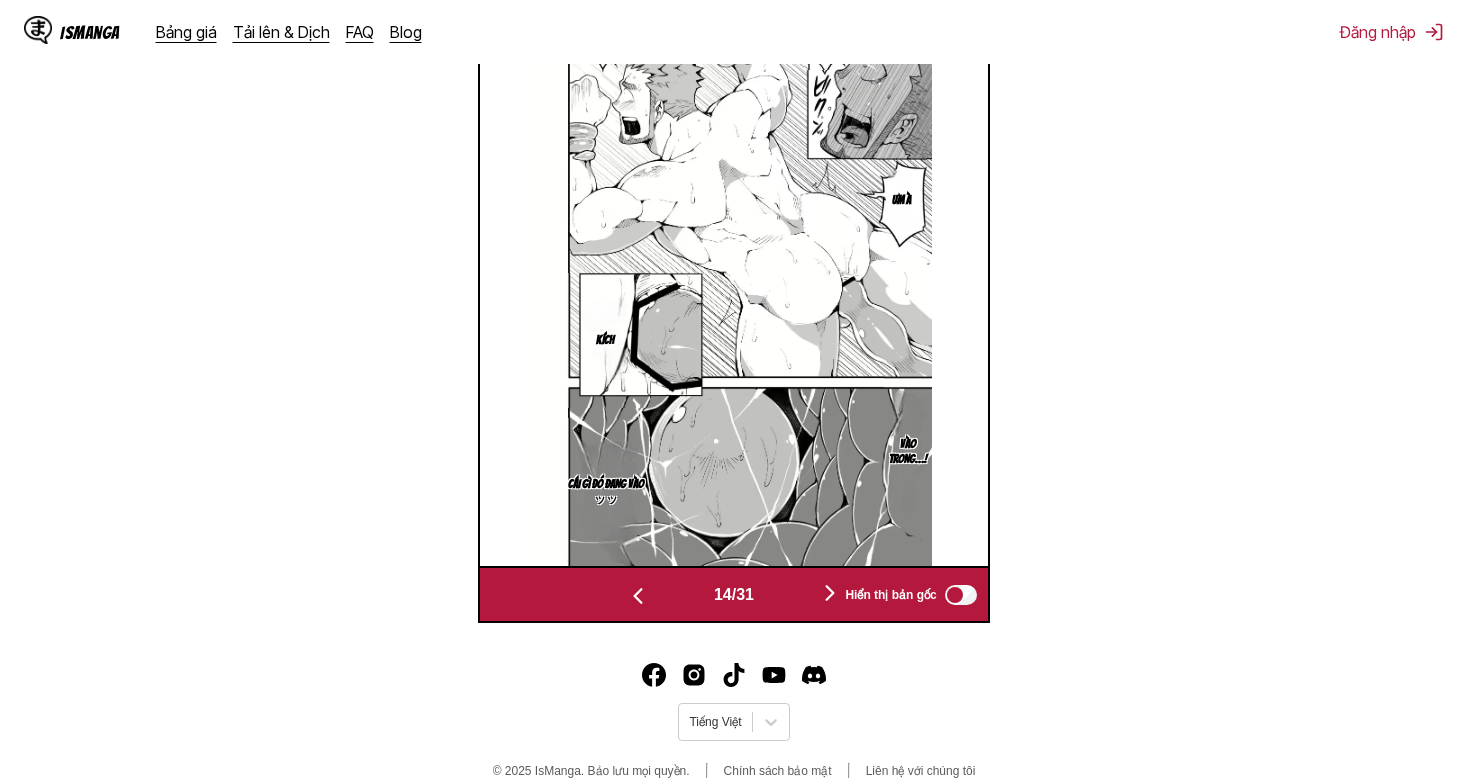 click at bounding box center (638, 594) 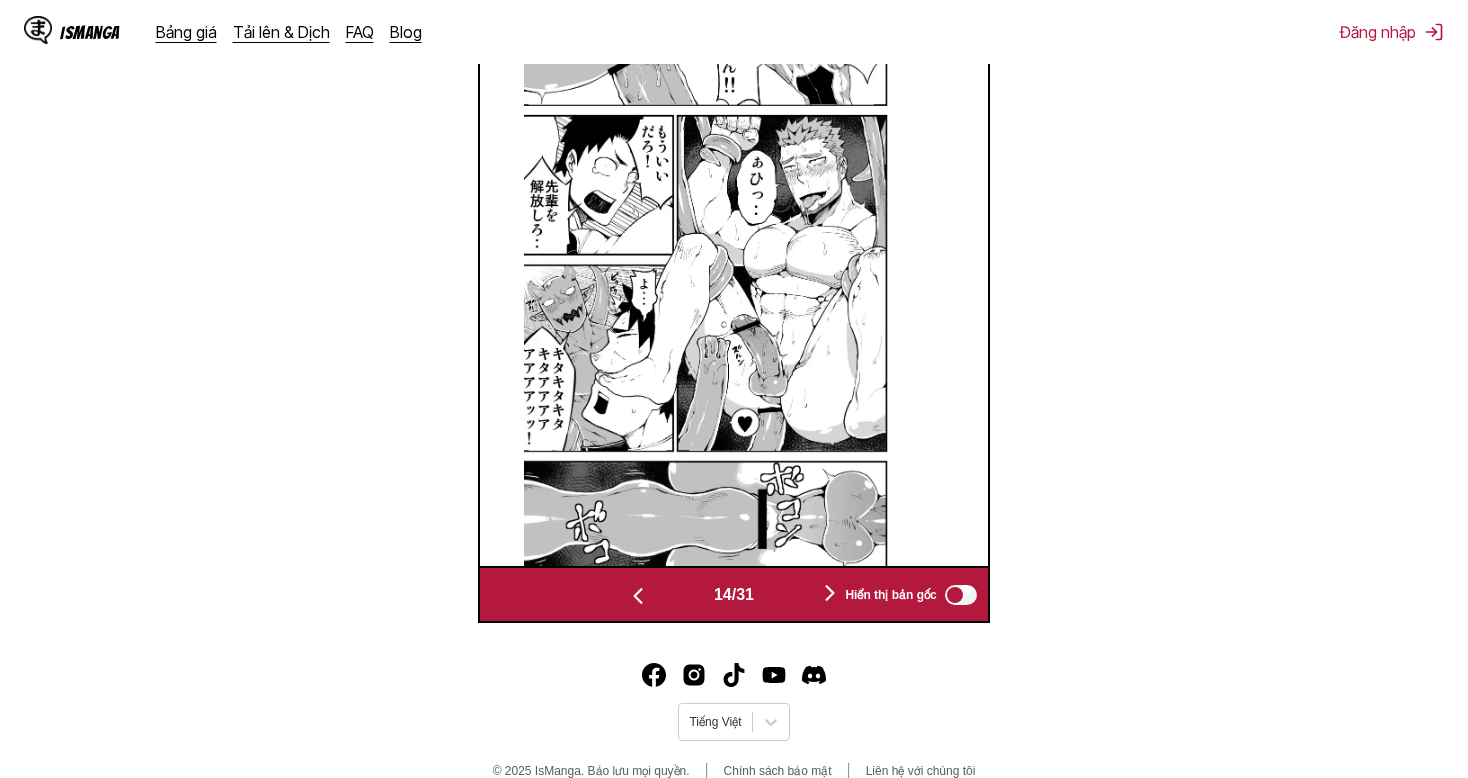 click at bounding box center (638, 594) 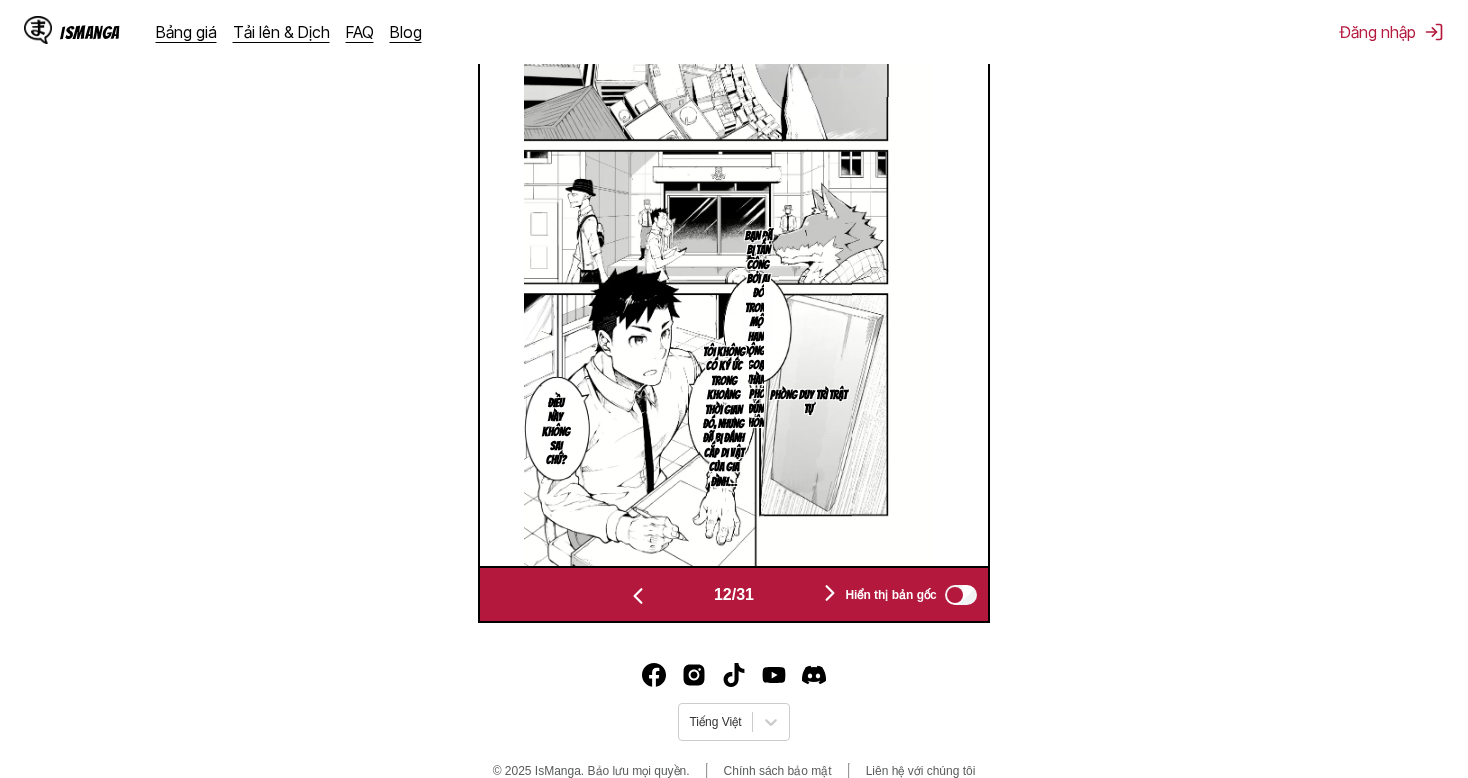 click at bounding box center (638, 594) 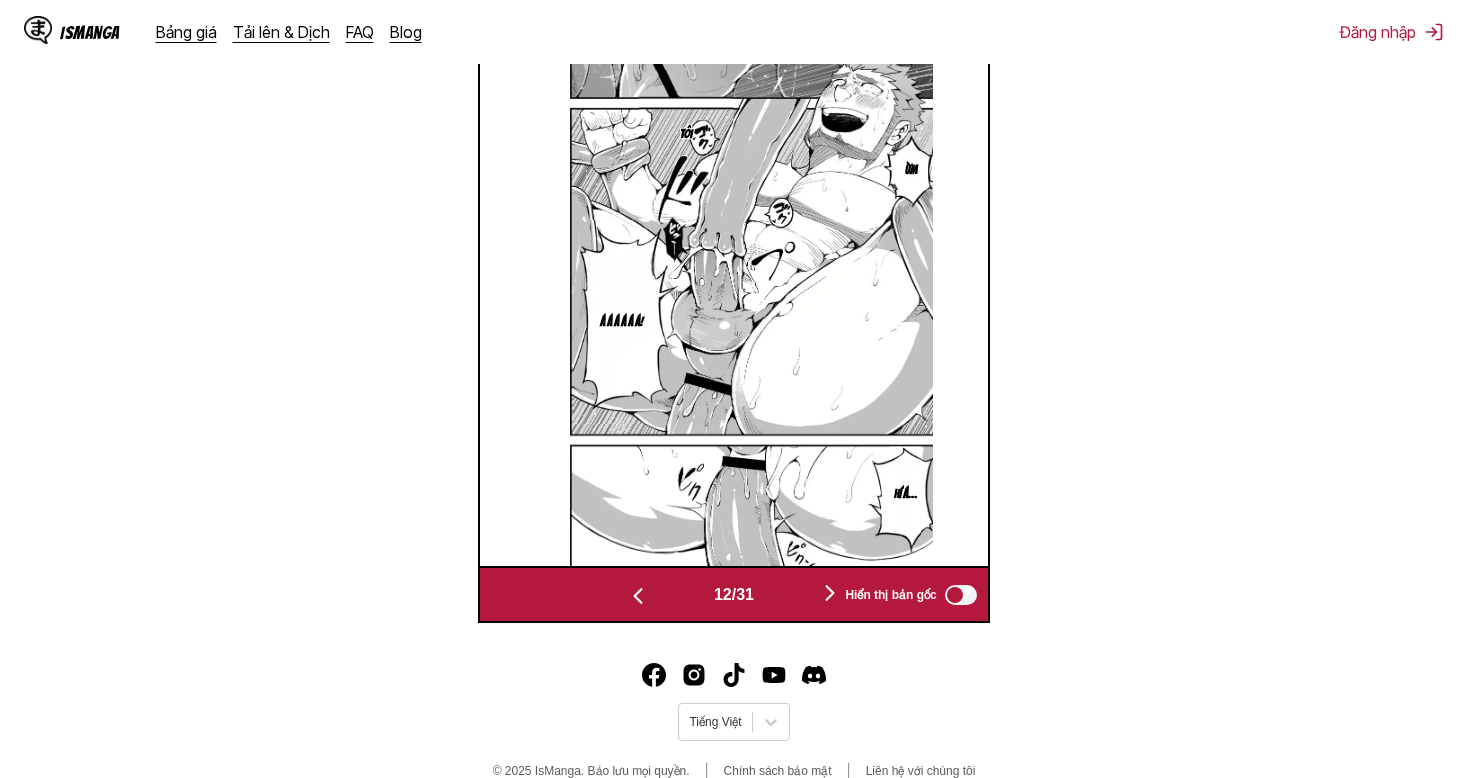 click at bounding box center [638, 594] 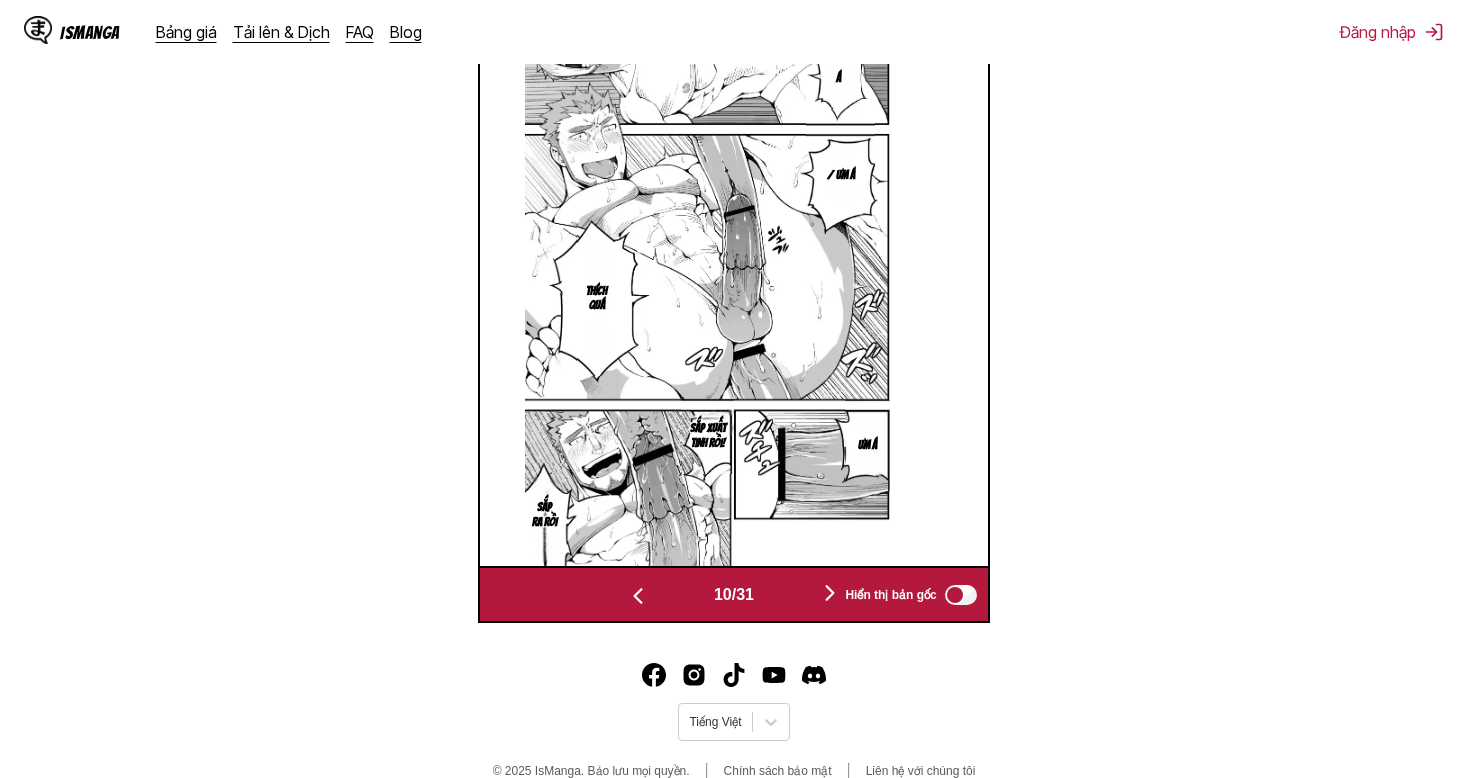 click at bounding box center [638, 594] 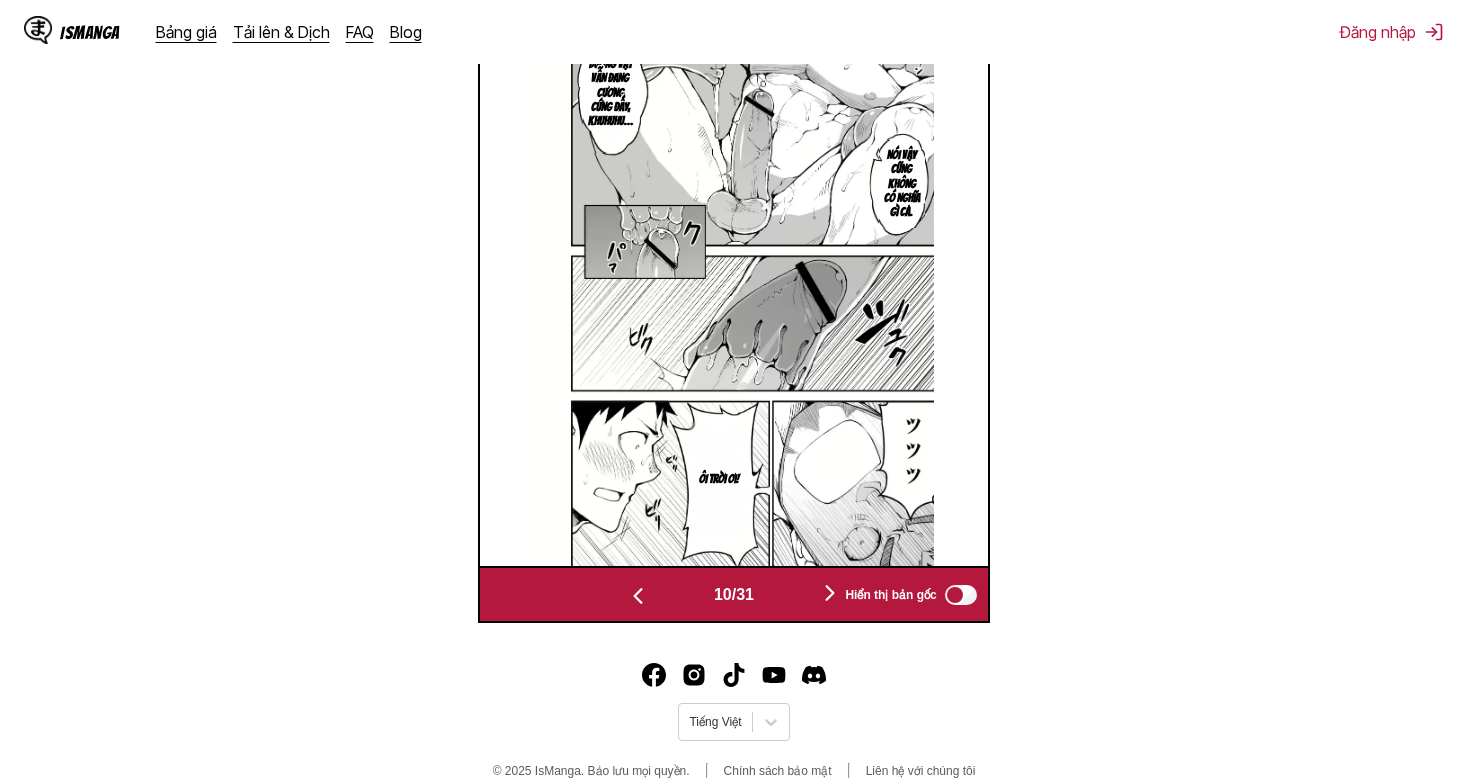 click at bounding box center [638, 594] 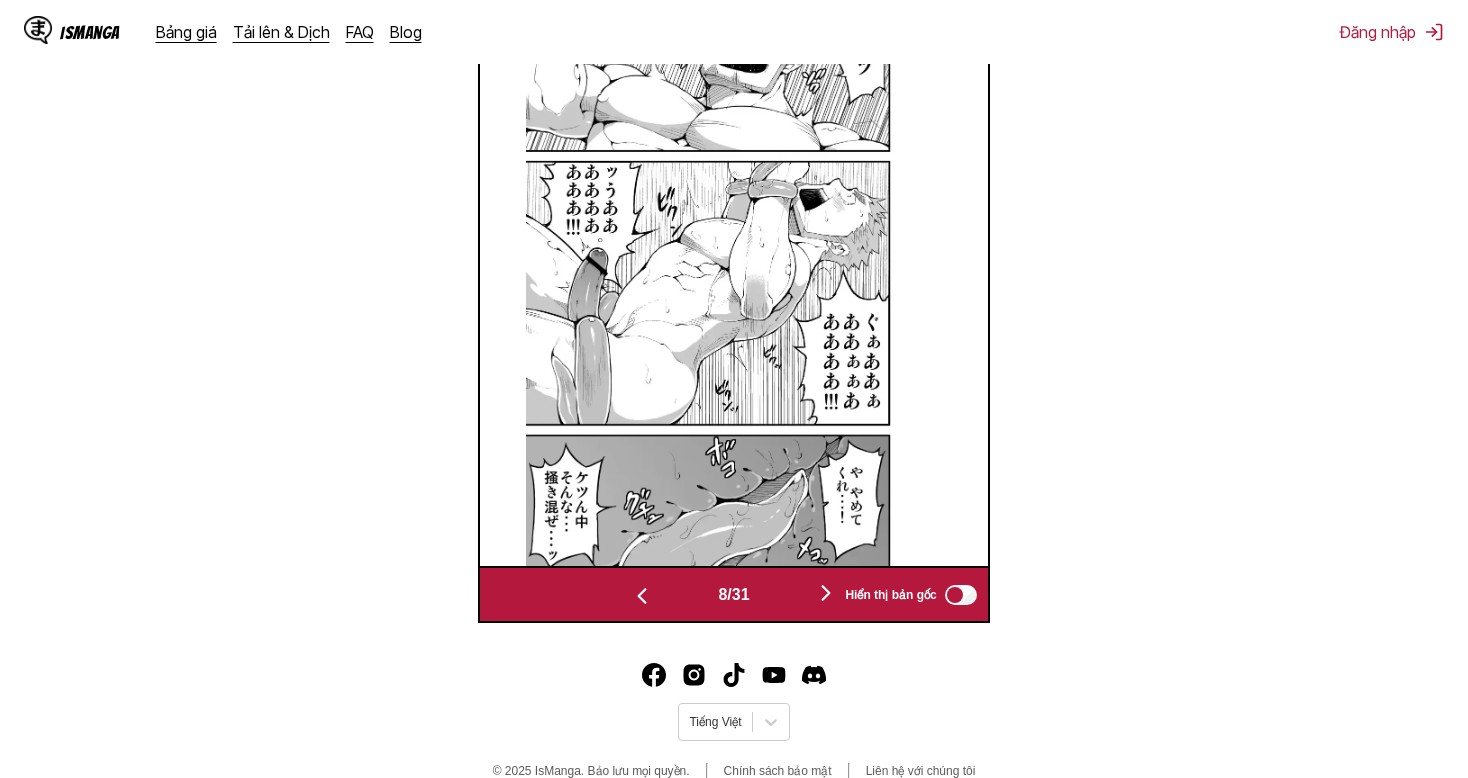 click at bounding box center (826, 593) 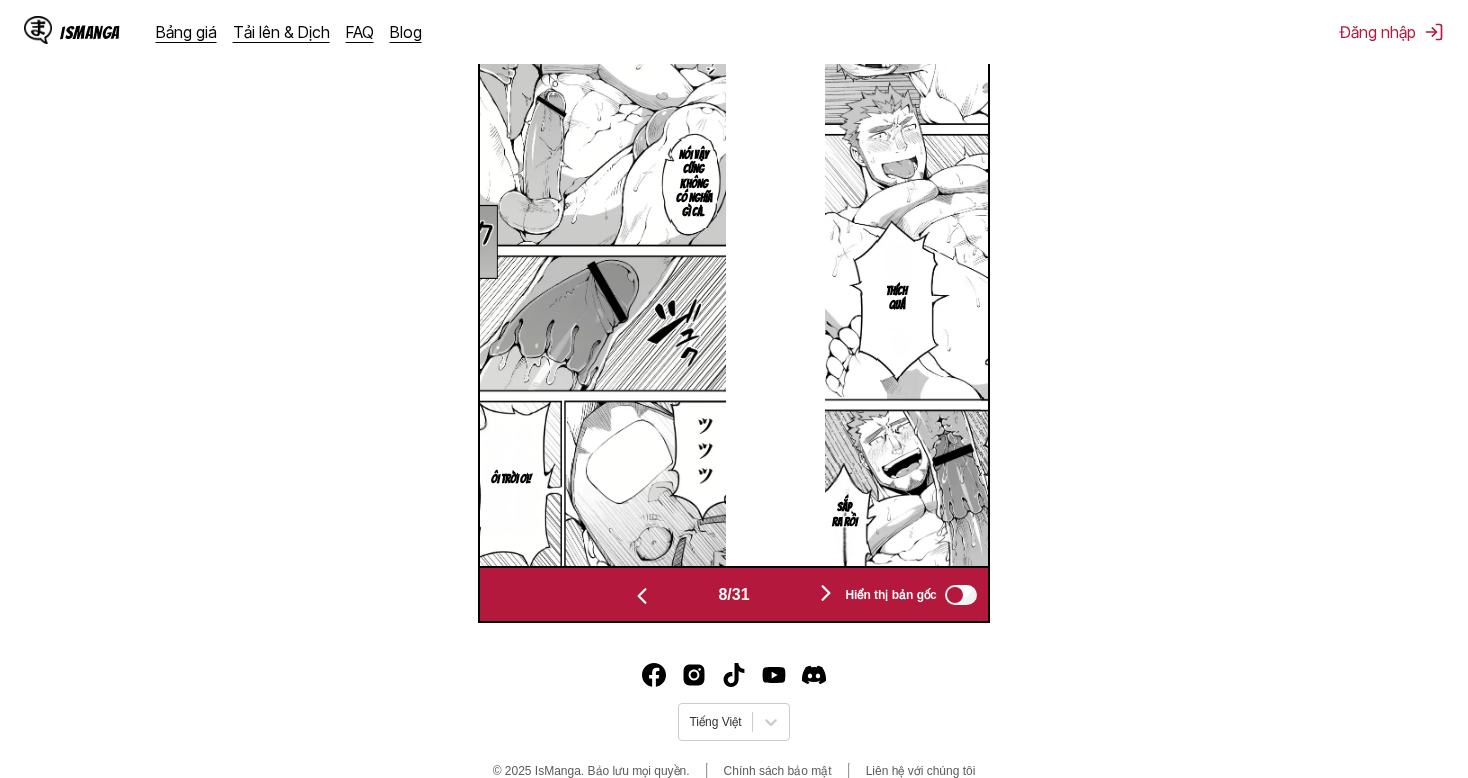 click at bounding box center [826, 593] 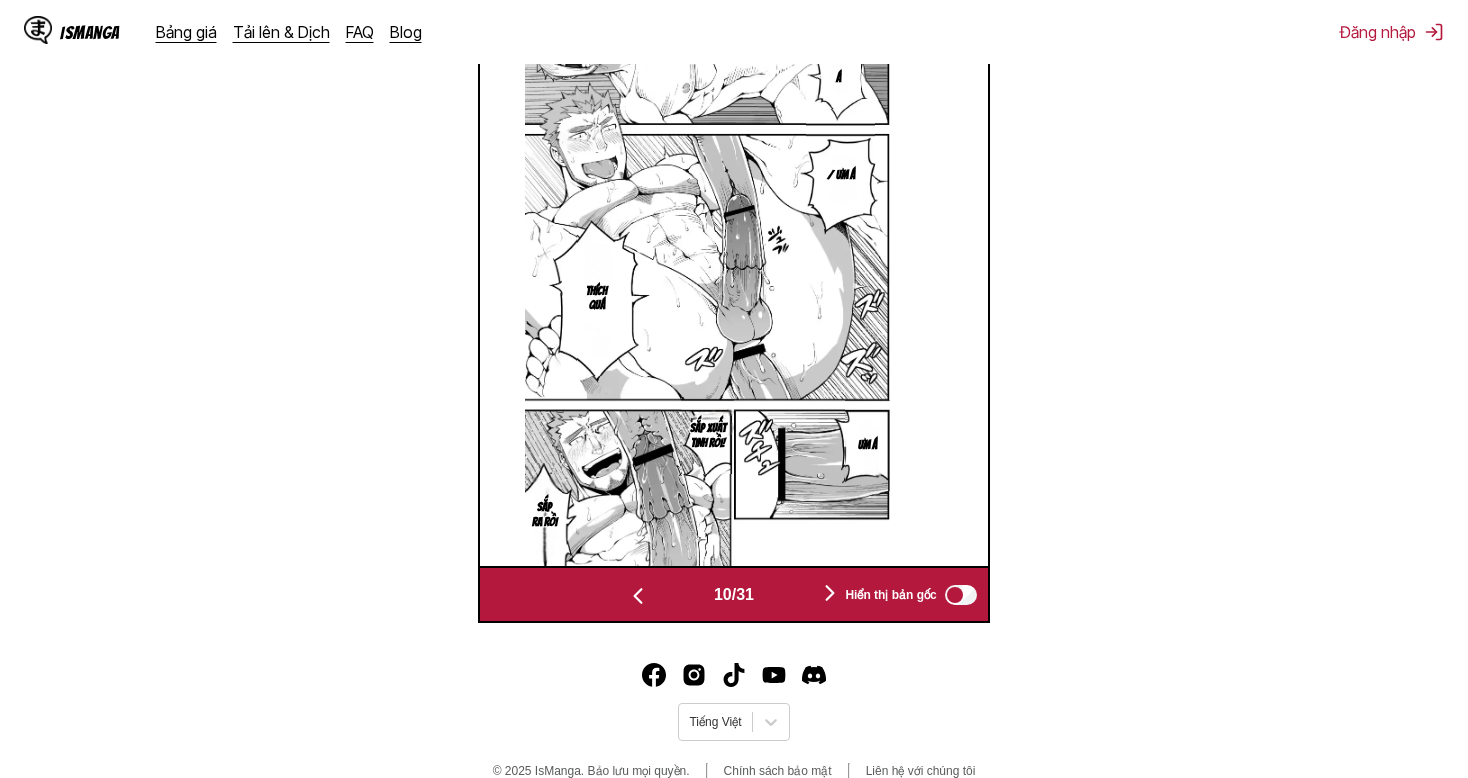 click at bounding box center (830, 594) 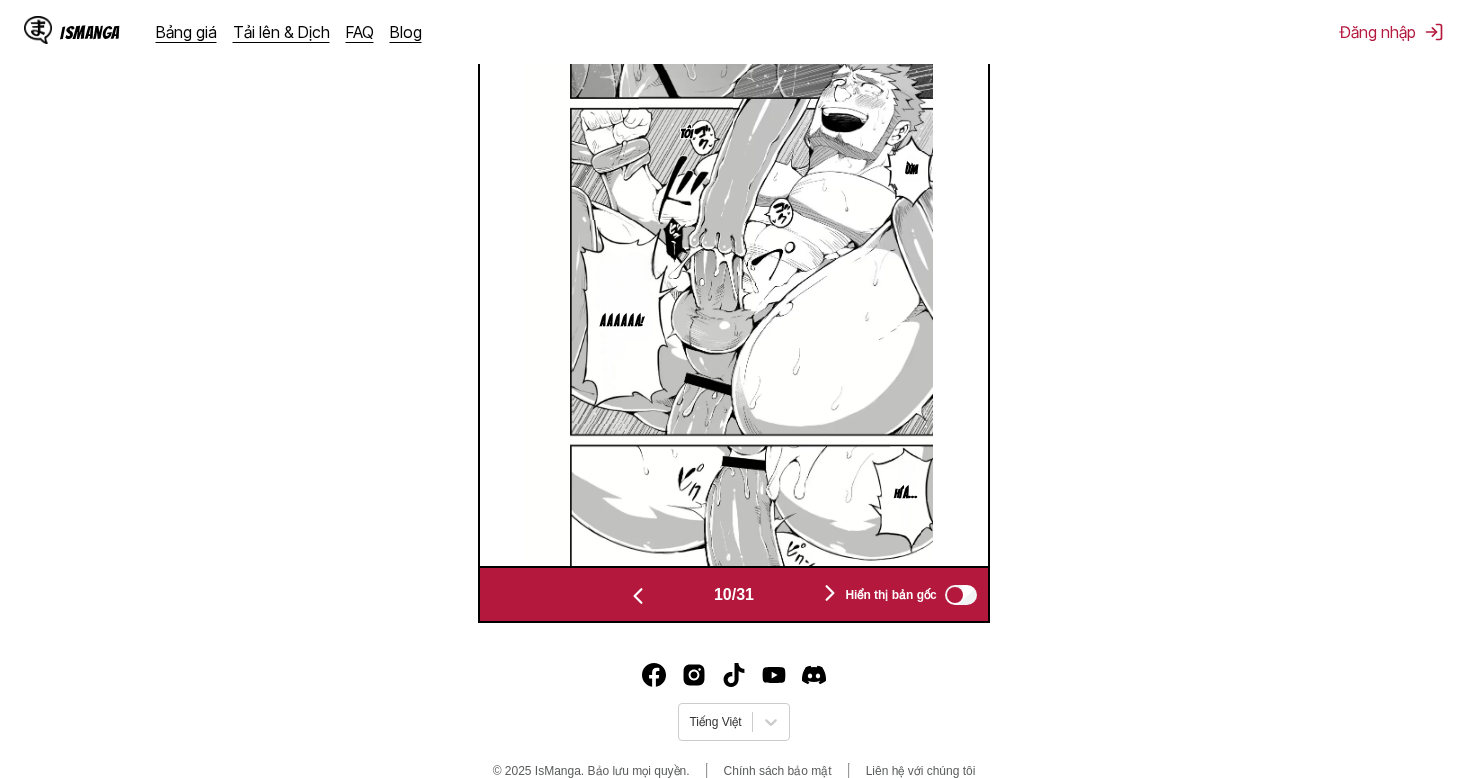 click at bounding box center (830, 594) 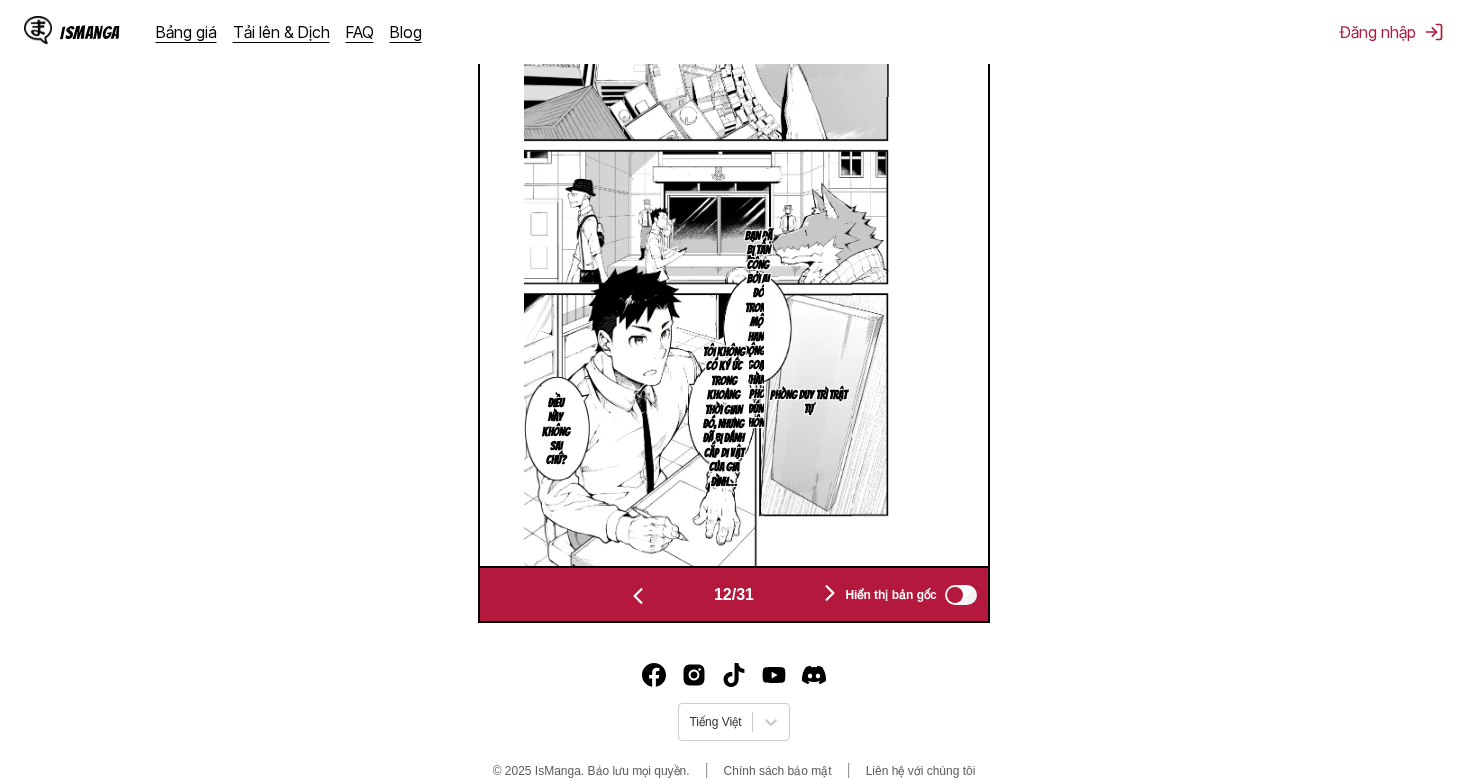 click at bounding box center (830, 594) 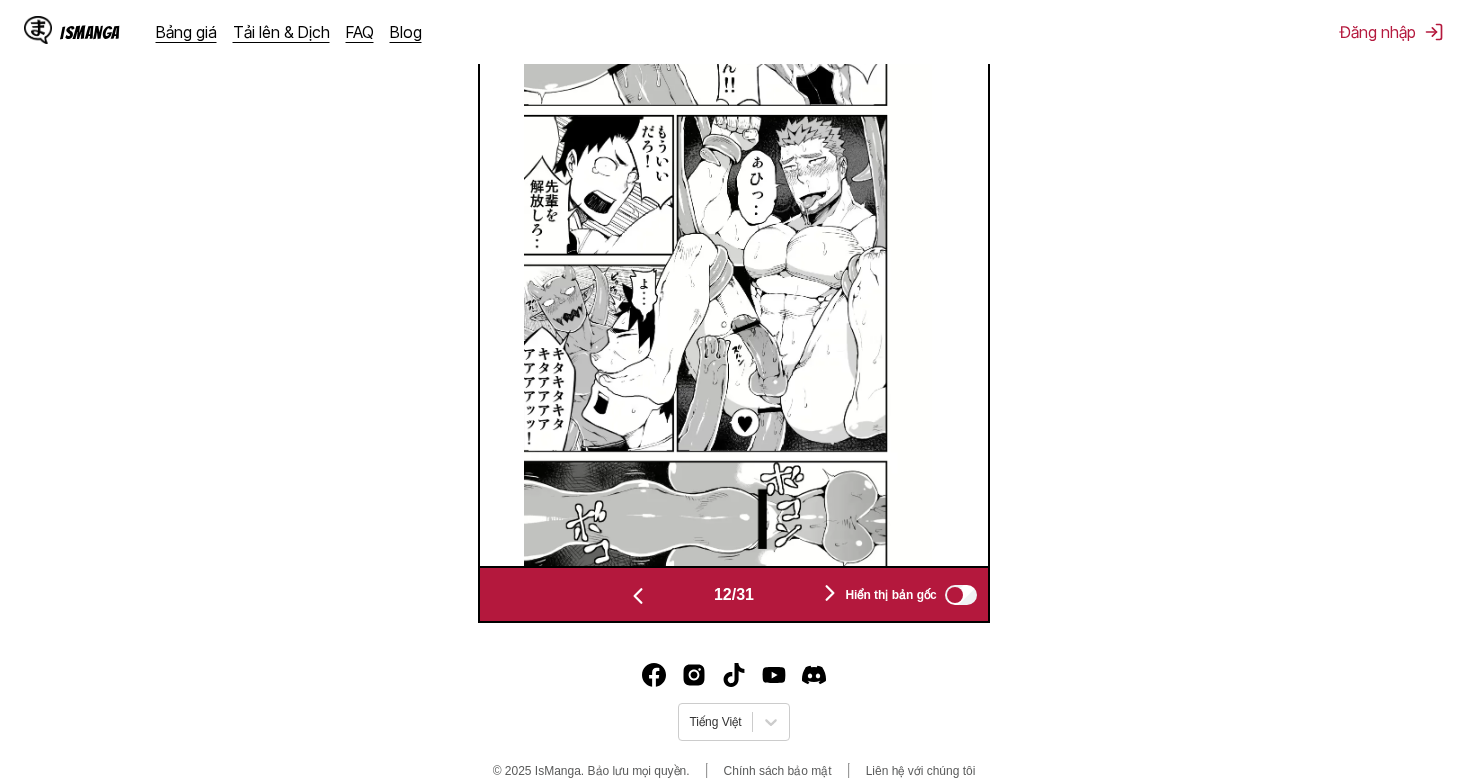 click at bounding box center (830, 594) 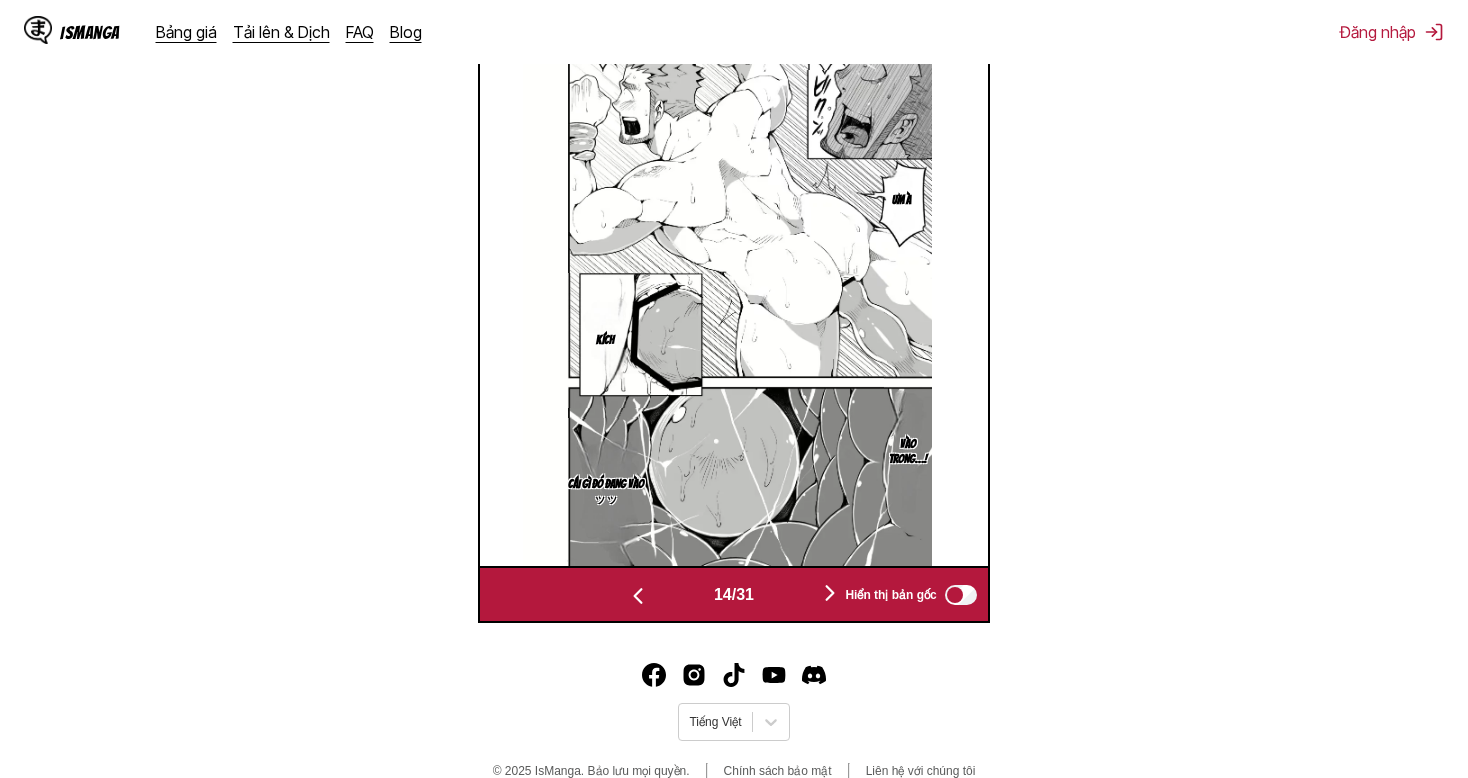 click at bounding box center (830, 594) 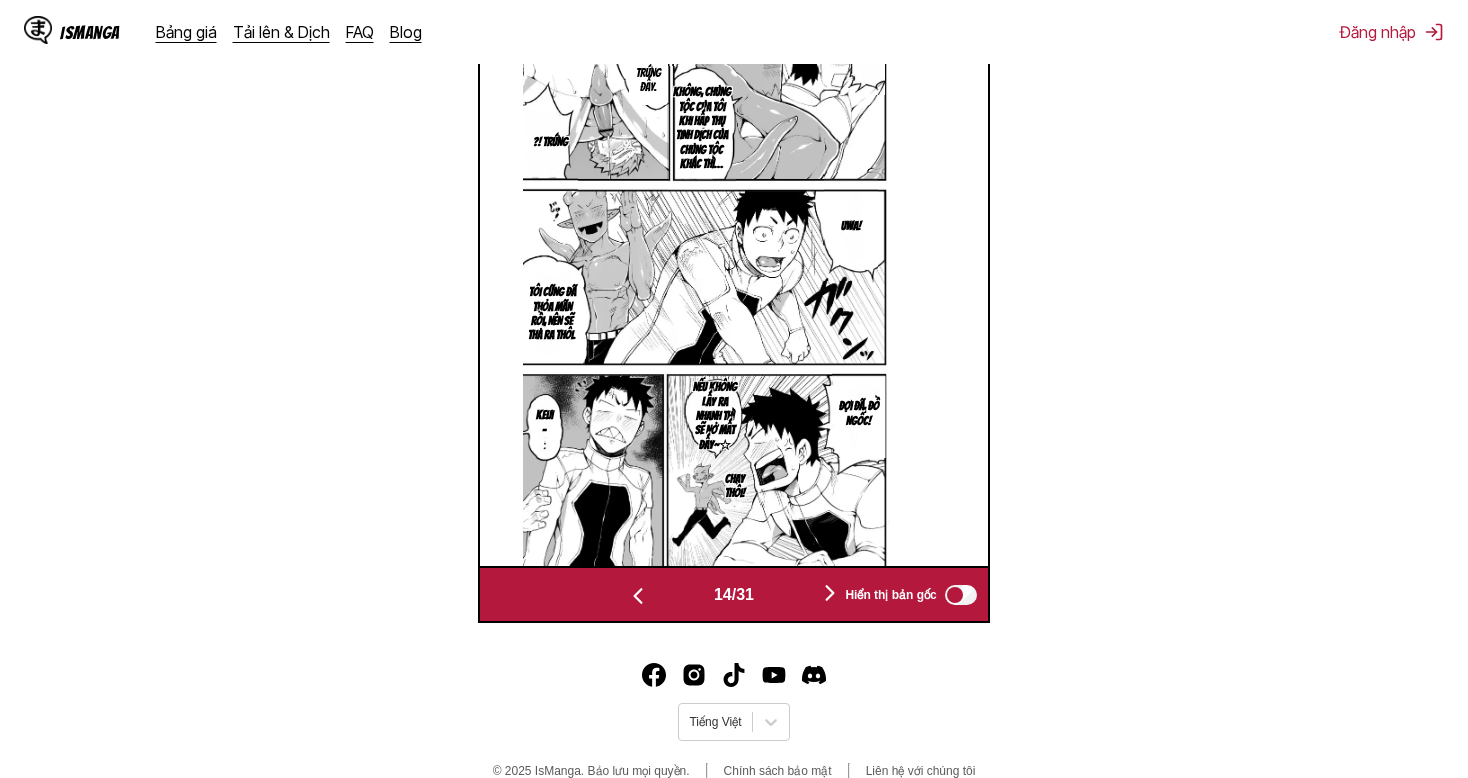 click at bounding box center [830, 594] 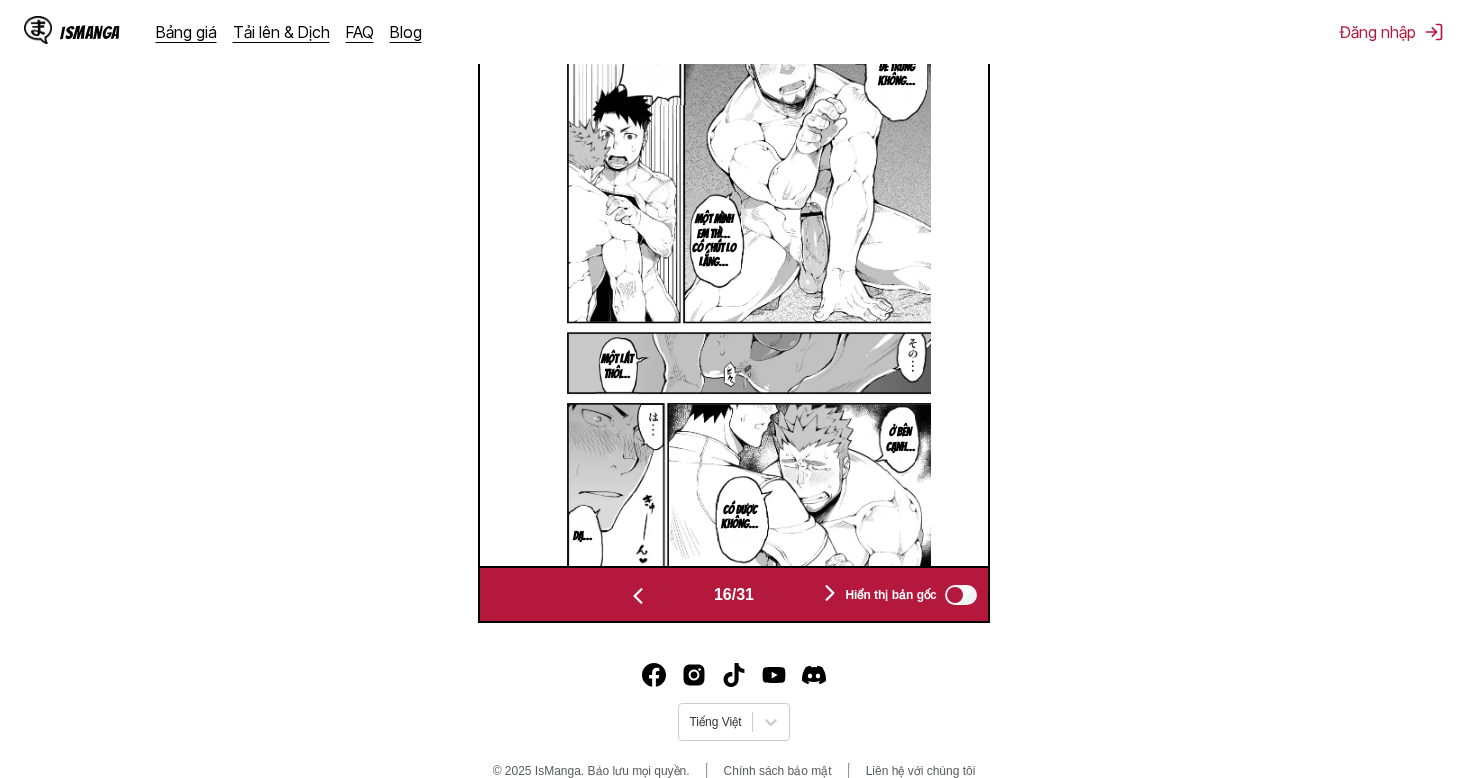 click at bounding box center (830, 594) 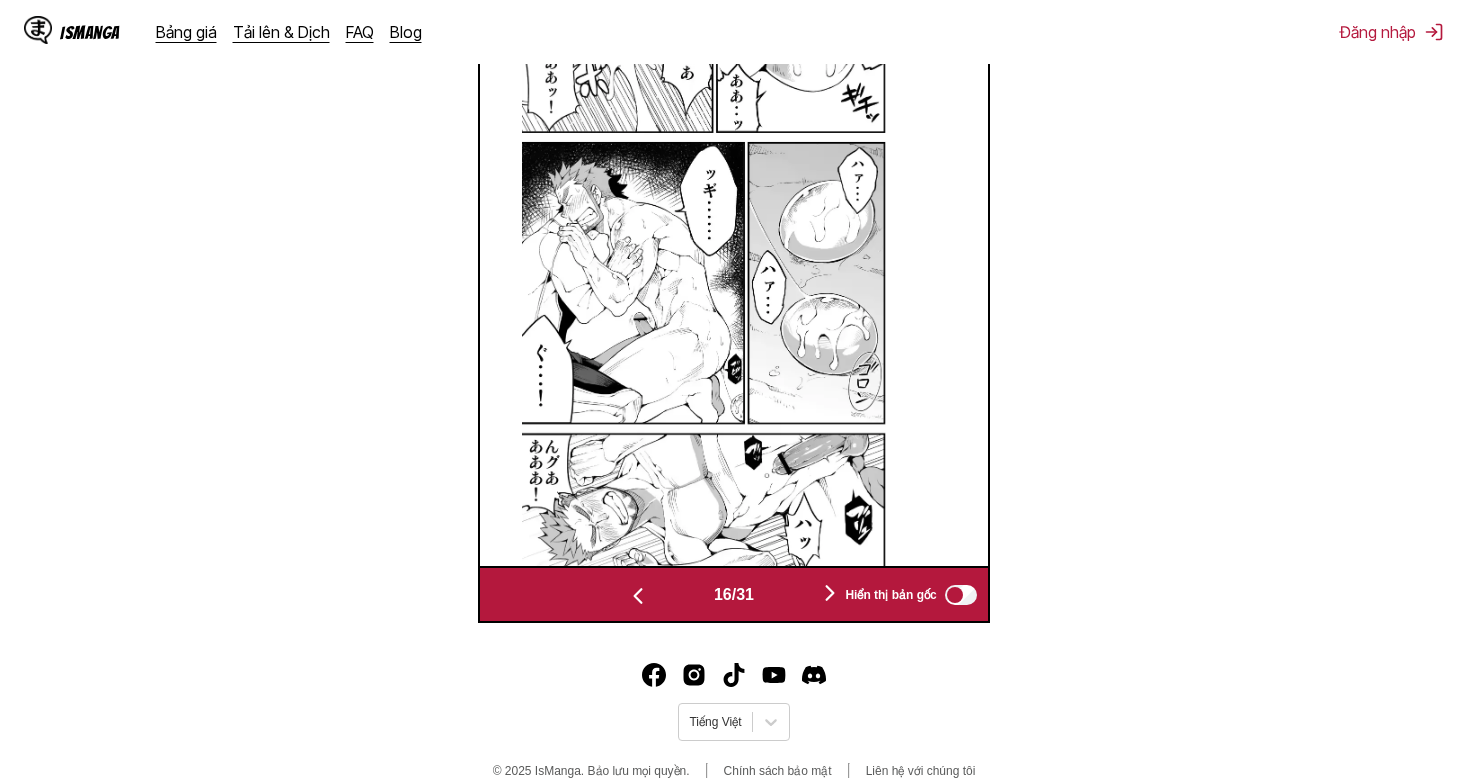 click at bounding box center [830, 594] 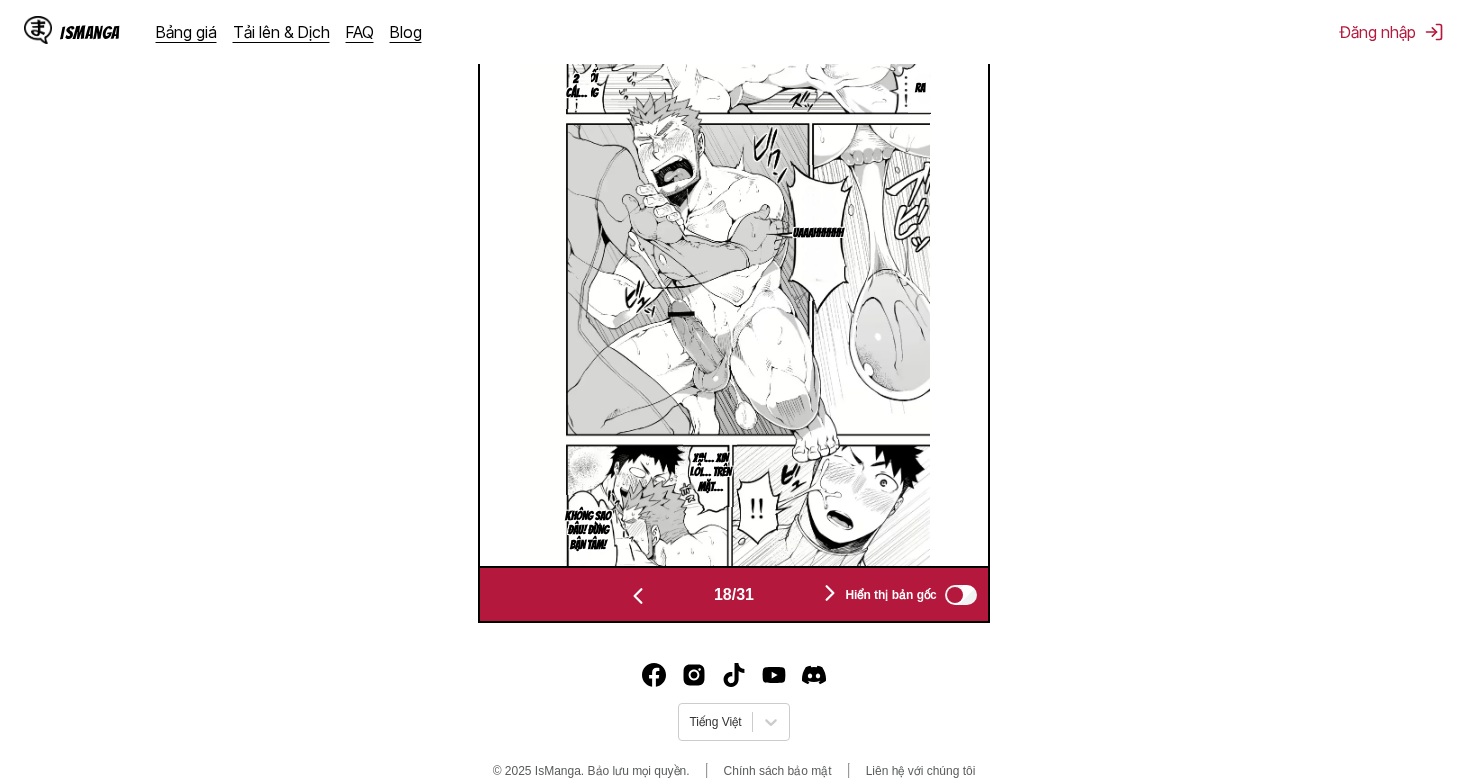 click at bounding box center (830, 594) 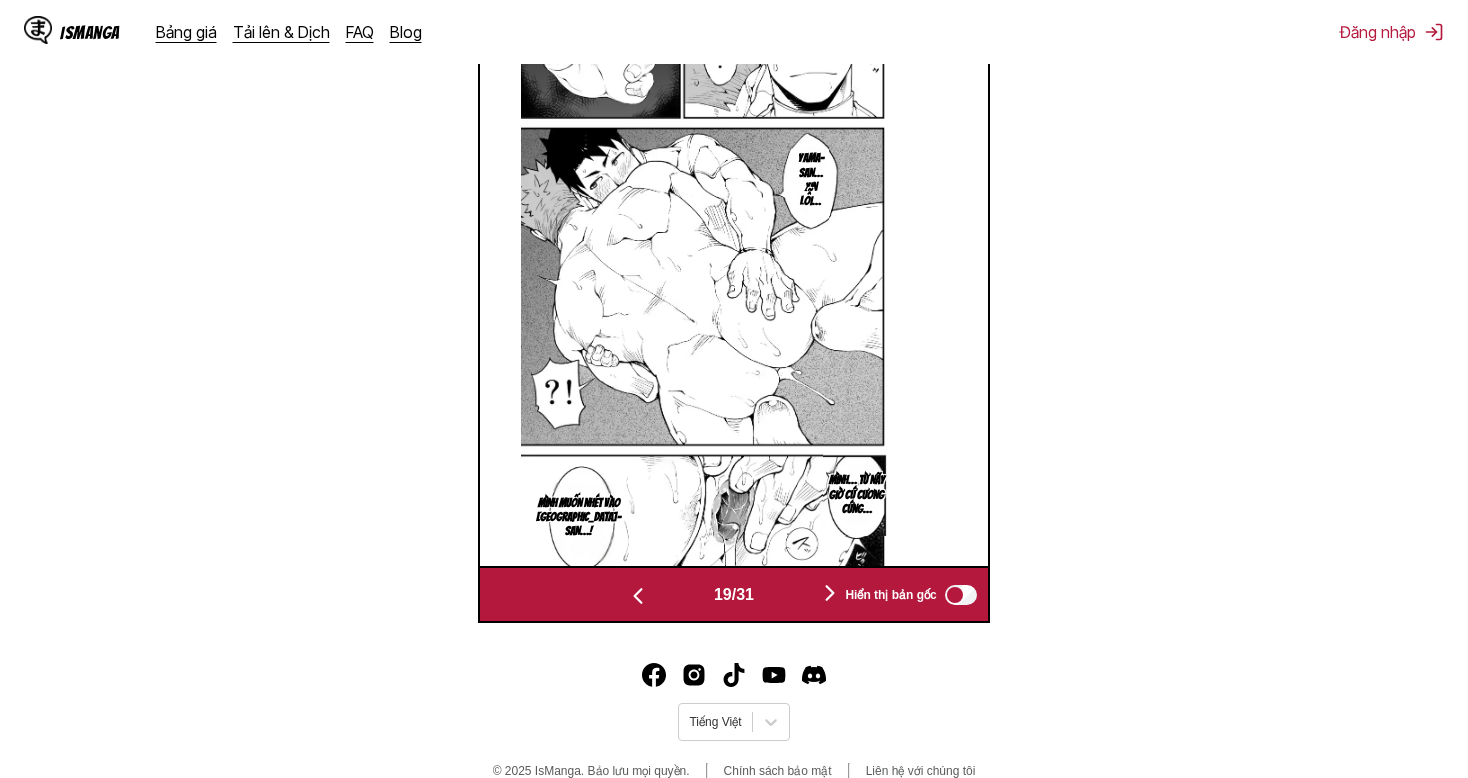click at bounding box center (830, 594) 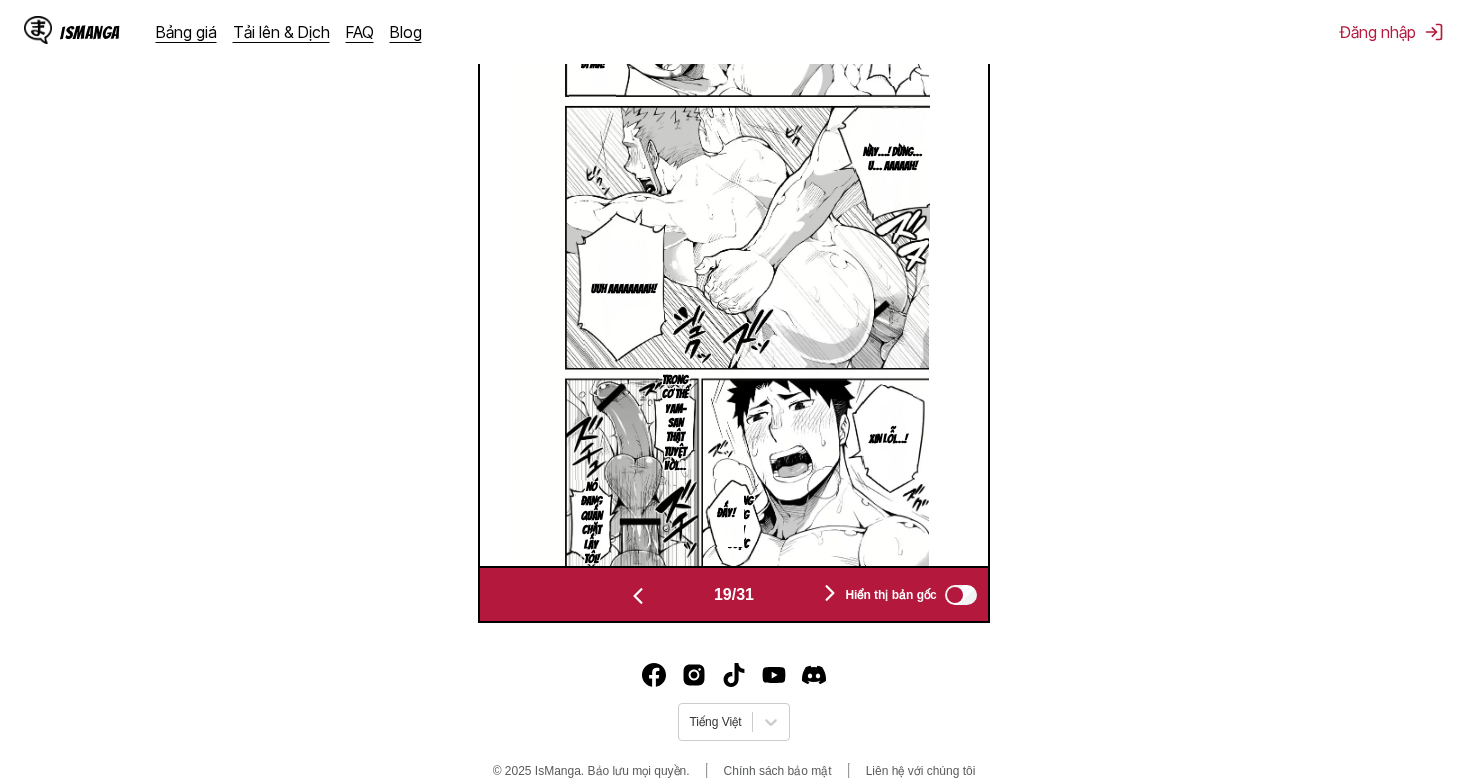 click at bounding box center [830, 594] 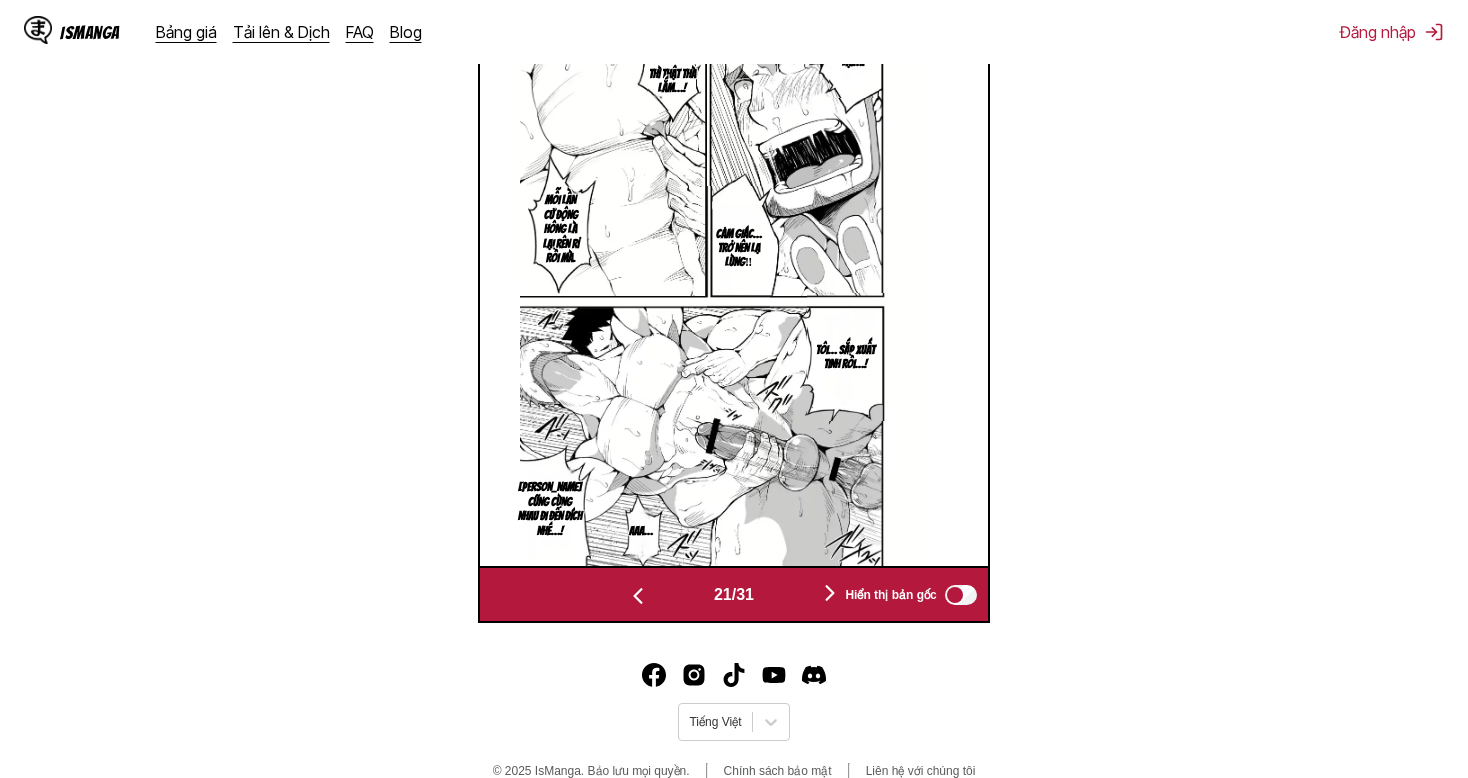 click at bounding box center (830, 594) 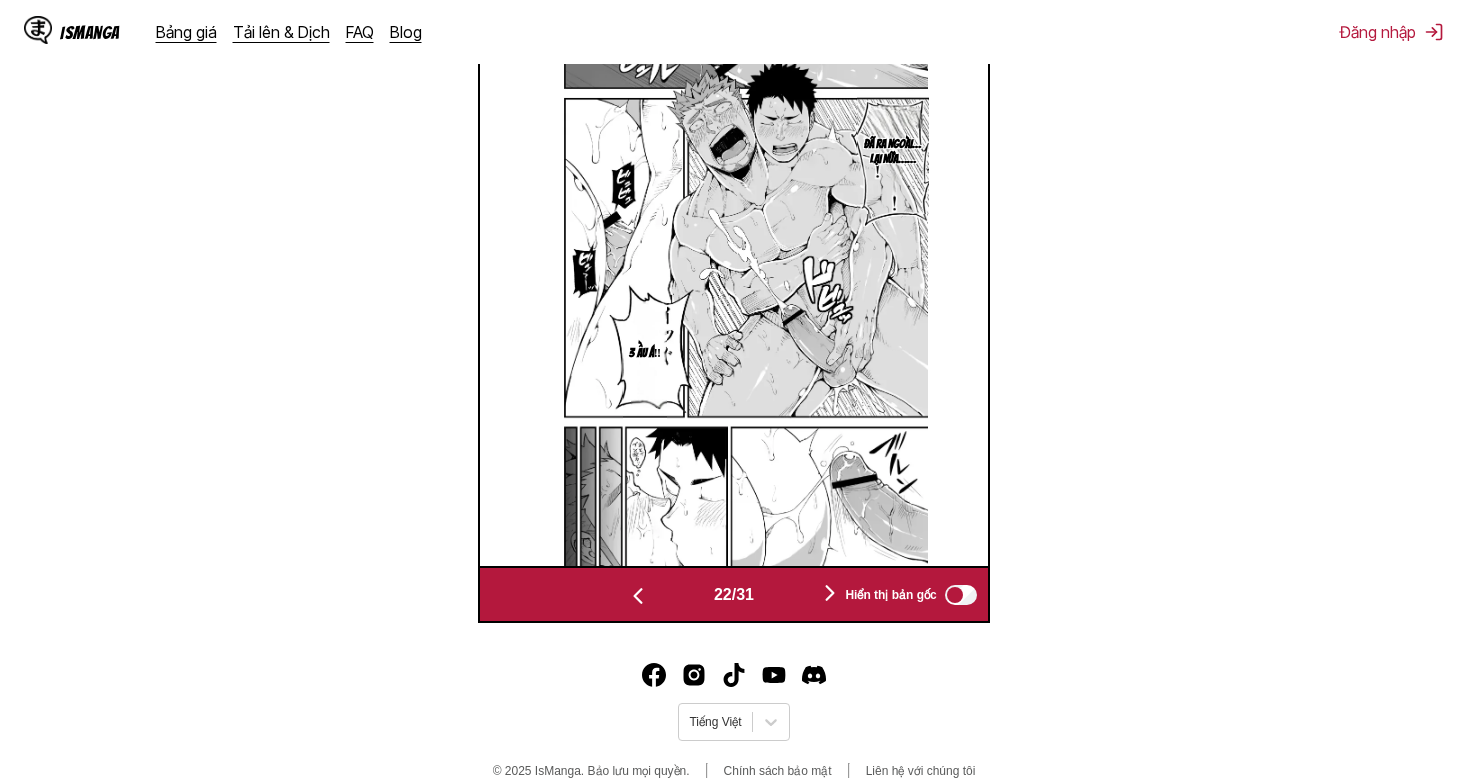 click at bounding box center (830, 594) 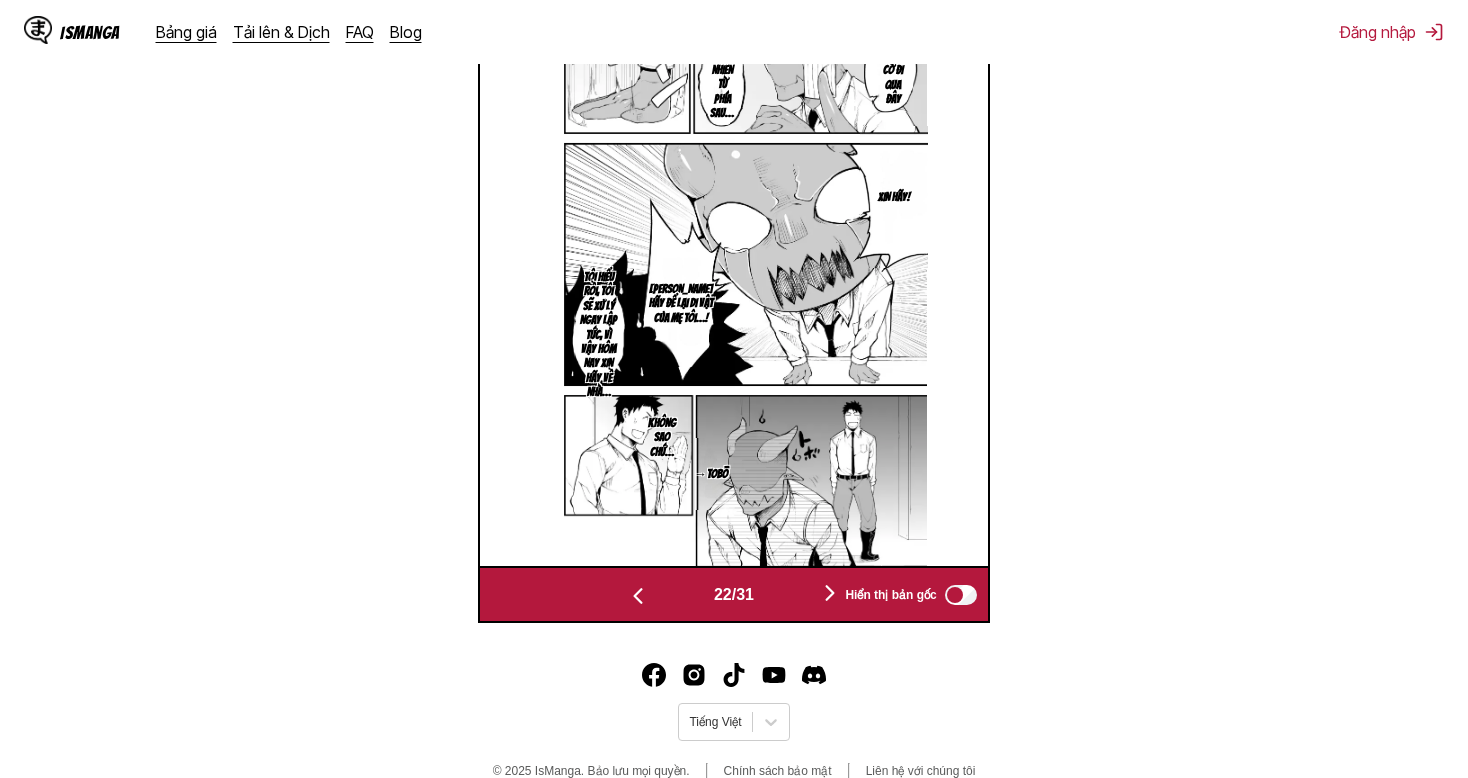 click at bounding box center [830, 594] 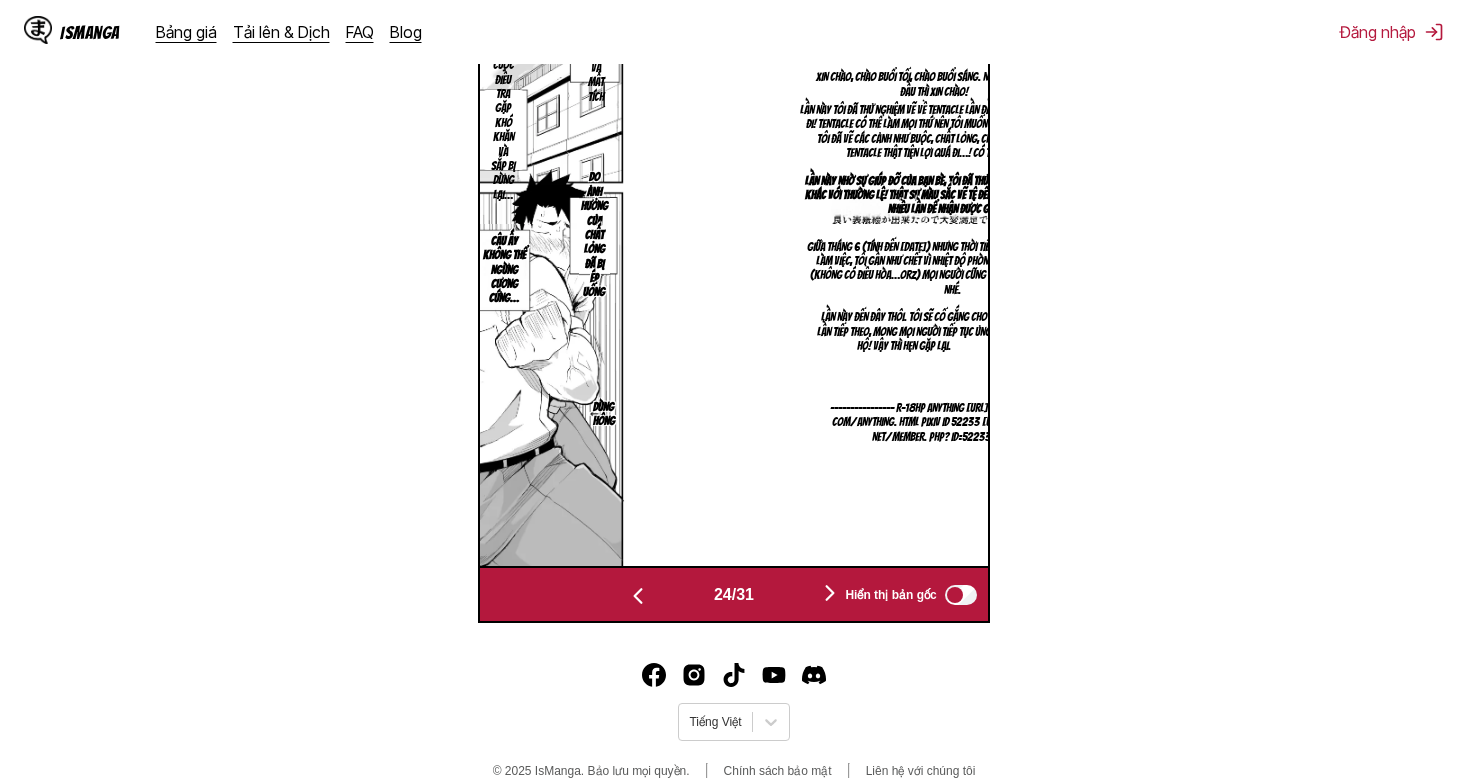 click at bounding box center [830, 594] 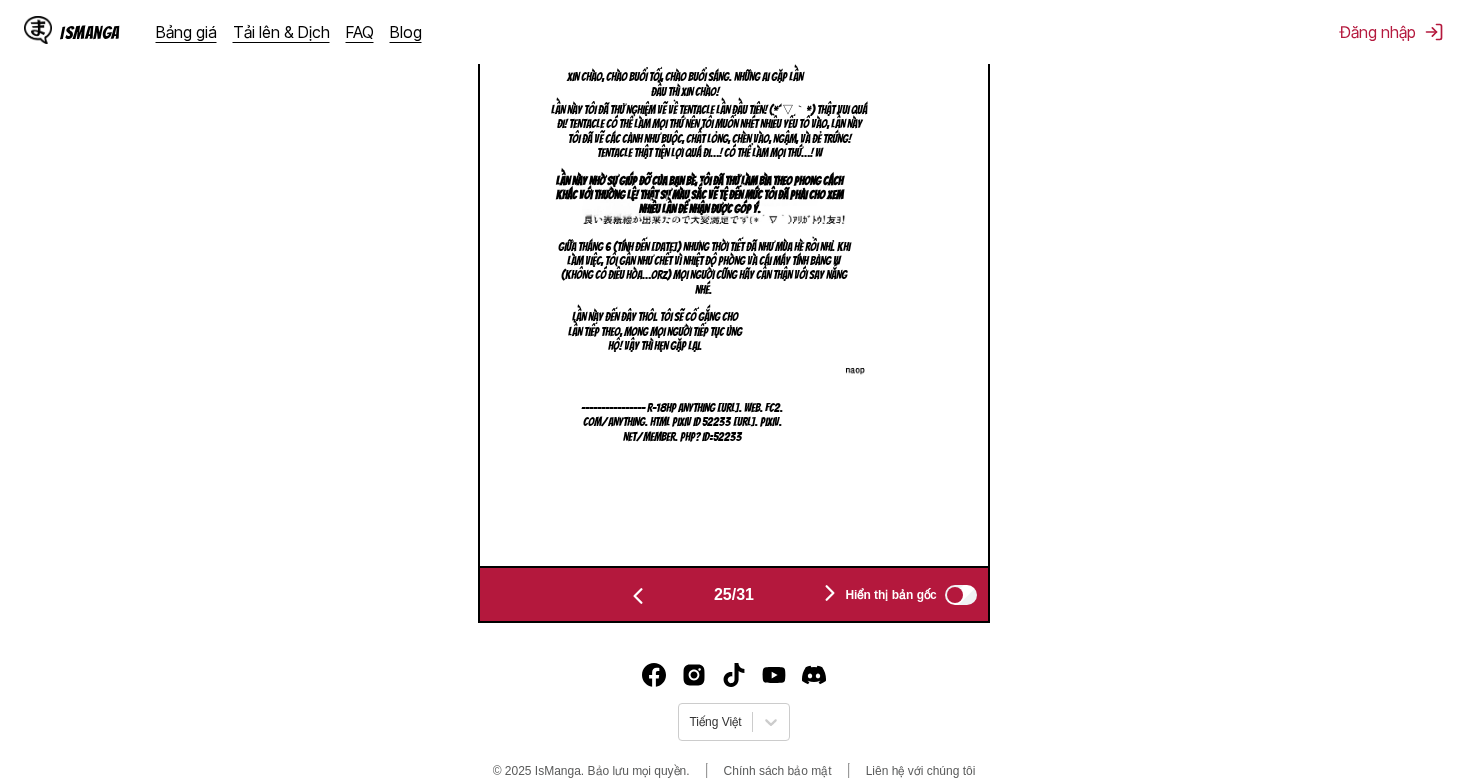click at bounding box center [830, 594] 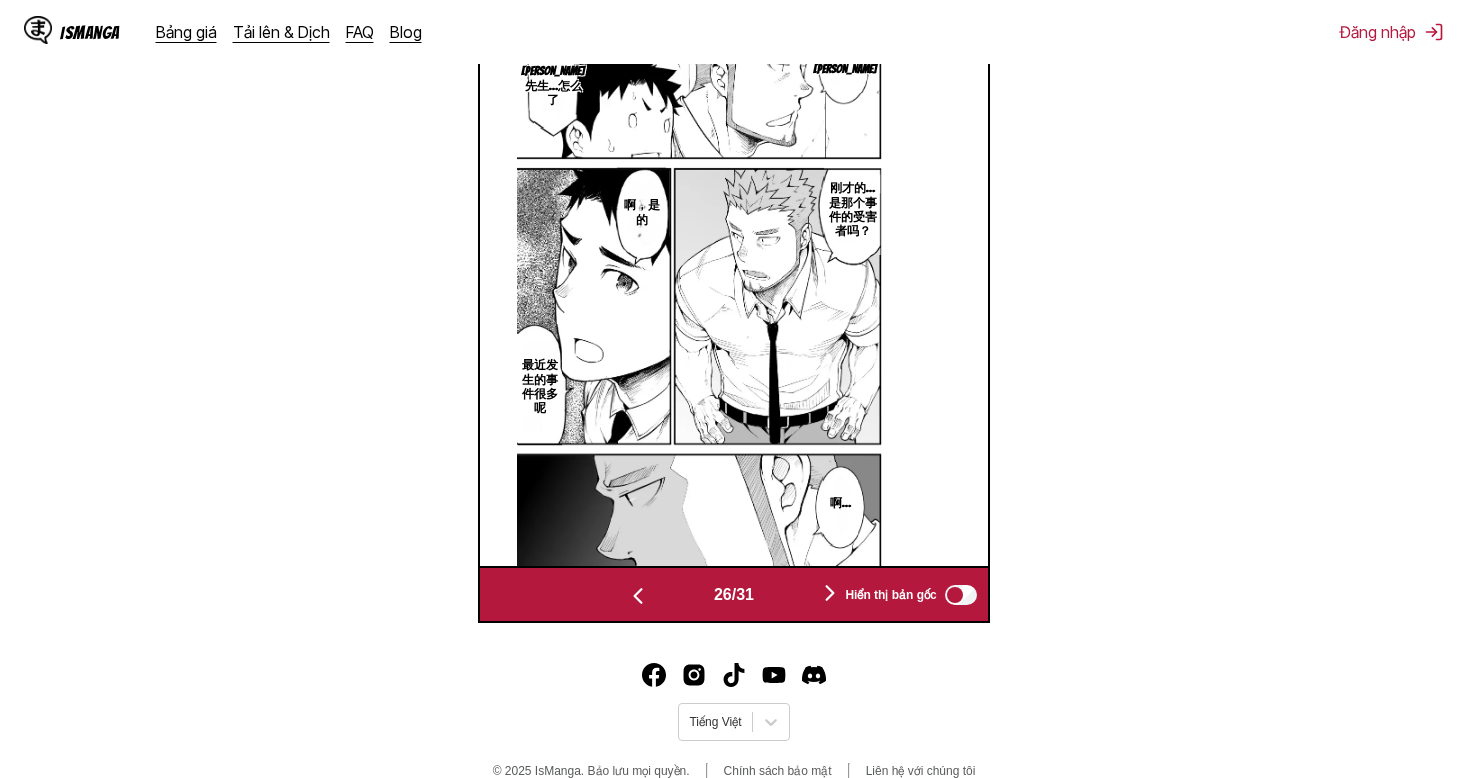 click at bounding box center (830, 594) 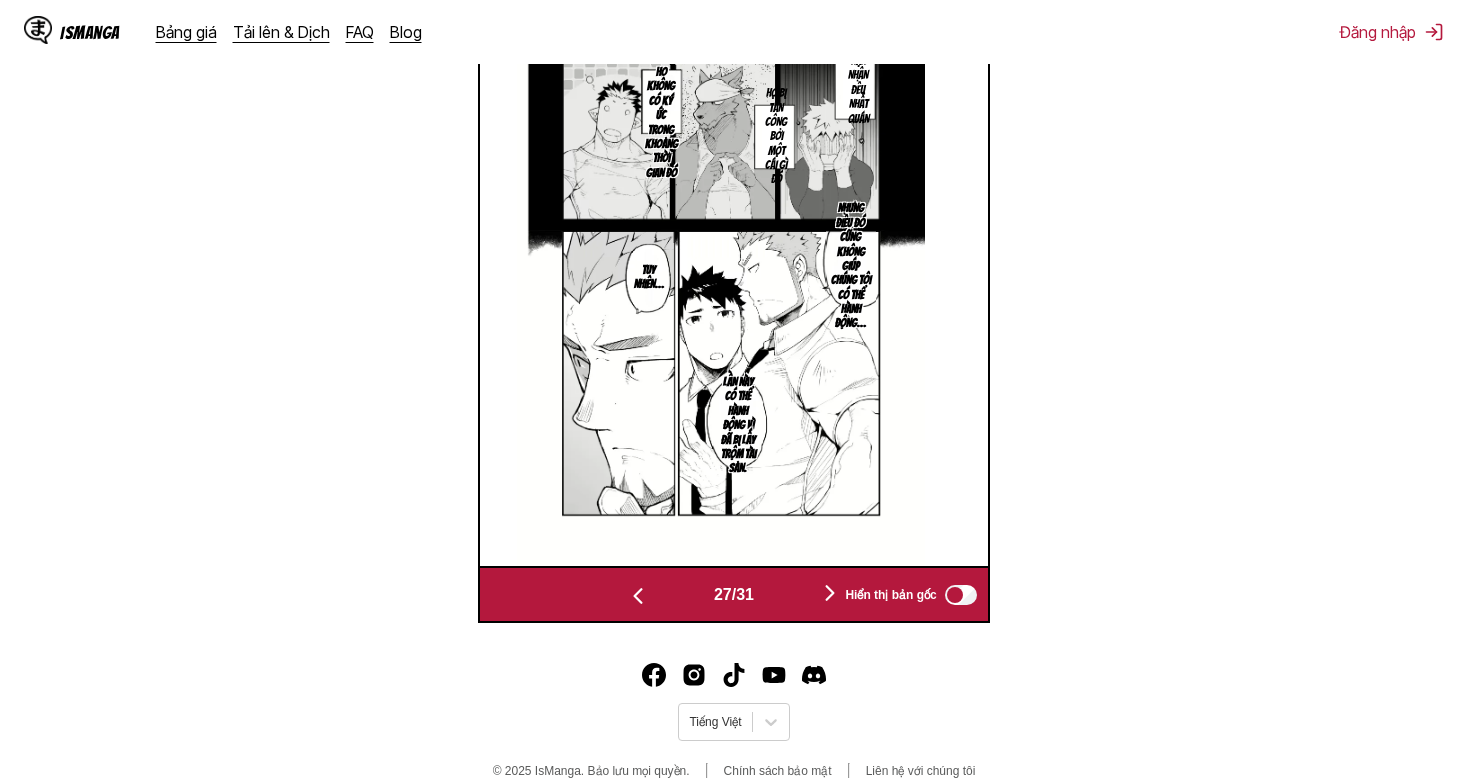 click at bounding box center [830, 594] 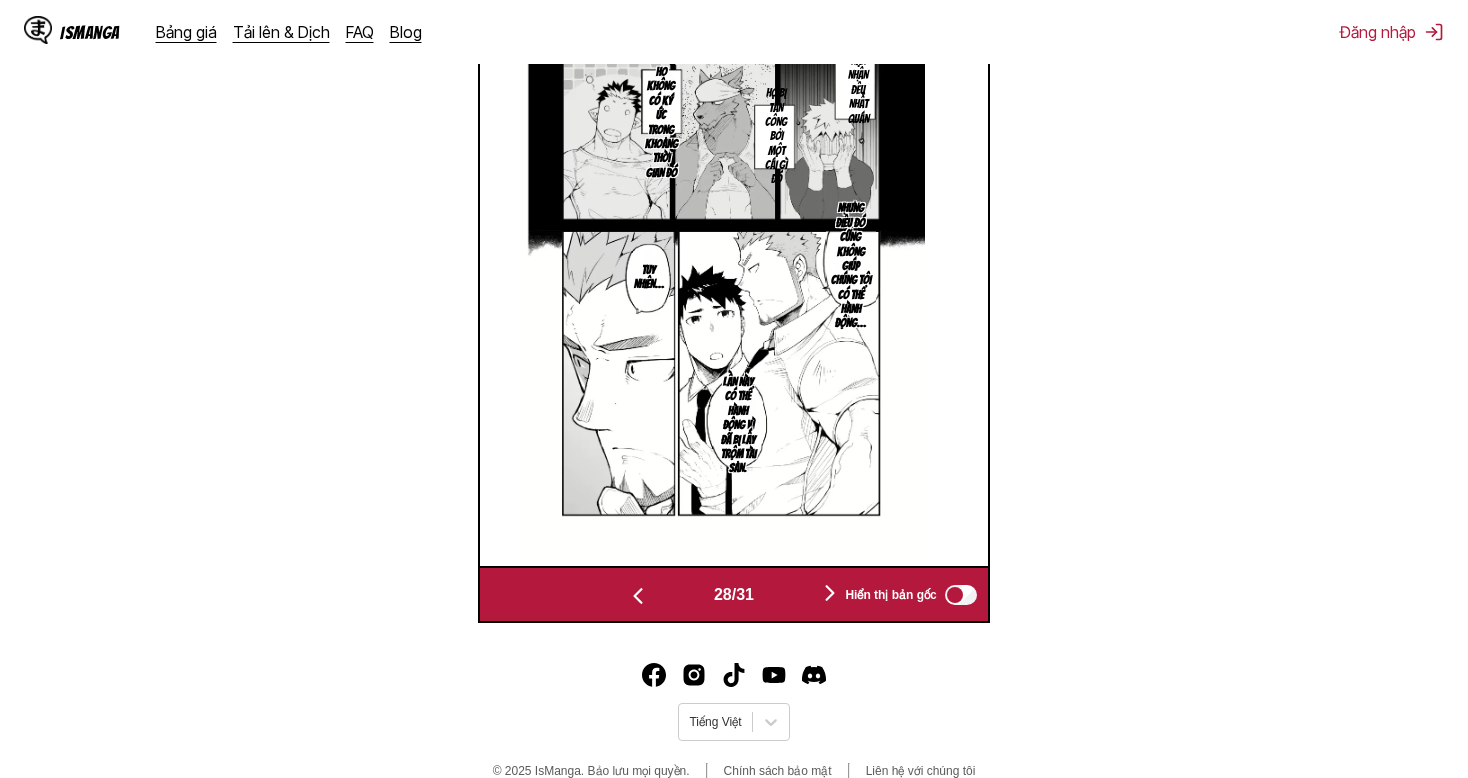 scroll, scrollTop: 0, scrollLeft: 13716, axis: horizontal 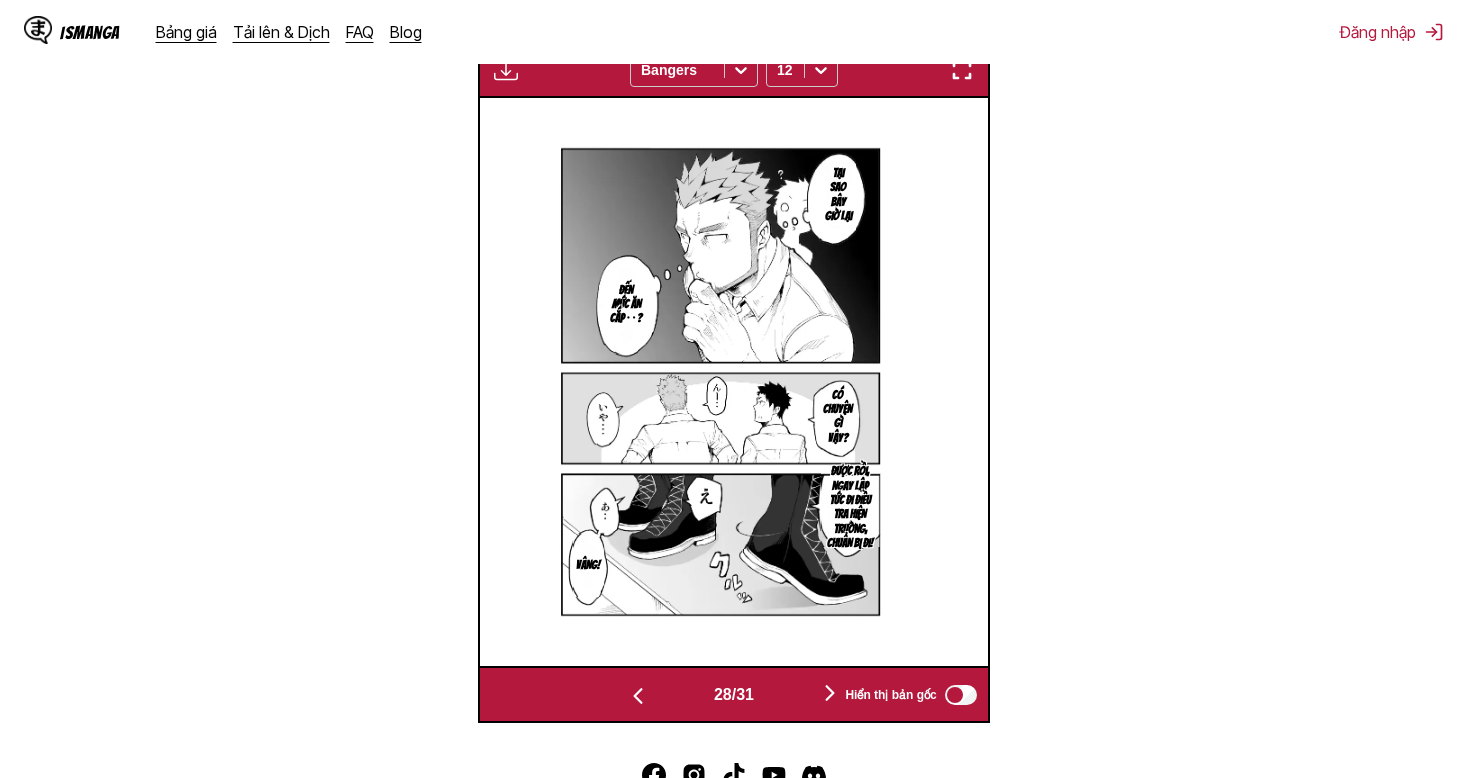 click on "28  /  31 Hiển thị bản gốc" at bounding box center (734, 694) 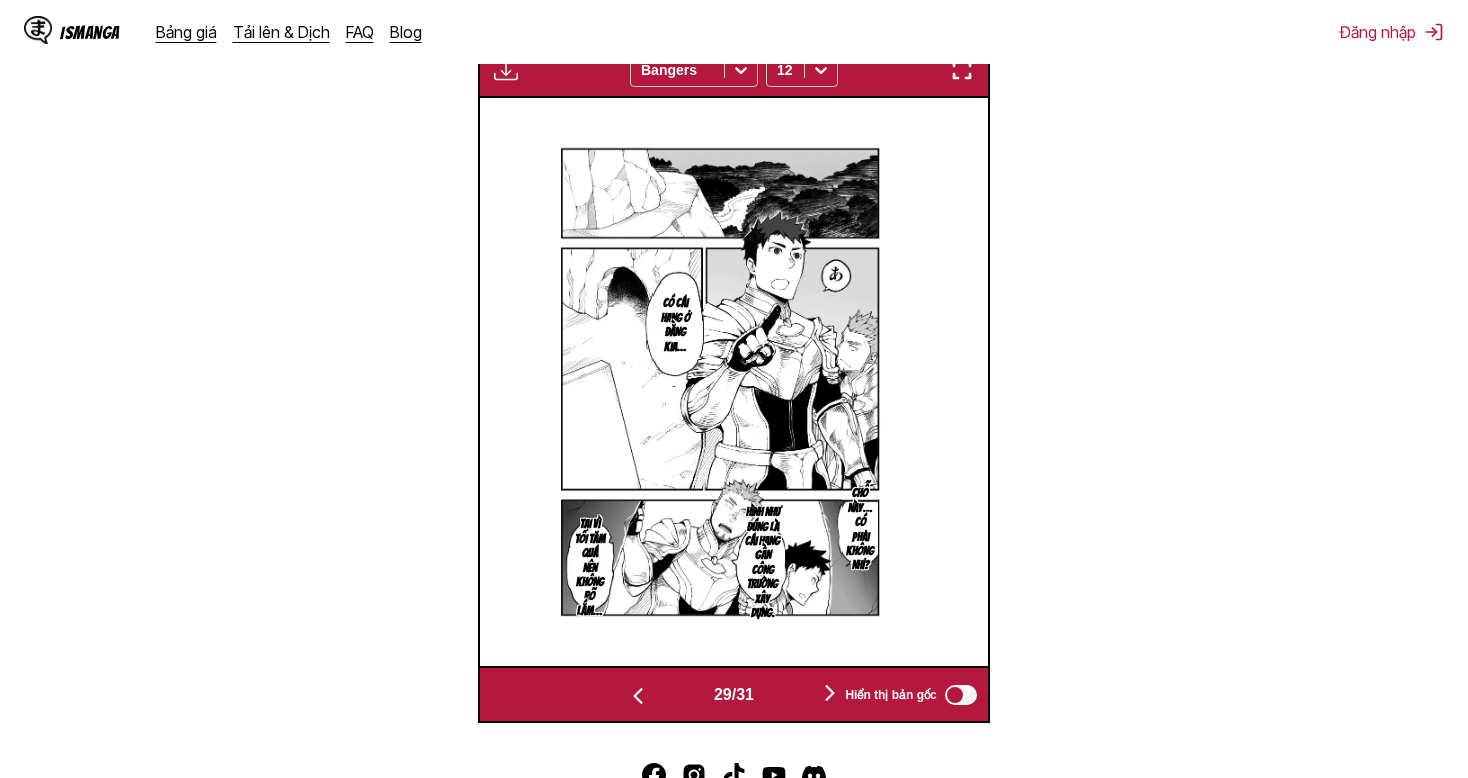click on "Hiển thị bản gốc" at bounding box center [906, 695] 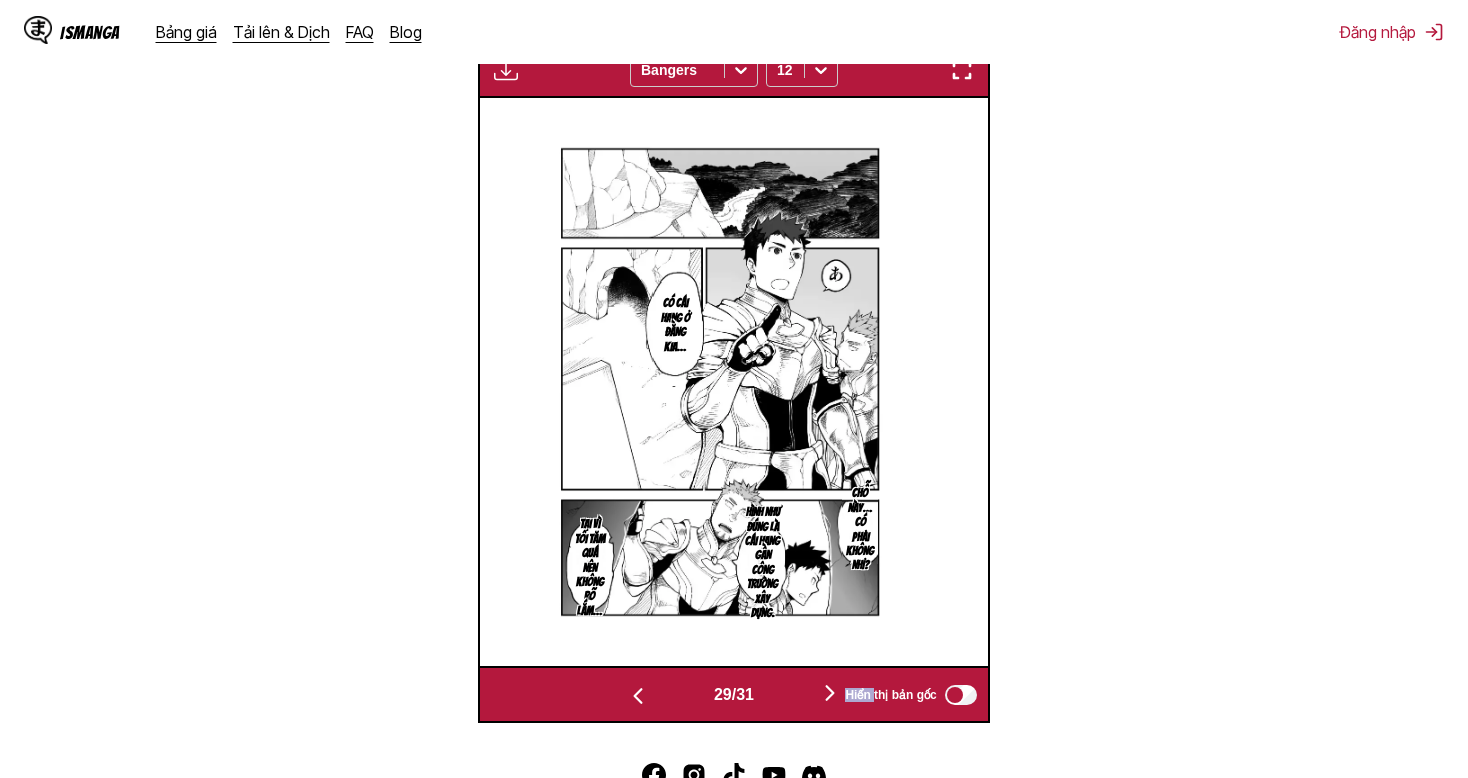 click on "Hiển thị bản gốc" at bounding box center [906, 695] 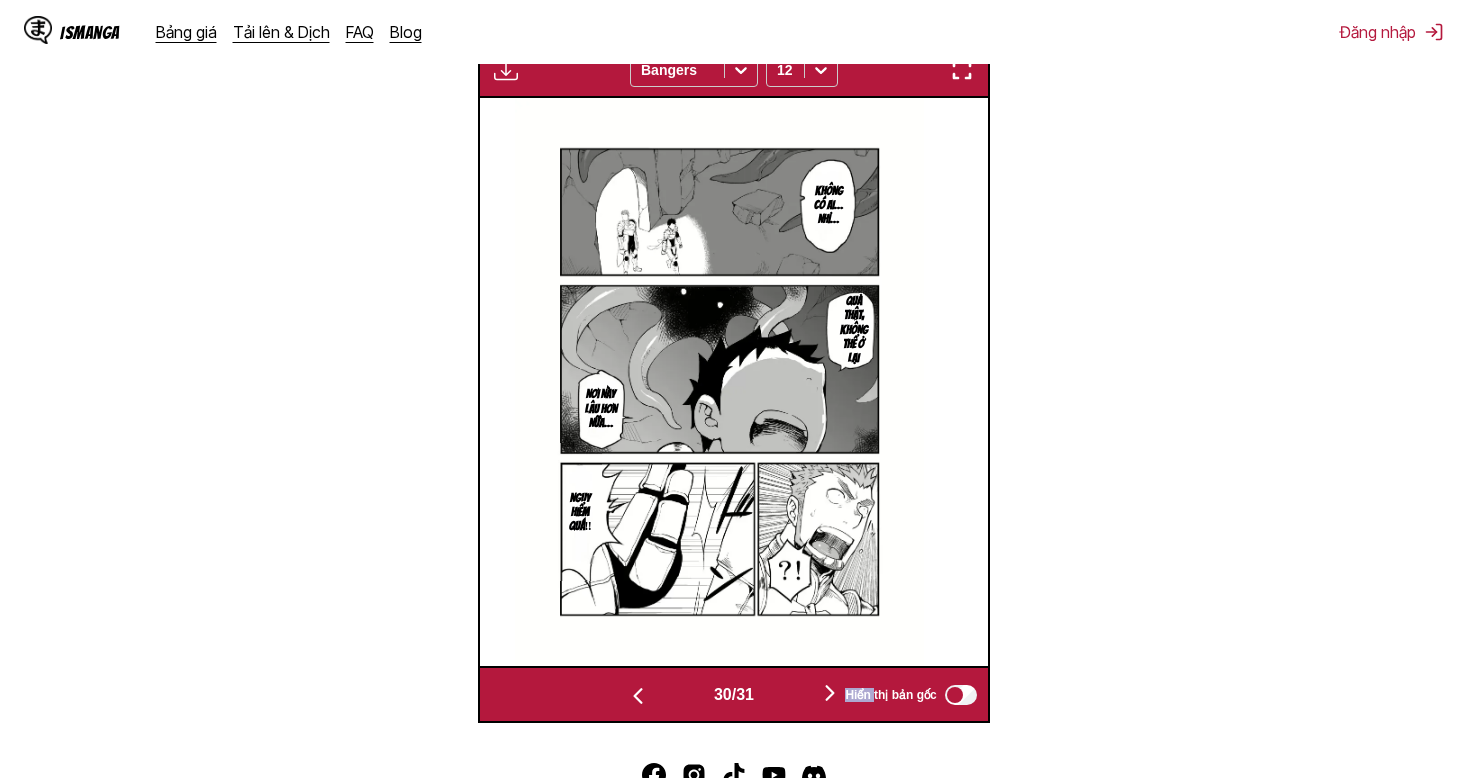 click at bounding box center (830, 693) 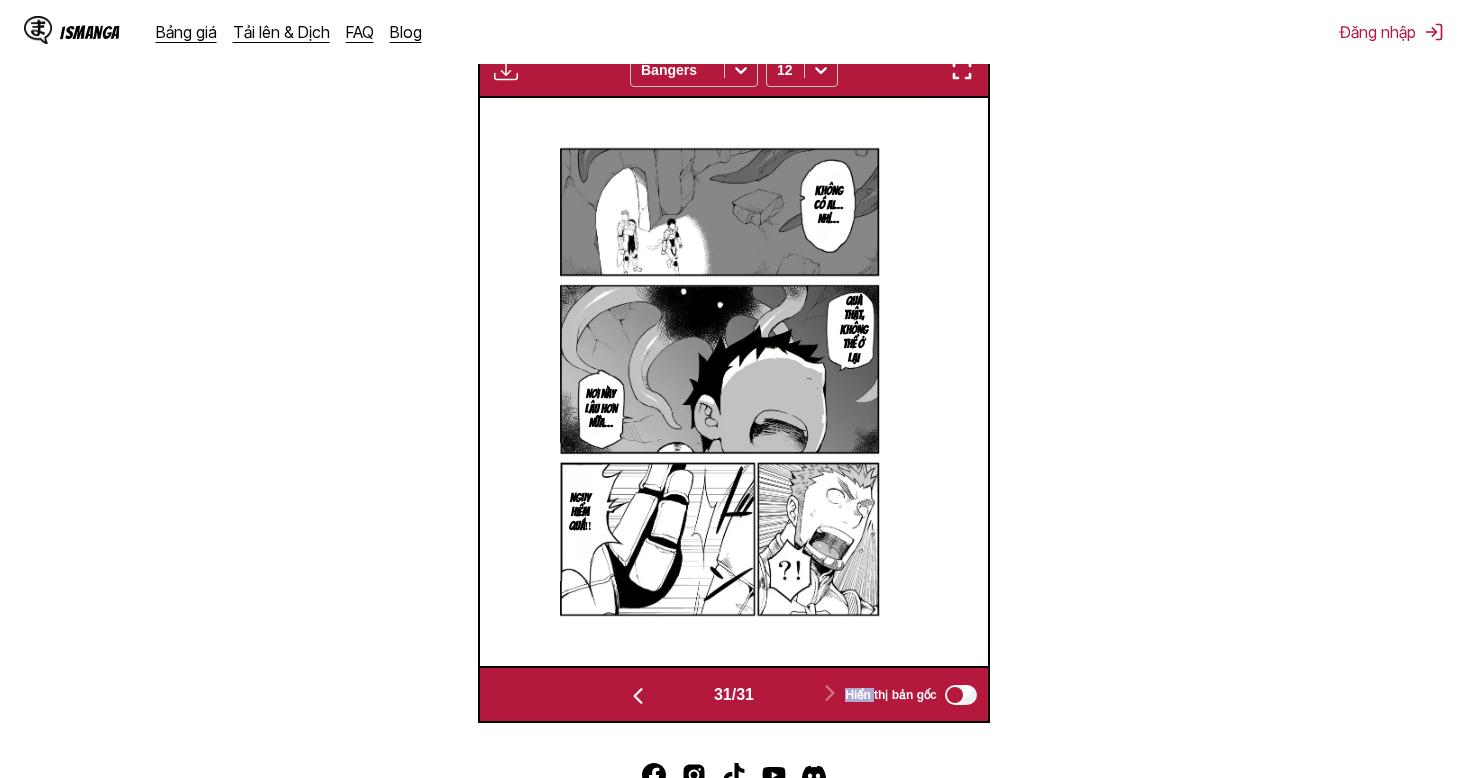 scroll, scrollTop: 0, scrollLeft: 15240, axis: horizontal 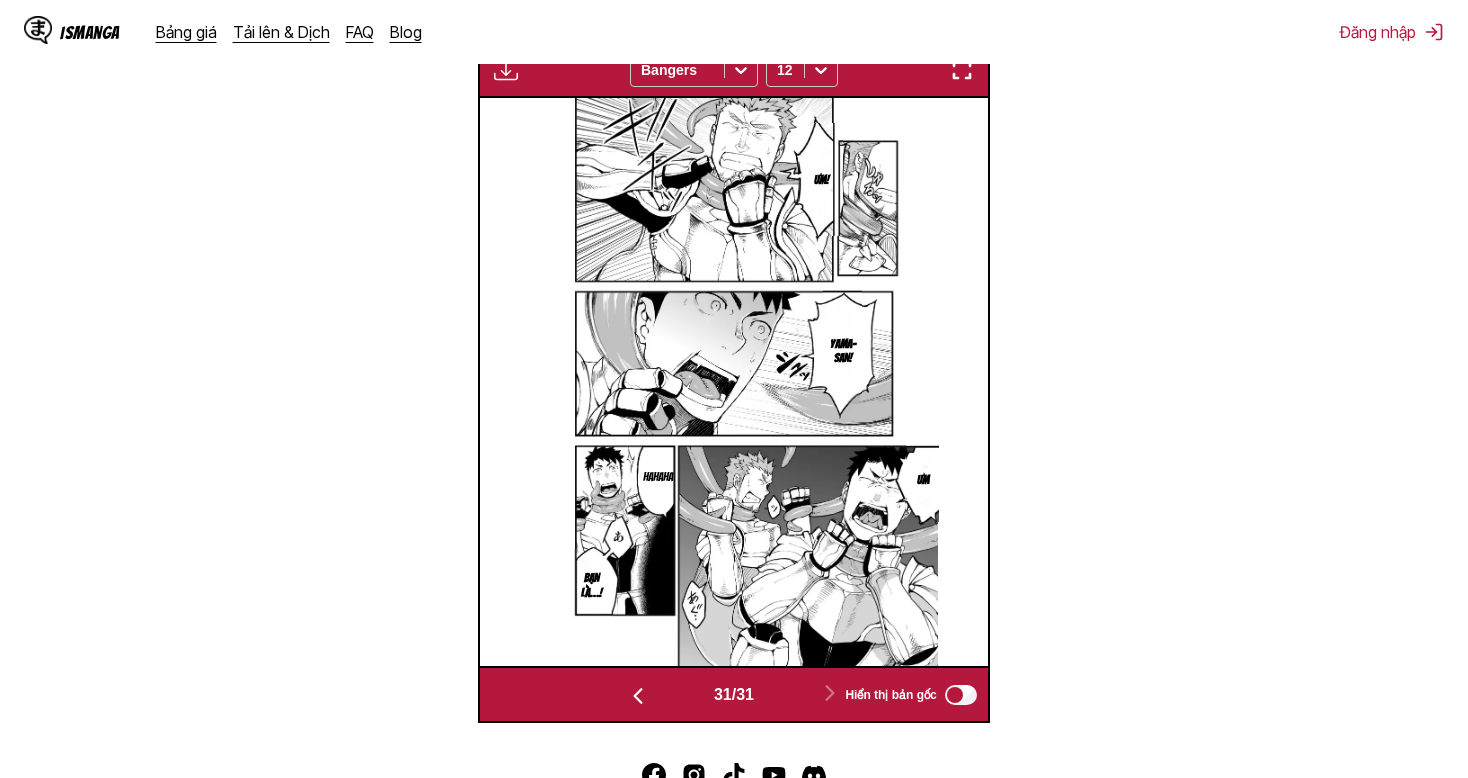 click on "Từ Tiếng Nhật Đến Tiếng Việt Thả tệp vào đây hoặc nhấp để duyệt. Kích thước tệp tối đa: 5MB  •  Định dạng được hỗ trợ: JP(E)G, PNG, WEBP Chỉ dành cho người dùng cao cấp Bangers 12 Nghiện tình dục Dành cho người lớn, không dưới 18 tuổi Tại sao lại là bạn… của nạn nhân… Quả thật là mày rồi! Hả⁉ Ồ, bạn đã nhận ra sao? Chỉ là linh cảm thôi… Trong khi những nạn nhân khác là nhân viên công trường hoặc nhân viên đến khảo sát hiện trường thì việc bị tấn công ở một nơi hẻo lánh như thế này thật là không tự nhiên chút nào… Mày thì hoàn toàn không liên quan gì đến công trình này, chỉ là một người dân bình thường Ra vậy! 非常出色，但就算明白了这一点… 现在你们也无能为力吧 什、什么！ 前辈ッ 请放心，我并没有伤害你们的打算 满意后我会放你们走的 Người khác" at bounding box center (734, 206) 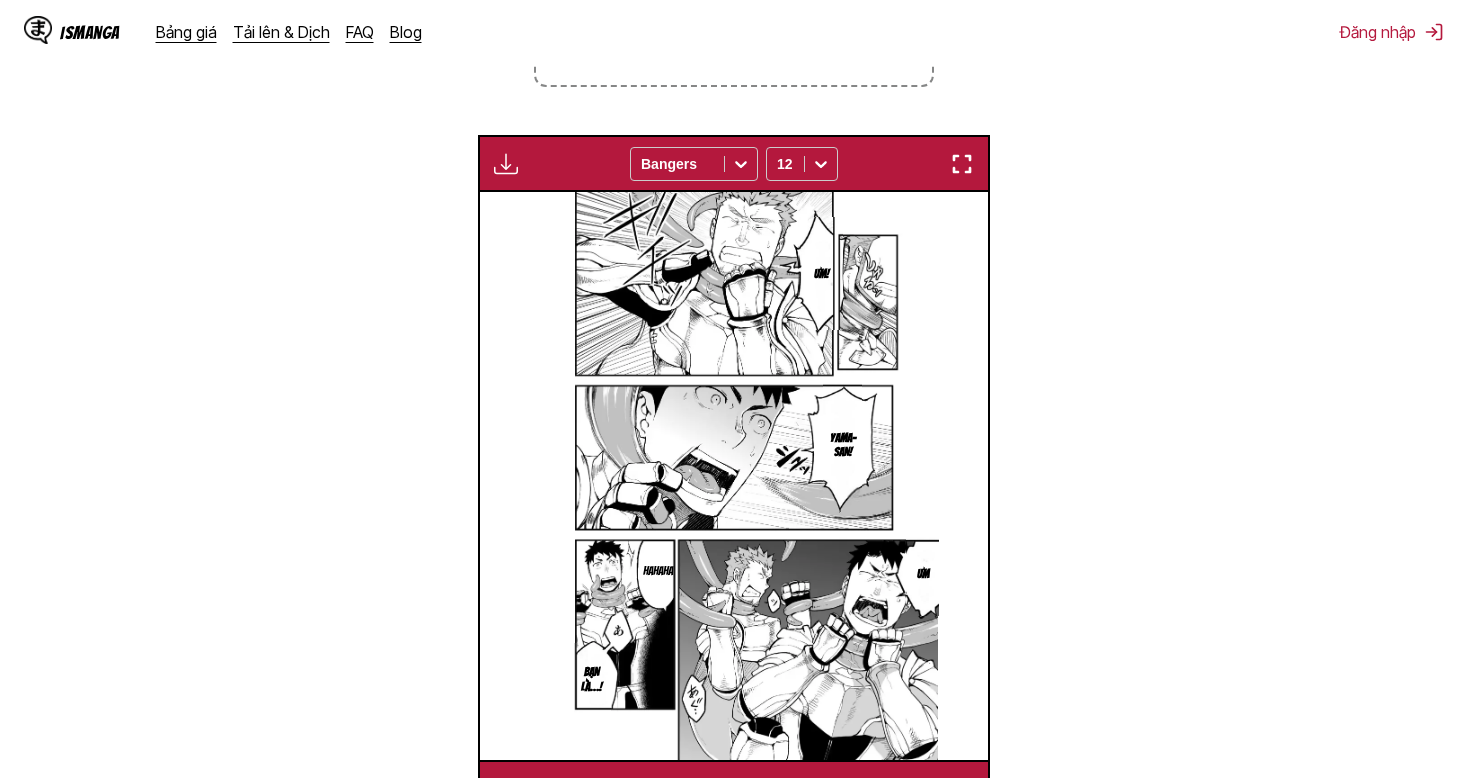 scroll, scrollTop: 530, scrollLeft: 0, axis: vertical 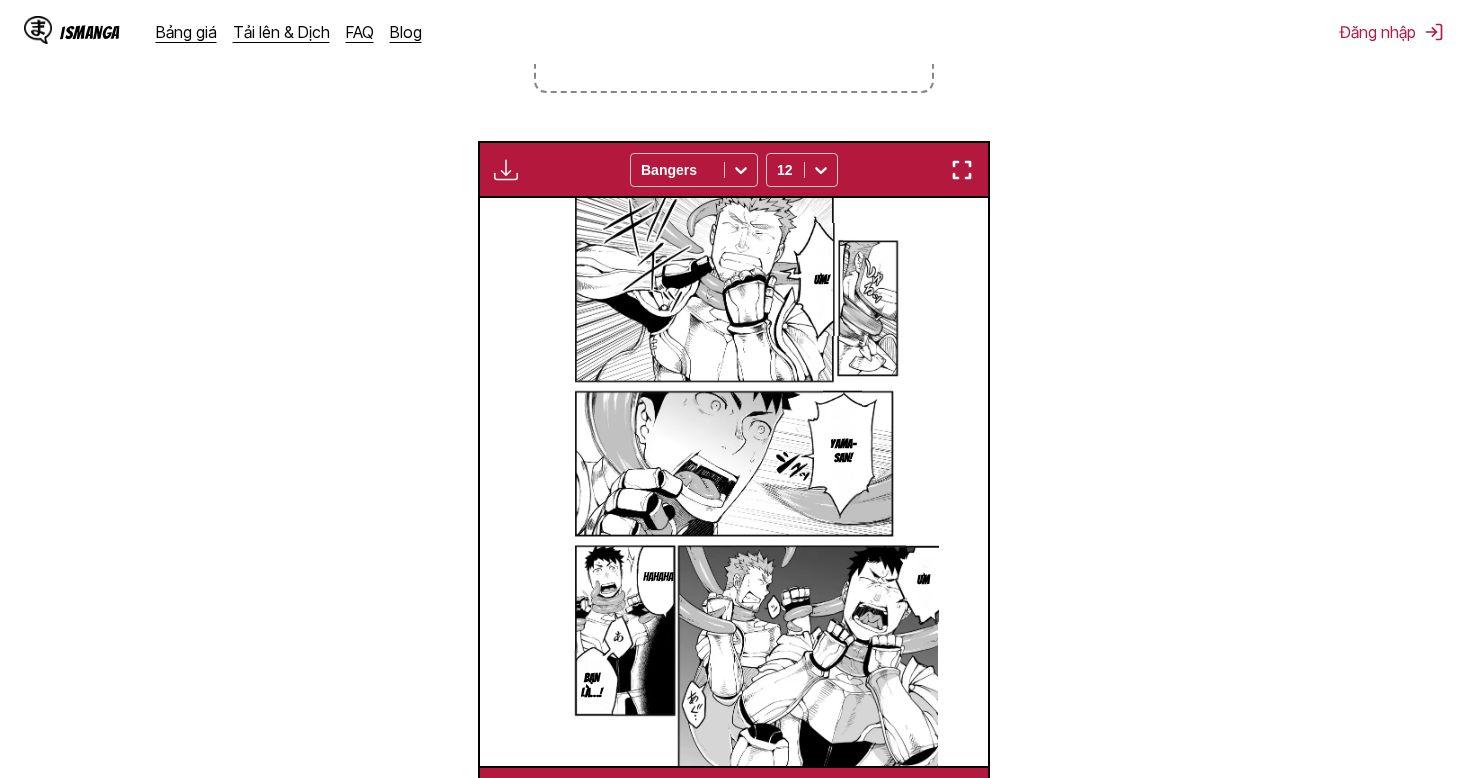 click at bounding box center [506, 170] 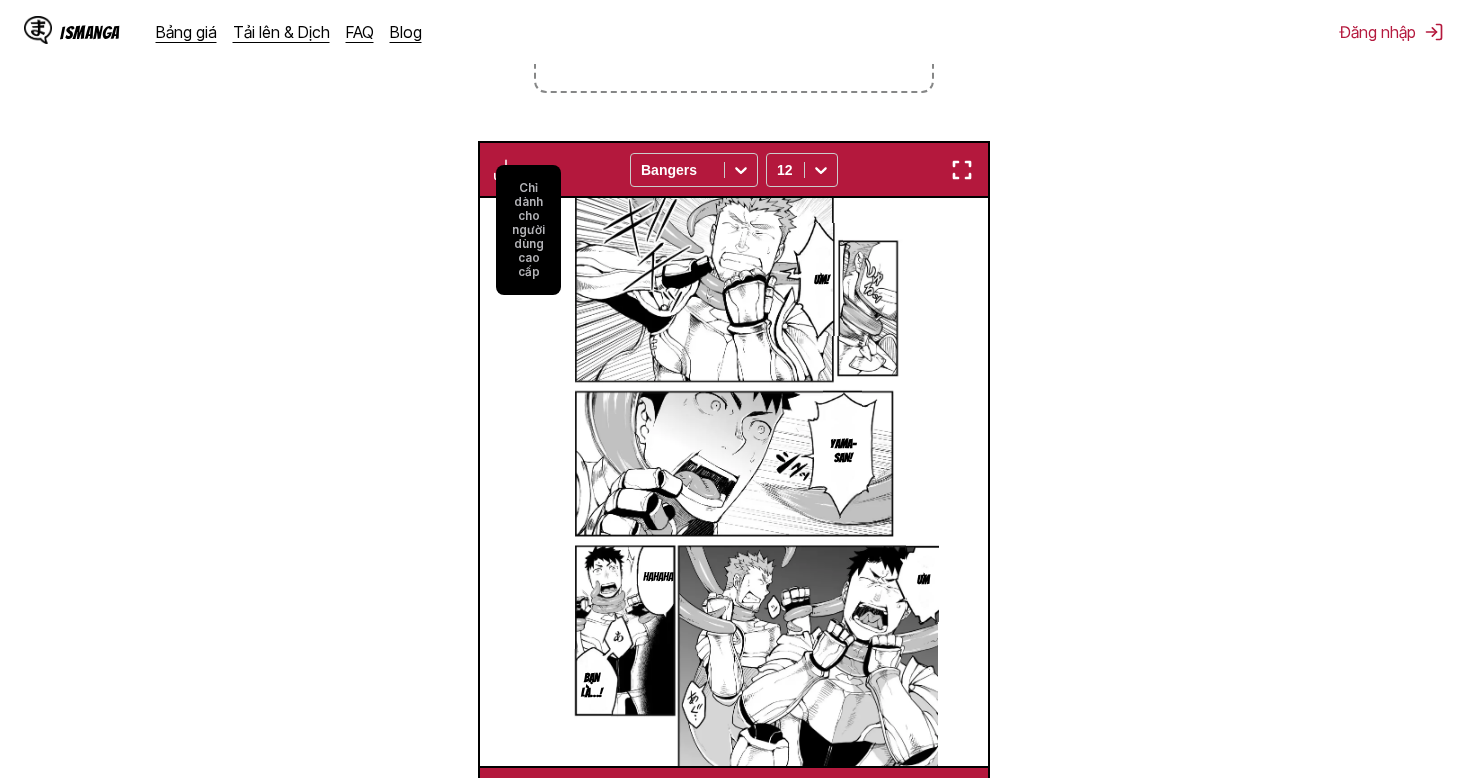 click on "Chỉ dành cho người dùng cao cấp" at bounding box center [528, 230] 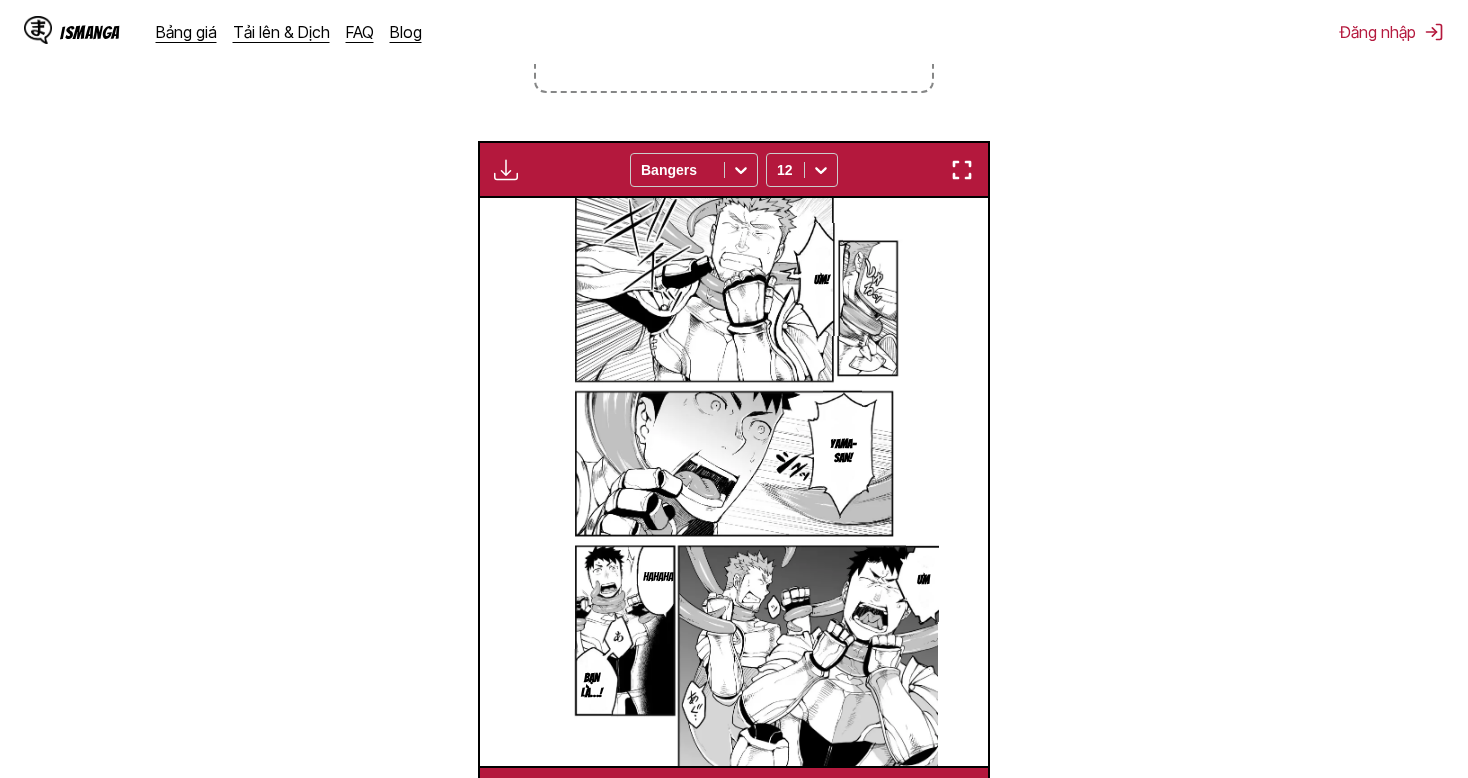 click on "Chỉ dành cho người dùng cao cấp Bangers 12" at bounding box center [734, 169] 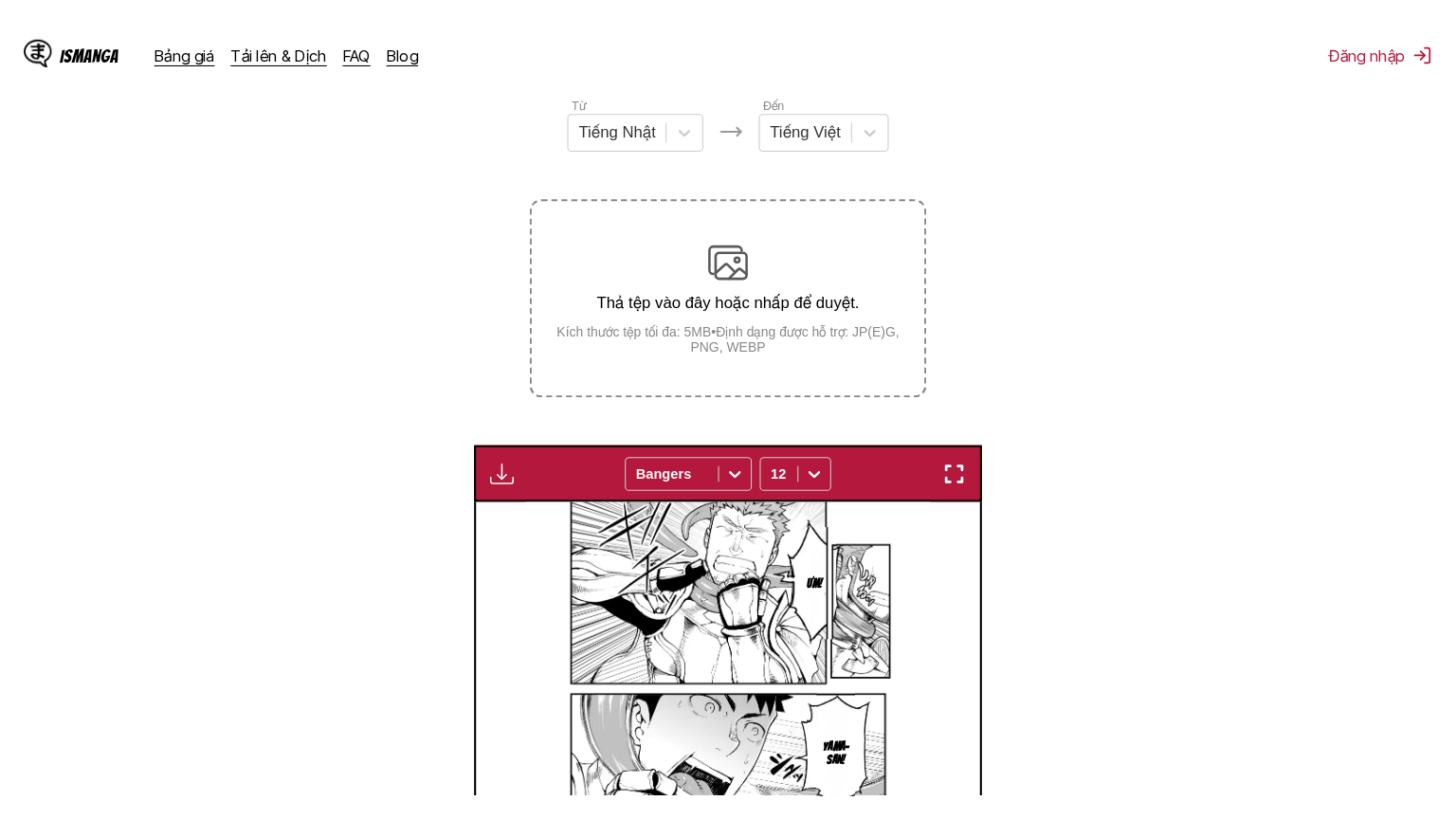 scroll, scrollTop: 190, scrollLeft: 0, axis: vertical 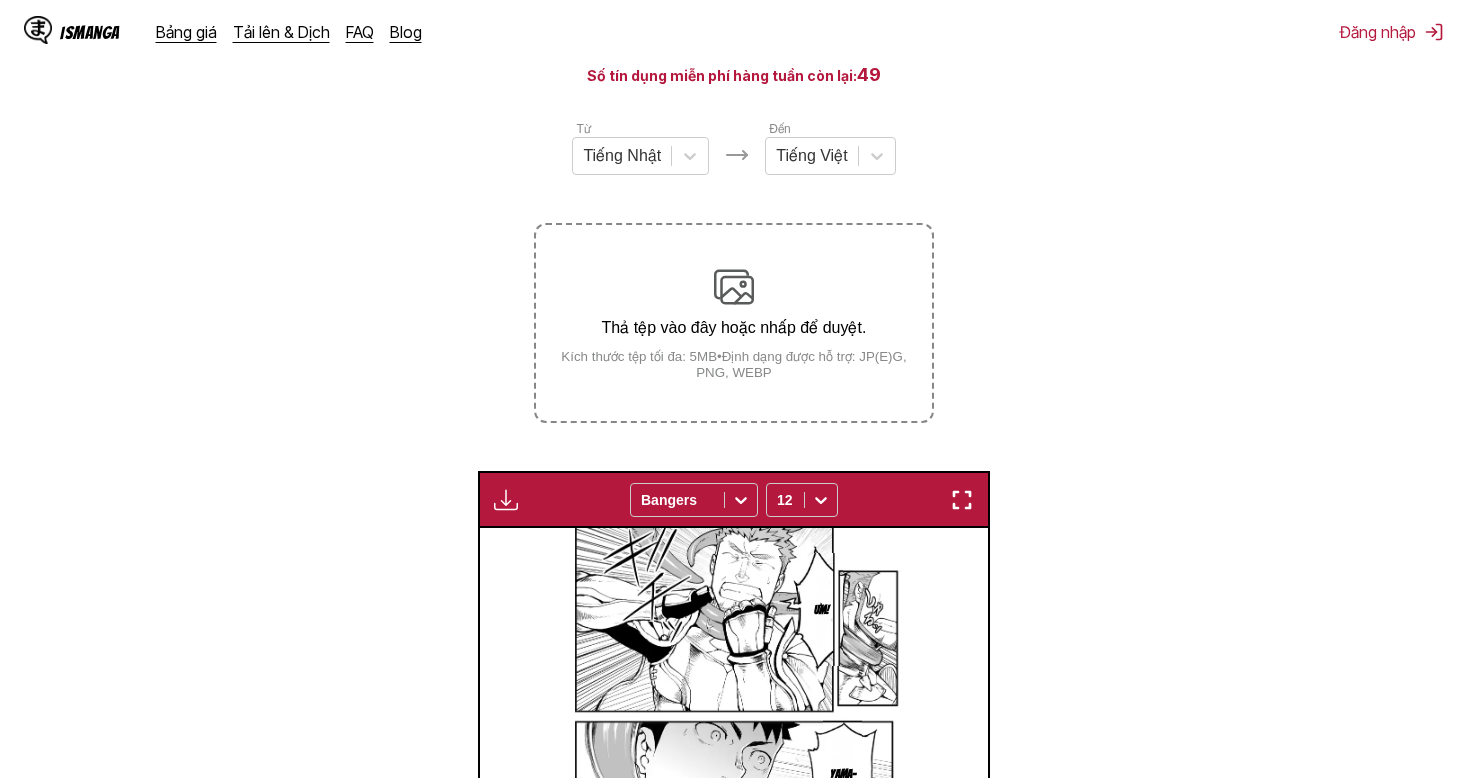 click on "Chỉ dành cho người dùng cao cấp Bangers 12" at bounding box center [734, 499] 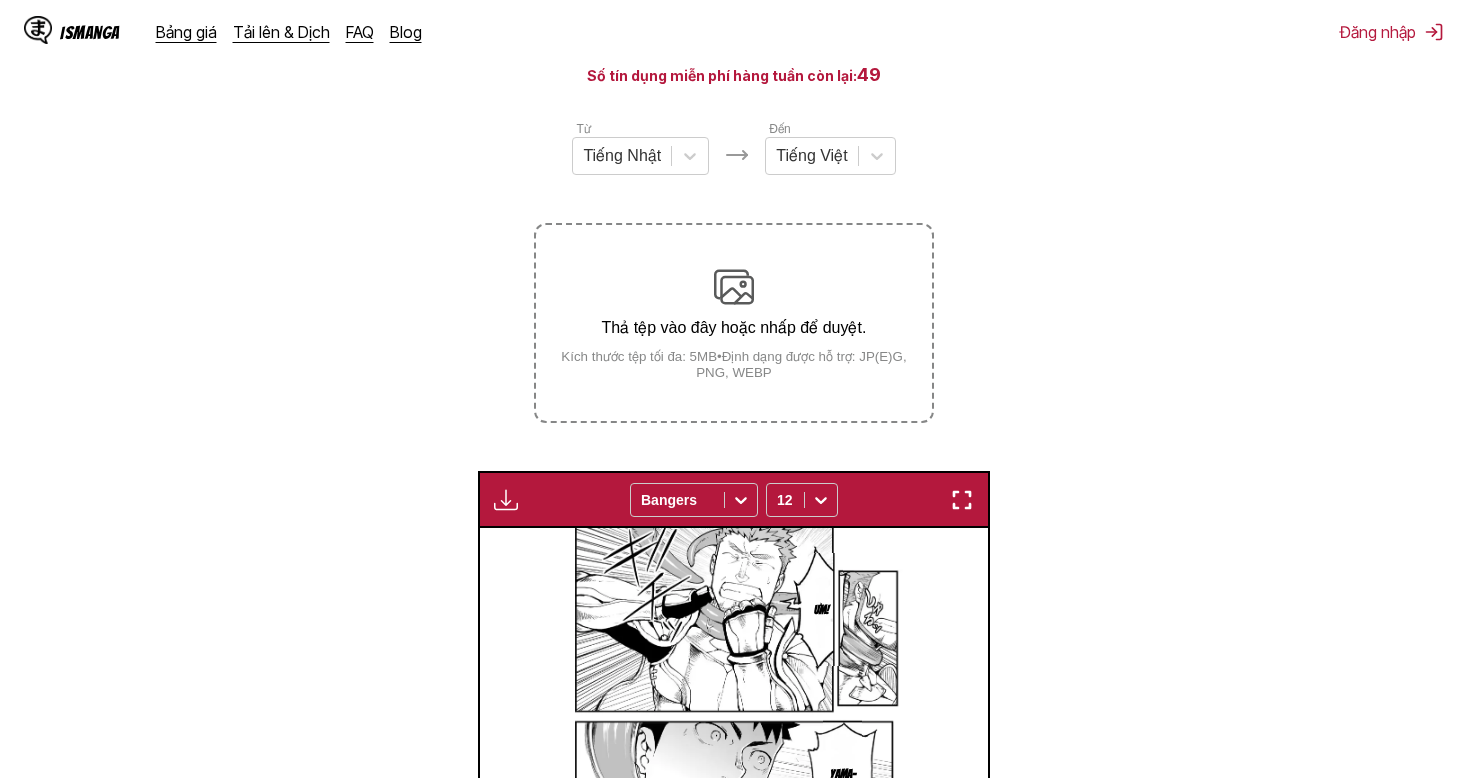 click at bounding box center (962, 500) 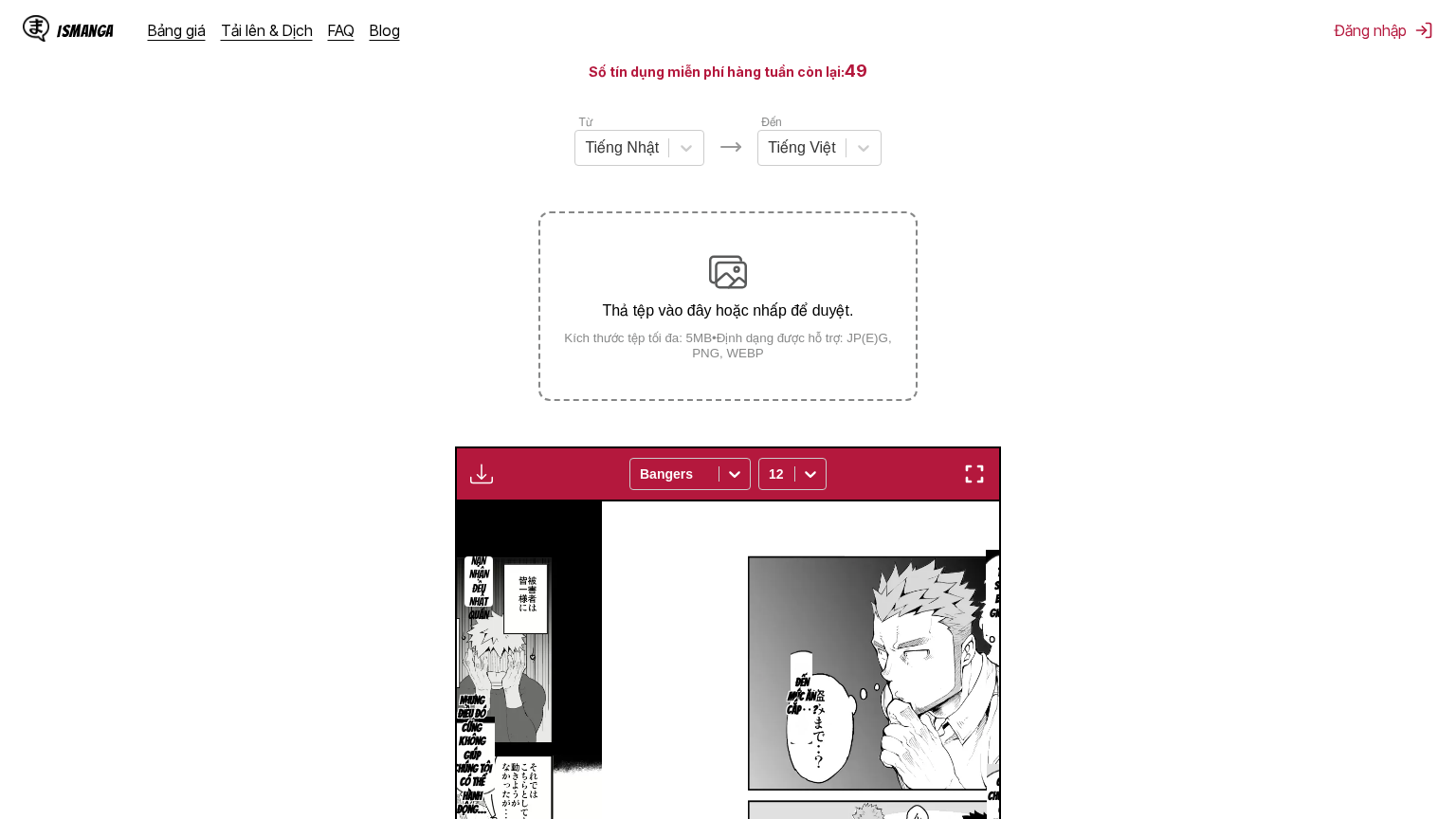 scroll, scrollTop: 0, scrollLeft: 43589, axis: horizontal 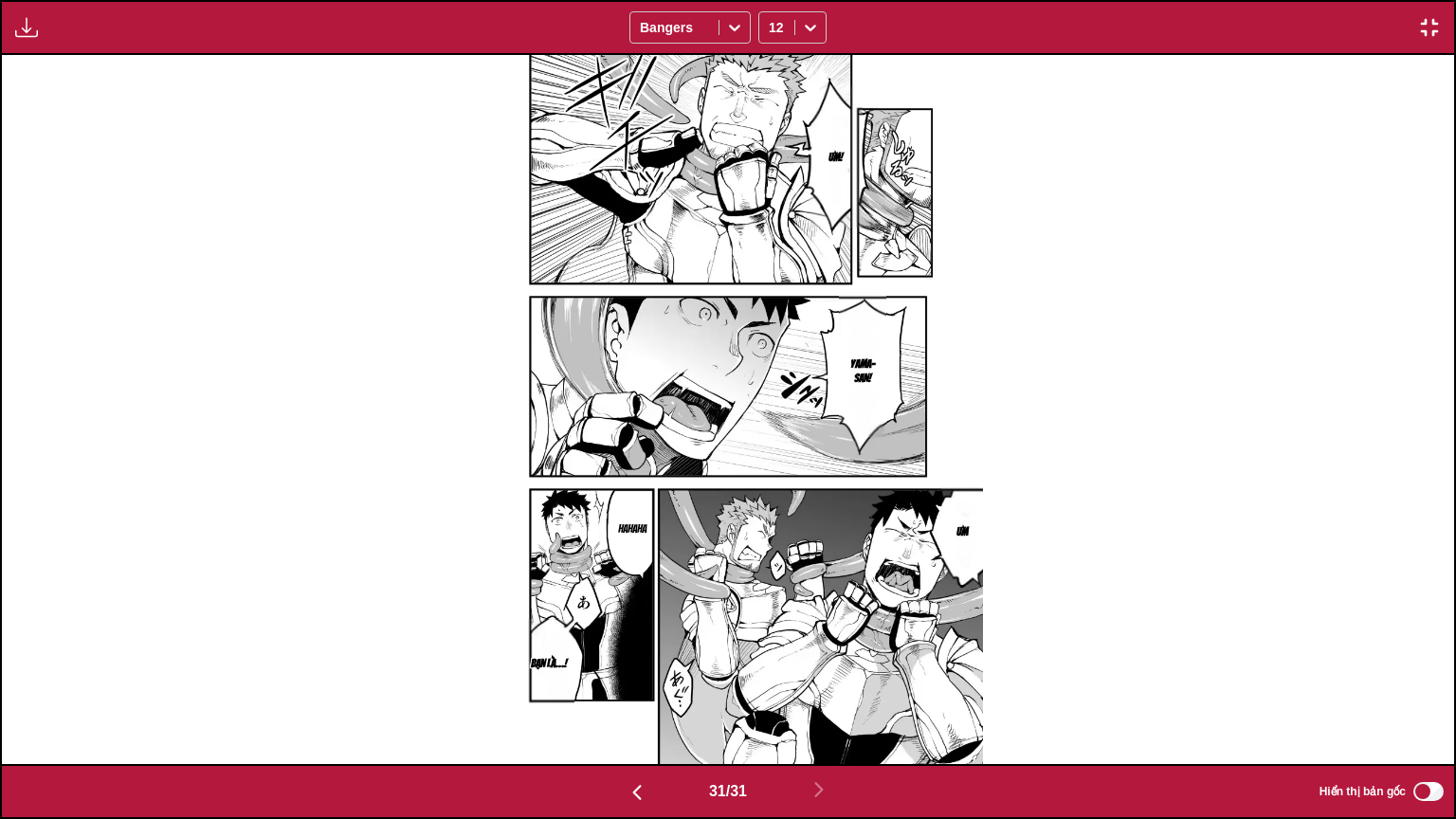 click at bounding box center [637, 791] 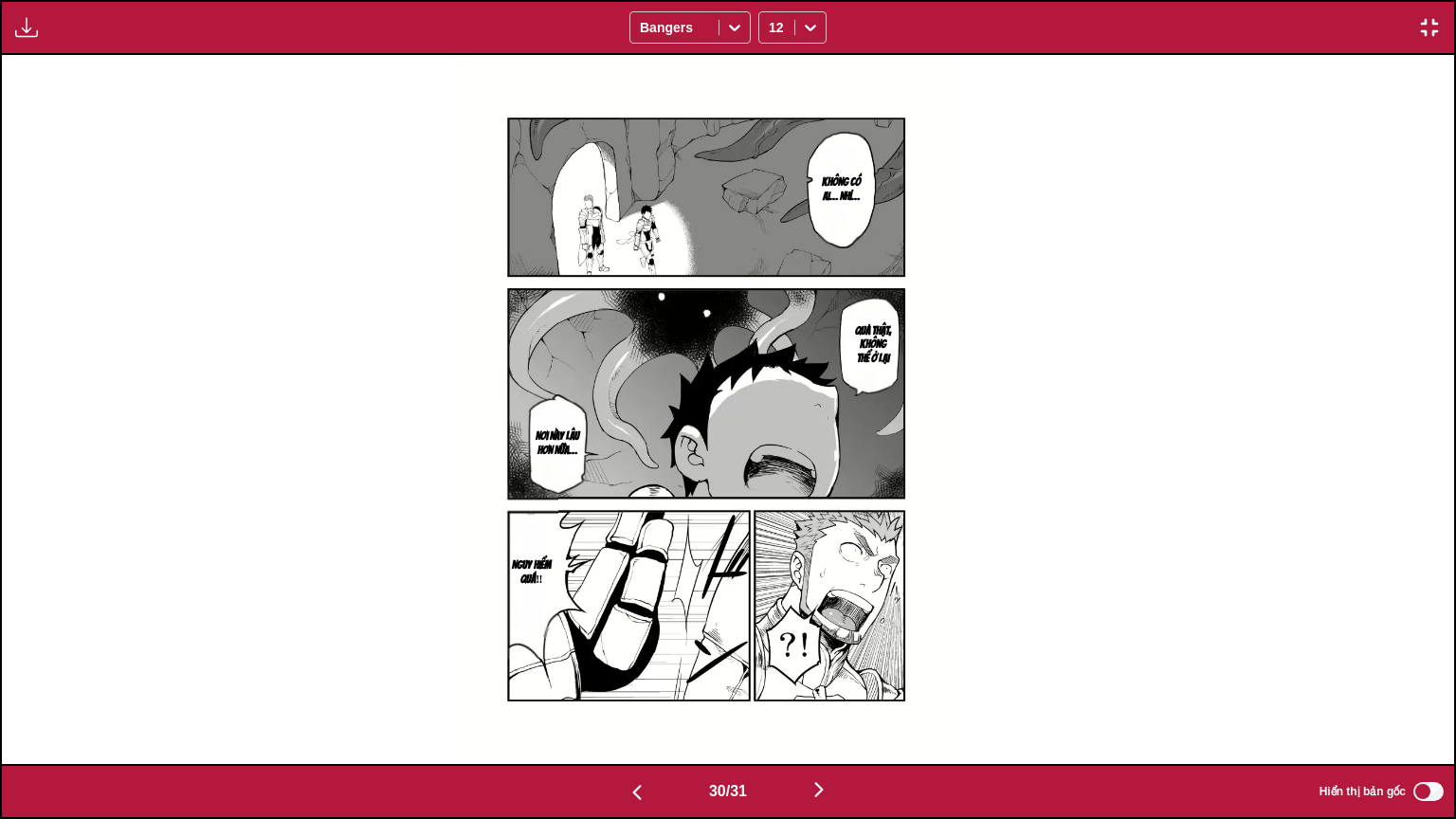 click at bounding box center [637, 791] 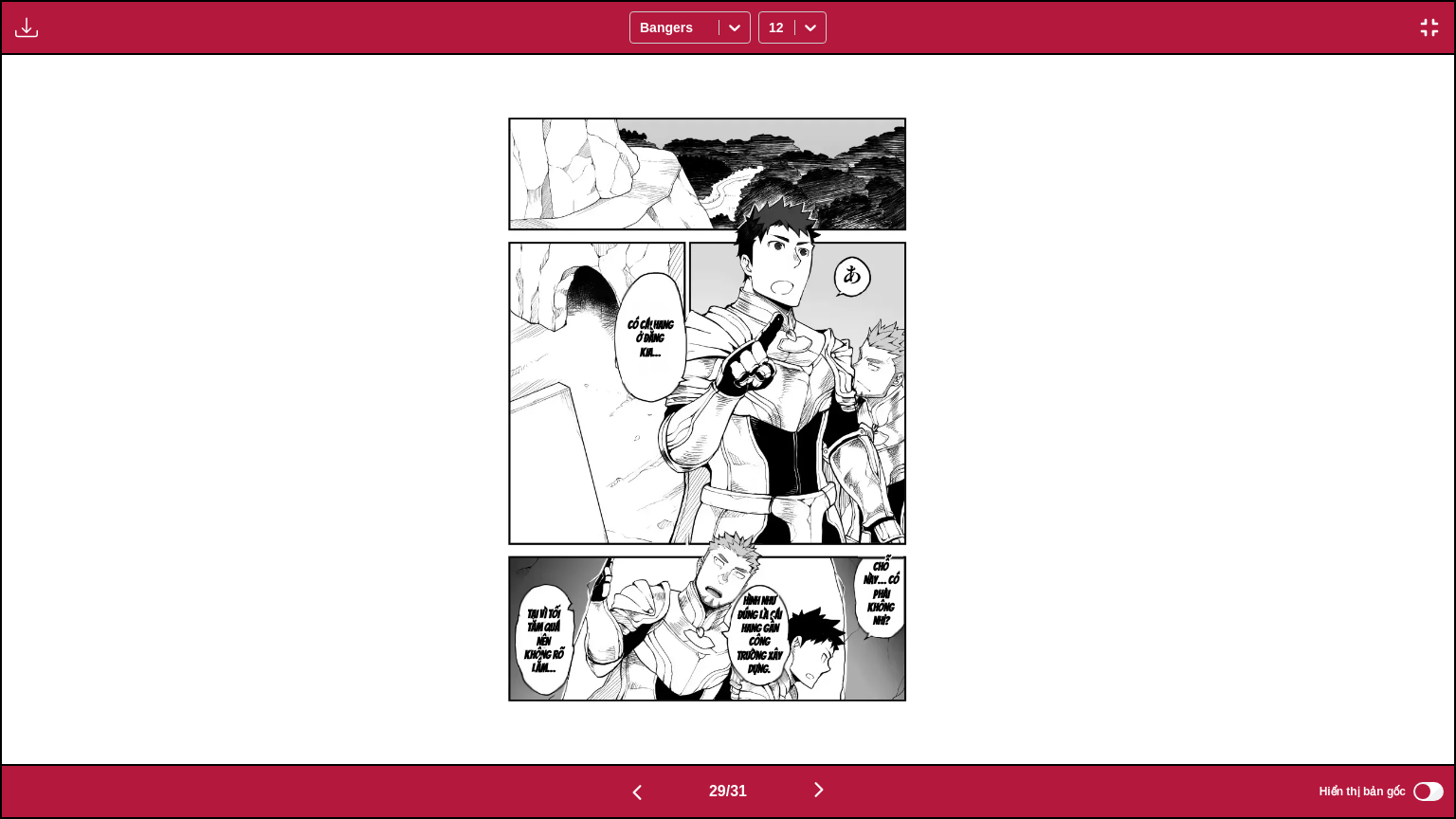click at bounding box center [637, 791] 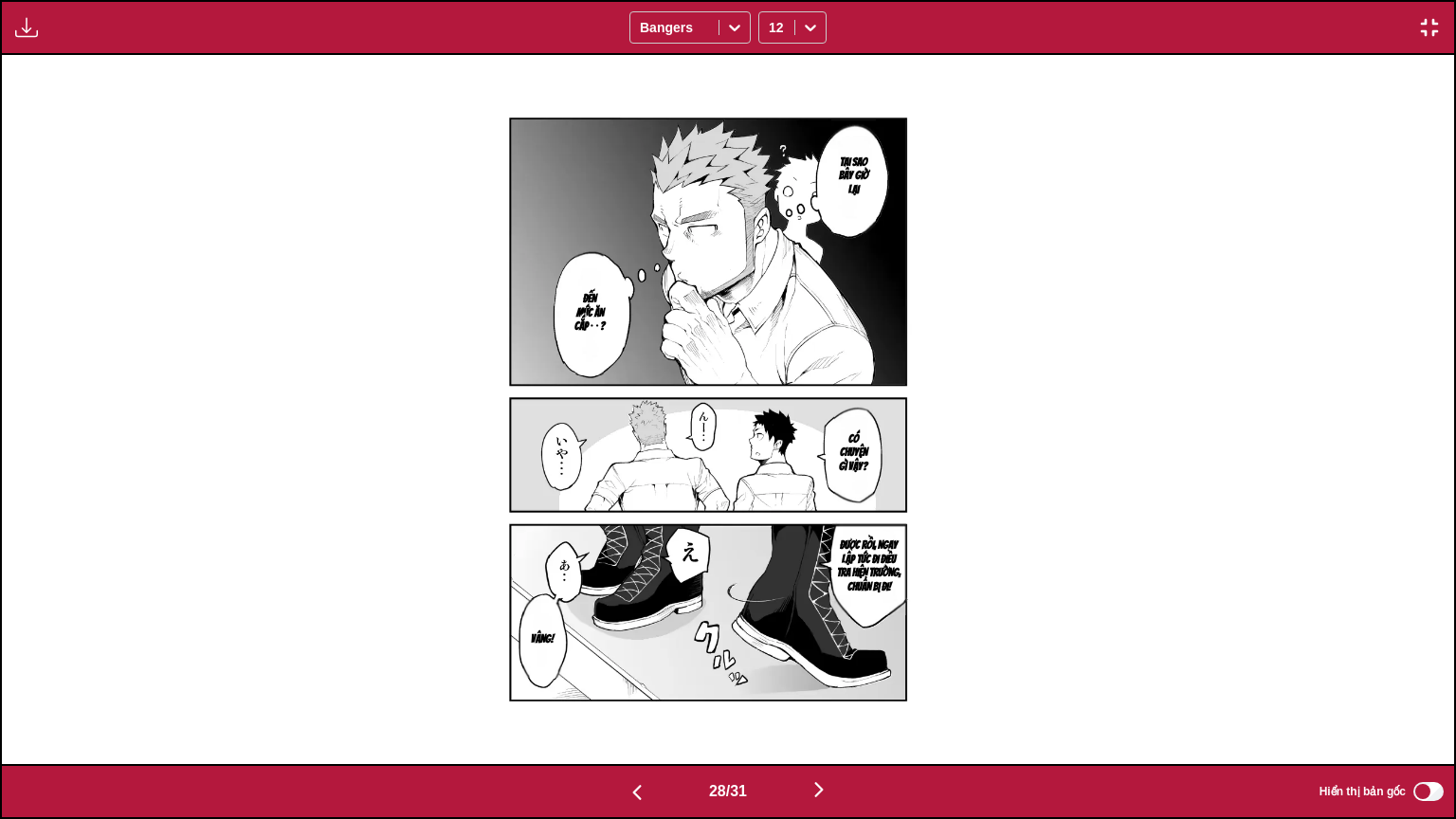 click at bounding box center [637, 791] 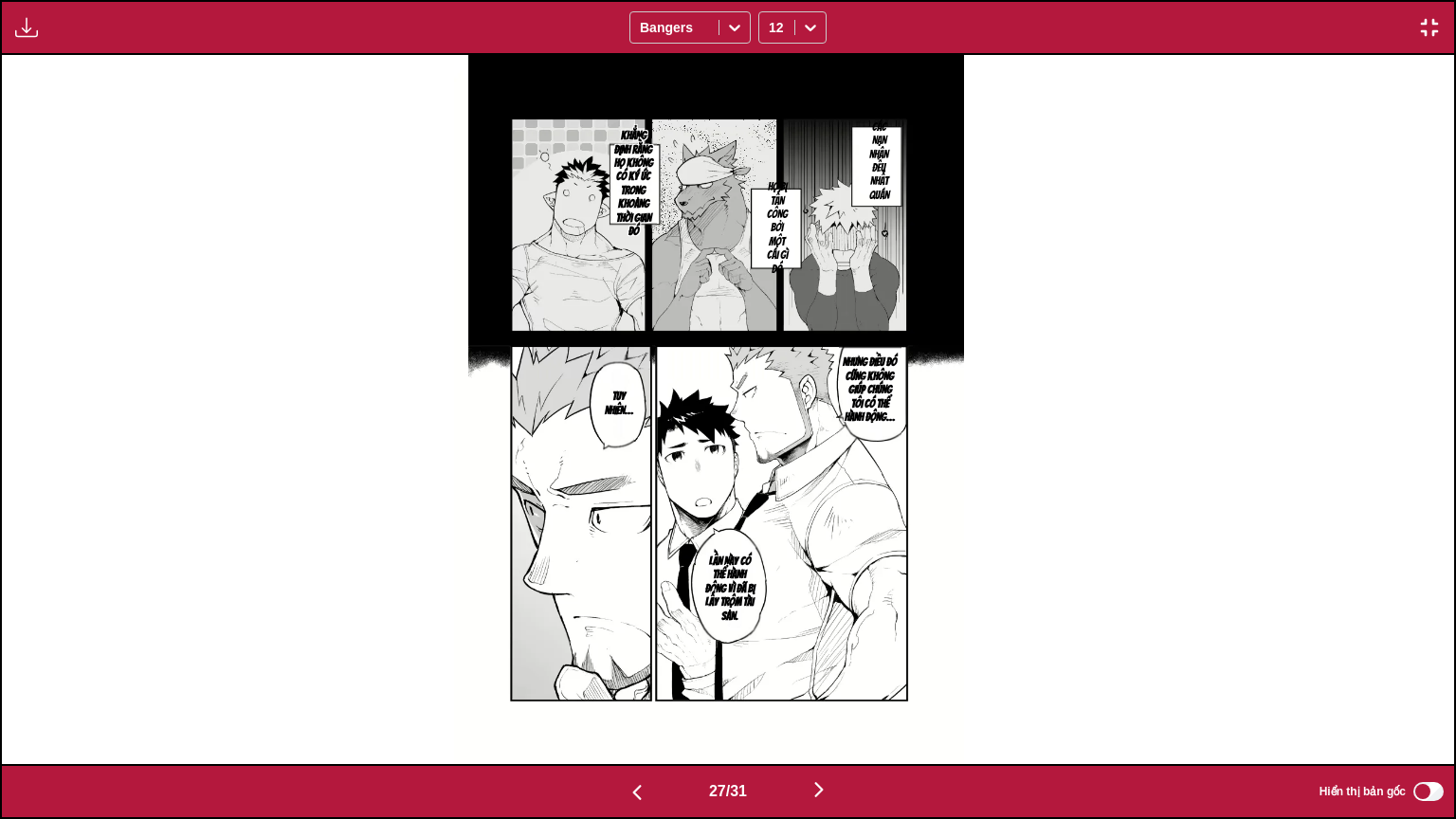 click at bounding box center (637, 791) 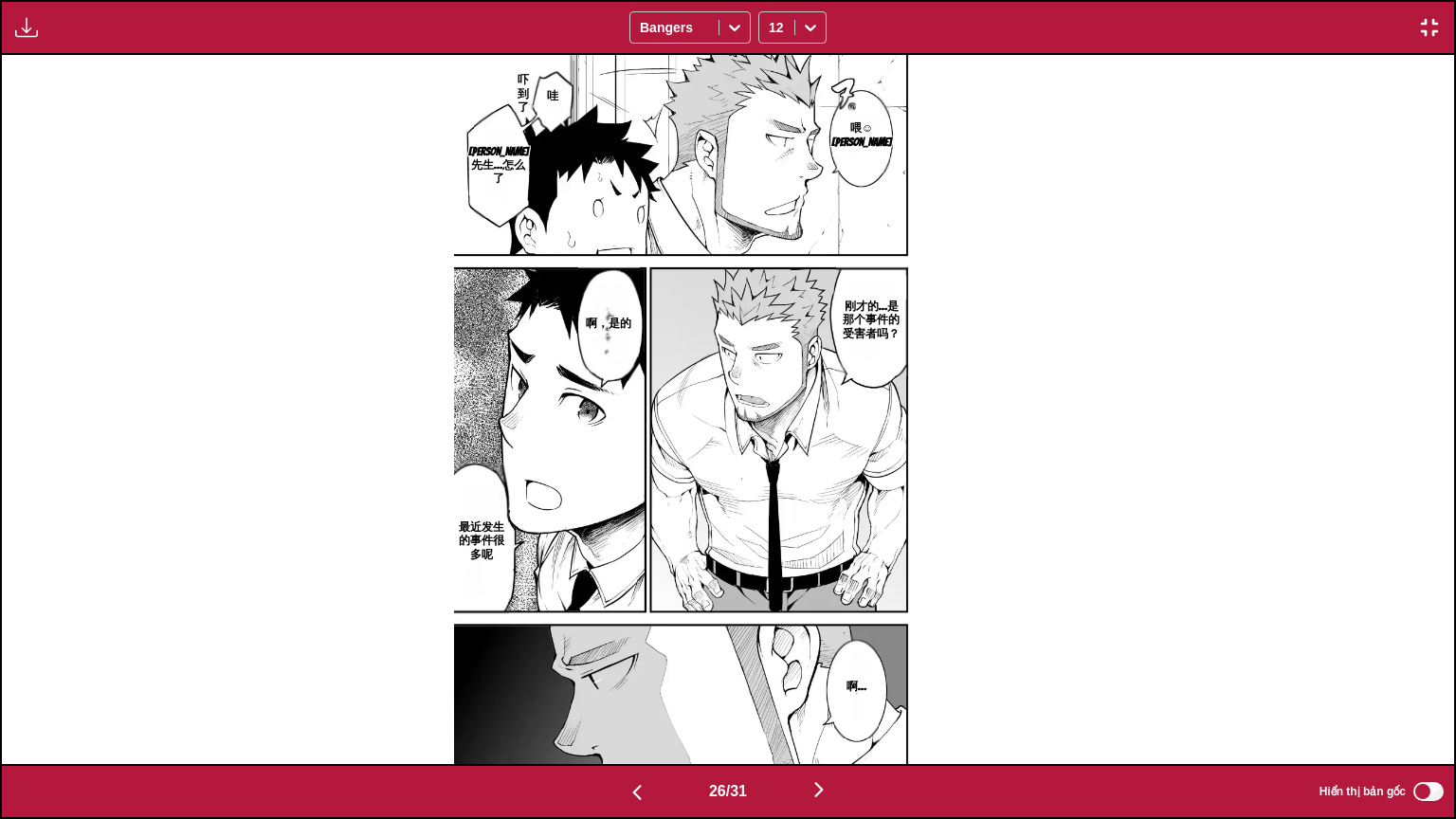 click at bounding box center [637, 791] 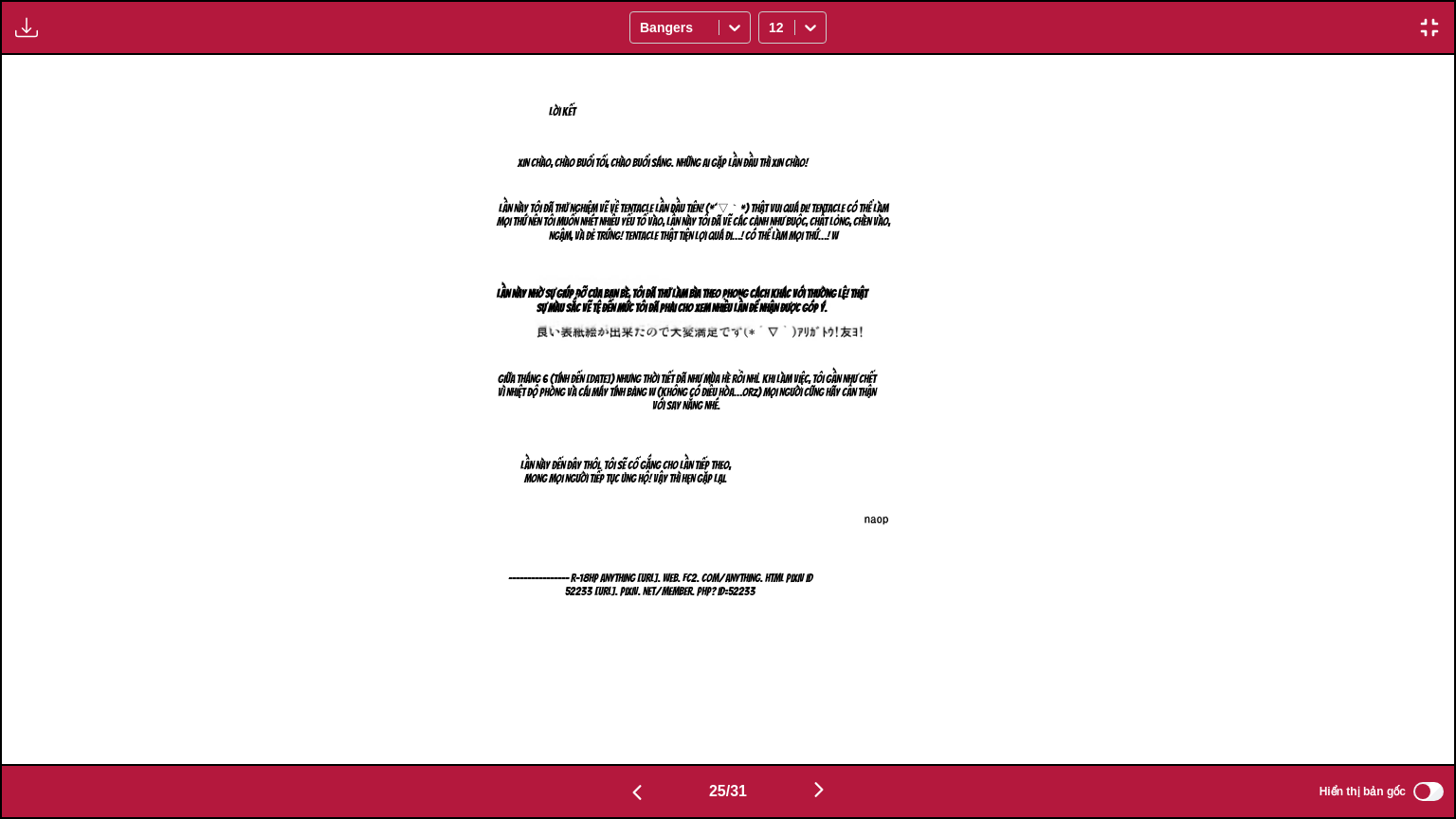click at bounding box center [637, 791] 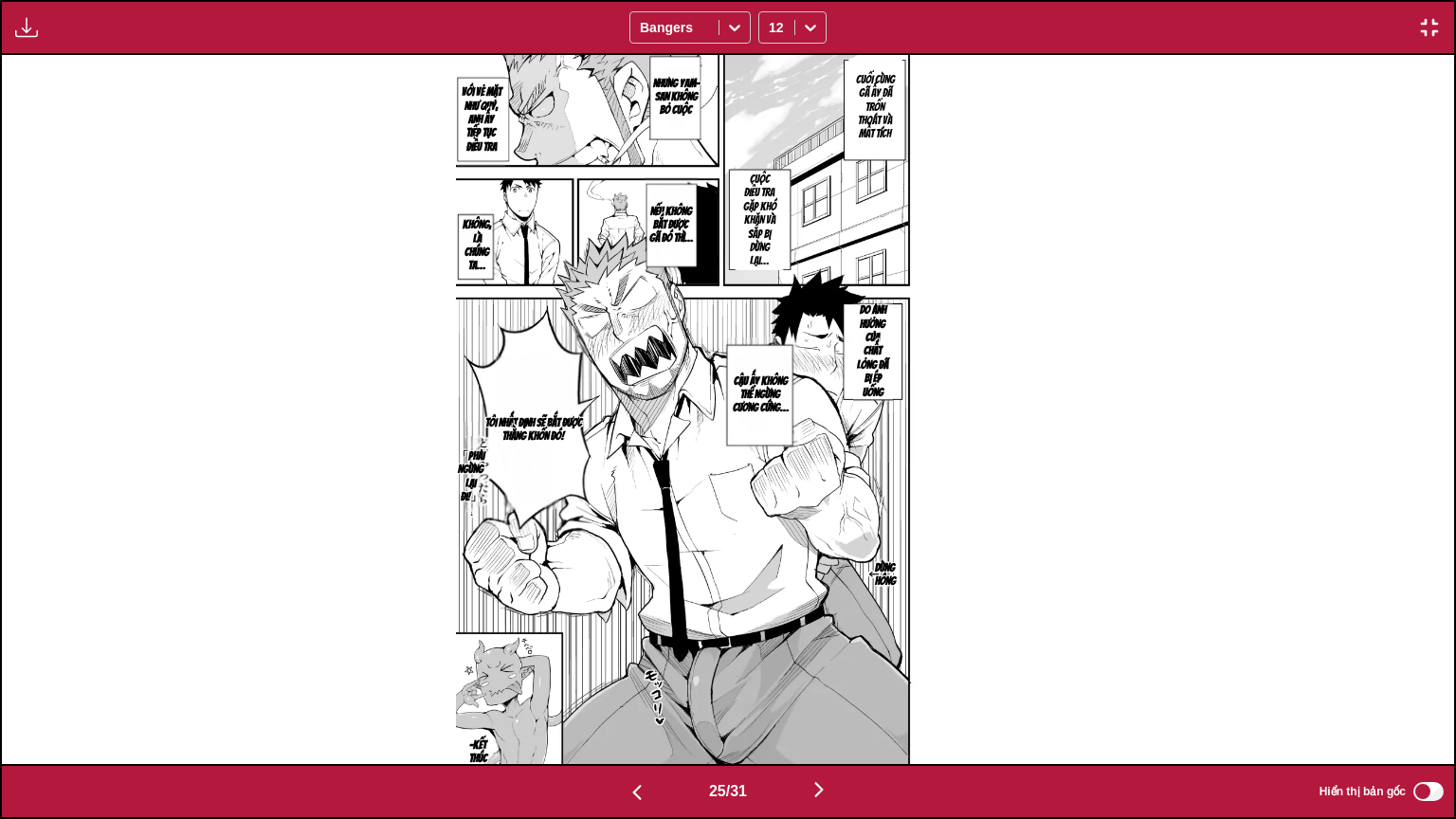 click at bounding box center (637, 791) 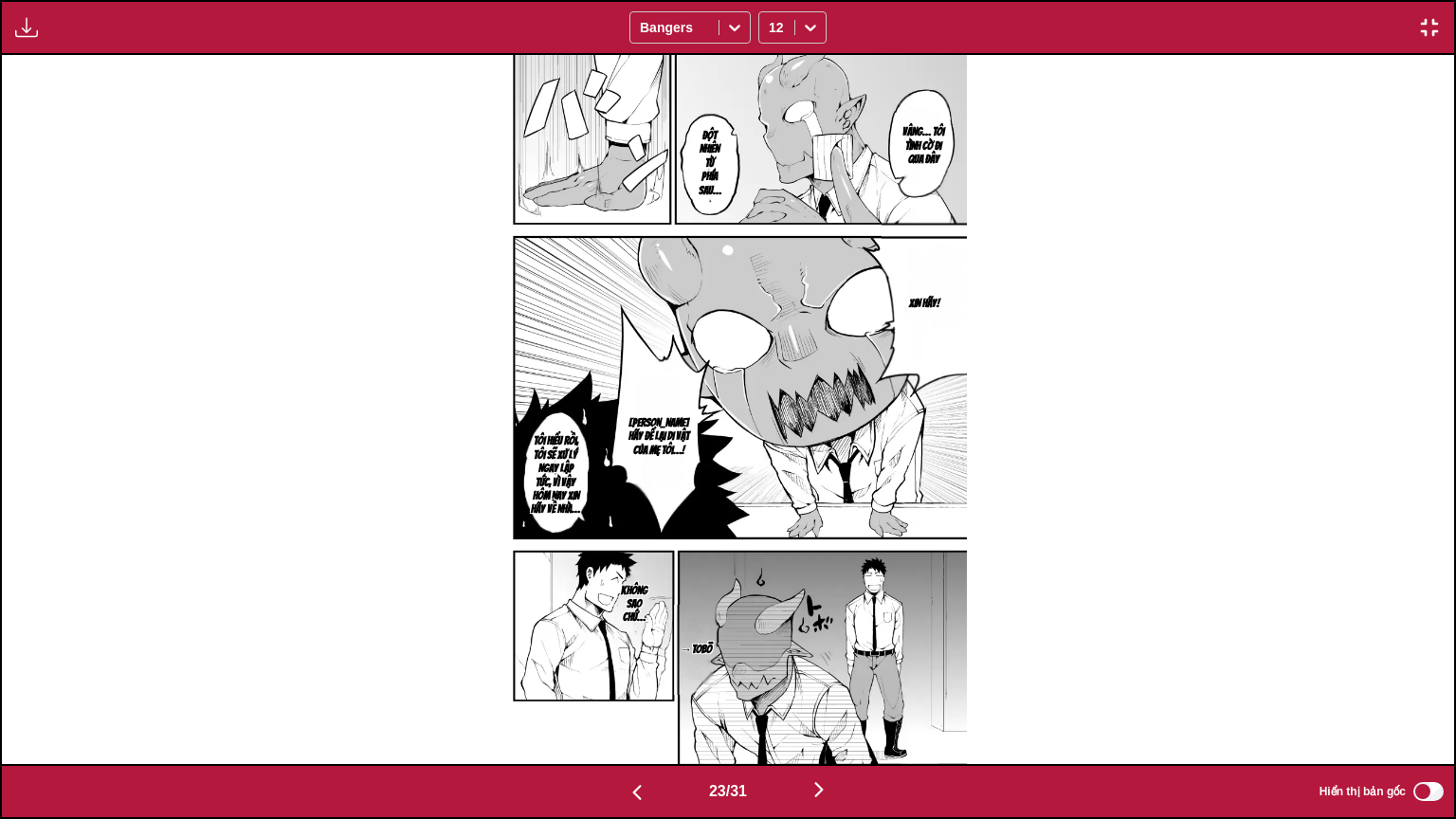 click at bounding box center (637, 791) 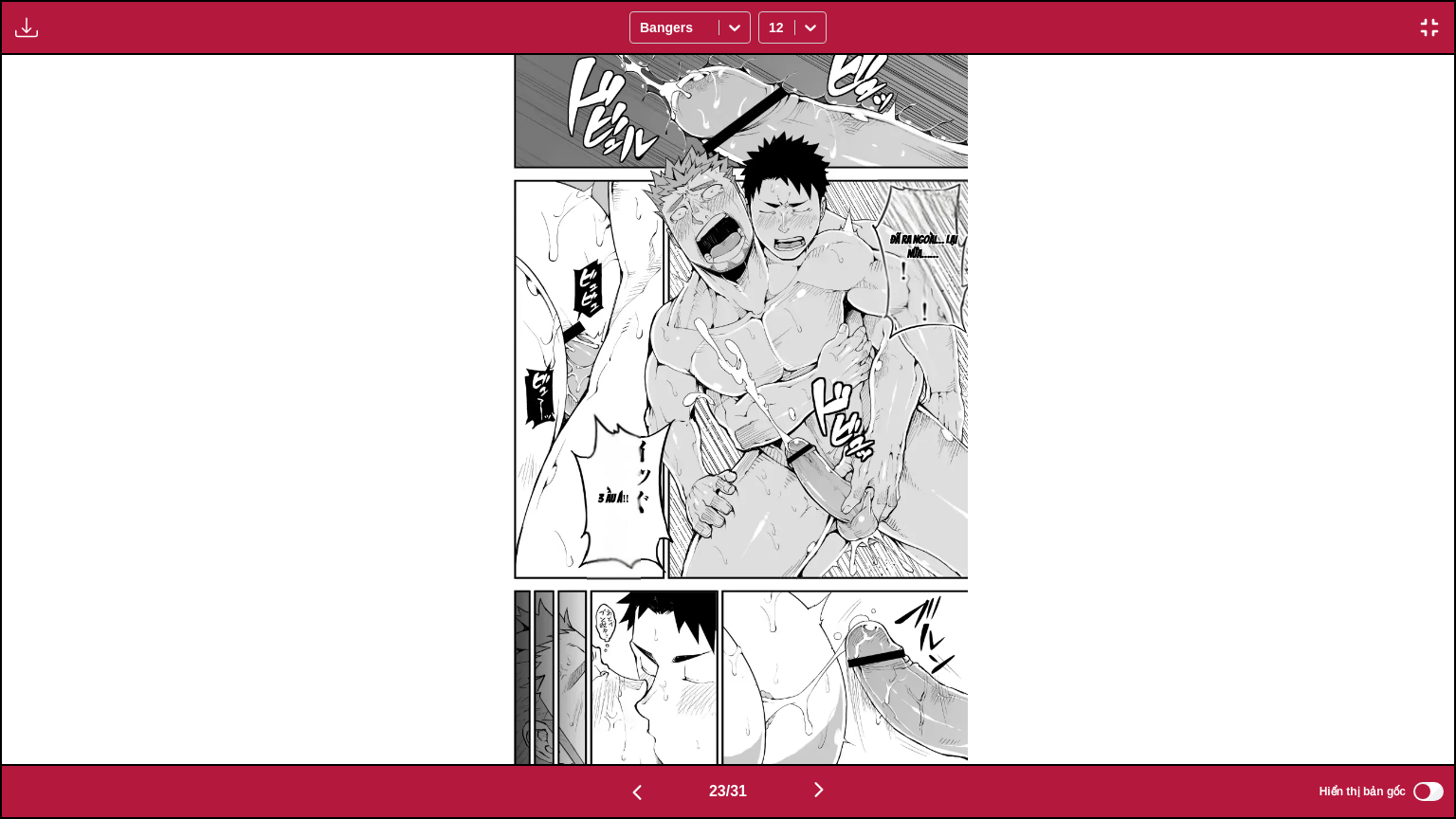 click at bounding box center [637, 791] 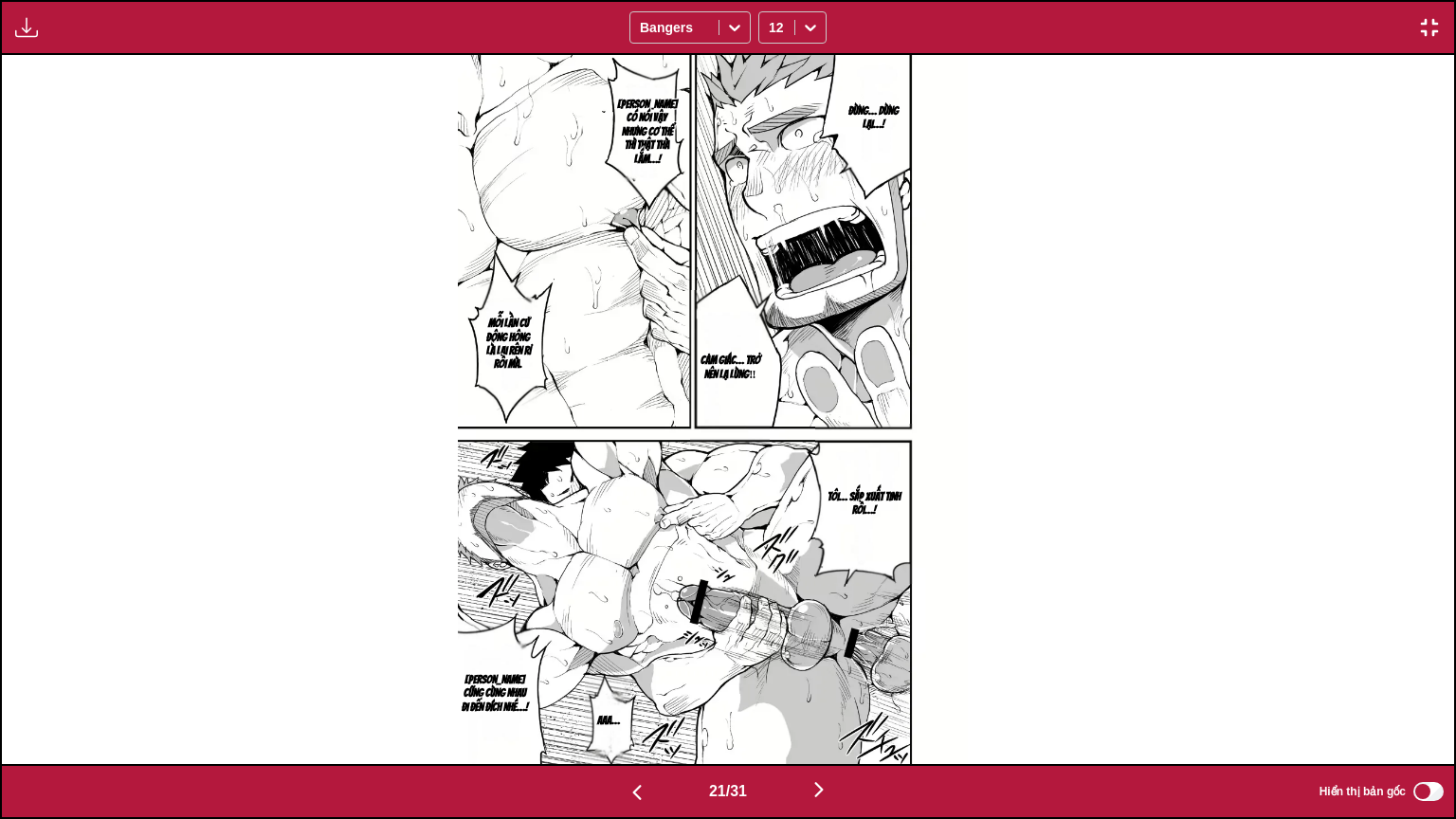 click at bounding box center (637, 791) 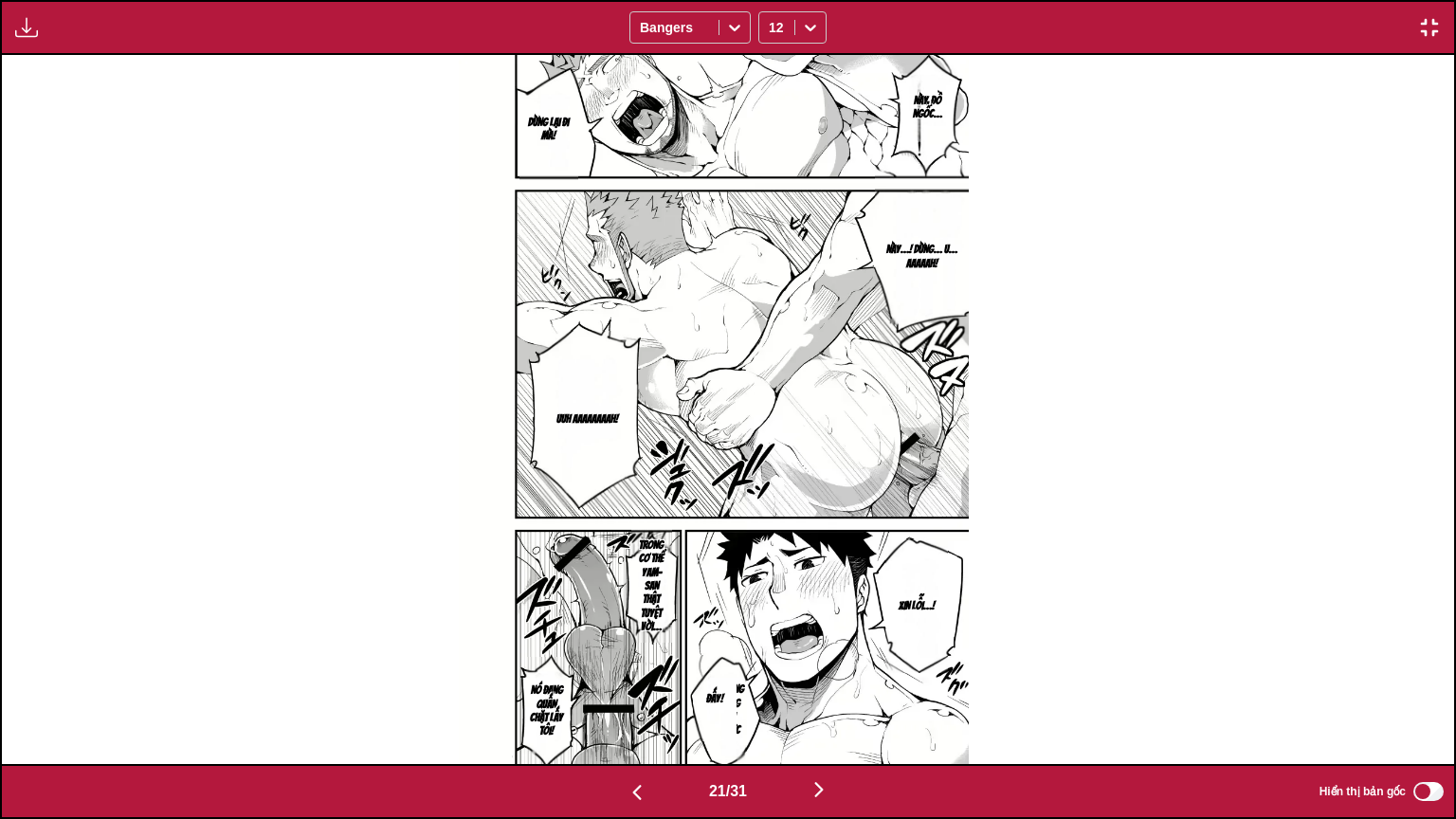 click at bounding box center (637, 791) 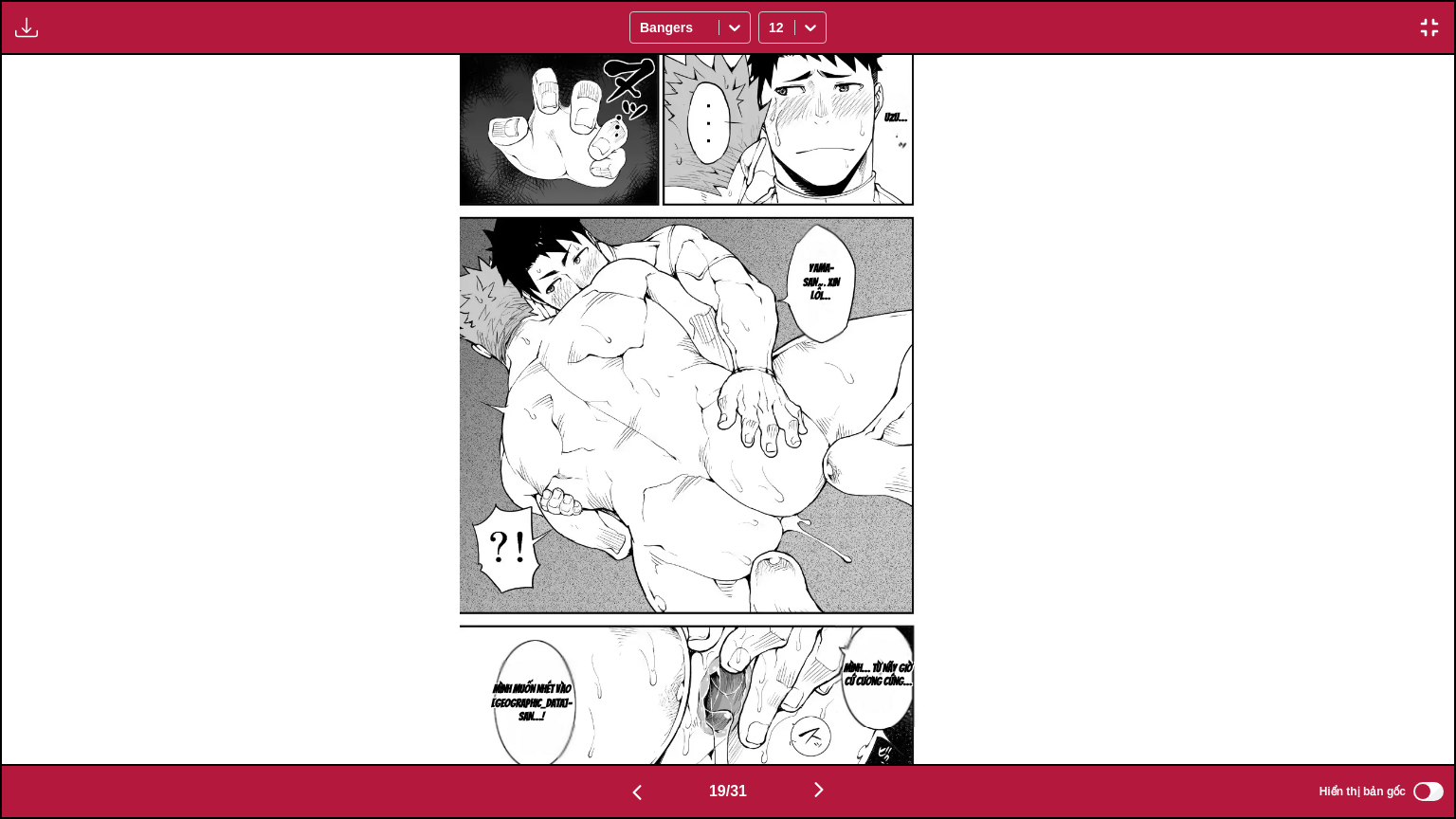 click at bounding box center [637, 791] 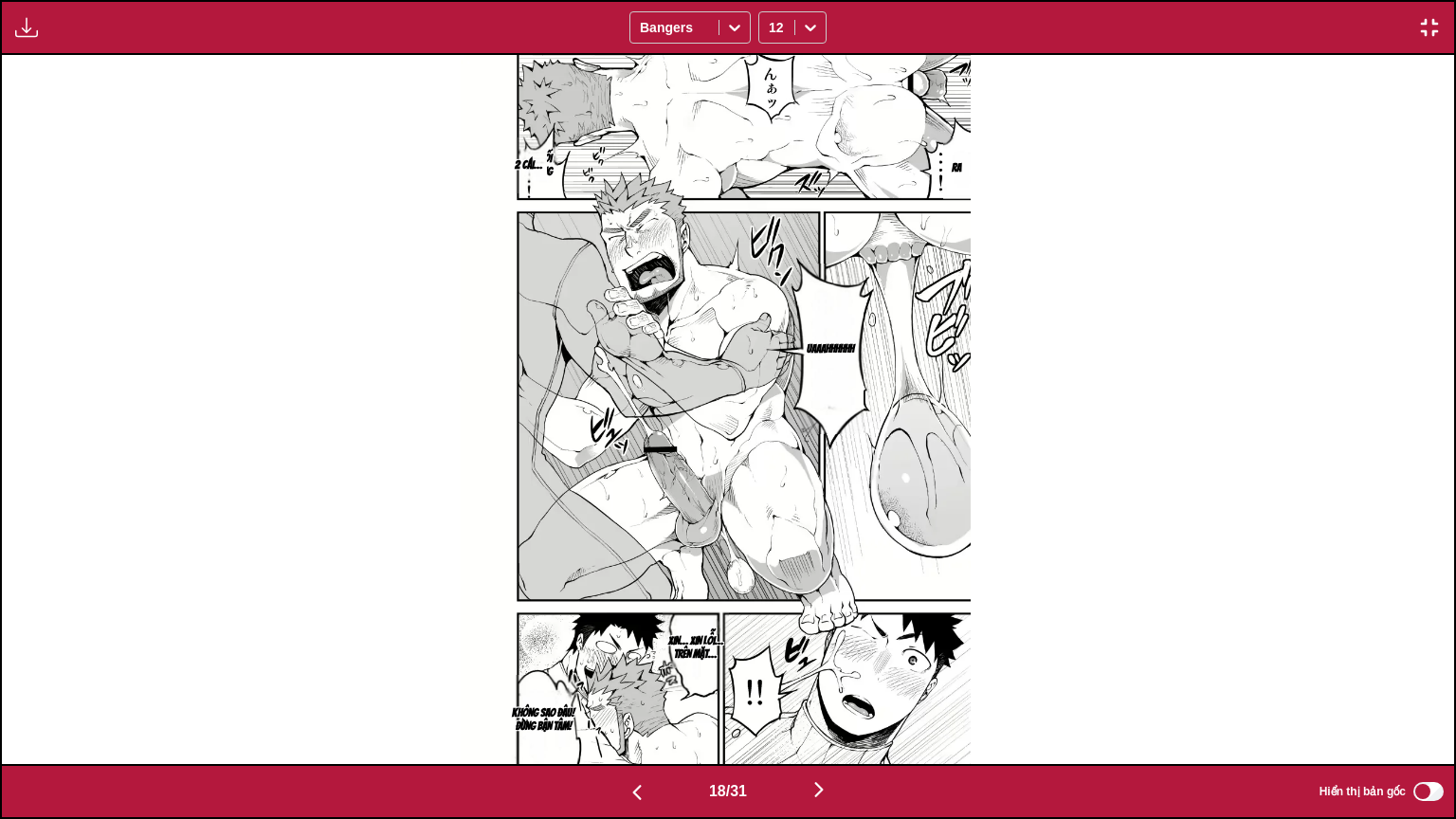 click at bounding box center [637, 791] 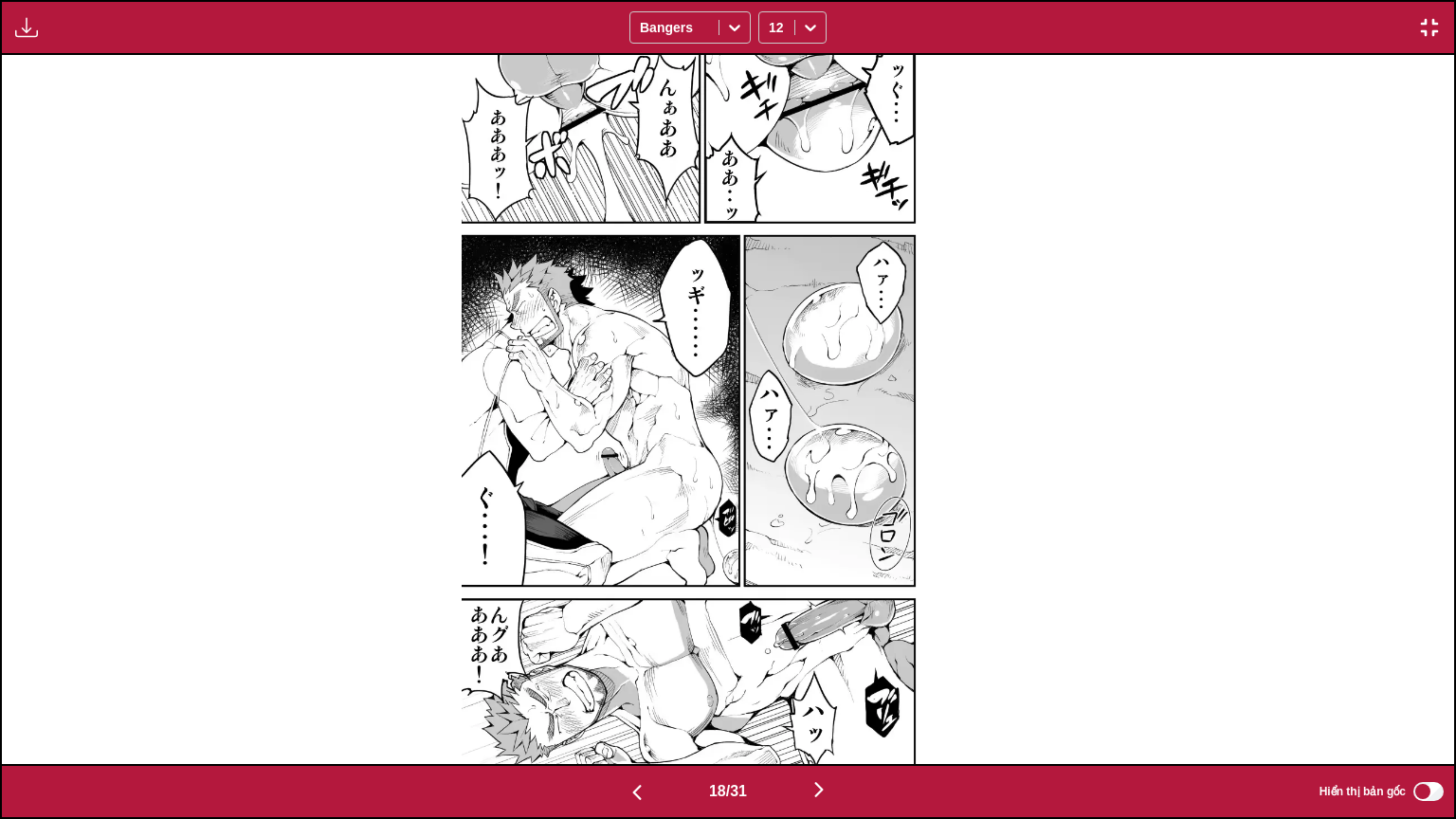 click at bounding box center (637, 791) 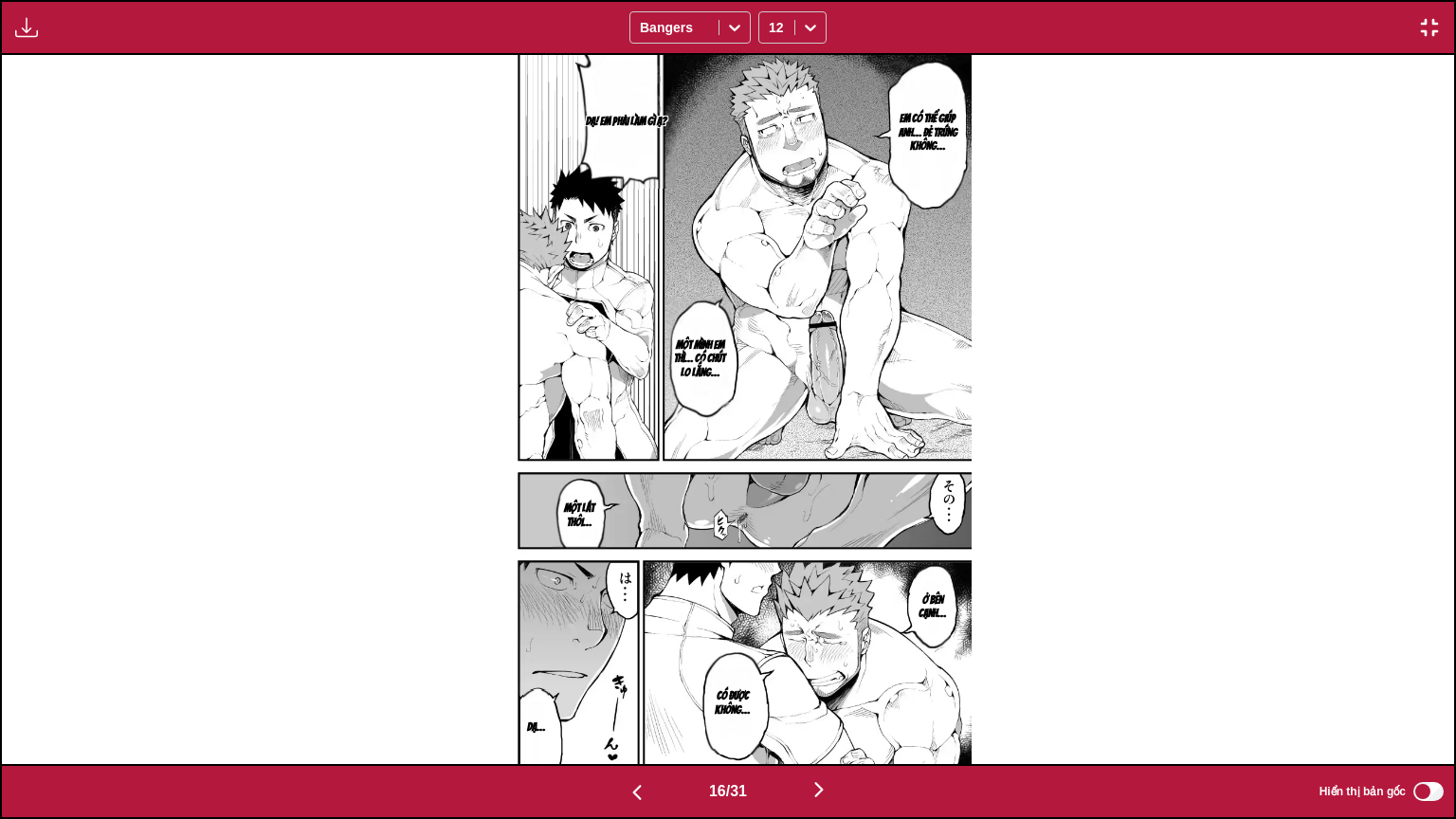 click at bounding box center [637, 791] 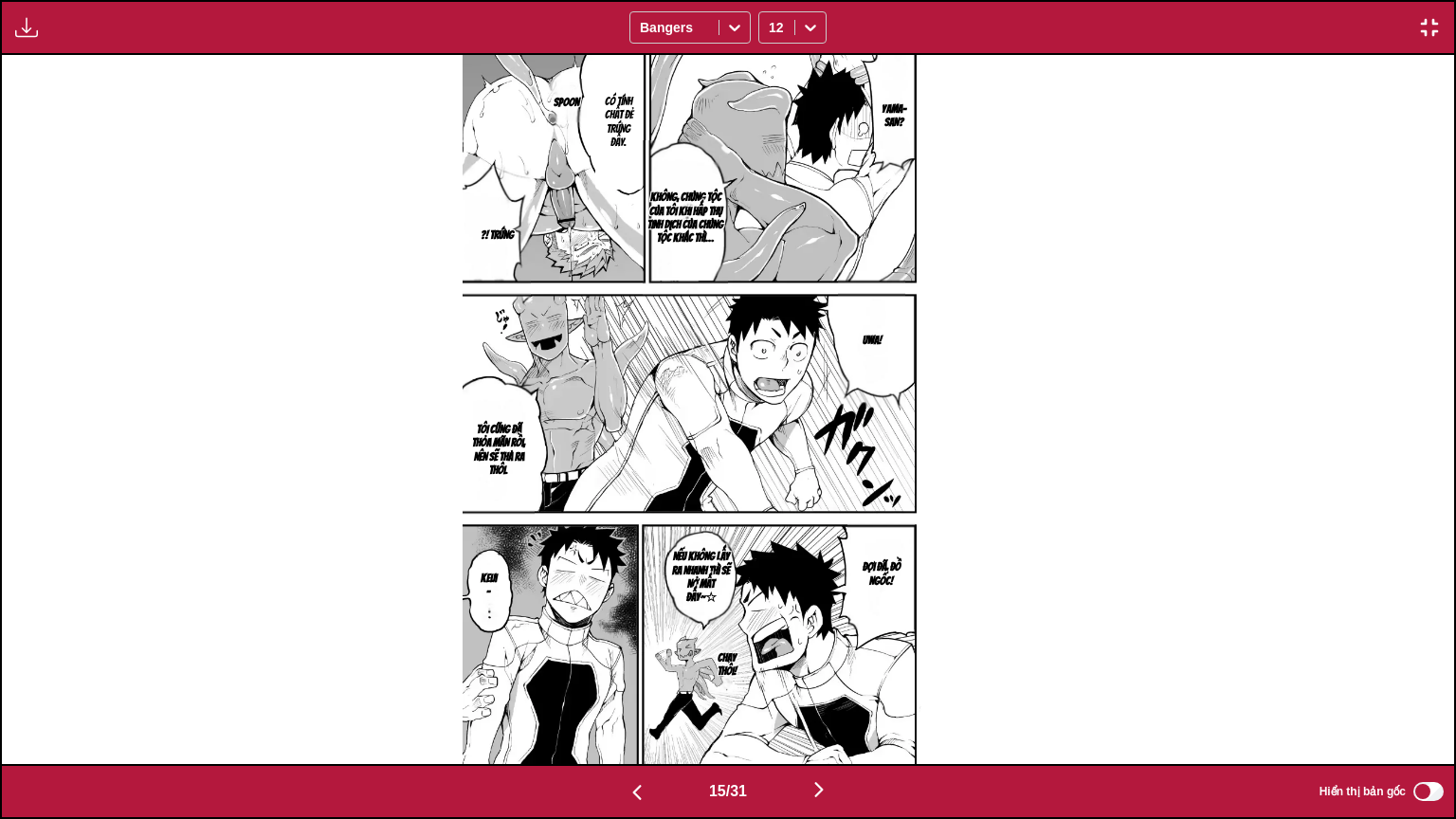 click at bounding box center [637, 791] 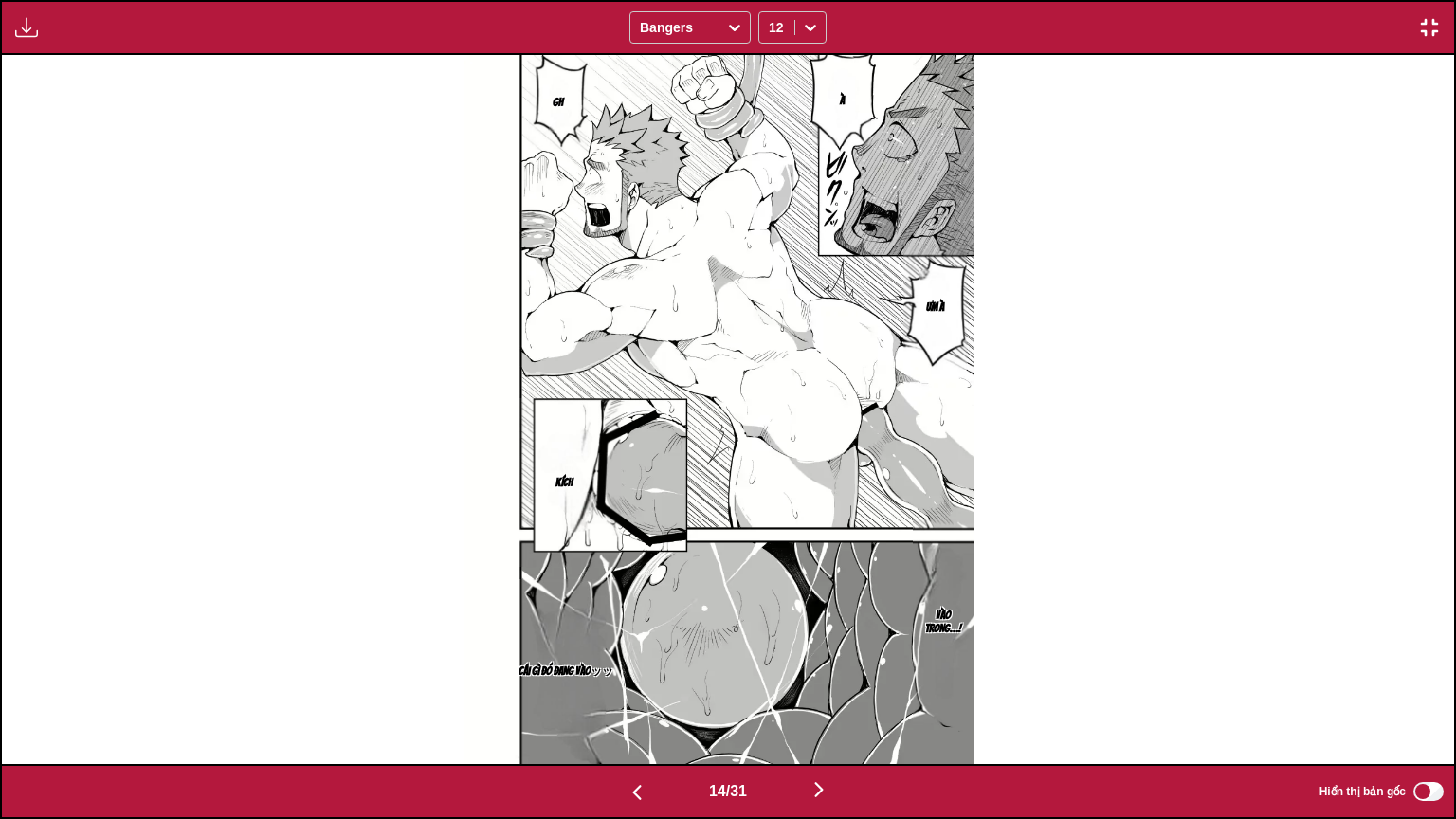 click at bounding box center (637, 791) 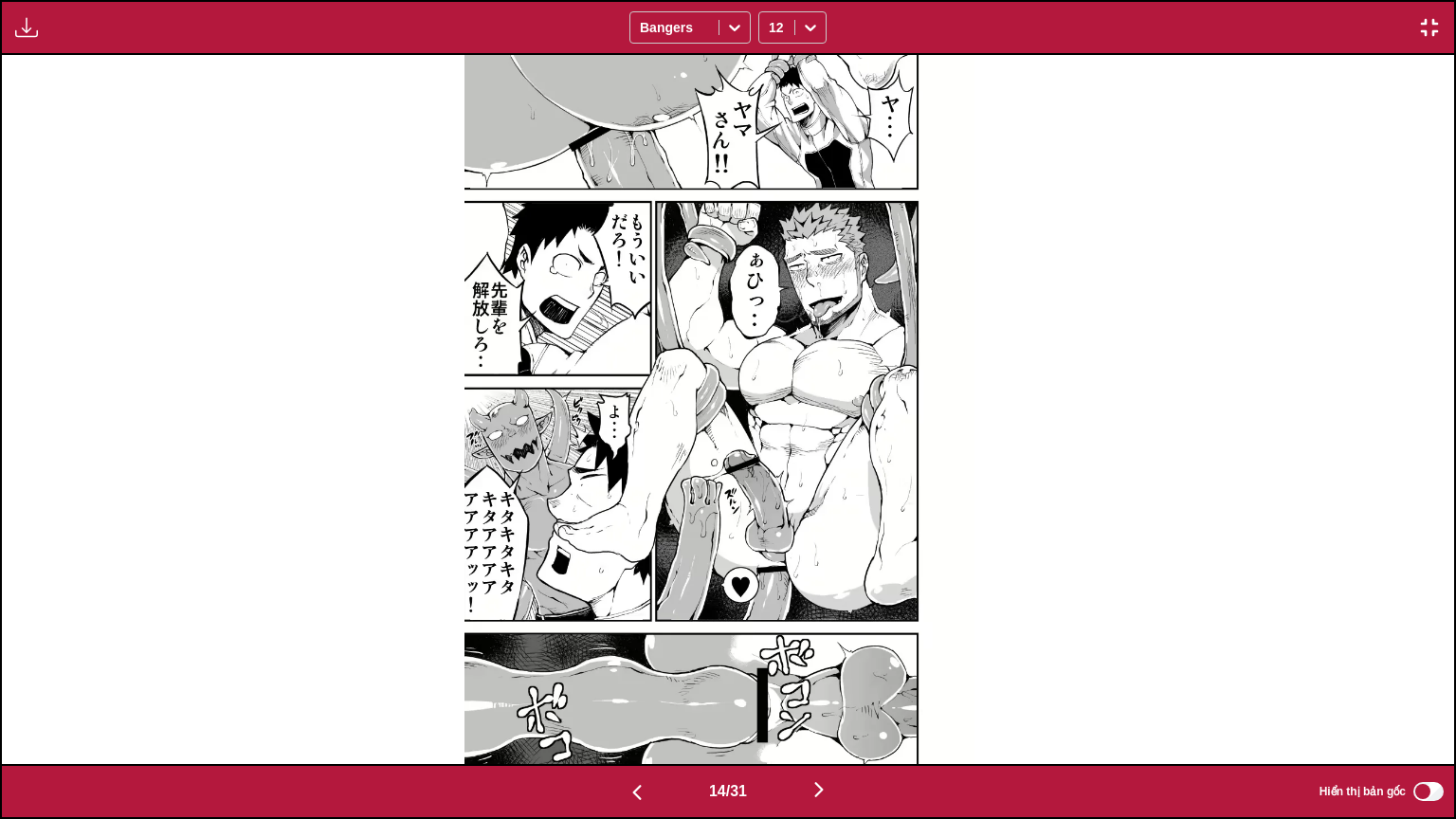 click at bounding box center (637, 791) 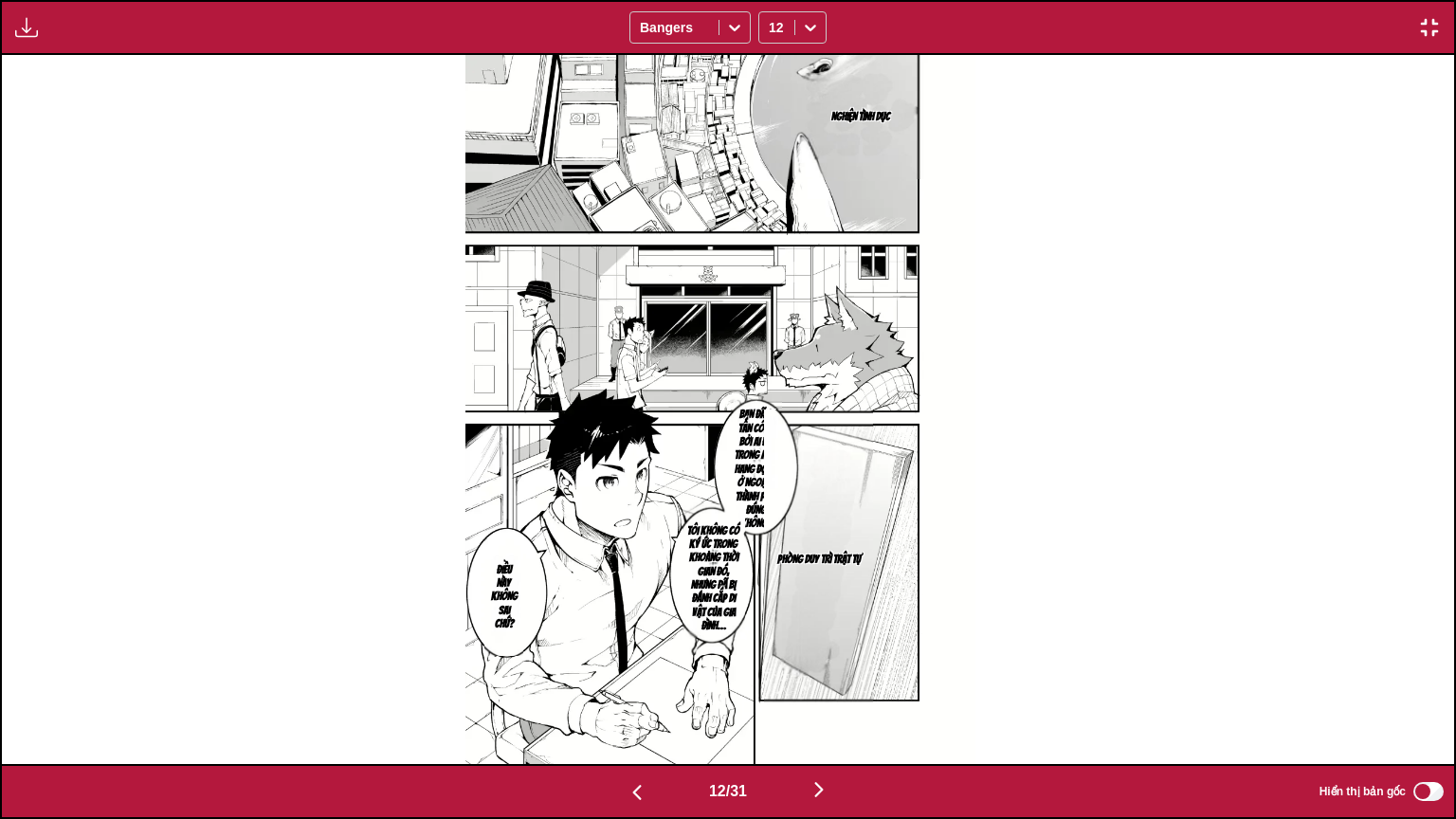 click at bounding box center (637, 791) 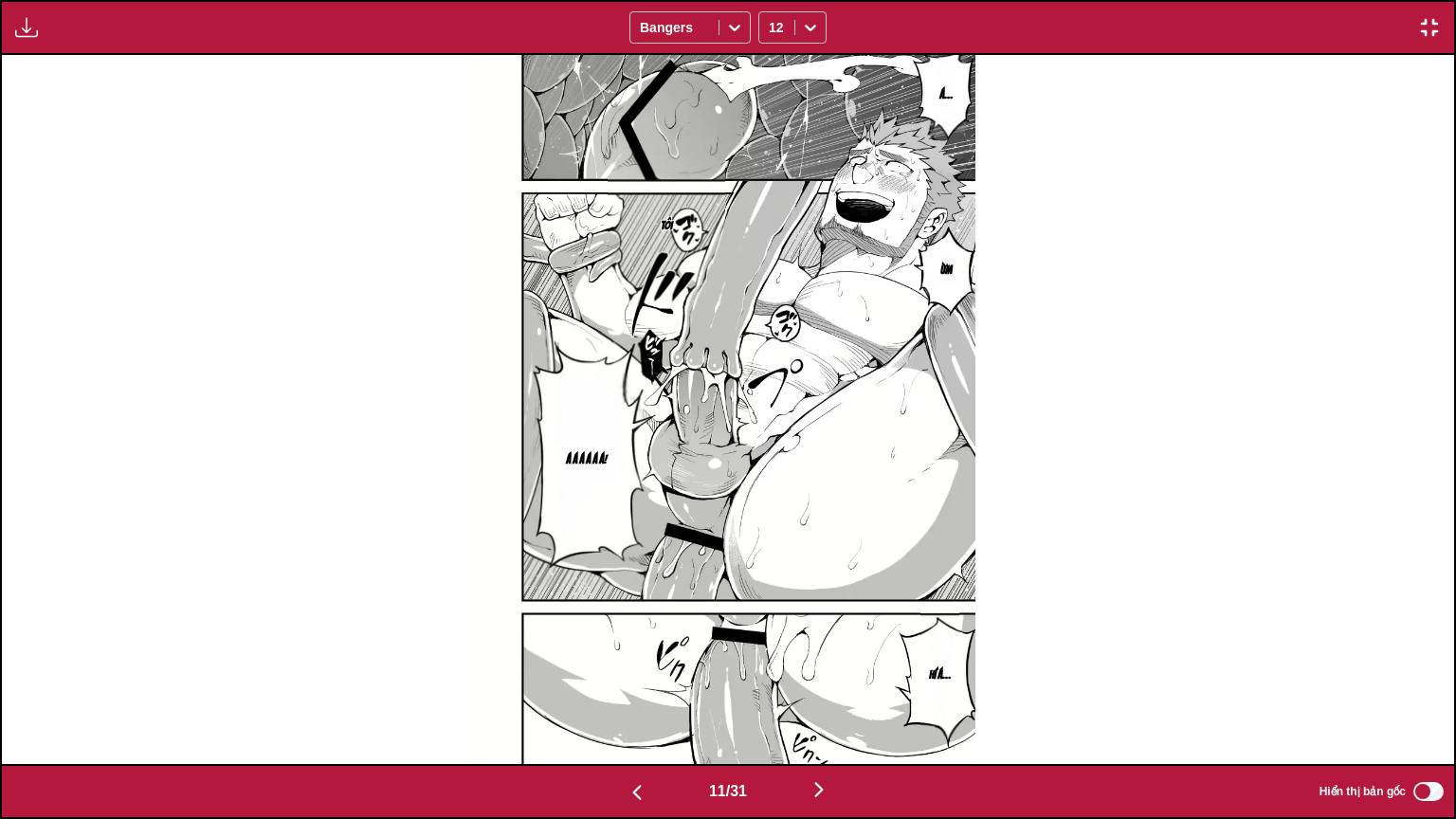 click at bounding box center (637, 791) 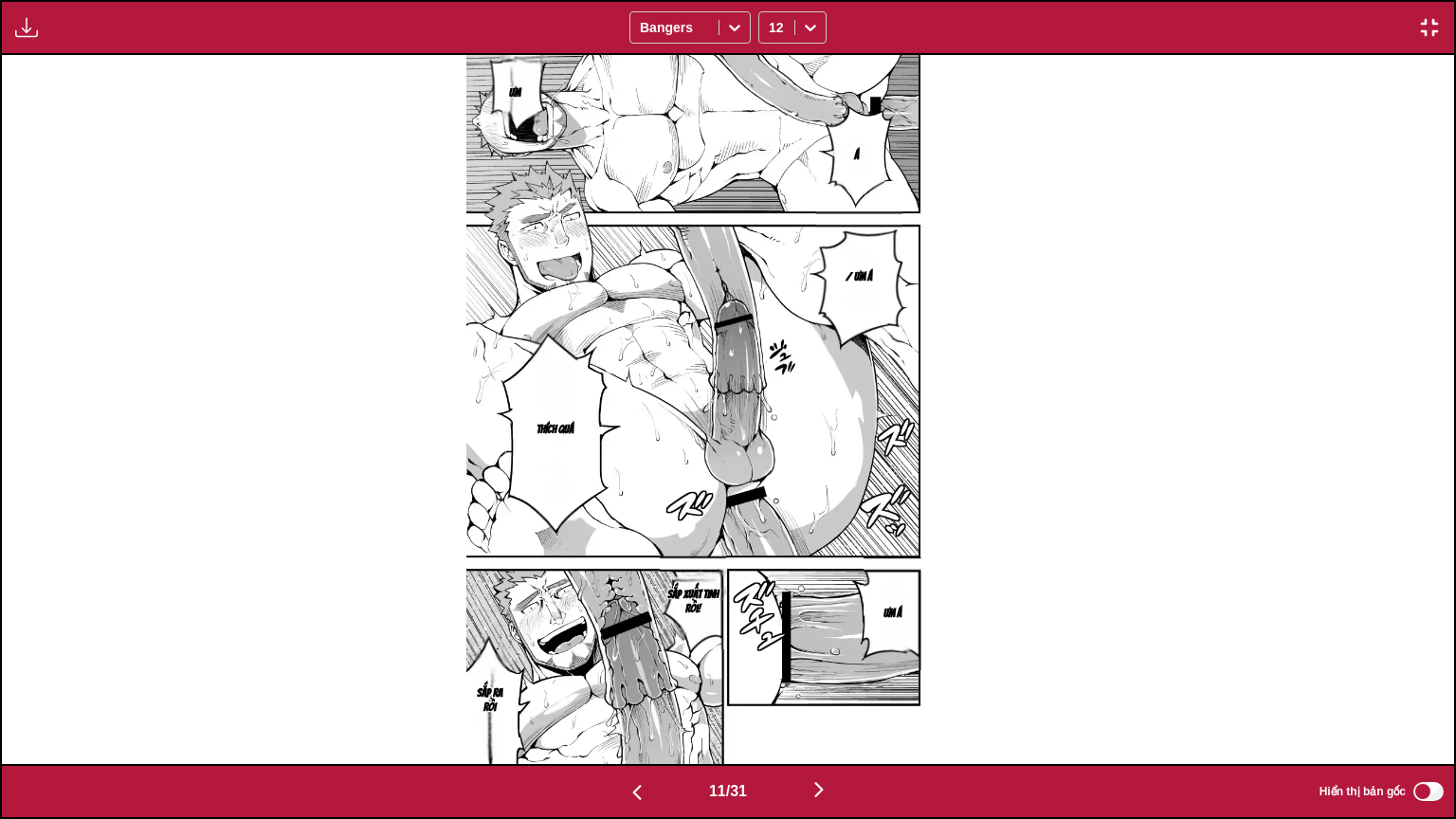 click at bounding box center [637, 791] 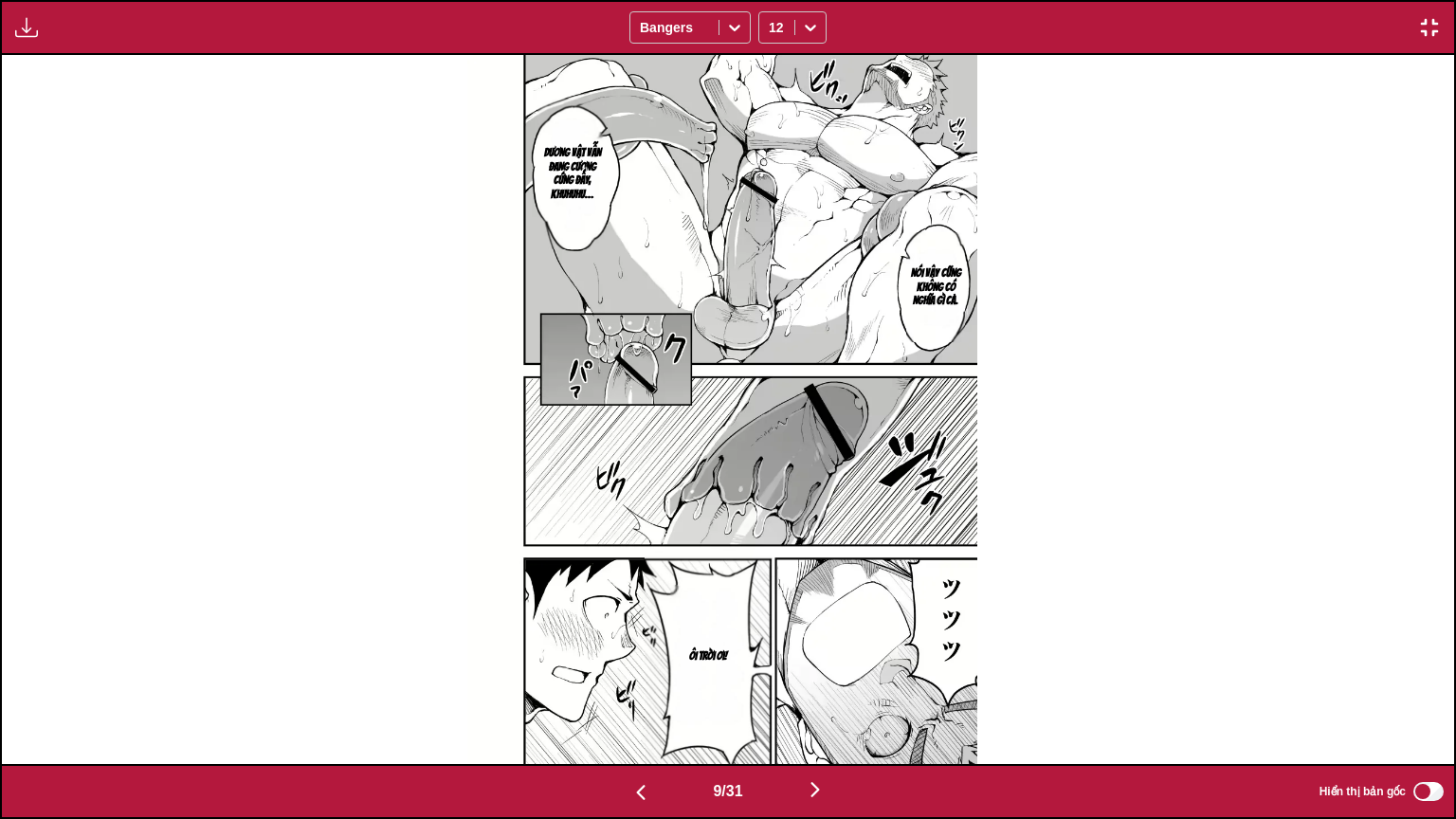 click at bounding box center (641, 792) 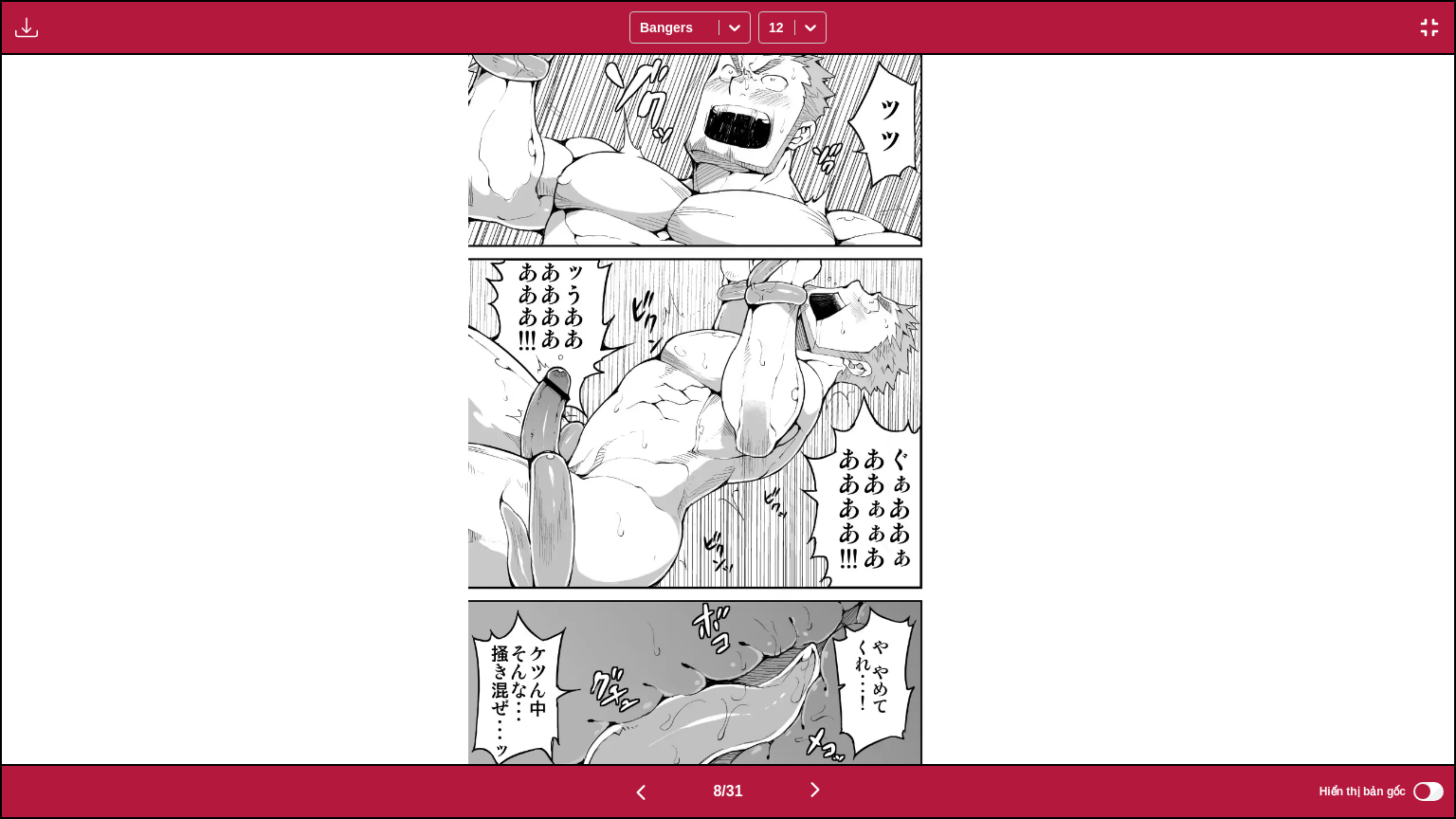 click at bounding box center [641, 792] 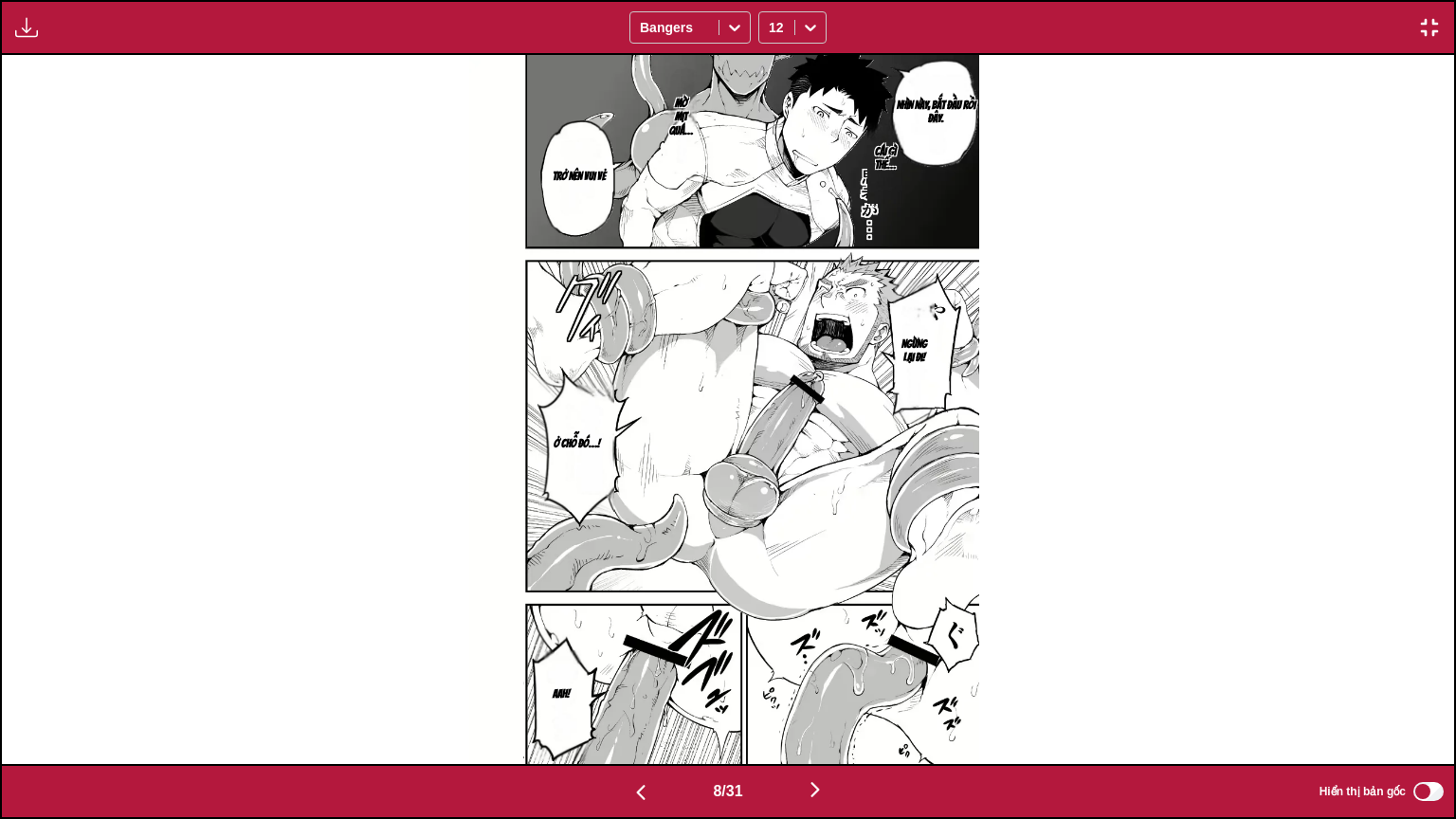 click at bounding box center [641, 792] 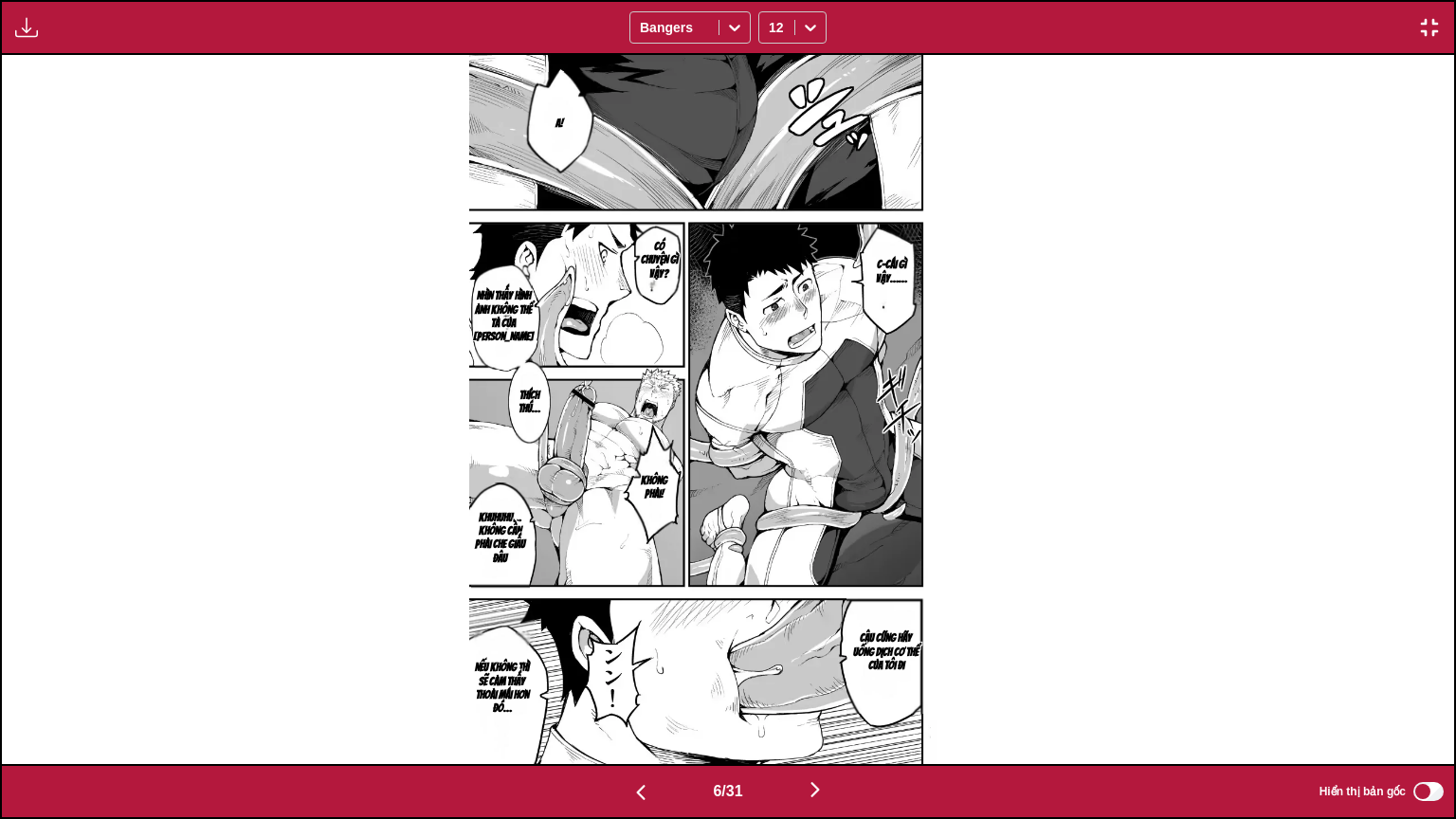 click at bounding box center [641, 792] 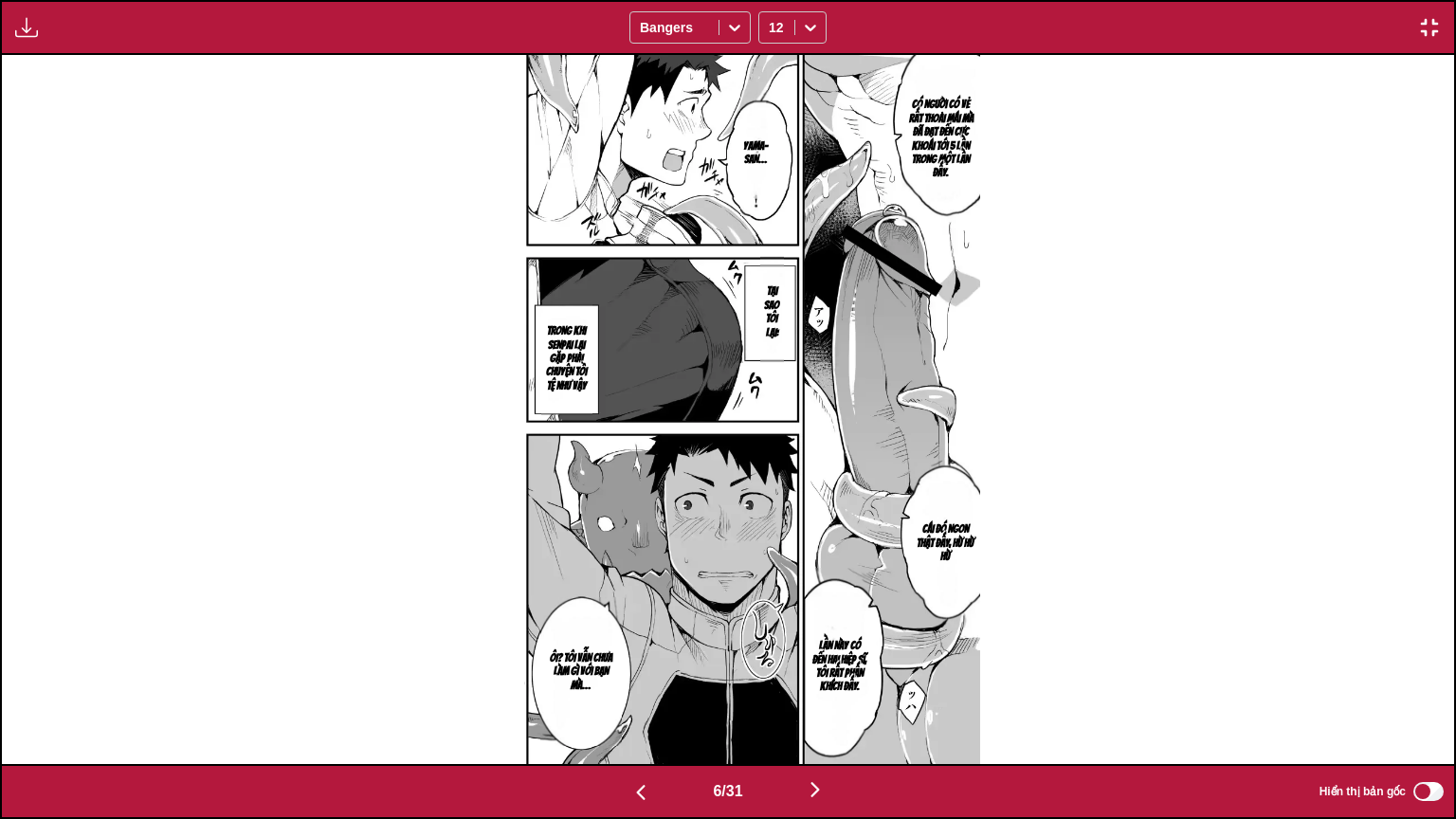 click at bounding box center (641, 792) 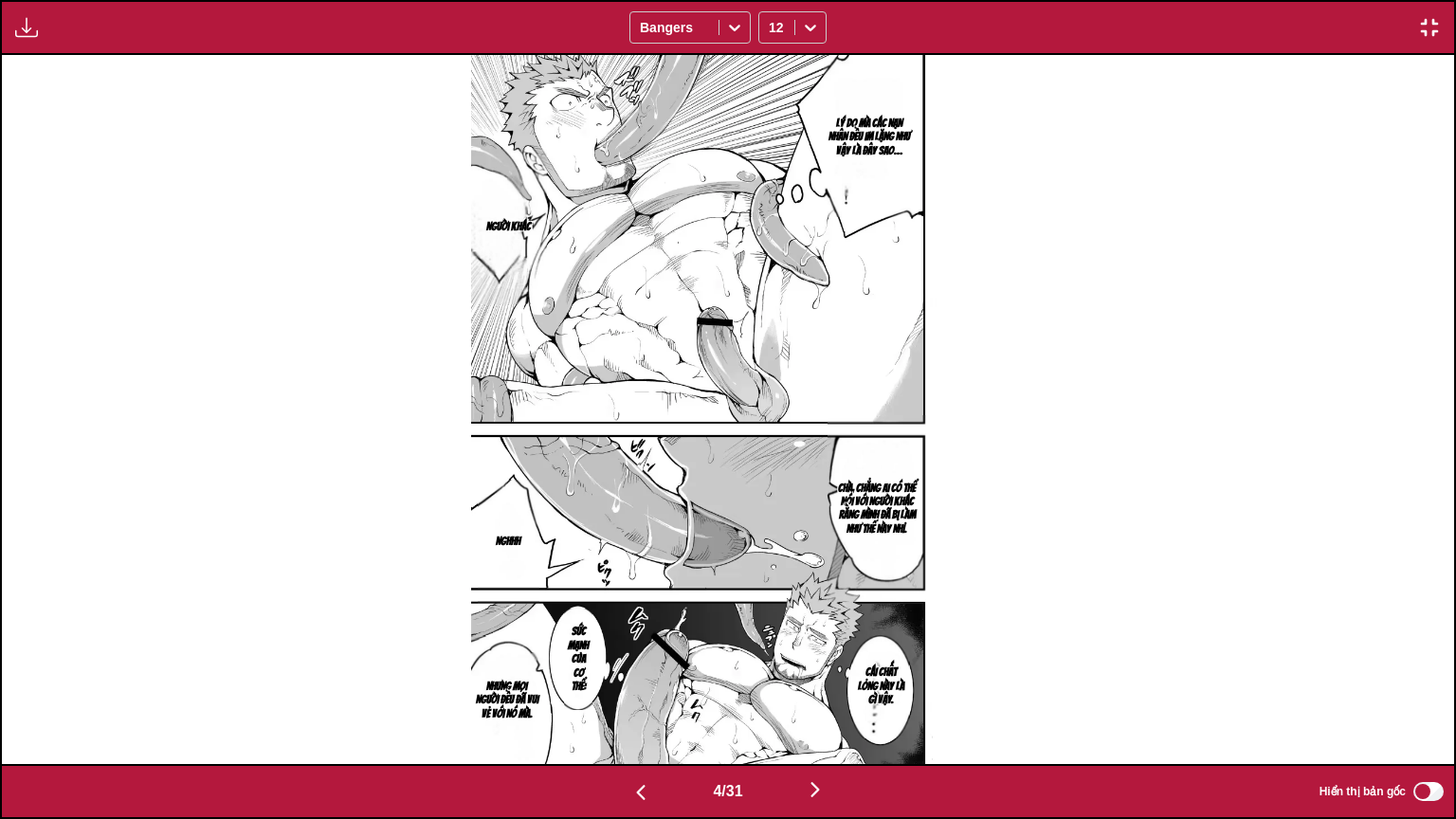 click at bounding box center (641, 792) 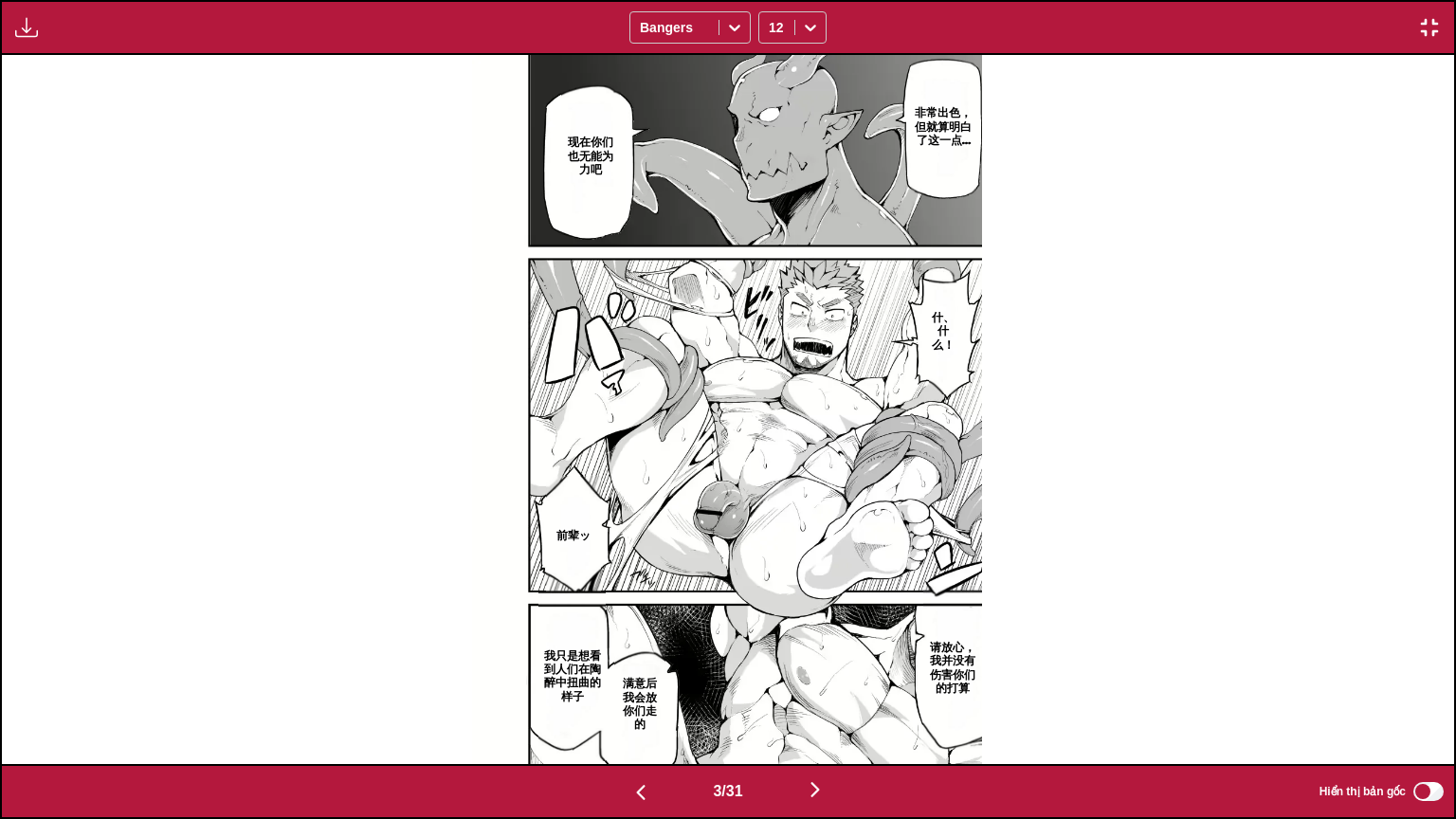 click at bounding box center [641, 792] 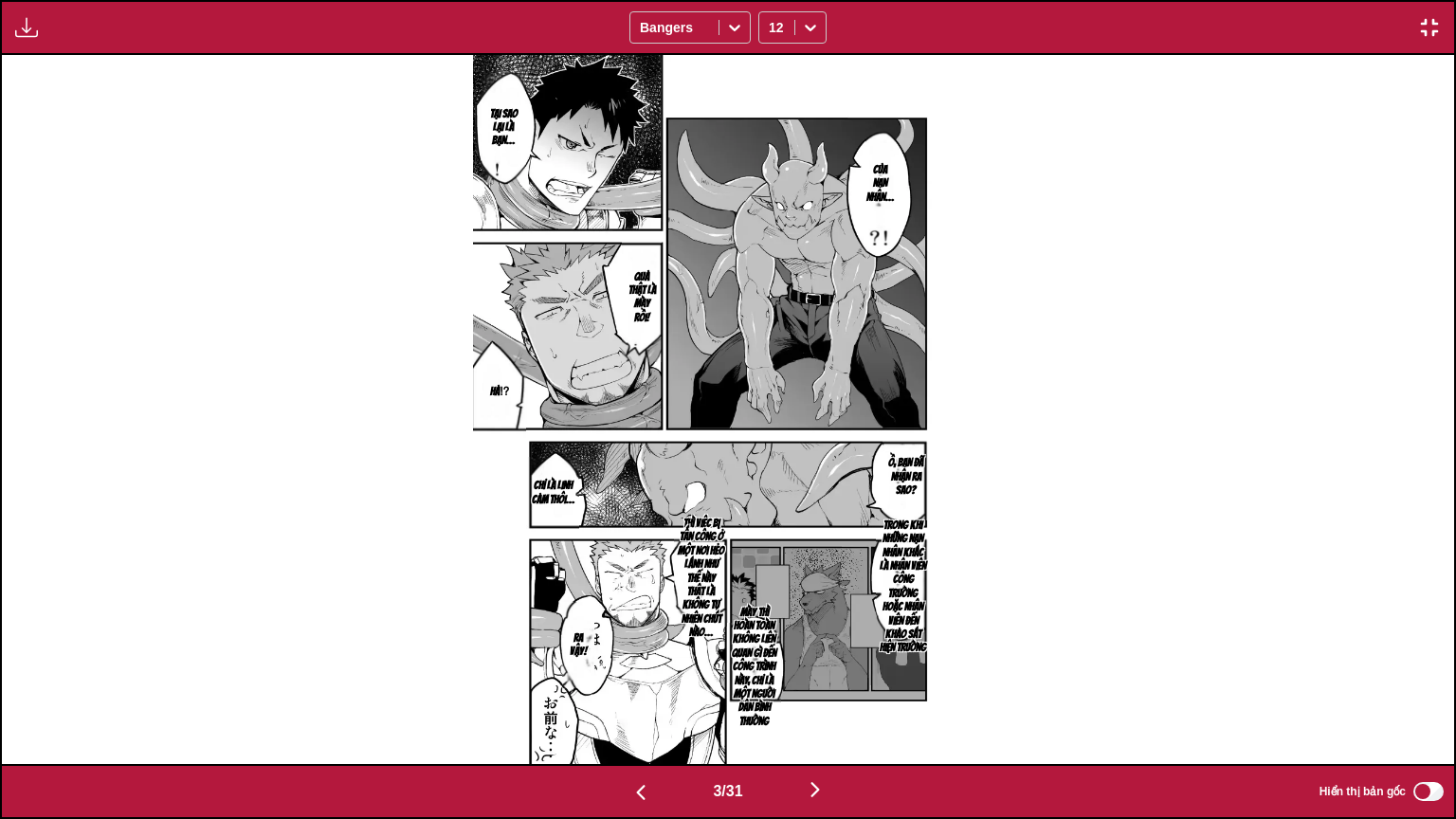 click at bounding box center (641, 792) 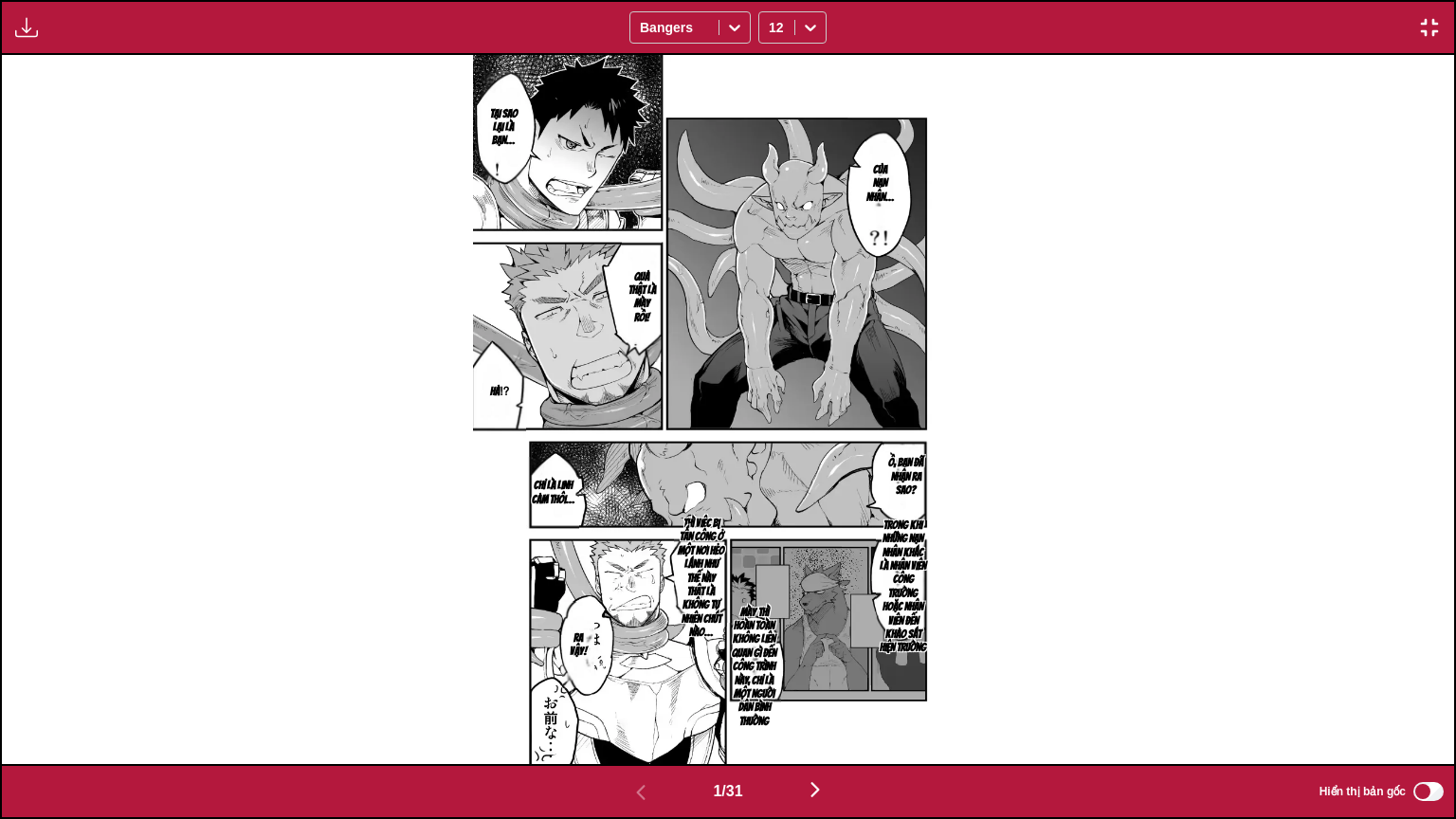 scroll, scrollTop: 0, scrollLeft: 0, axis: both 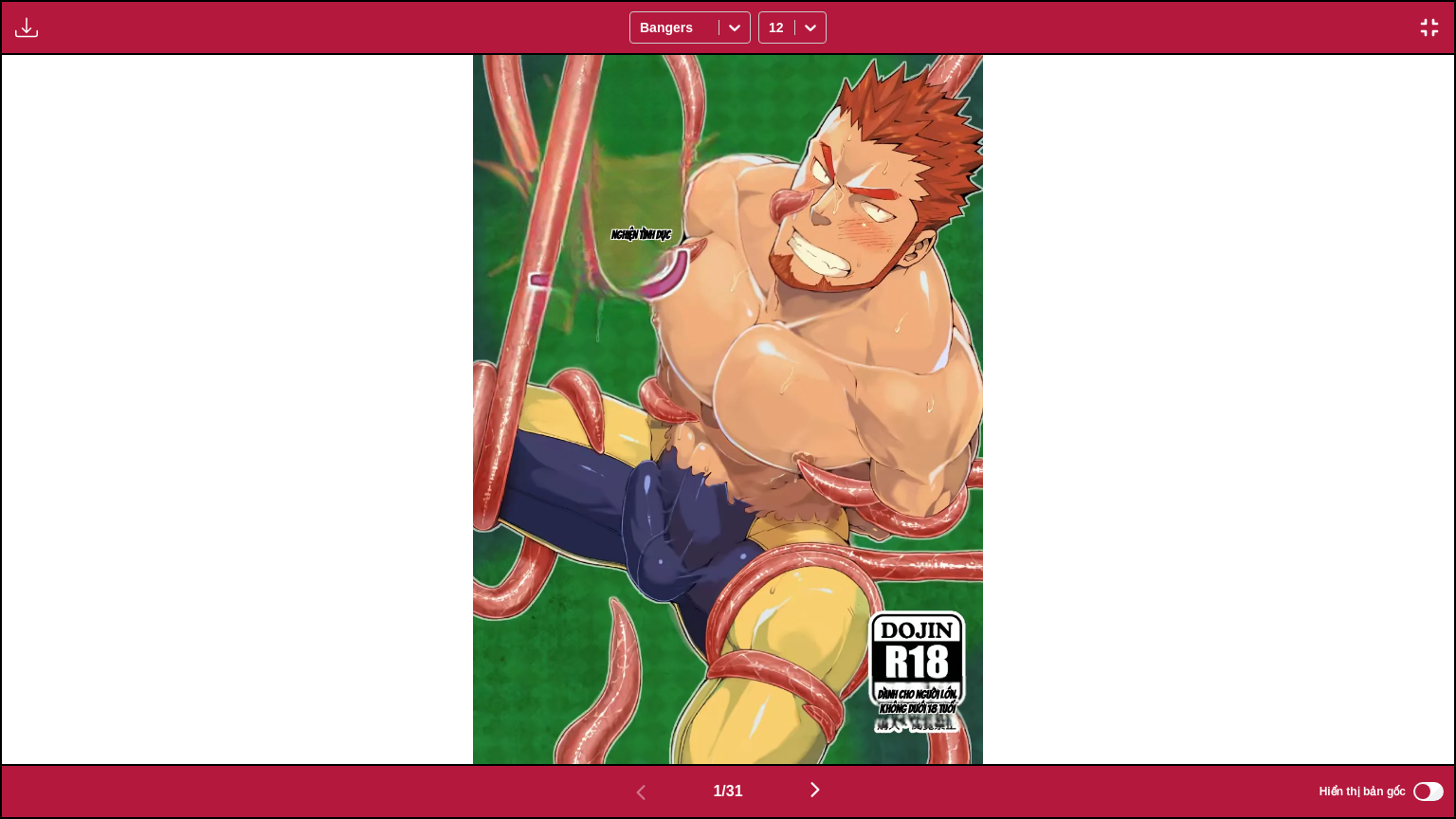 click at bounding box center [815, 791] 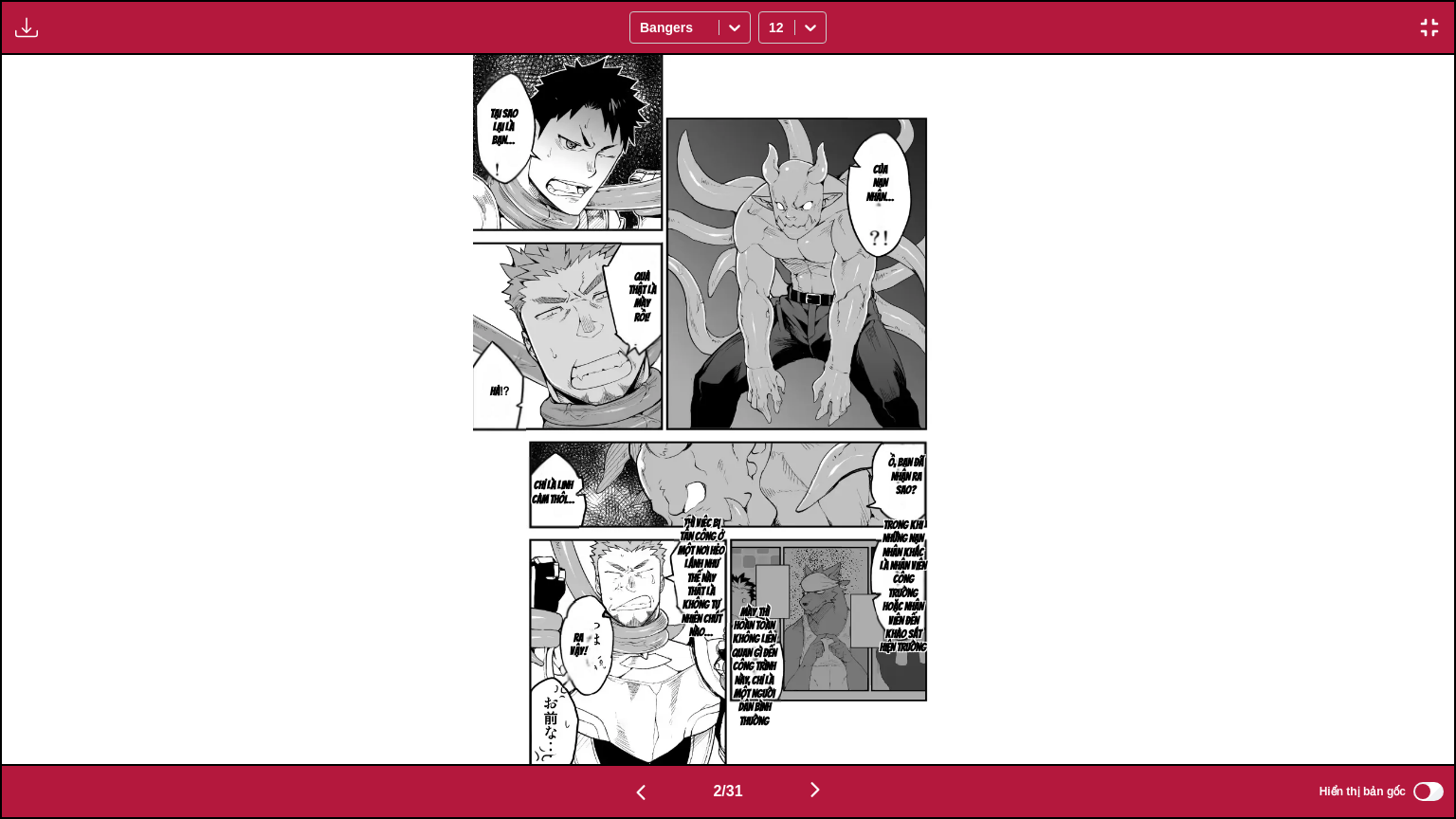 click at bounding box center (1429, 27) 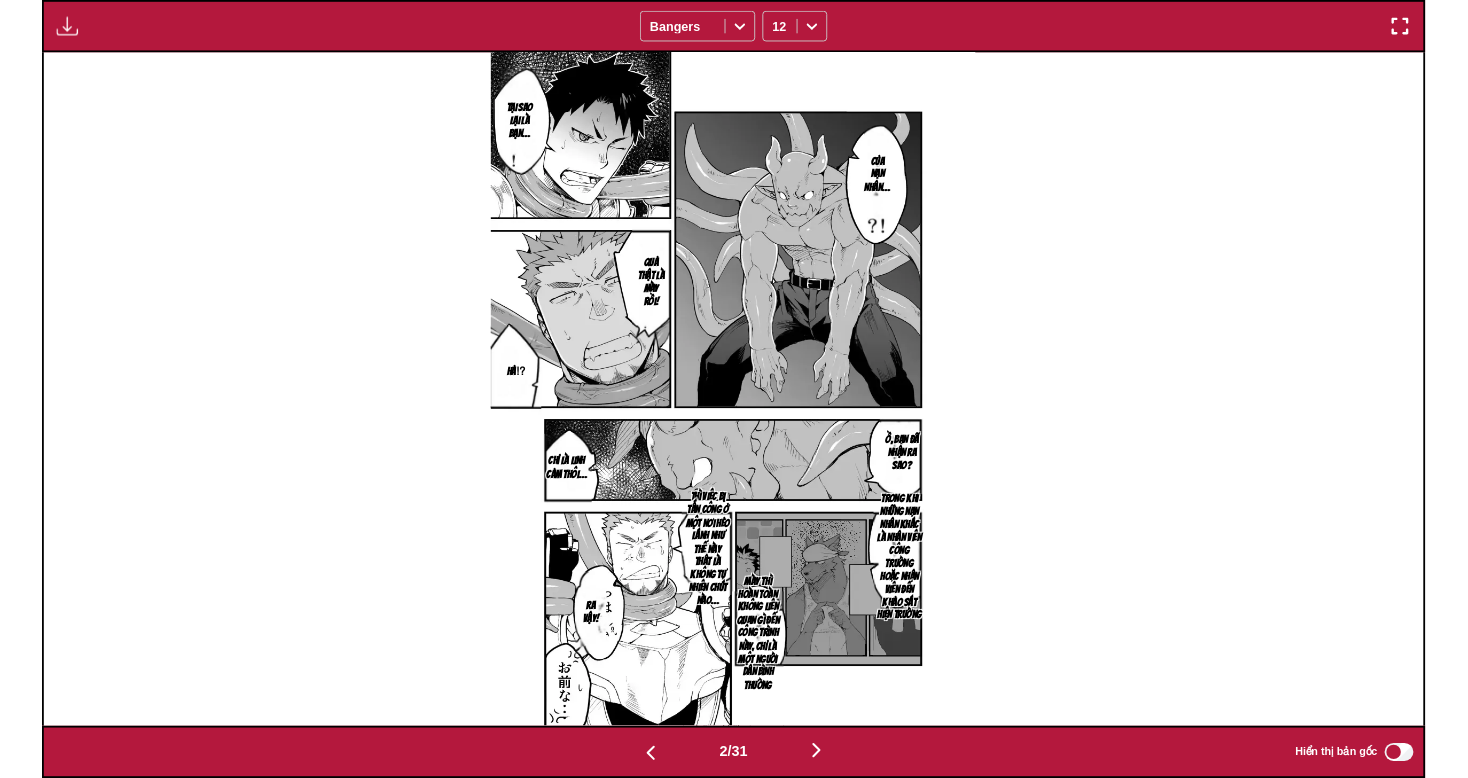 scroll, scrollTop: 521, scrollLeft: 0, axis: vertical 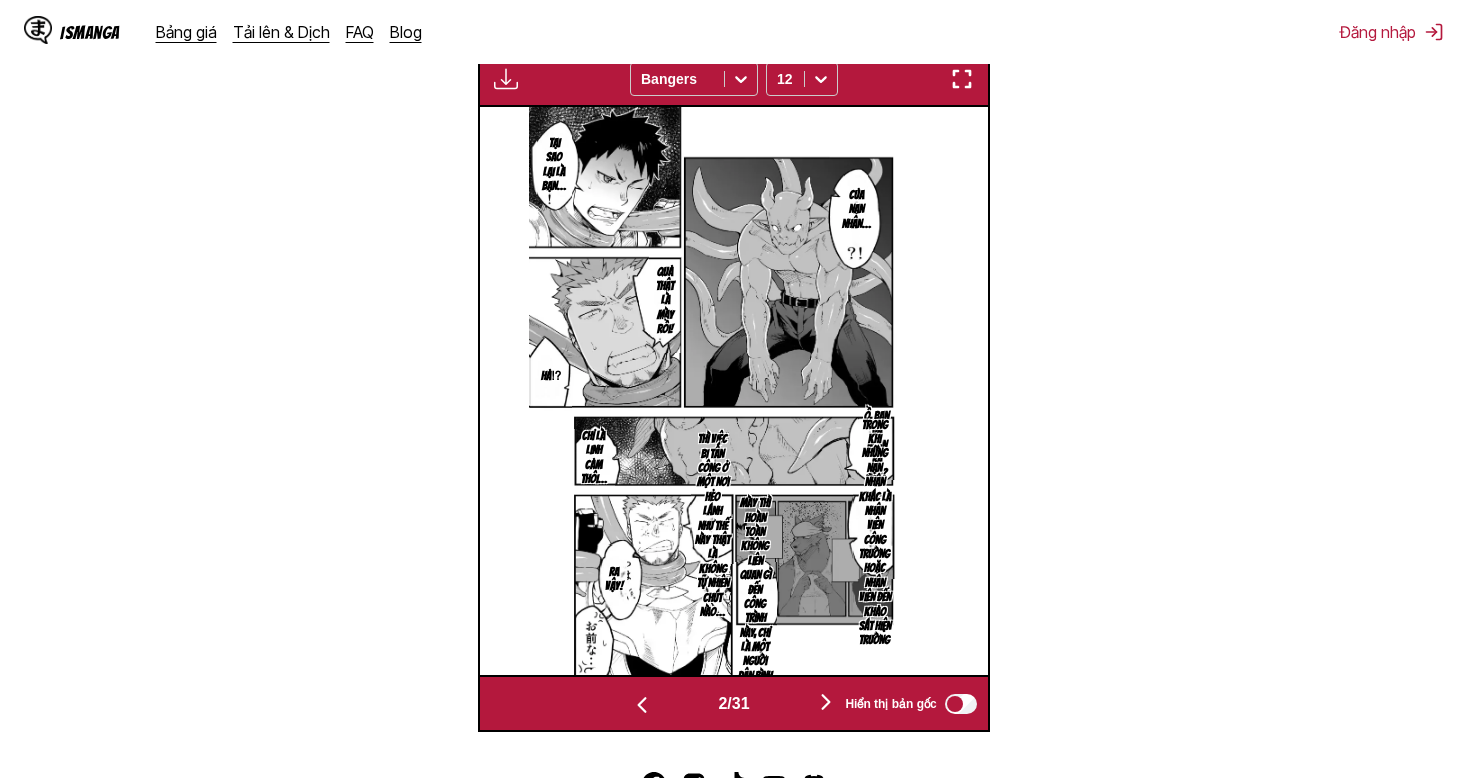 click on "2  /  31 Hiển thị bản gốc" at bounding box center (734, 703) 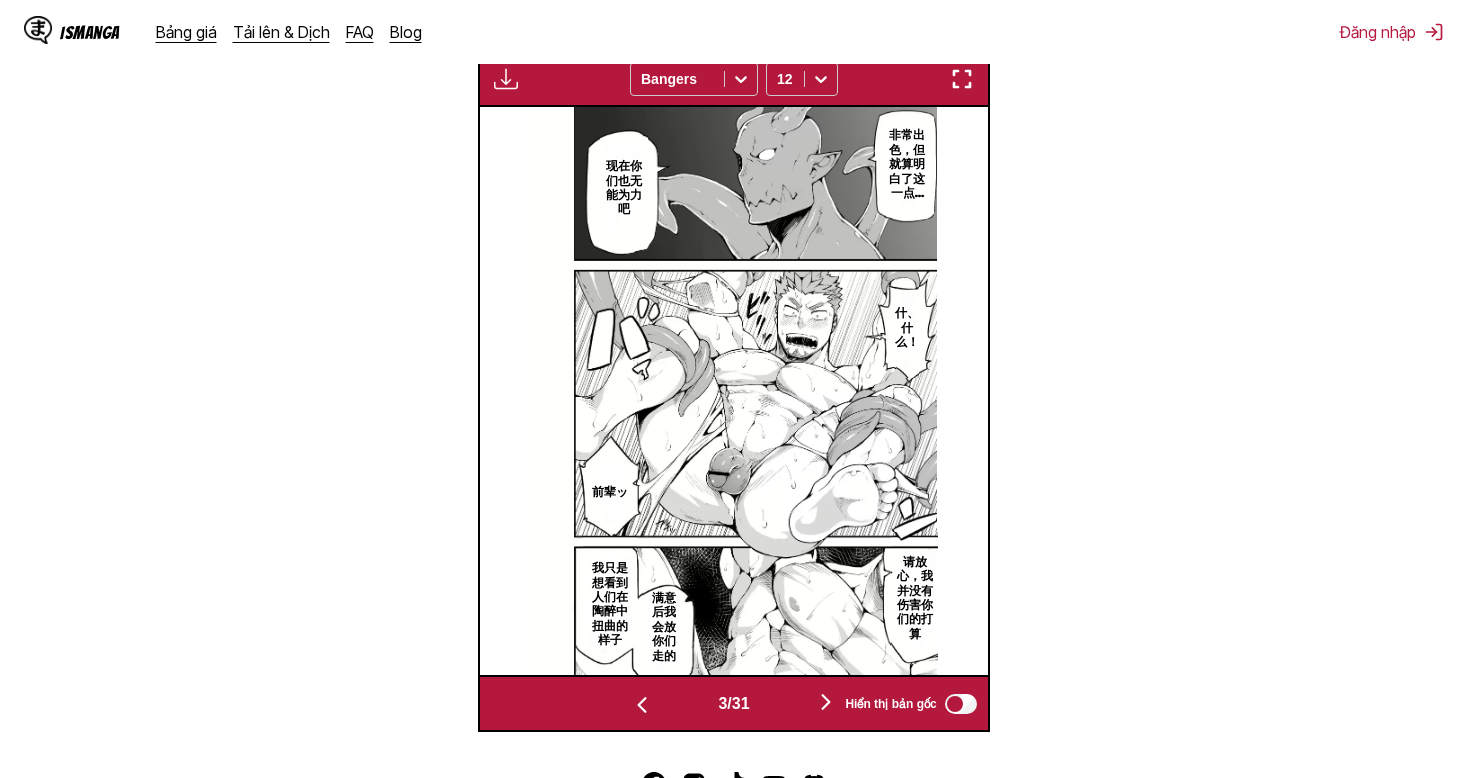 click at bounding box center [826, 702] 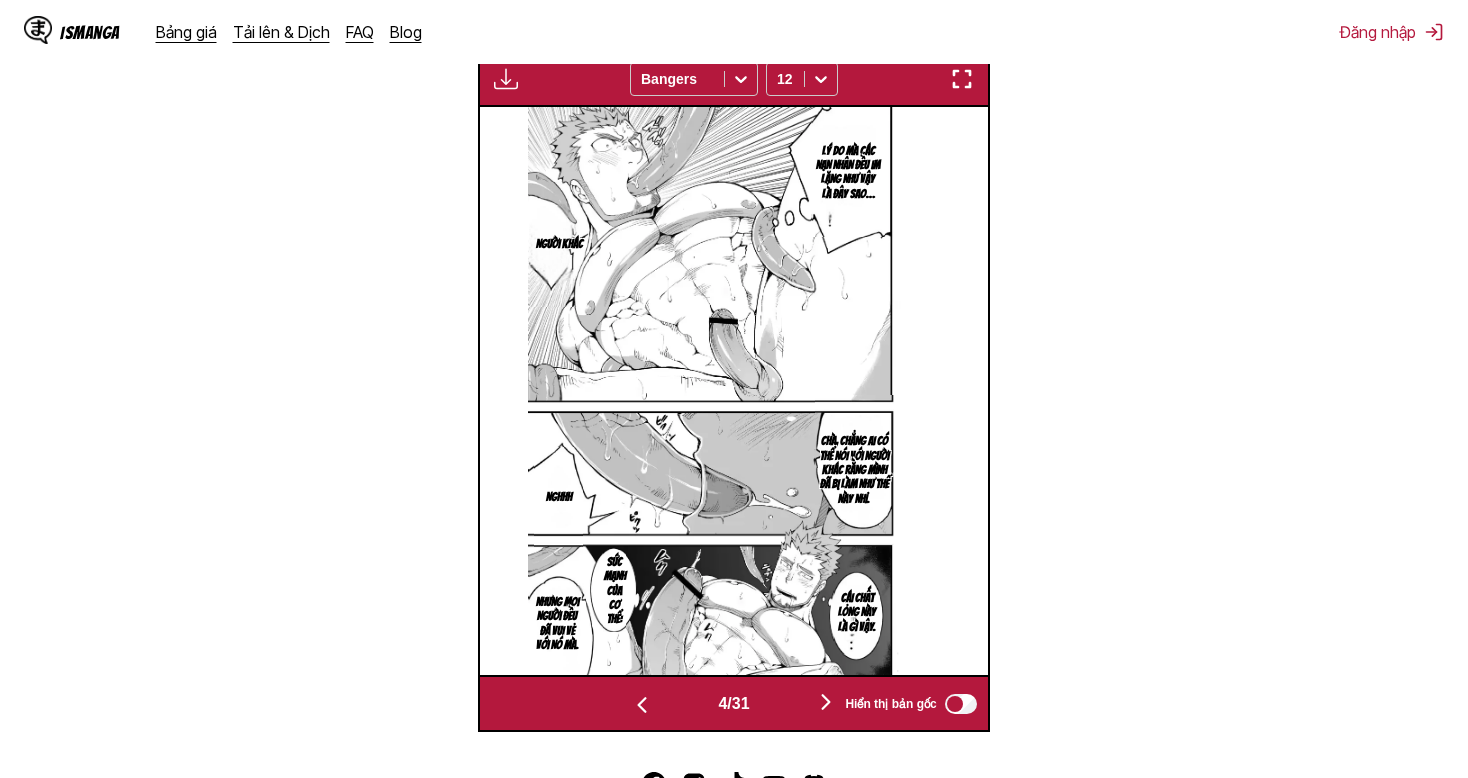 click at bounding box center [826, 702] 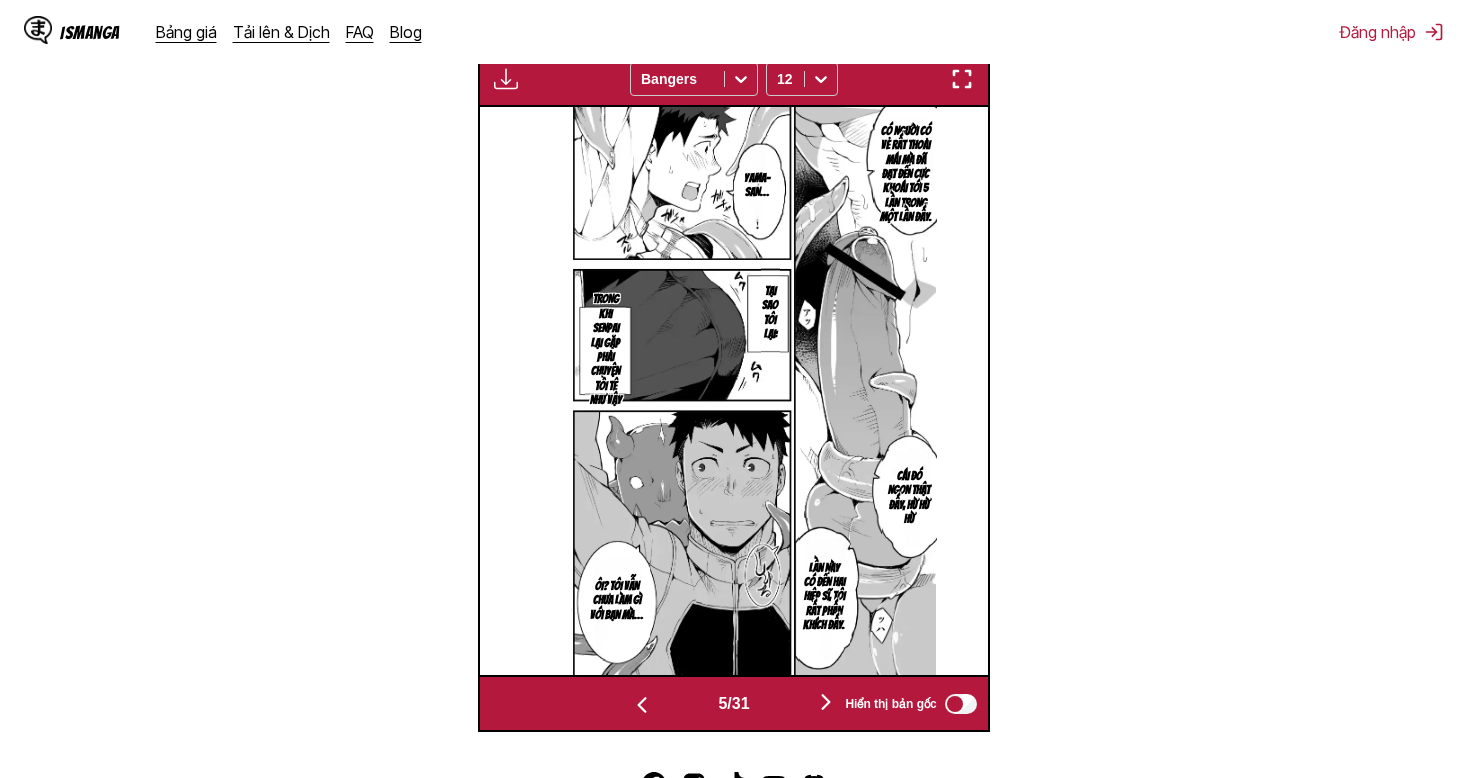 click at bounding box center (826, 702) 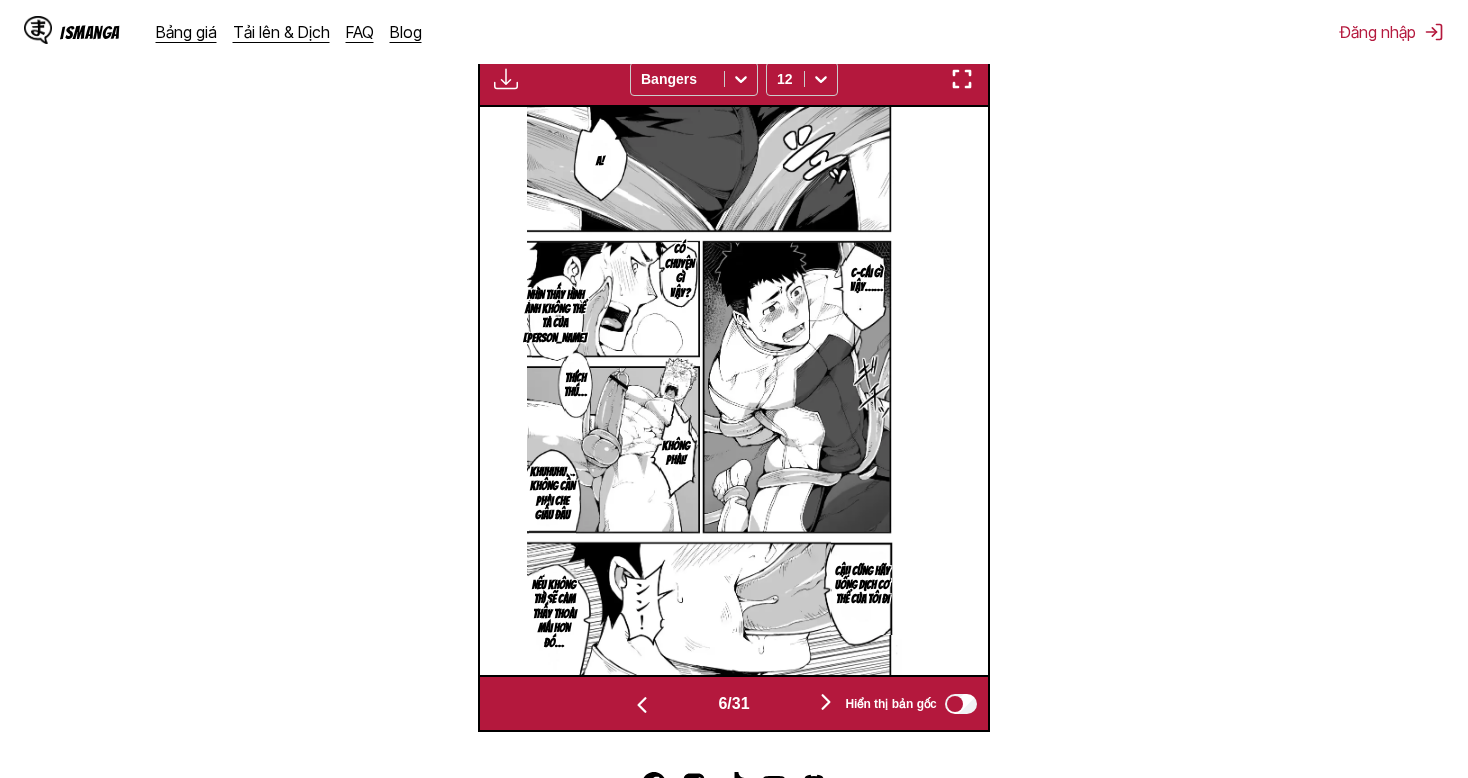 click at bounding box center [826, 702] 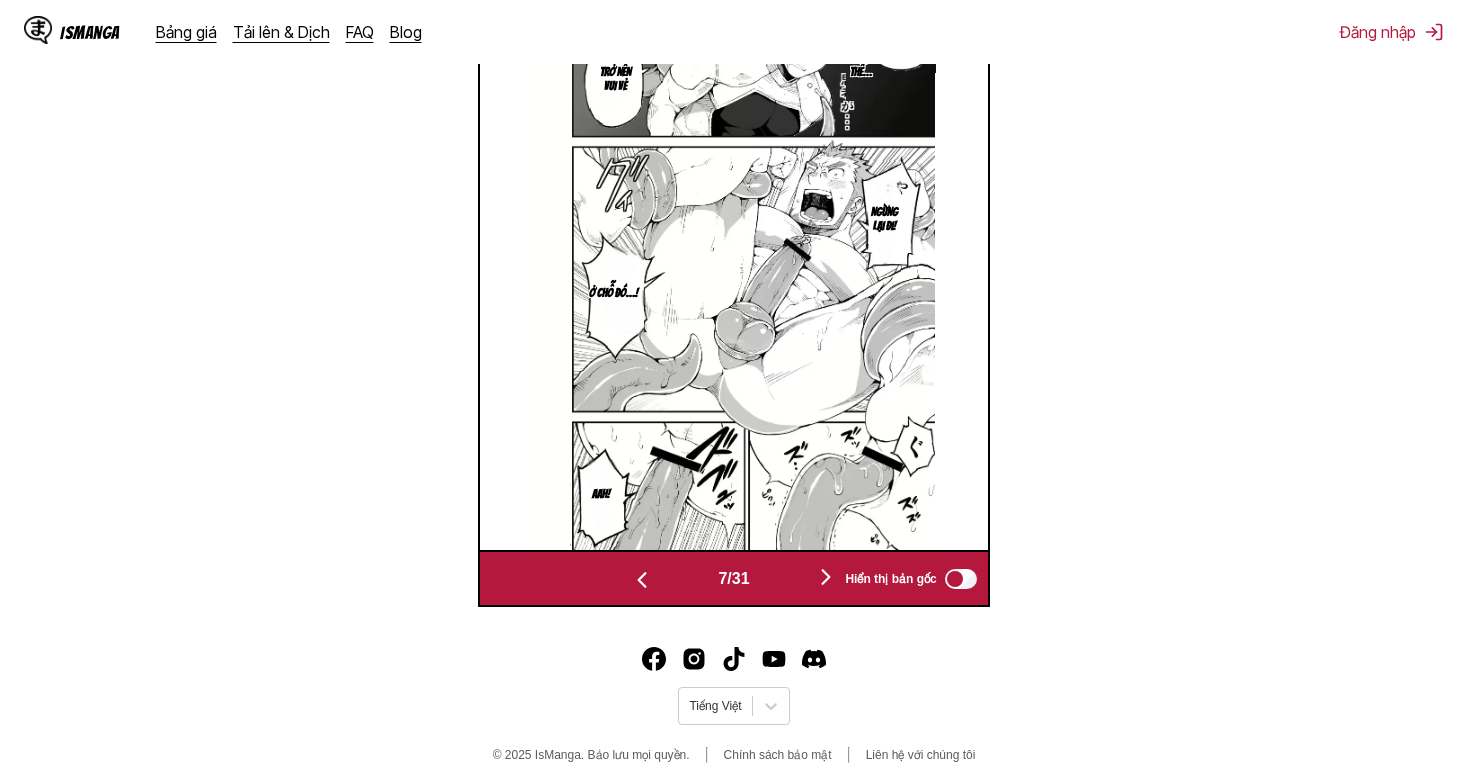 scroll, scrollTop: 764, scrollLeft: 0, axis: vertical 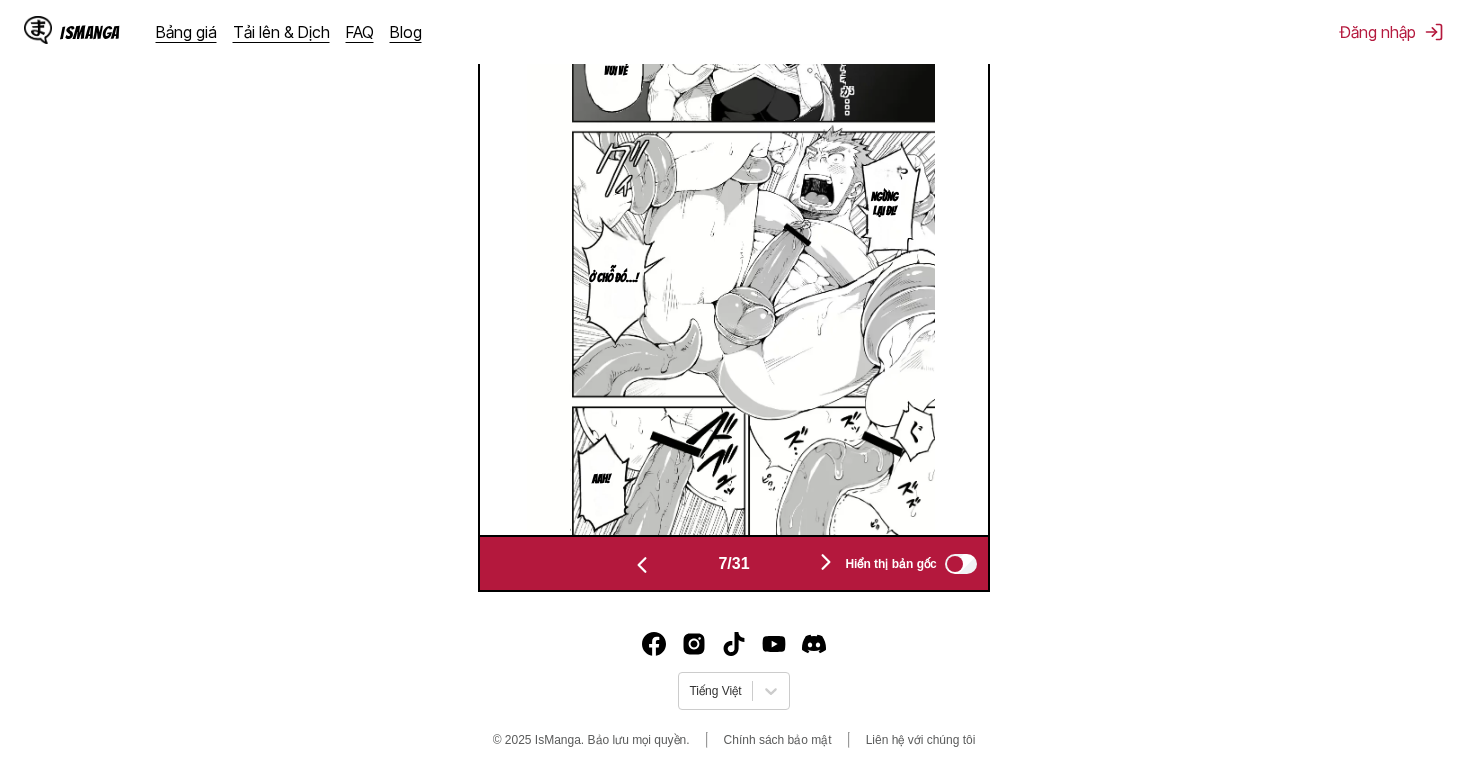 click on "Hiển thị bản gốc" at bounding box center [906, 564] 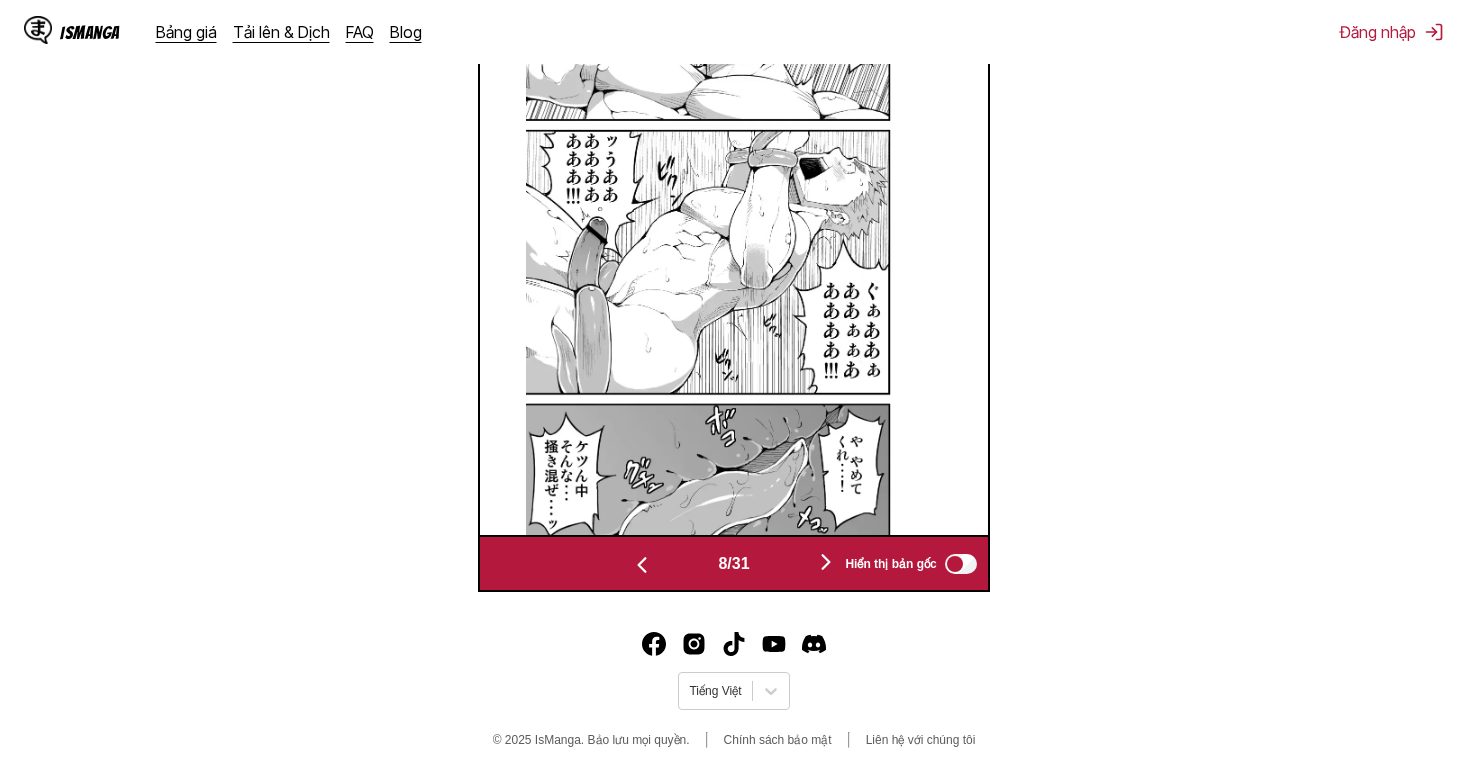 scroll, scrollTop: 764, scrollLeft: 0, axis: vertical 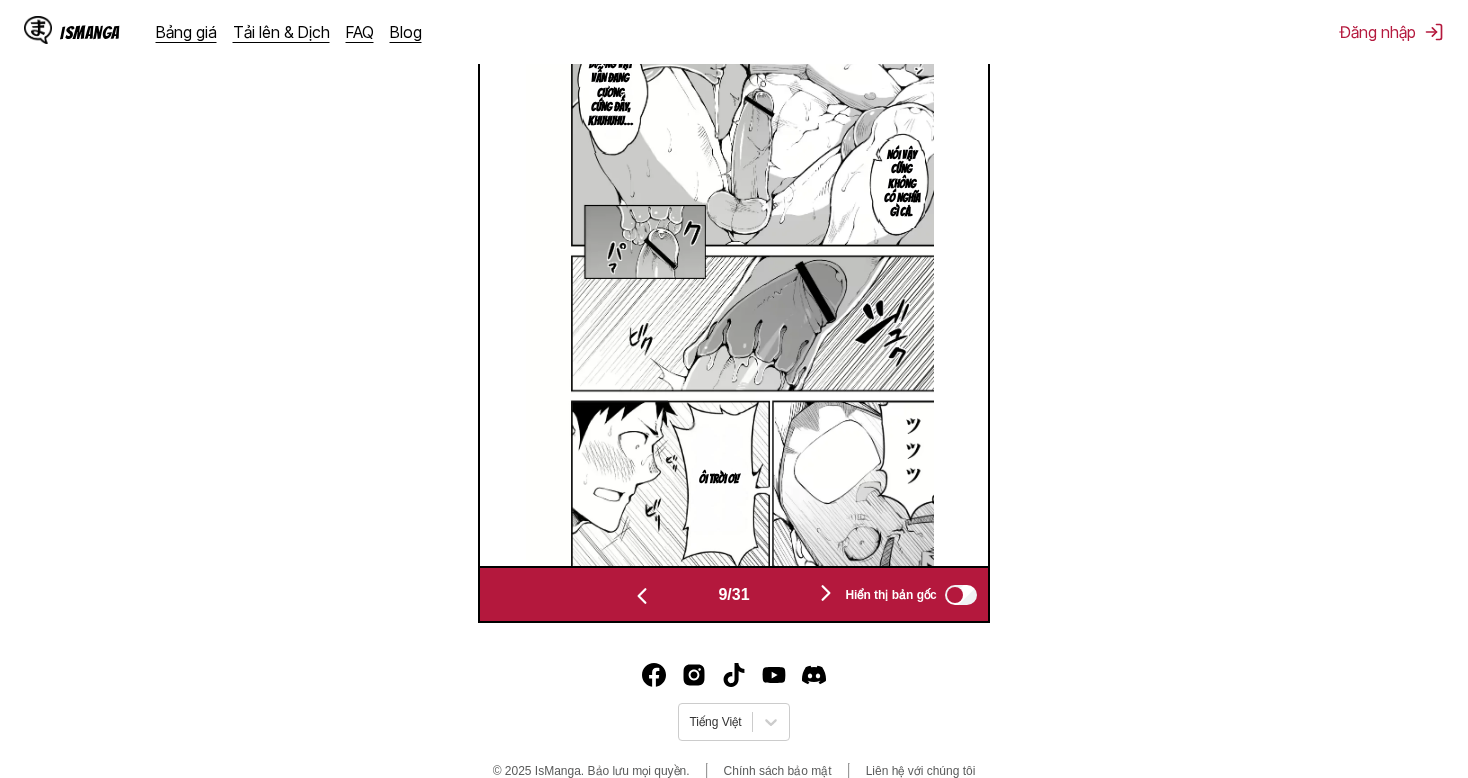 click at bounding box center [730, 282] 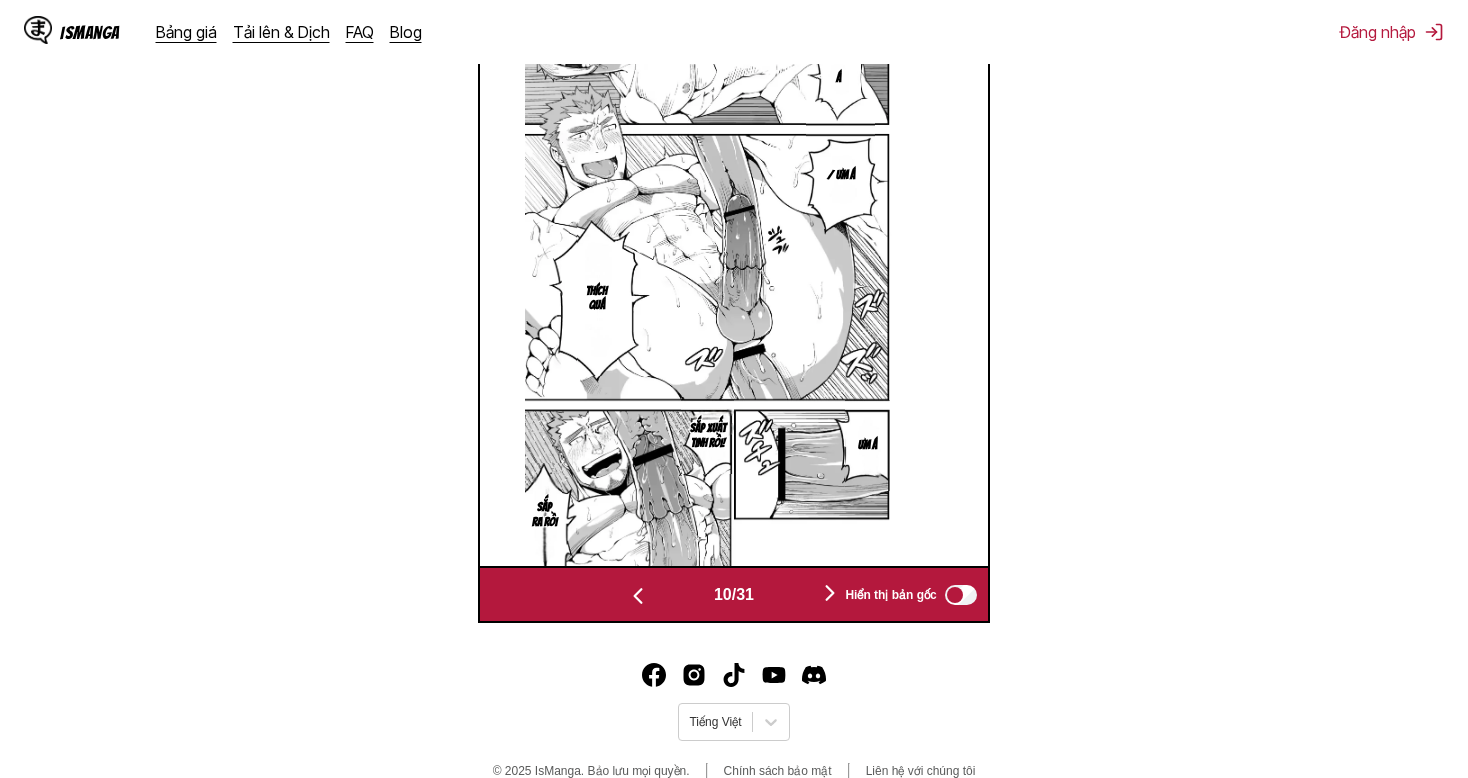 click at bounding box center (830, 593) 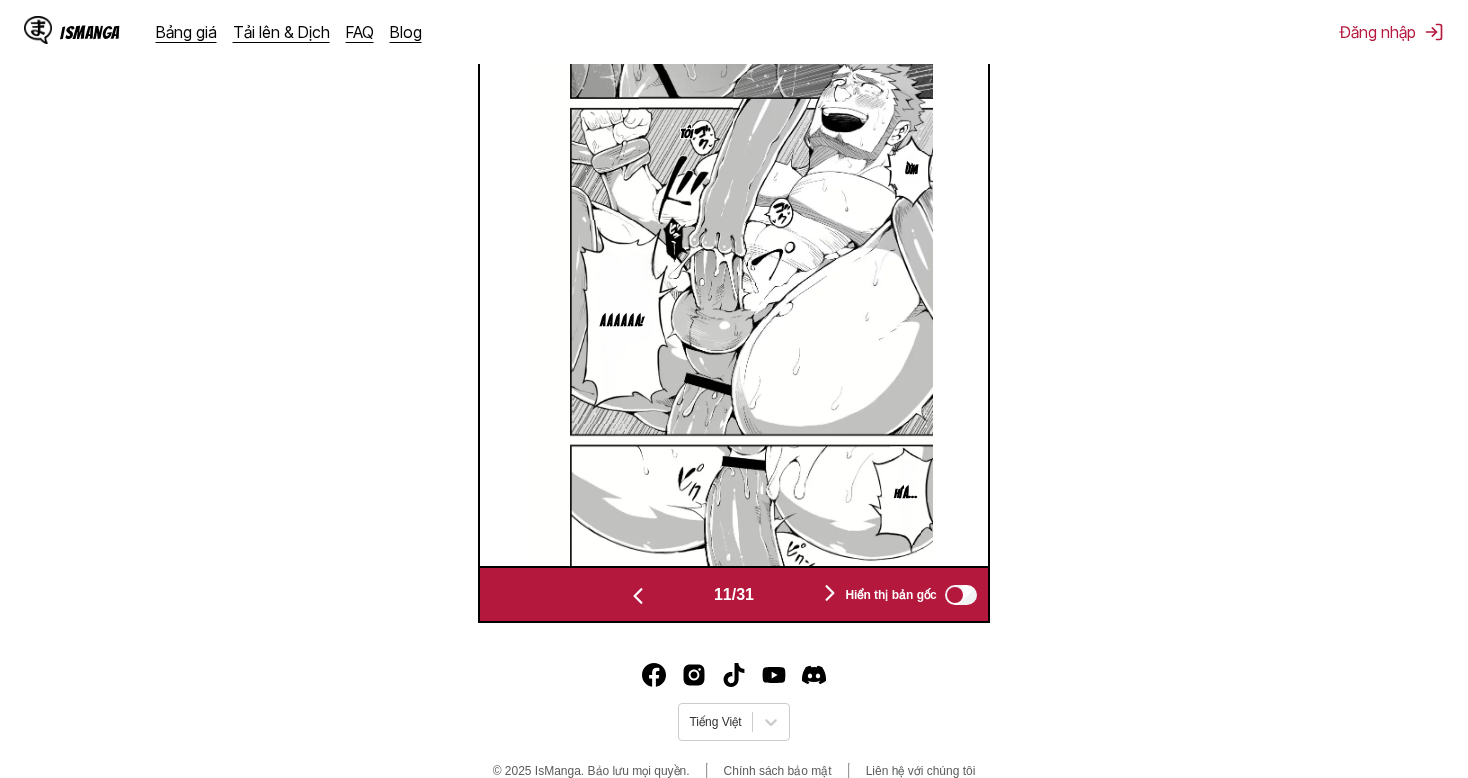 click at bounding box center (830, 593) 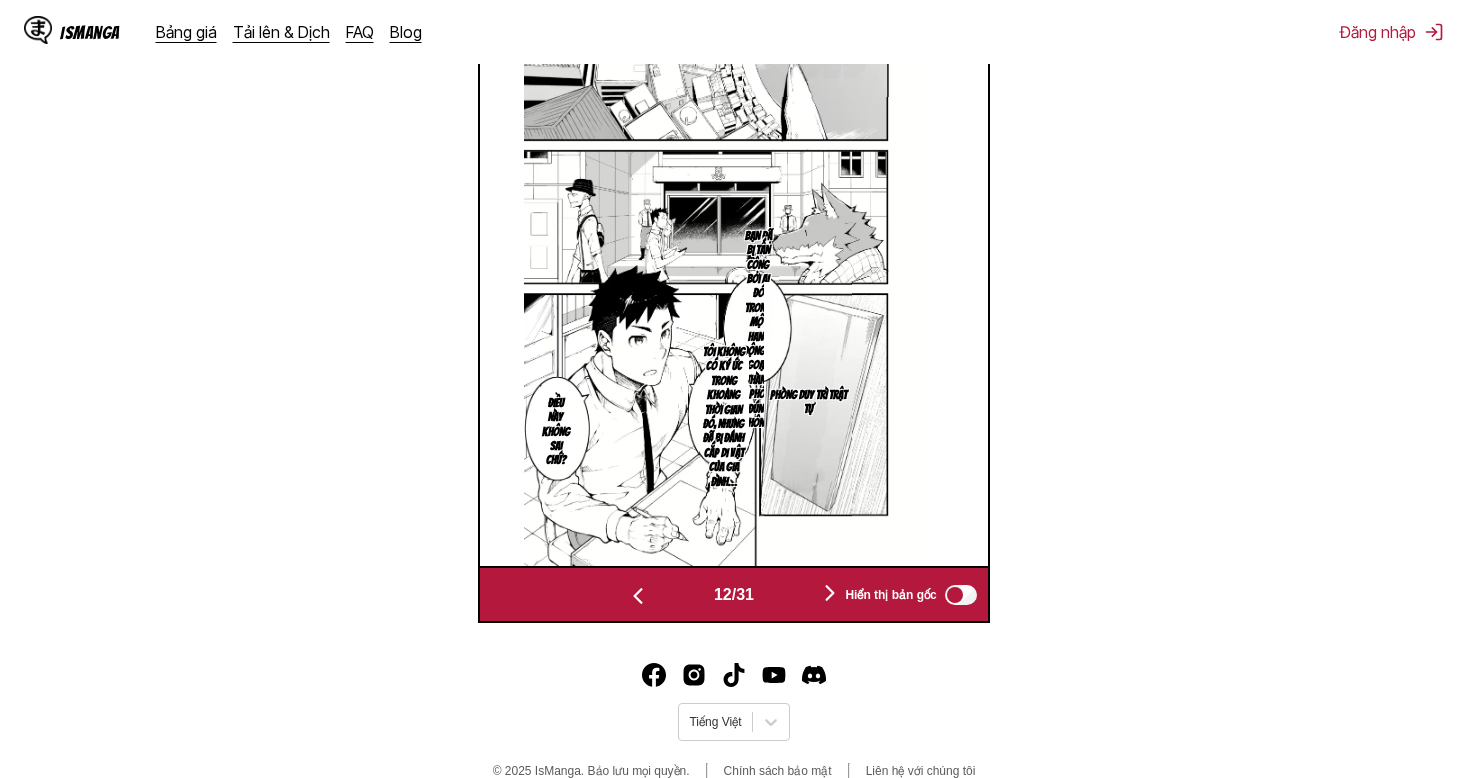 click at bounding box center (830, 593) 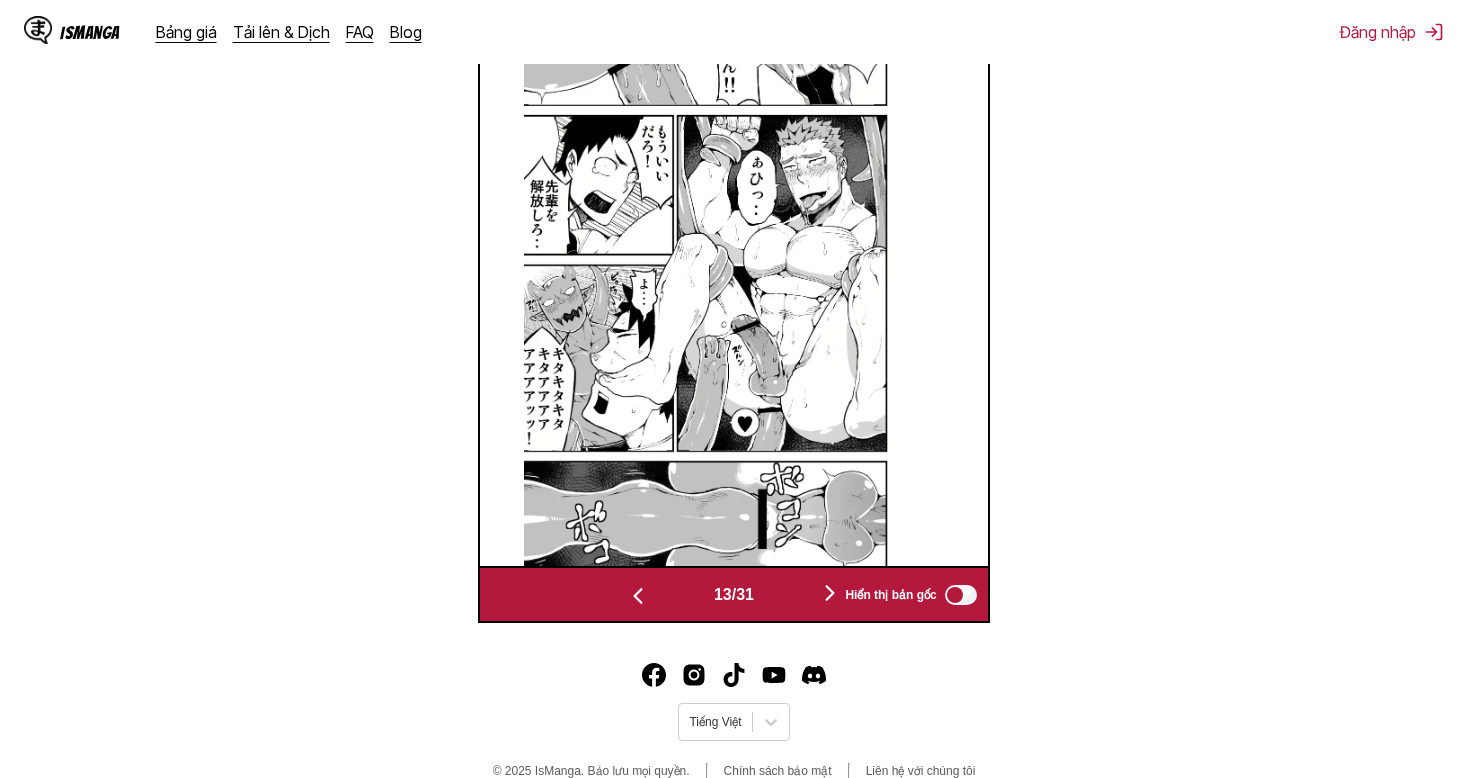click at bounding box center [830, 593] 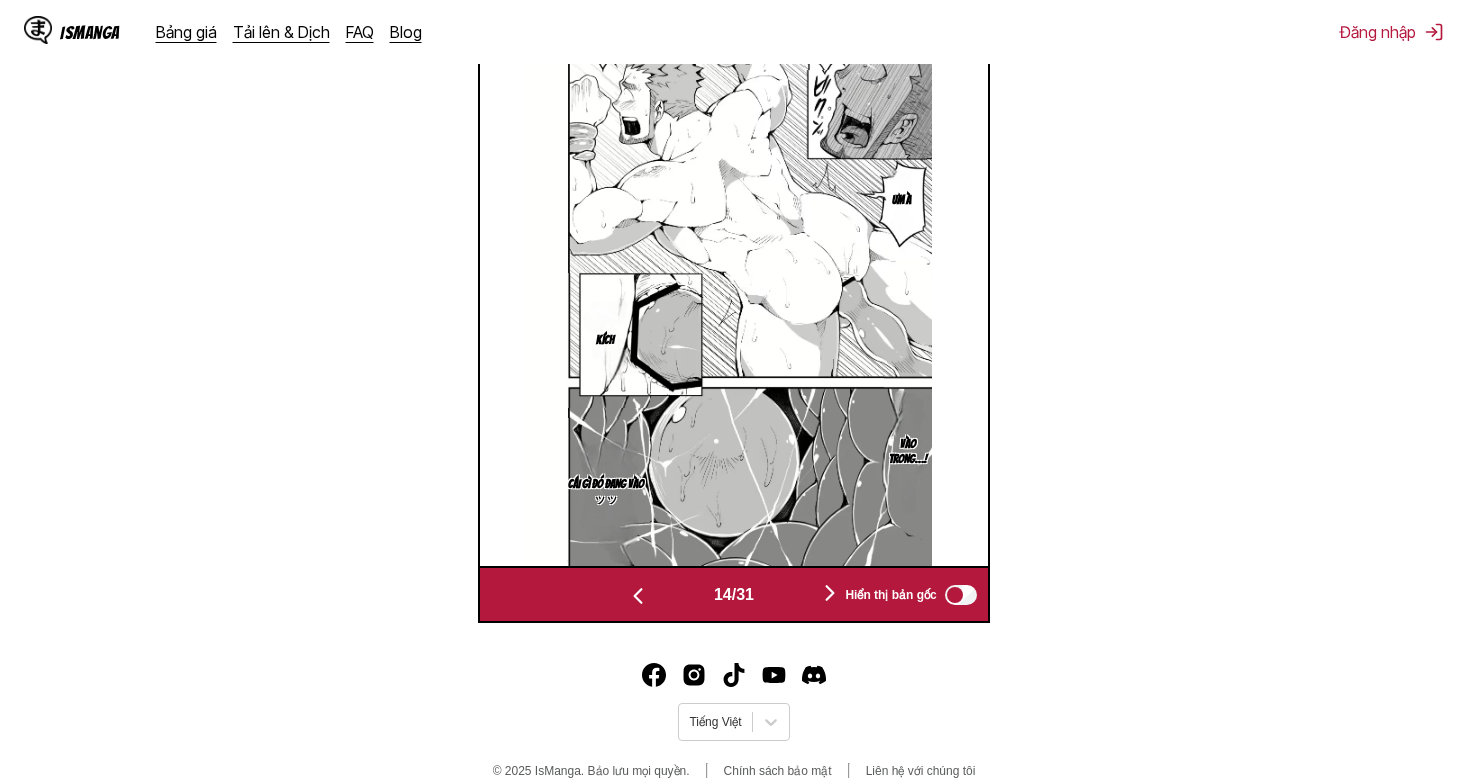 click at bounding box center [830, 593] 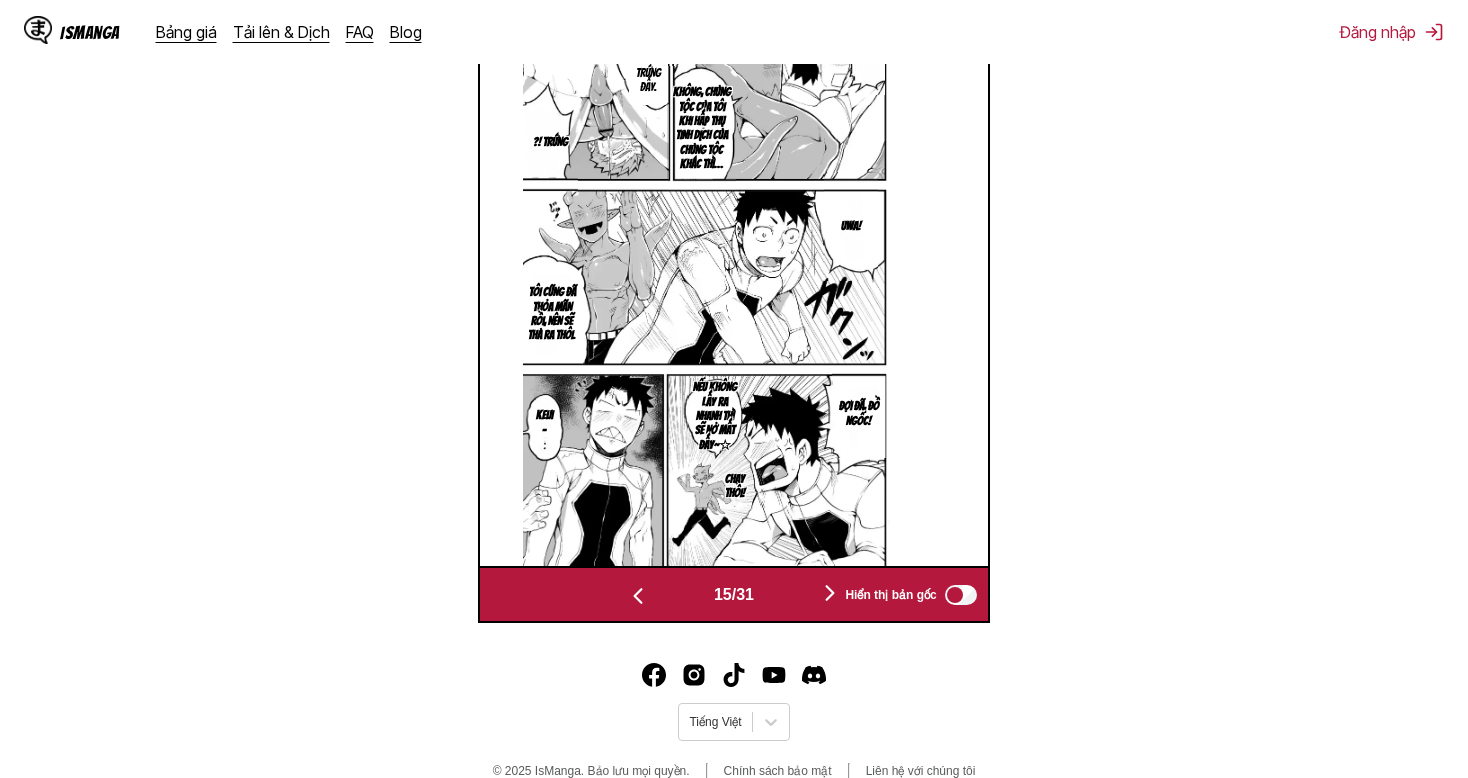 click at bounding box center (830, 593) 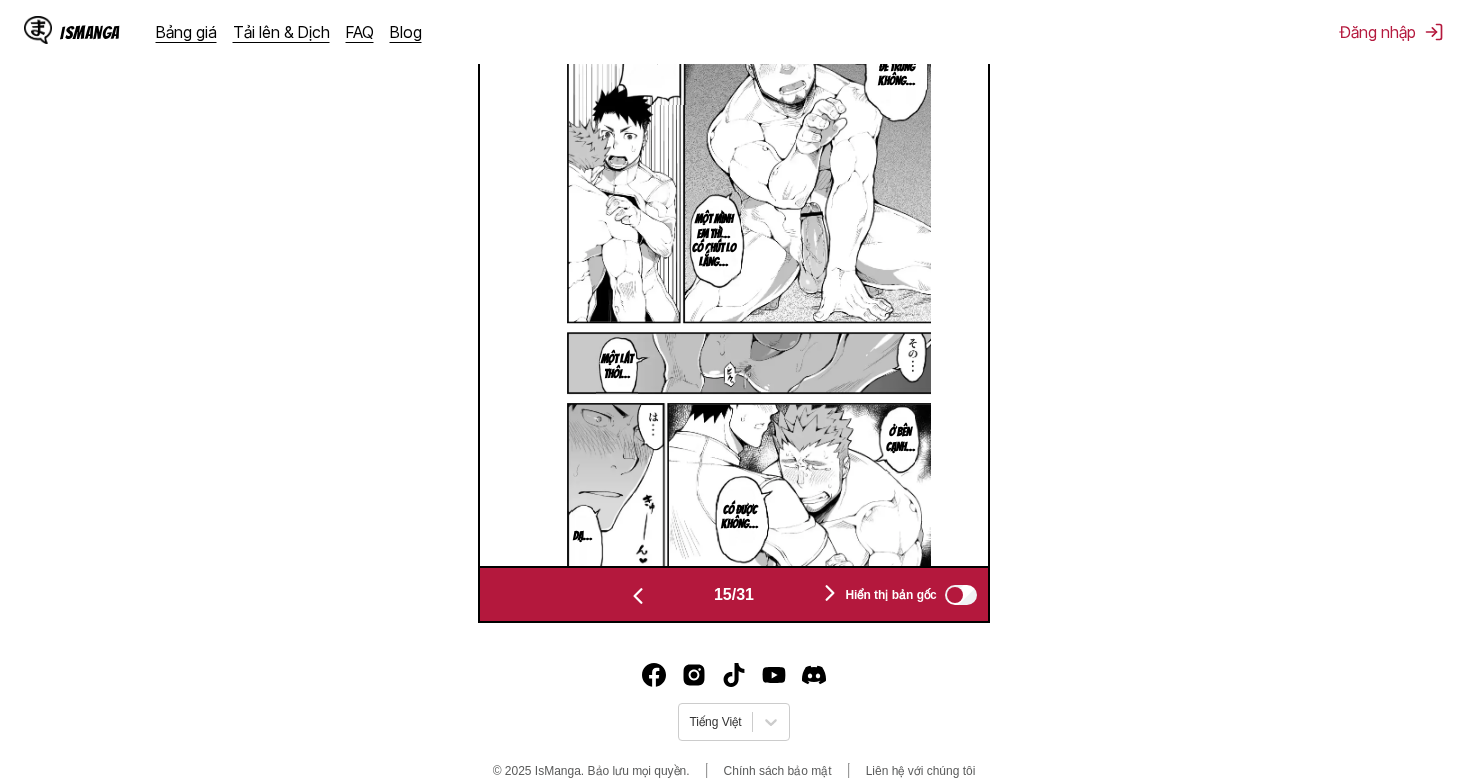 click at bounding box center (830, 593) 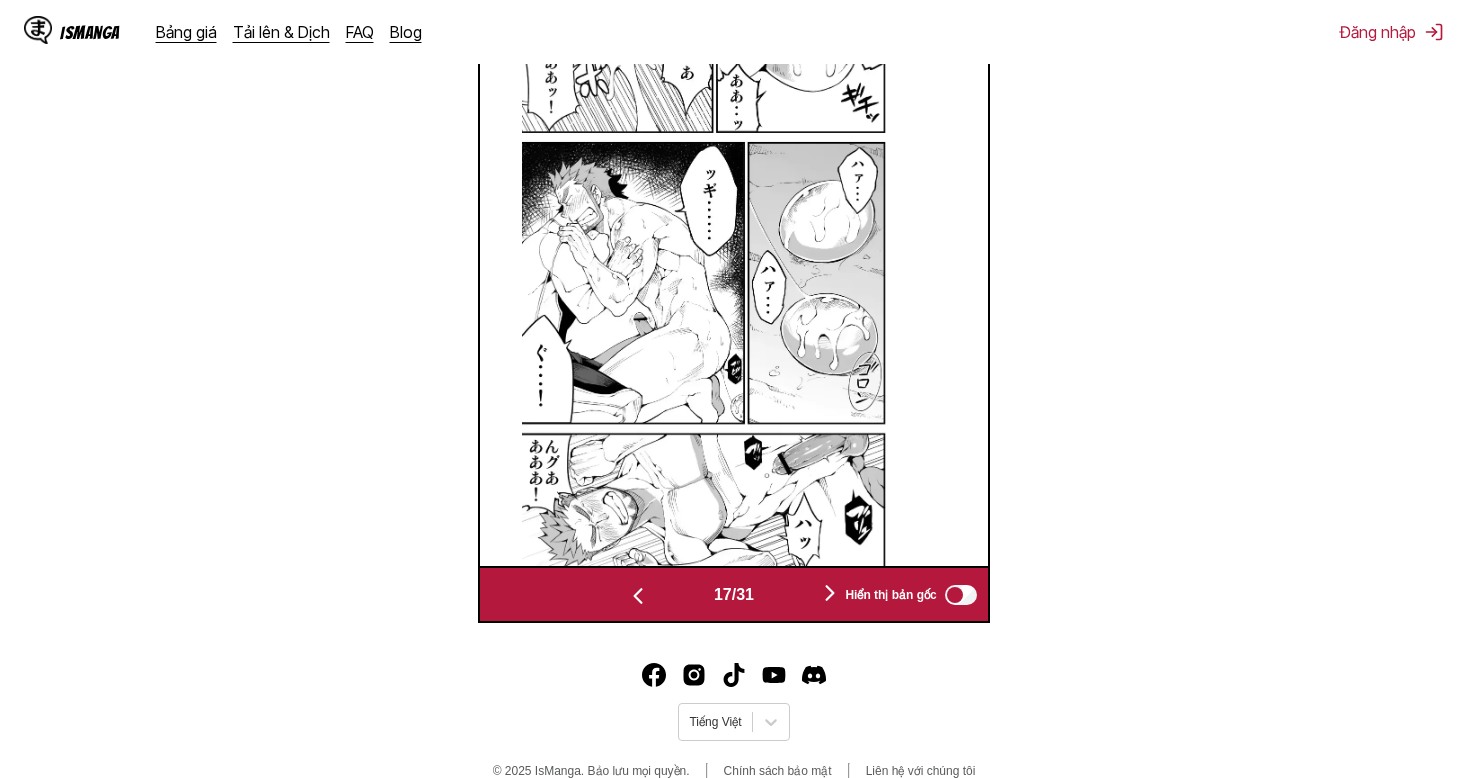 click at bounding box center [830, 593] 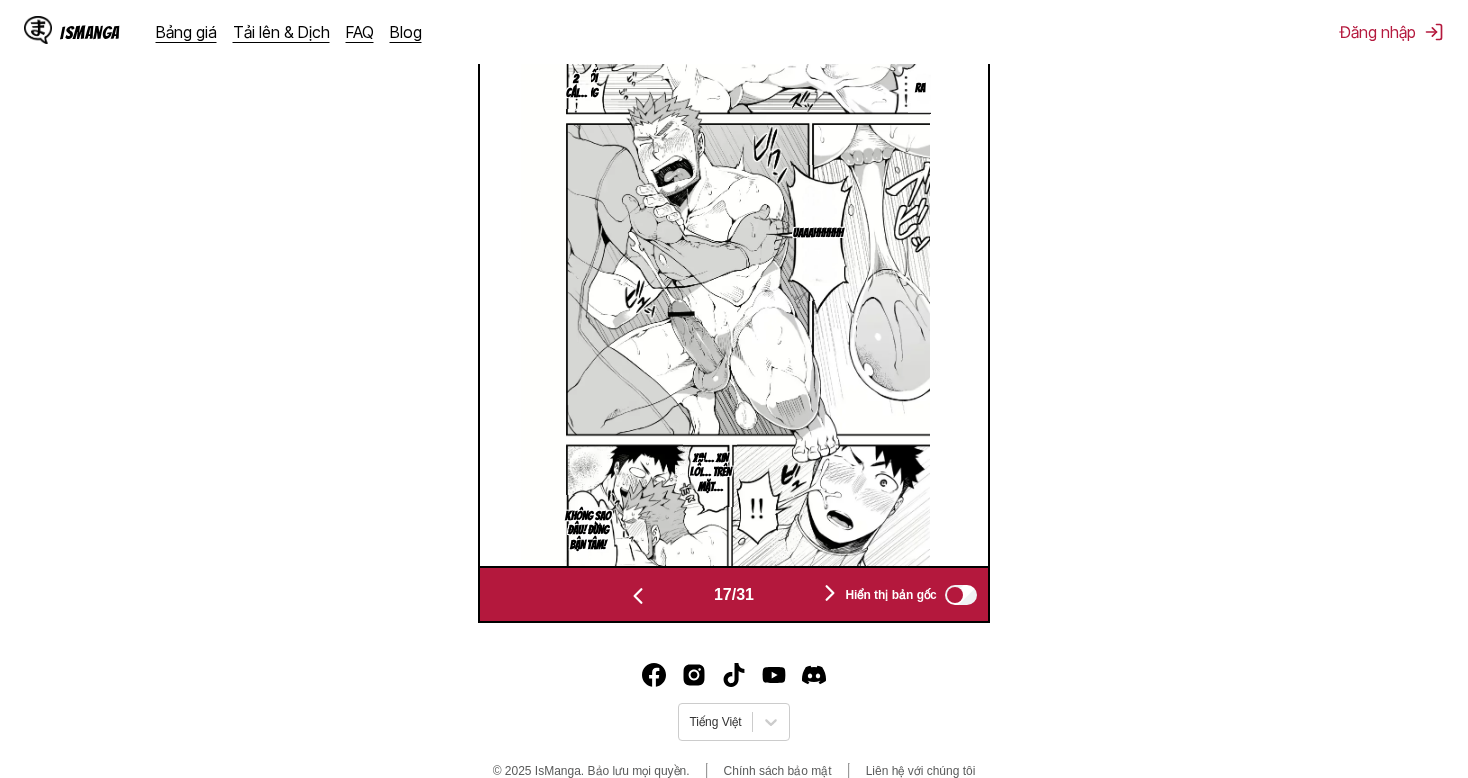 click at bounding box center [830, 593] 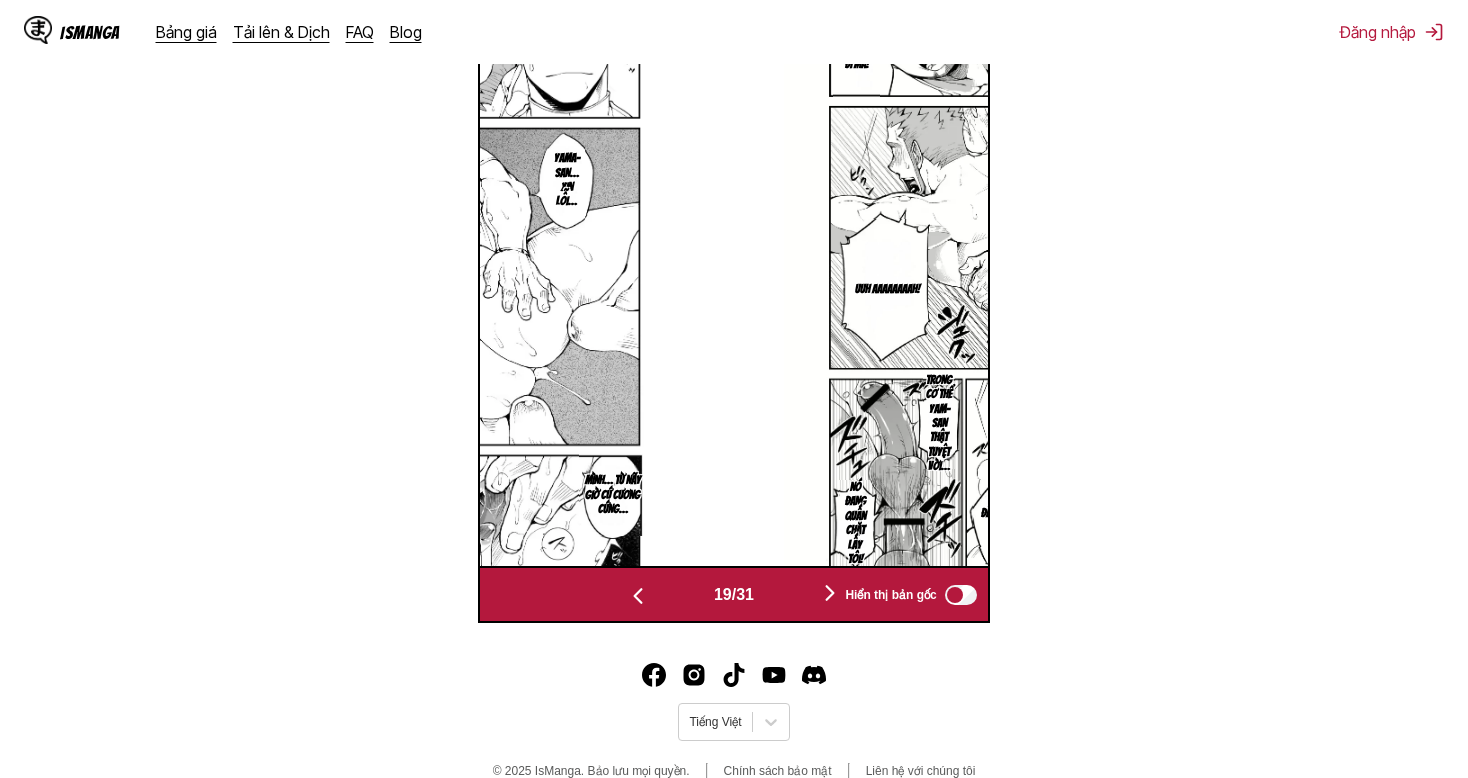 click at bounding box center (830, 593) 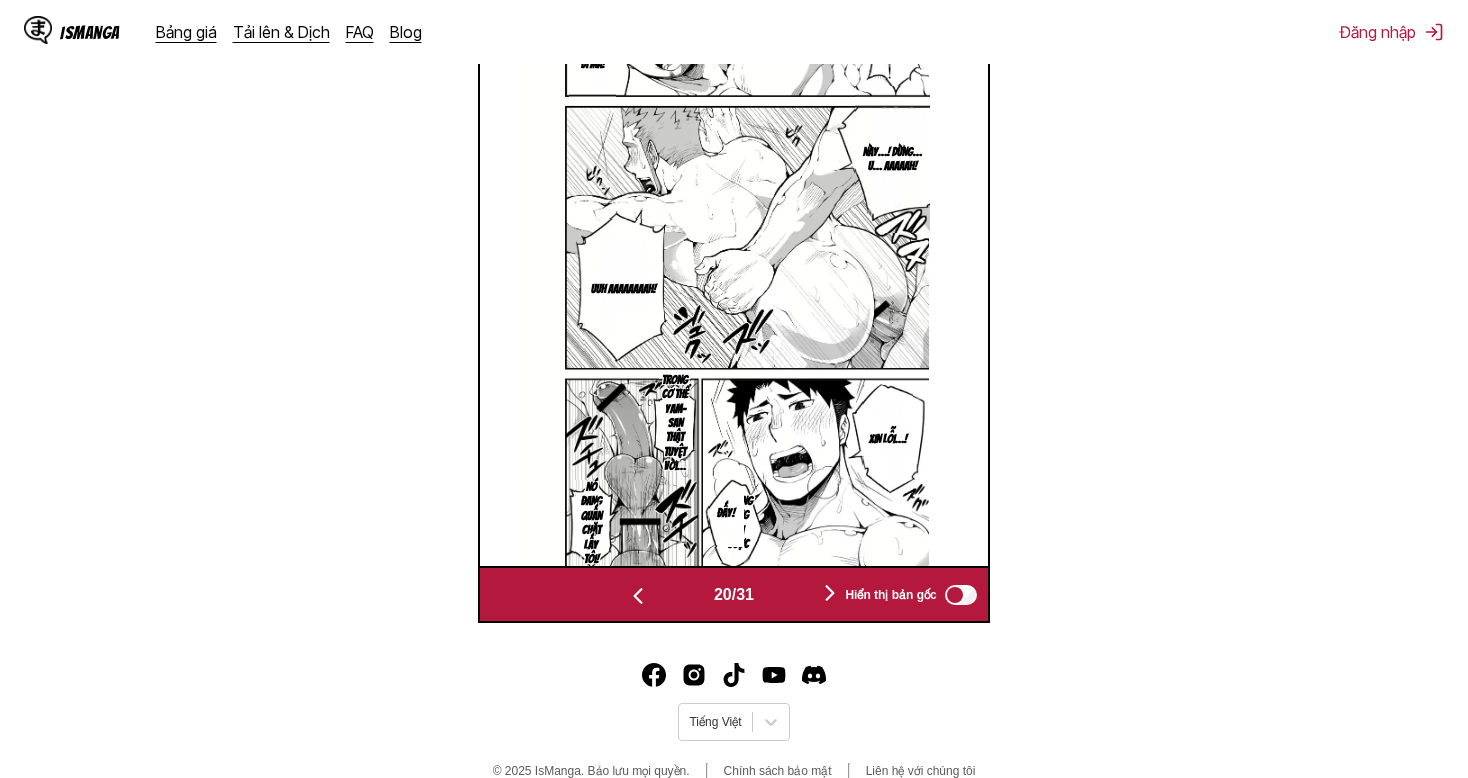 click at bounding box center (830, 593) 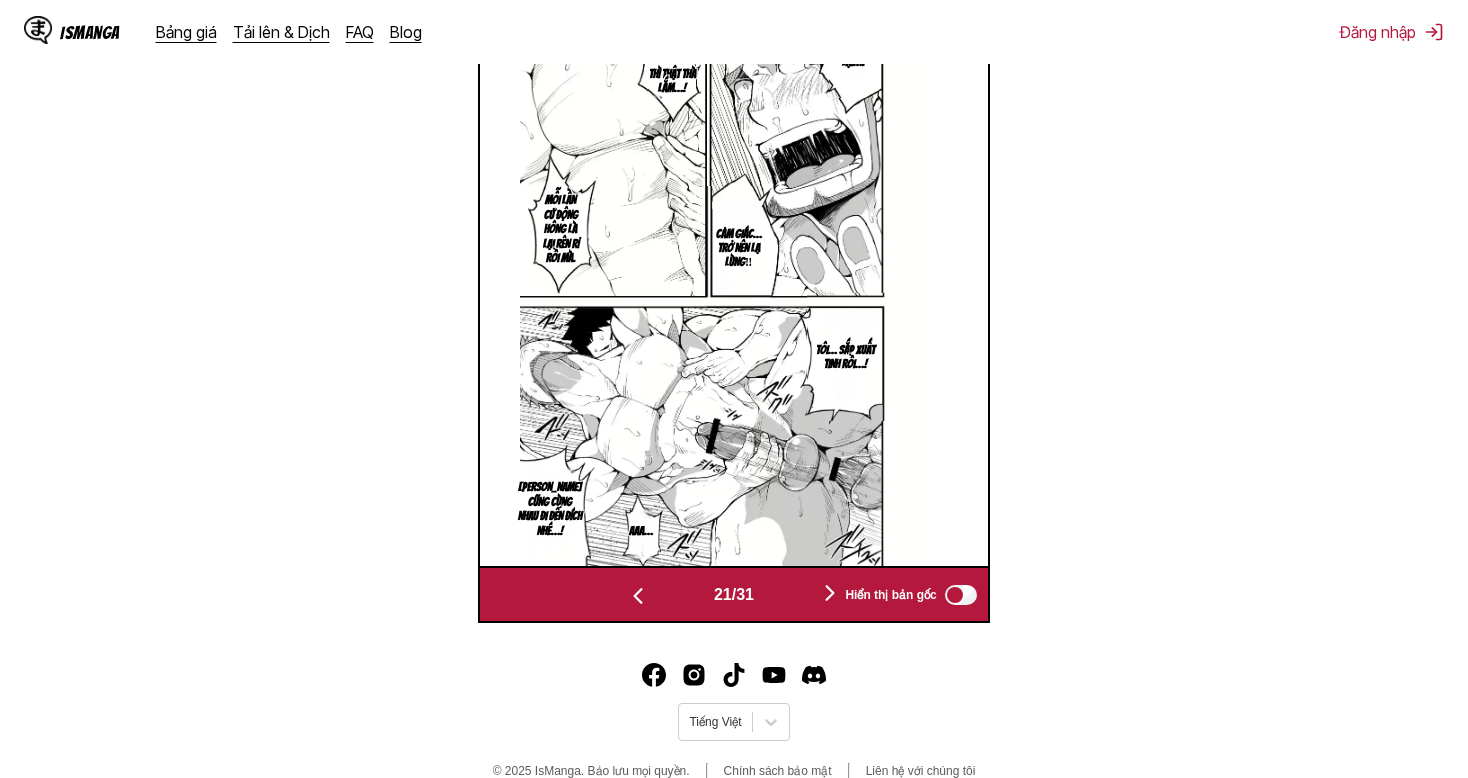 click at bounding box center [830, 593] 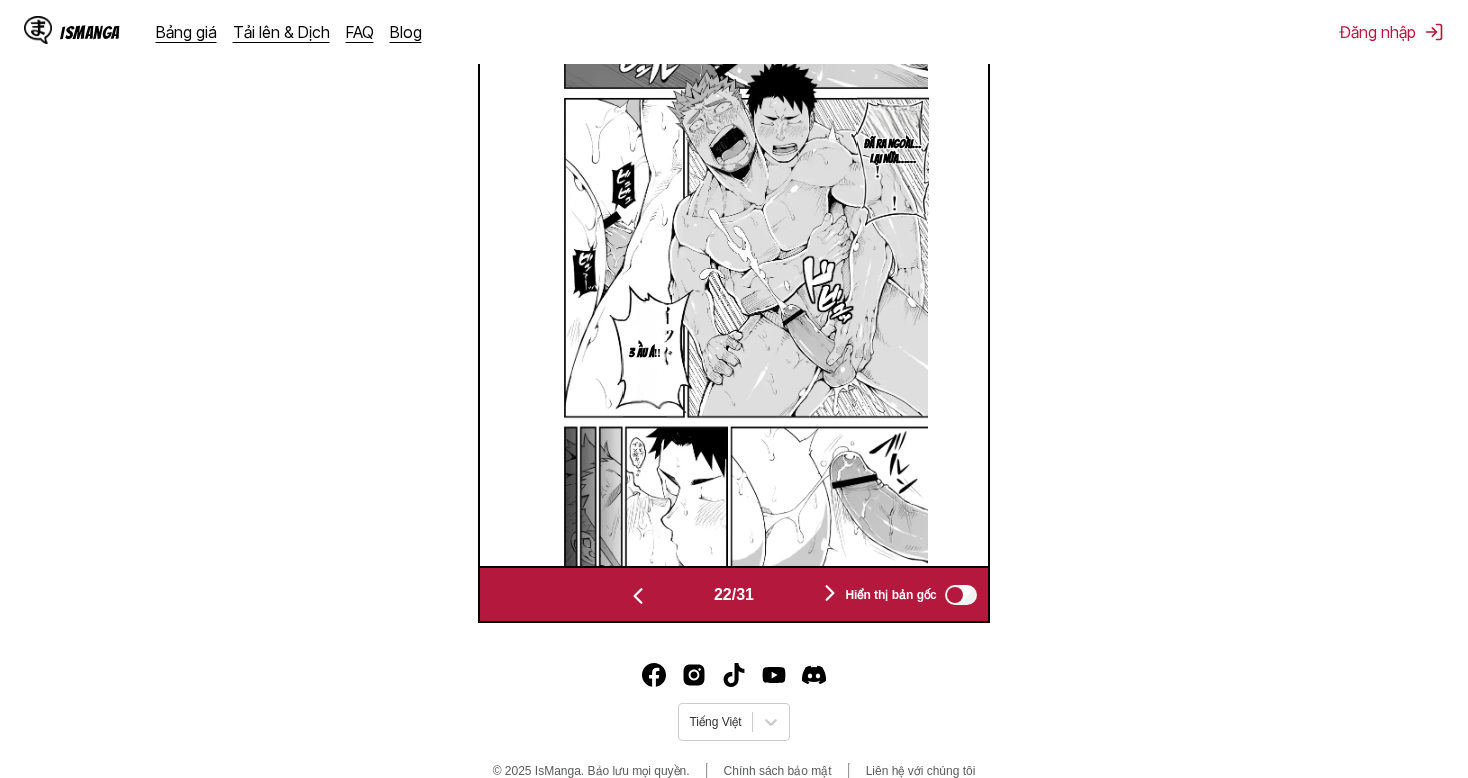 click at bounding box center (830, 593) 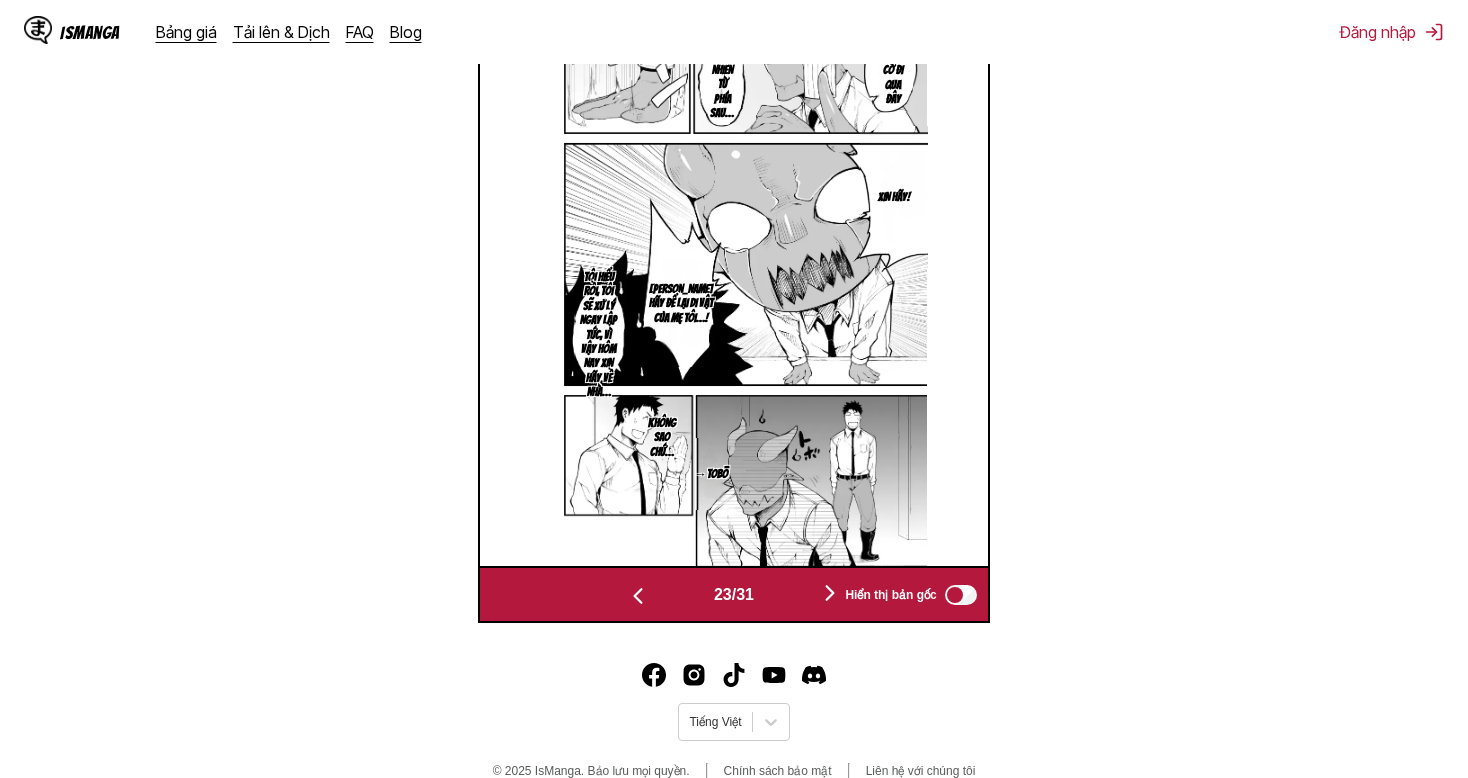 click at bounding box center (830, 593) 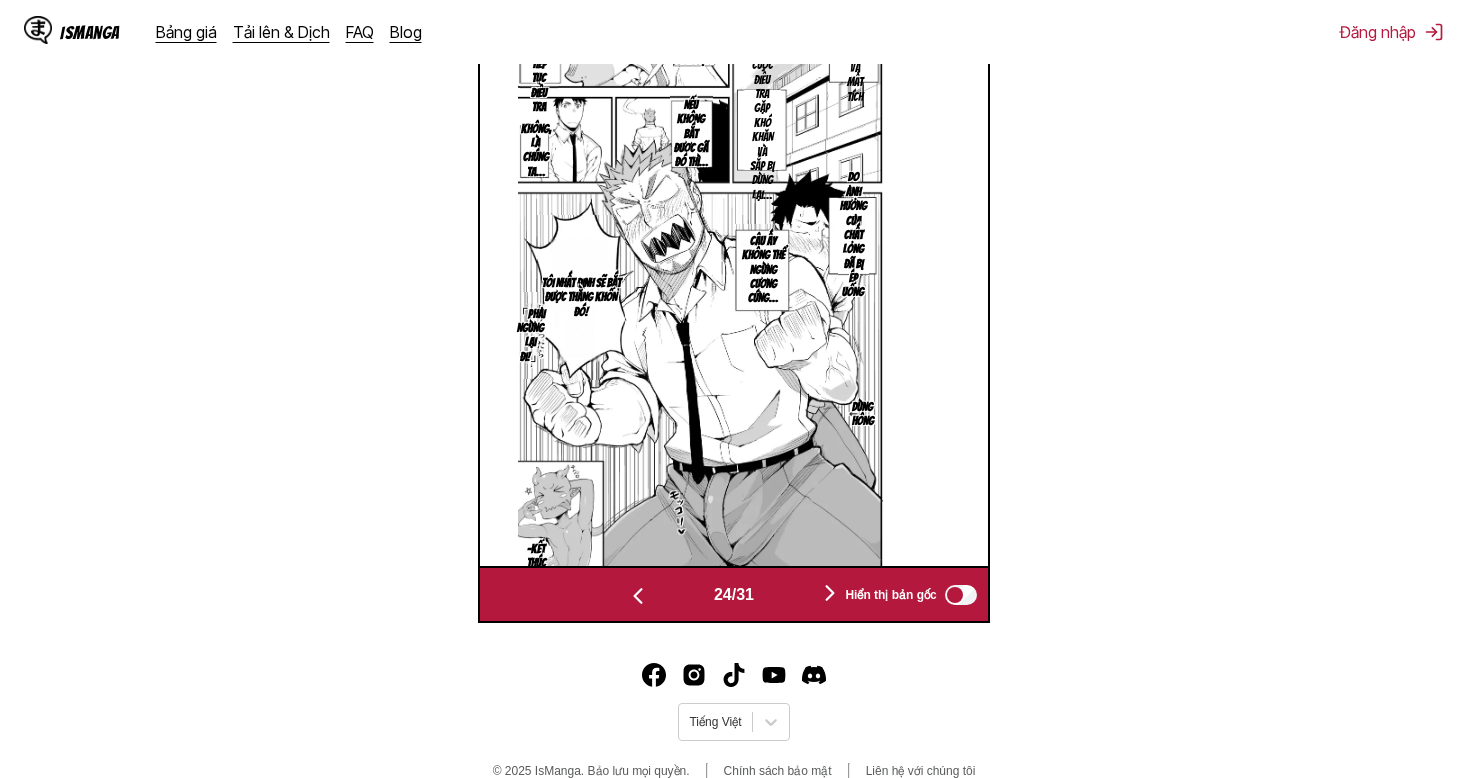 click at bounding box center [830, 593] 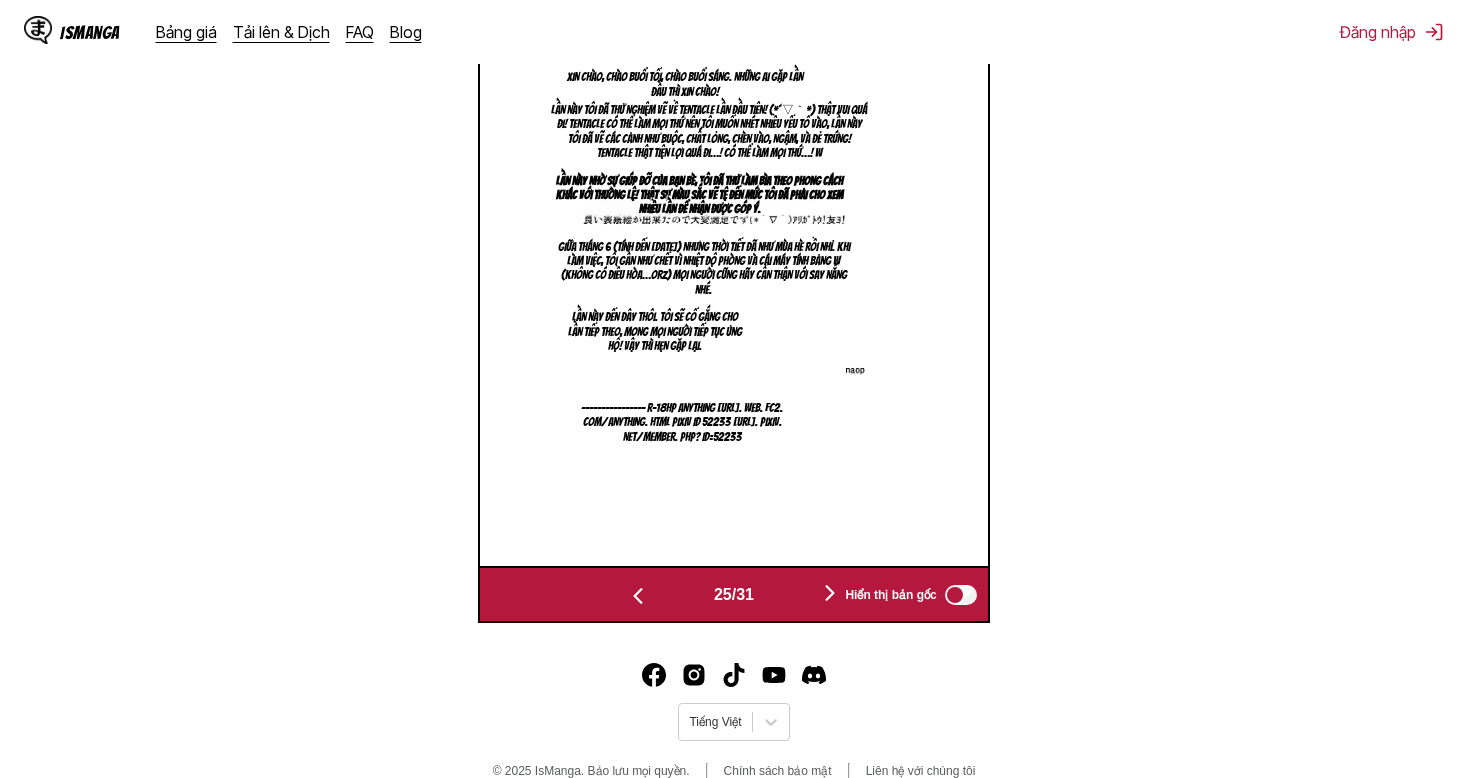 click at bounding box center [830, 593] 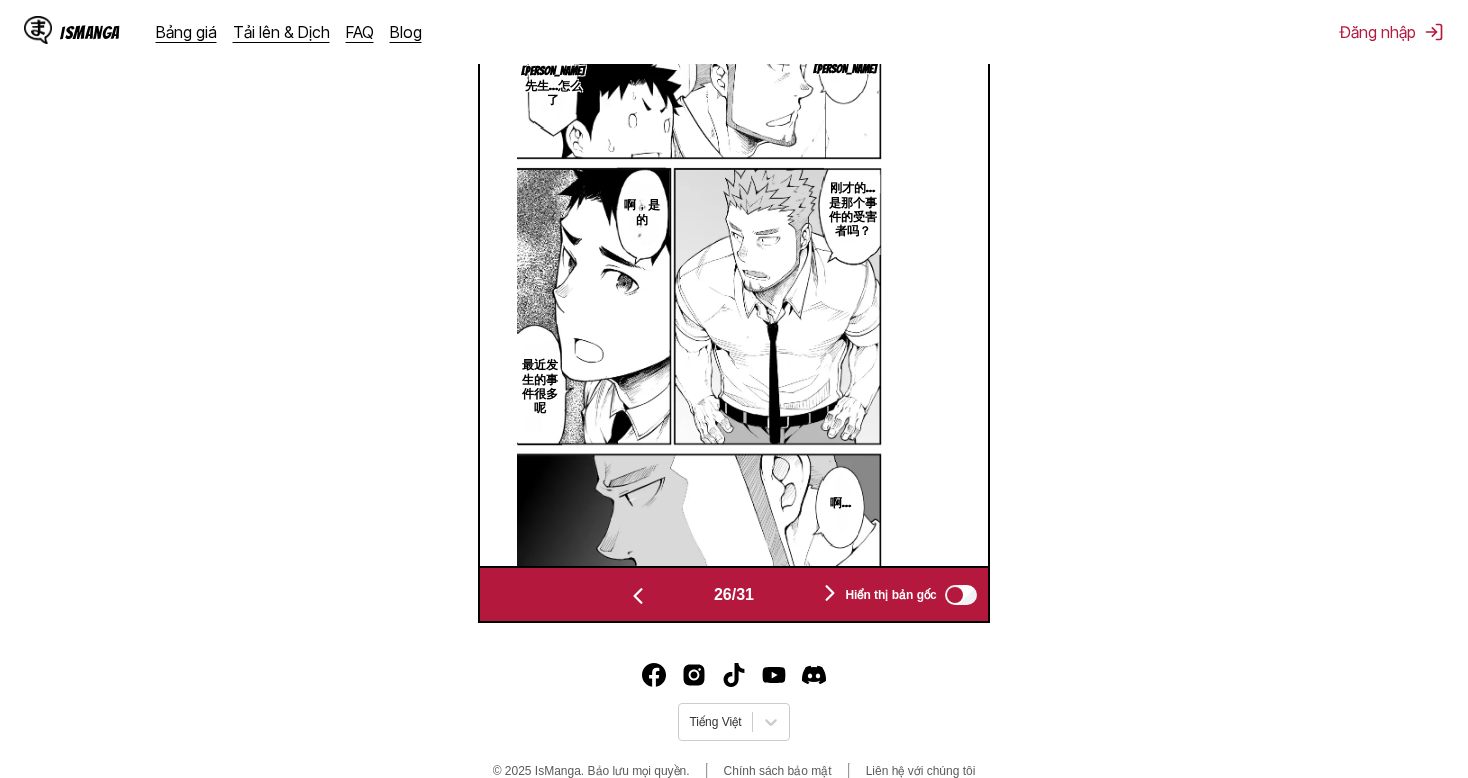 click at bounding box center (830, 593) 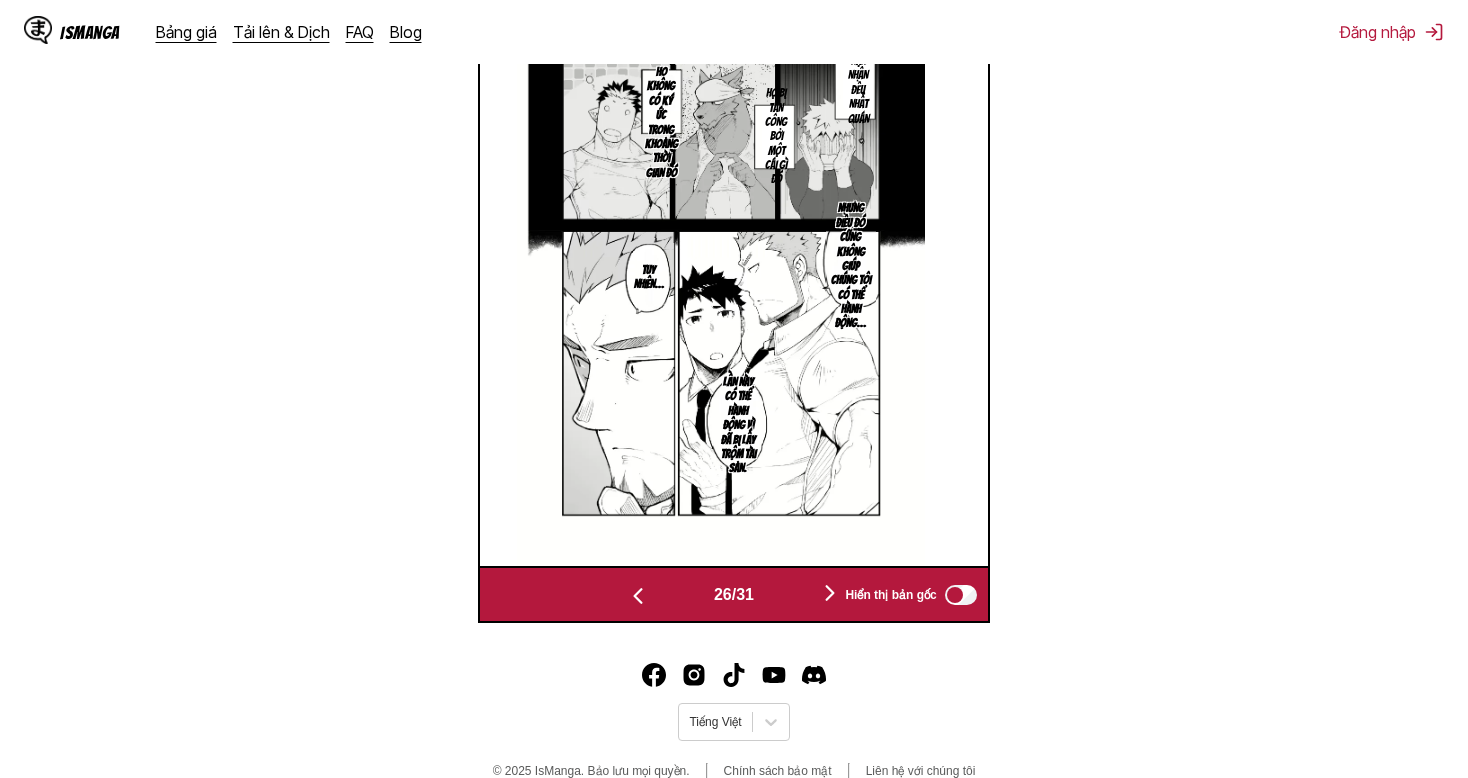 click at bounding box center (830, 593) 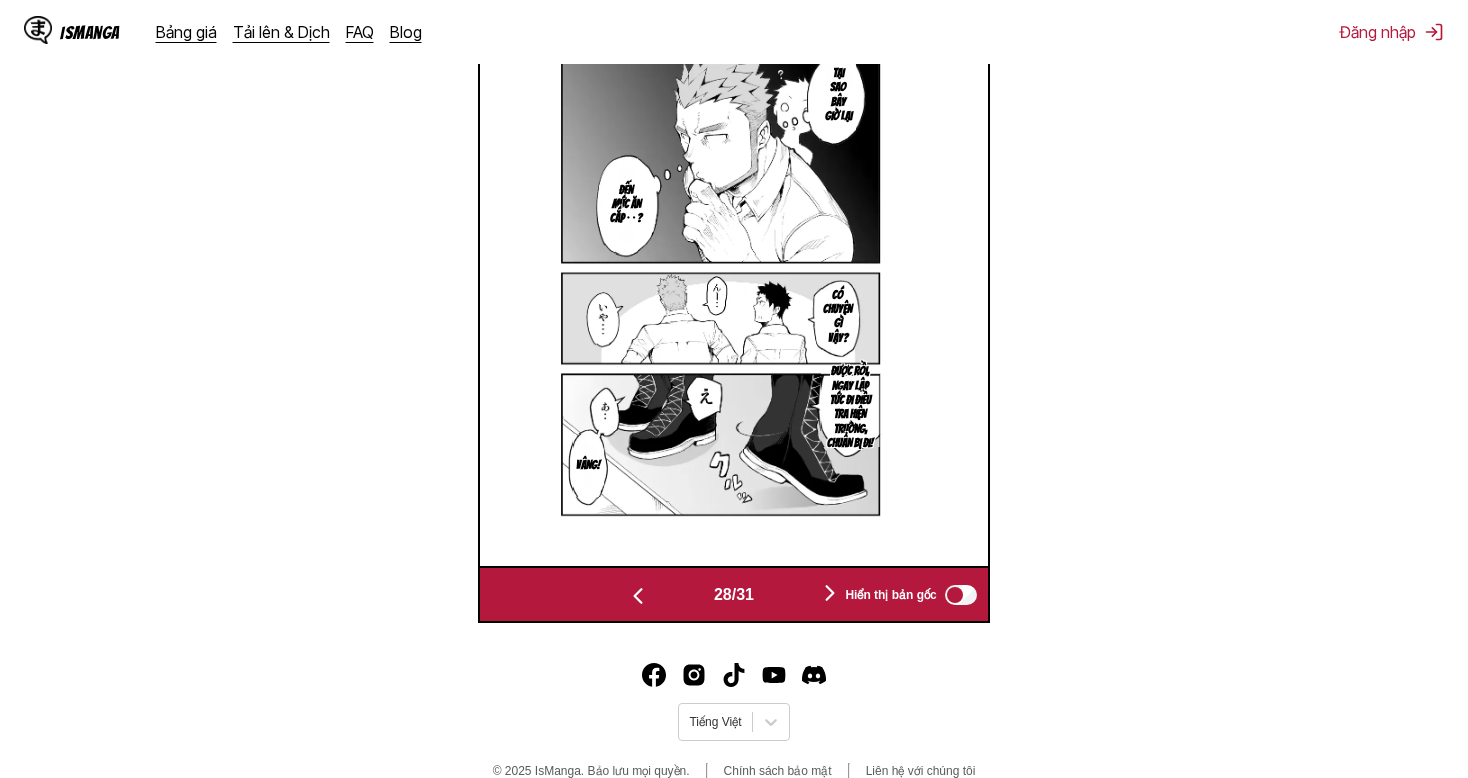 click at bounding box center [830, 593] 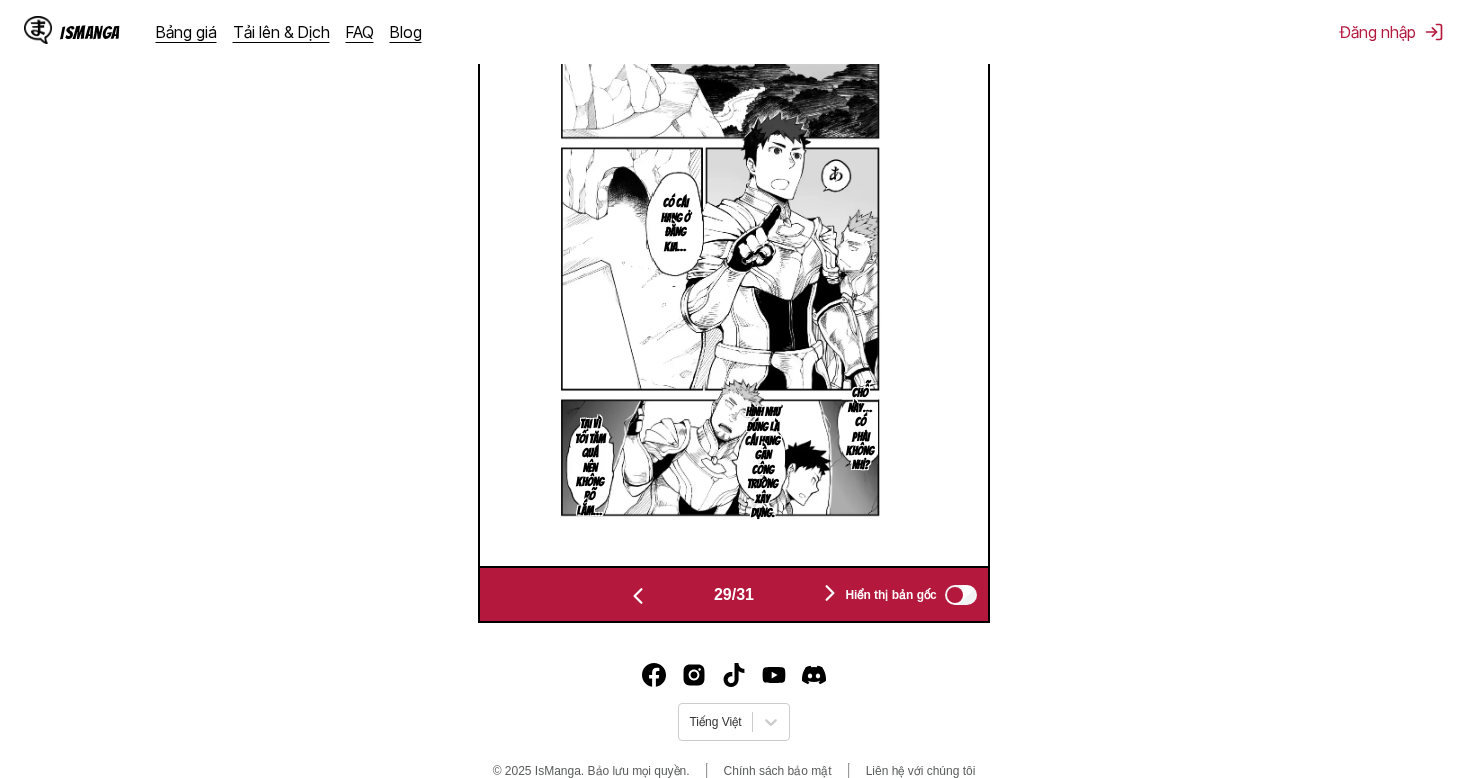 click at bounding box center [830, 593] 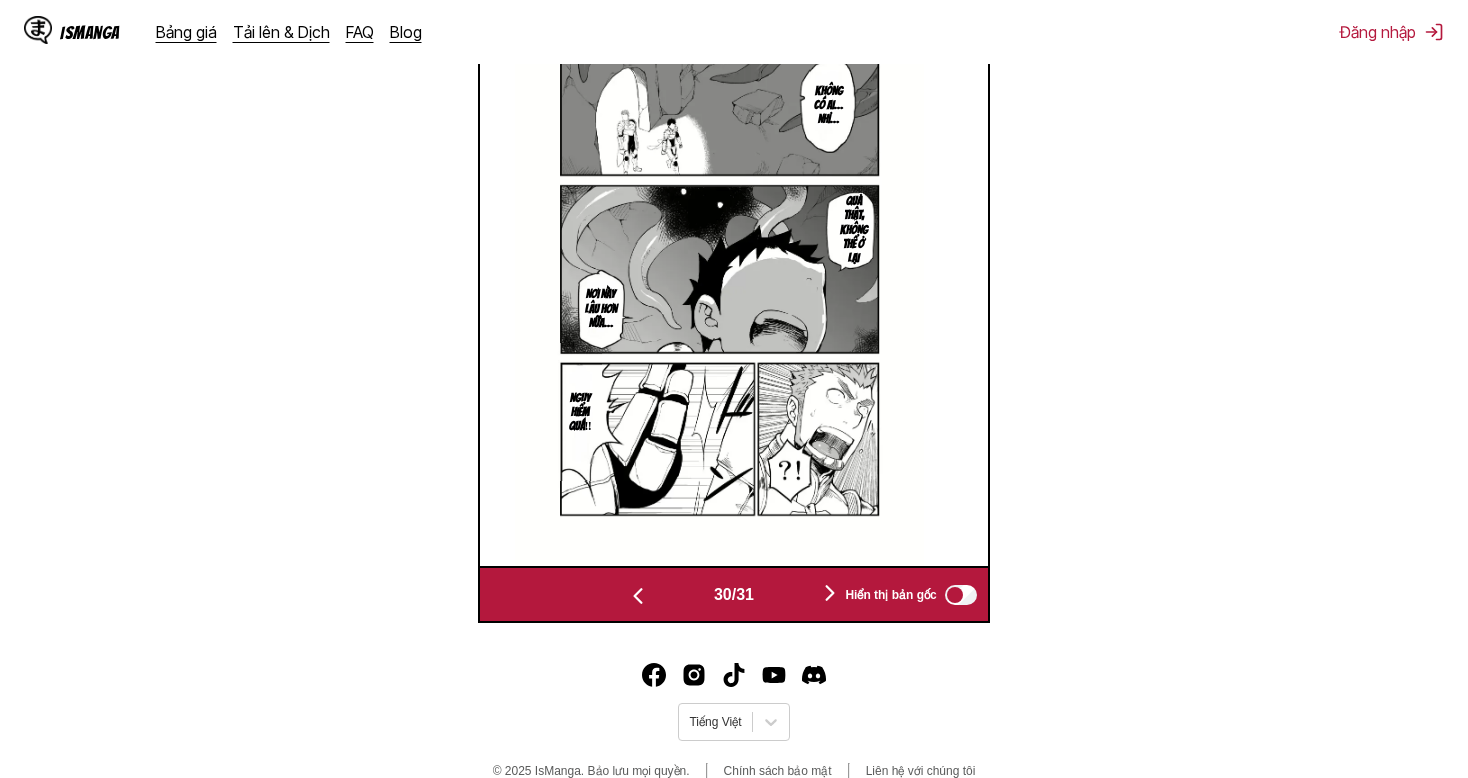 click at bounding box center [830, 593] 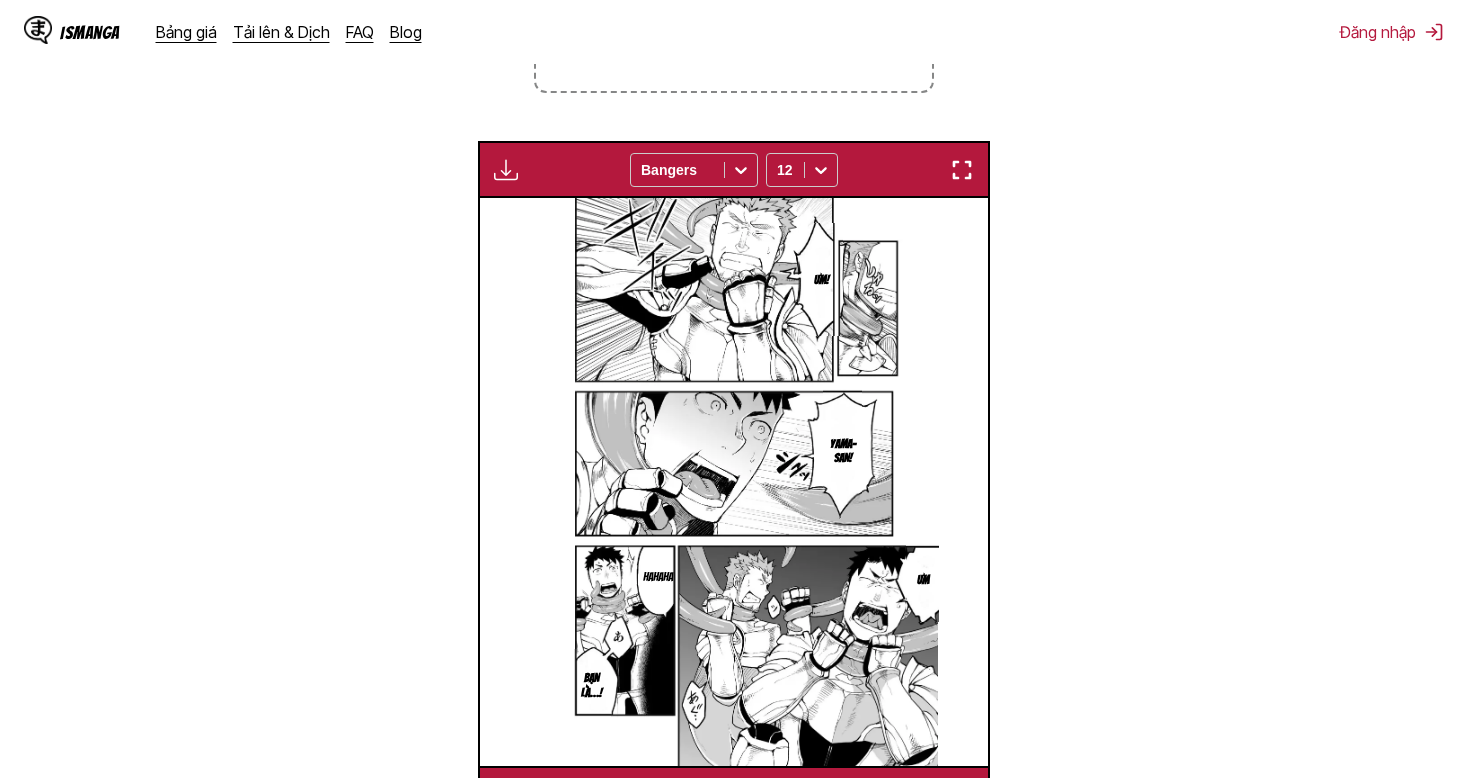 click at bounding box center (962, 170) 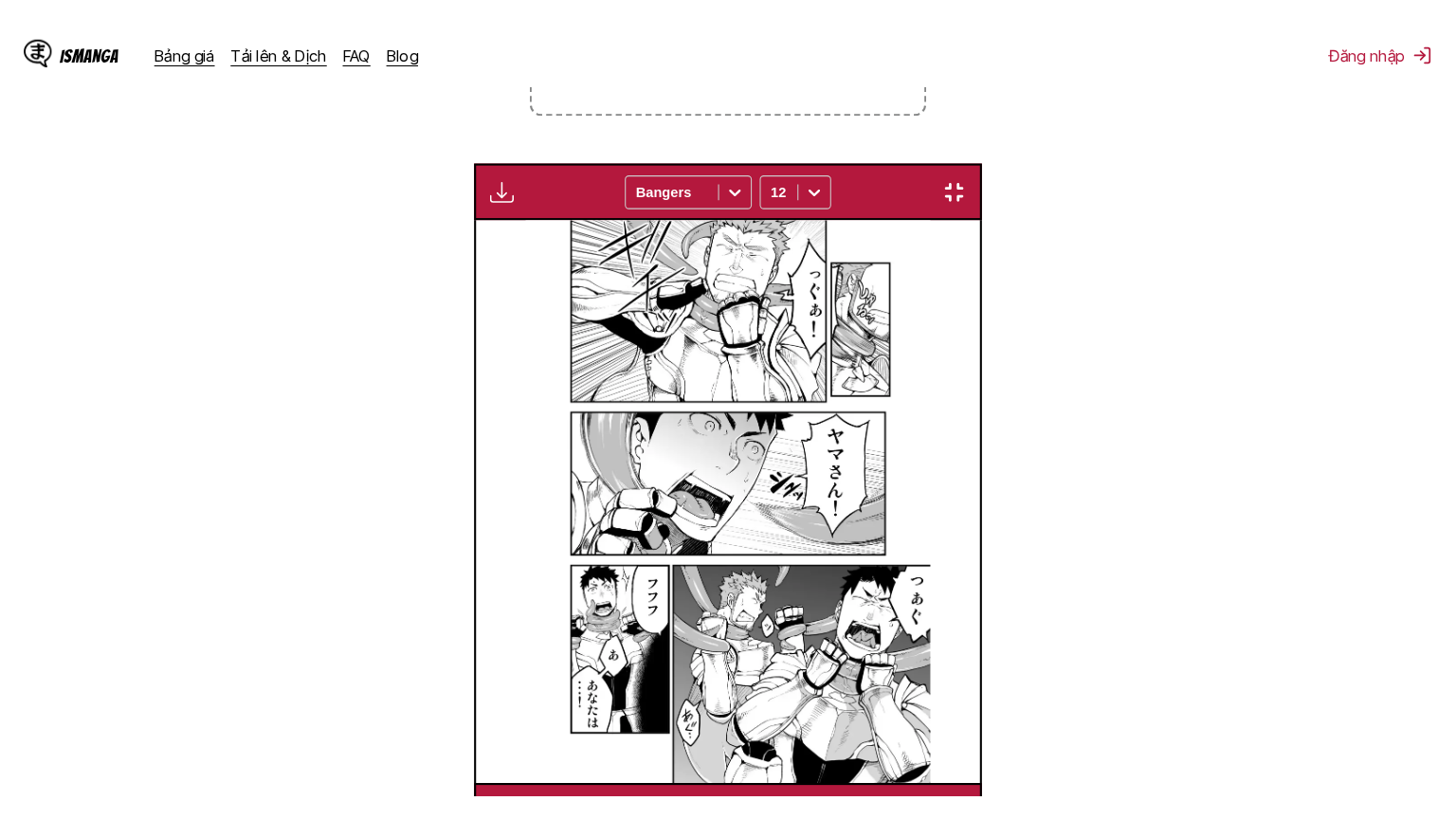 scroll, scrollTop: 220, scrollLeft: 0, axis: vertical 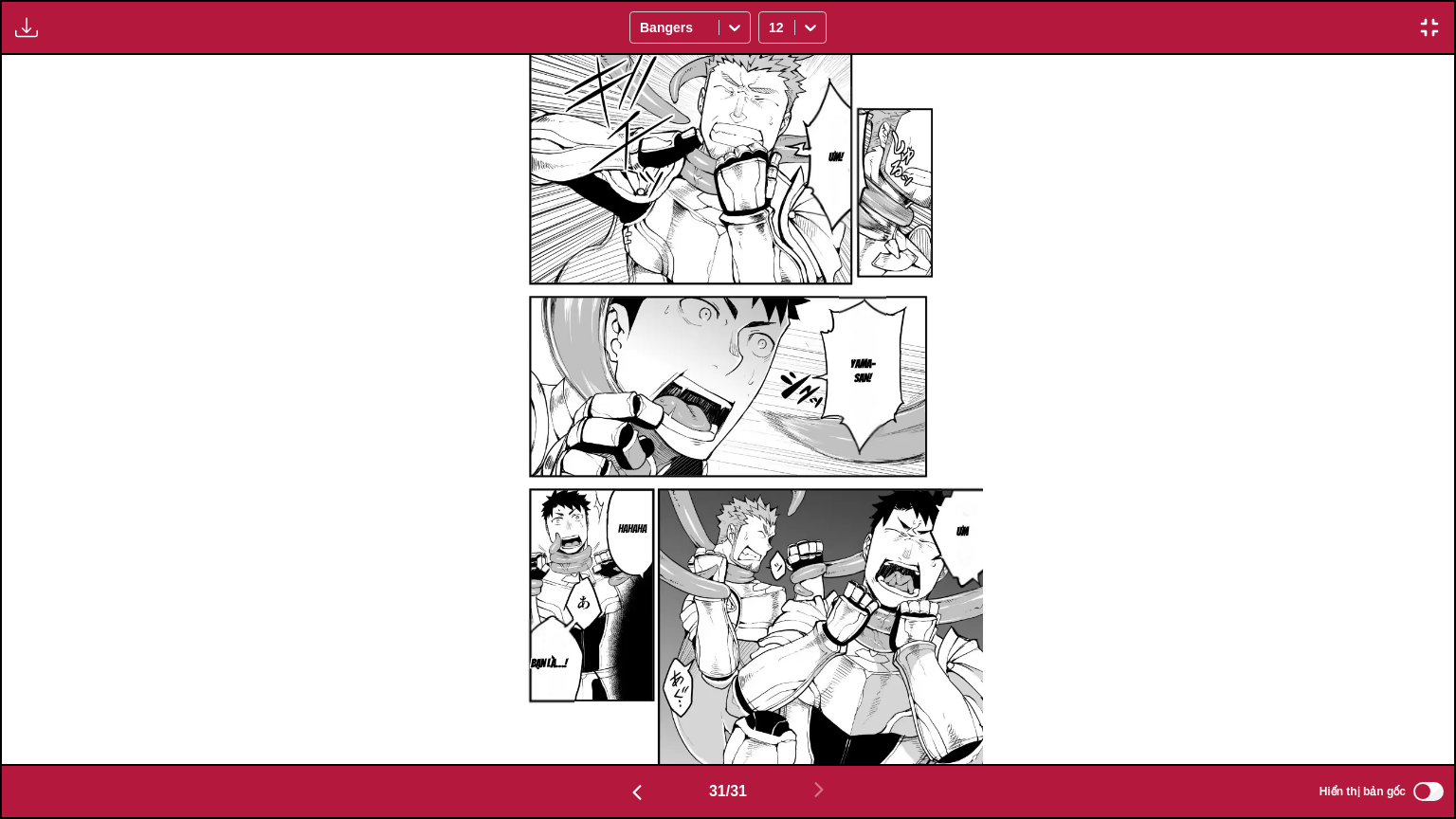 click on "31  /  31 Hiển thị bản gốc" at bounding box center (728, 792) 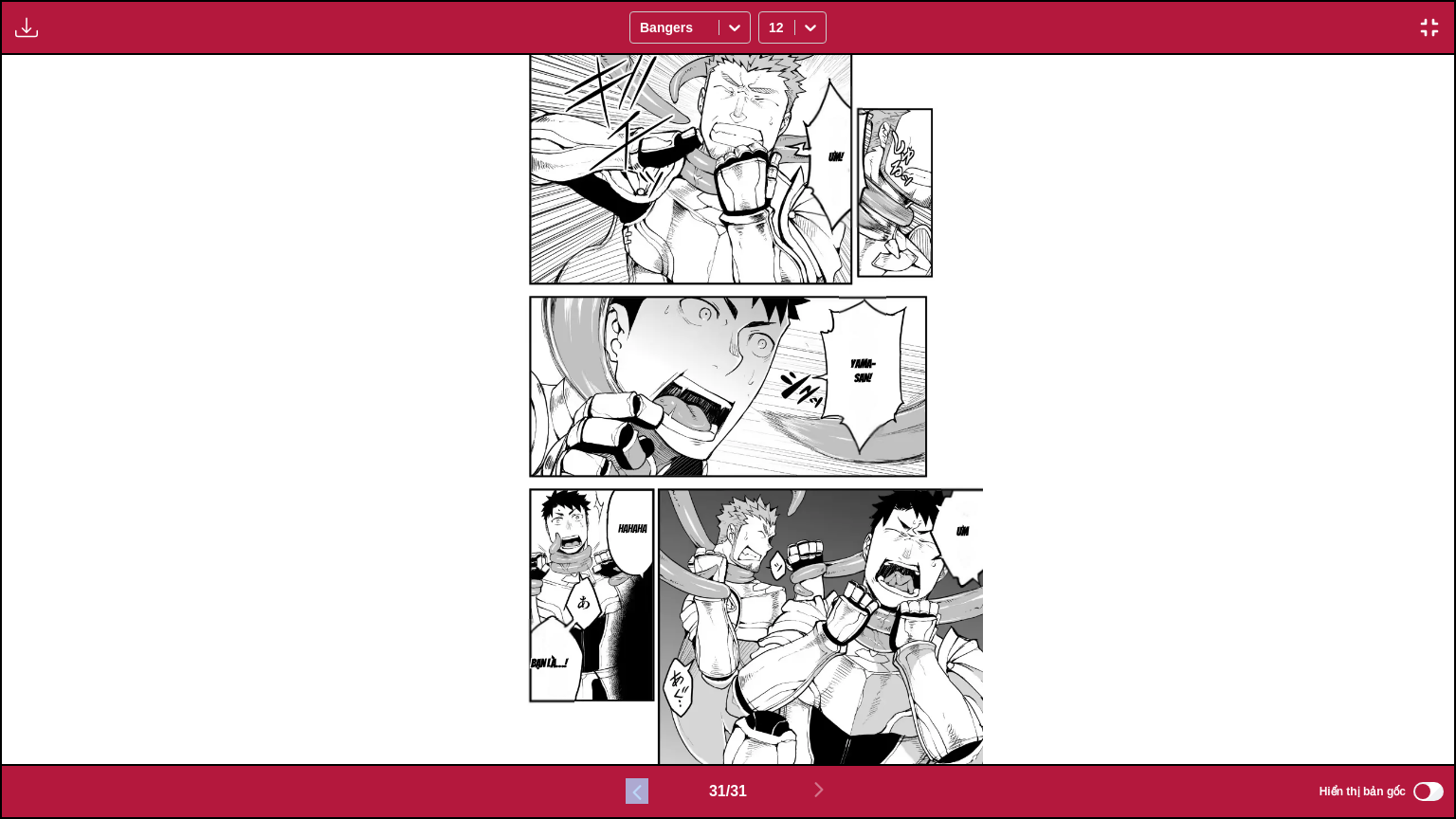click on "31  /  31 Hiển thị bản gốc" at bounding box center [728, 792] 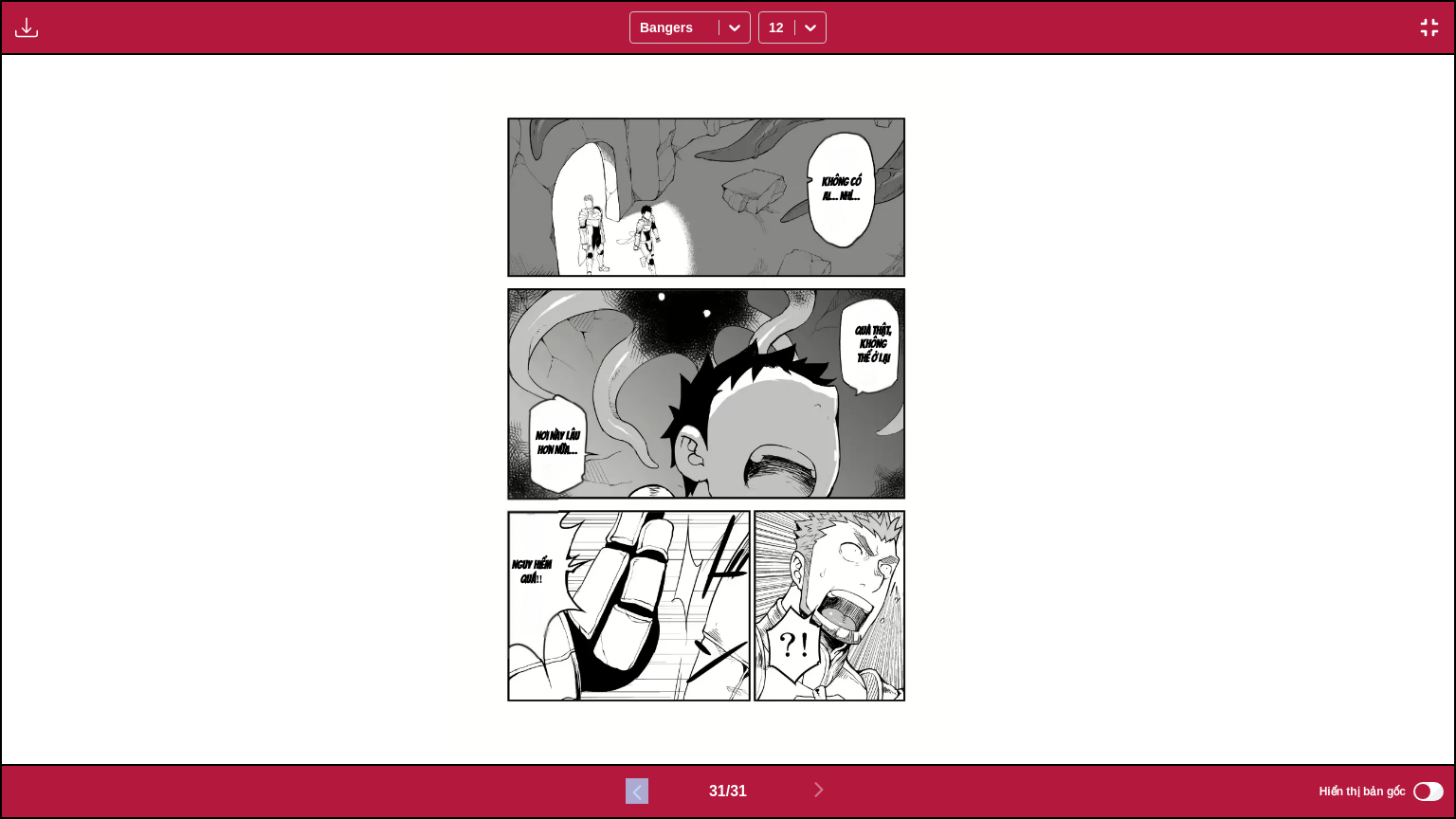 click at bounding box center [637, 791] 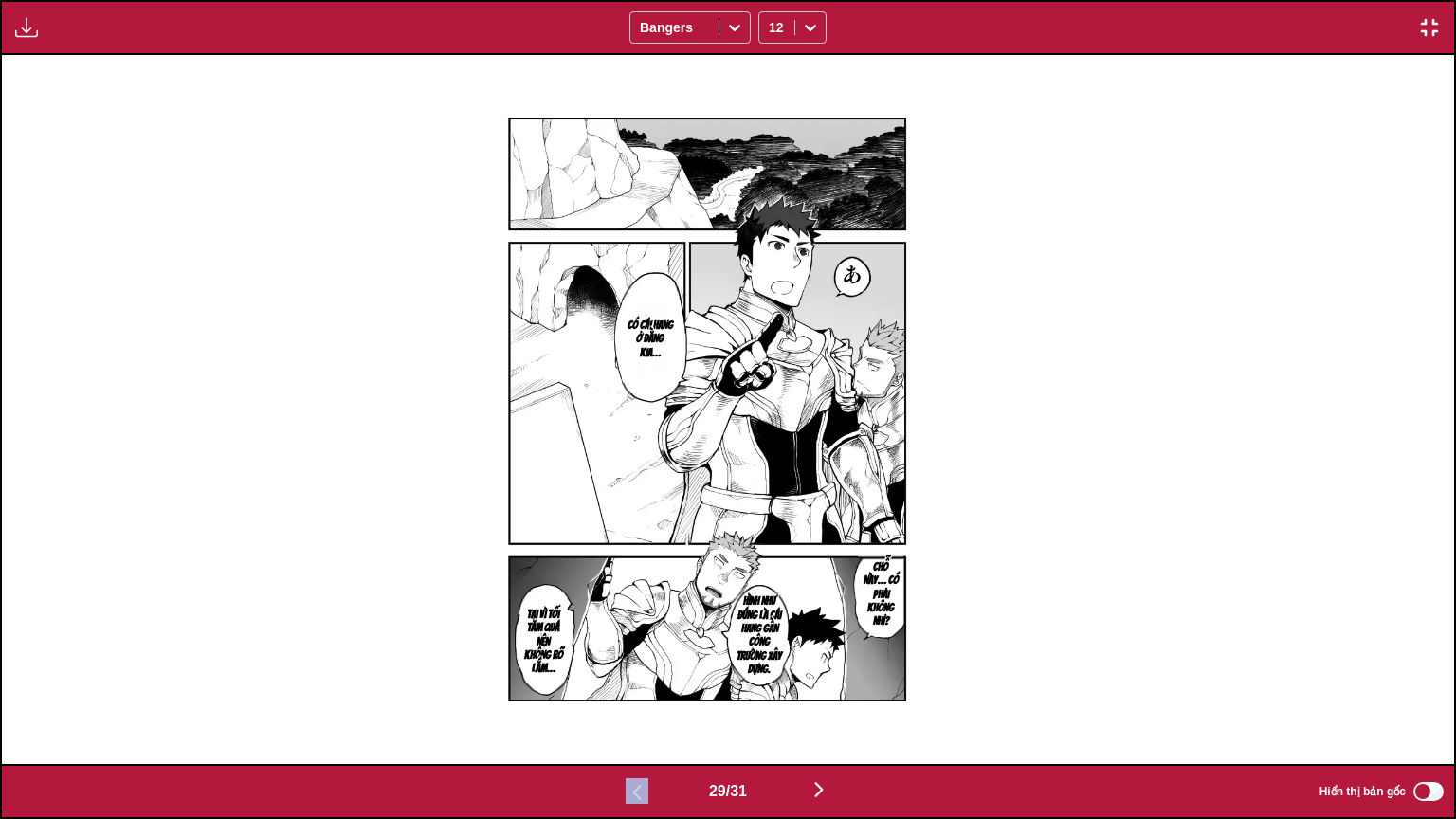 click at bounding box center (637, 791) 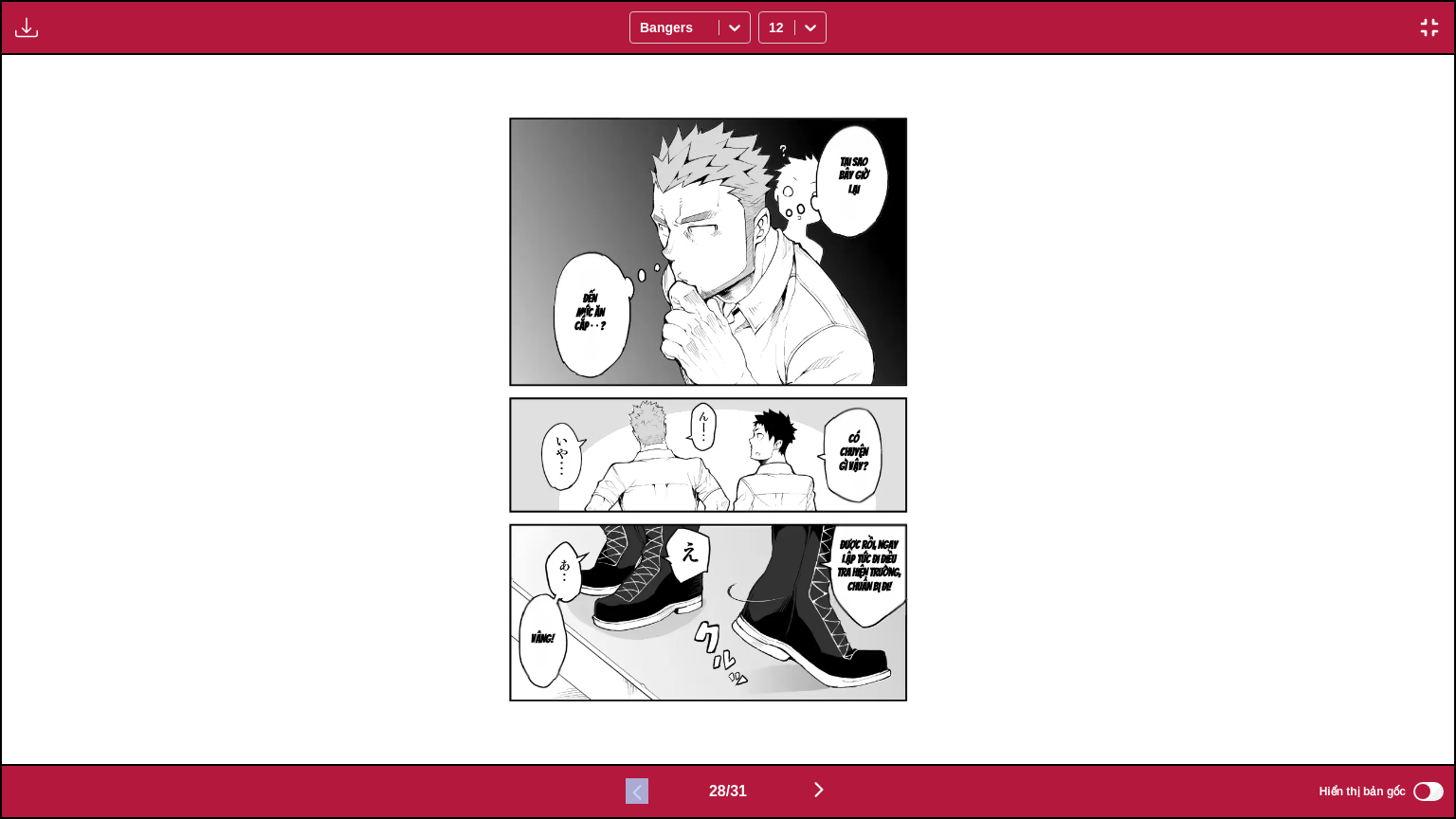 click at bounding box center (637, 791) 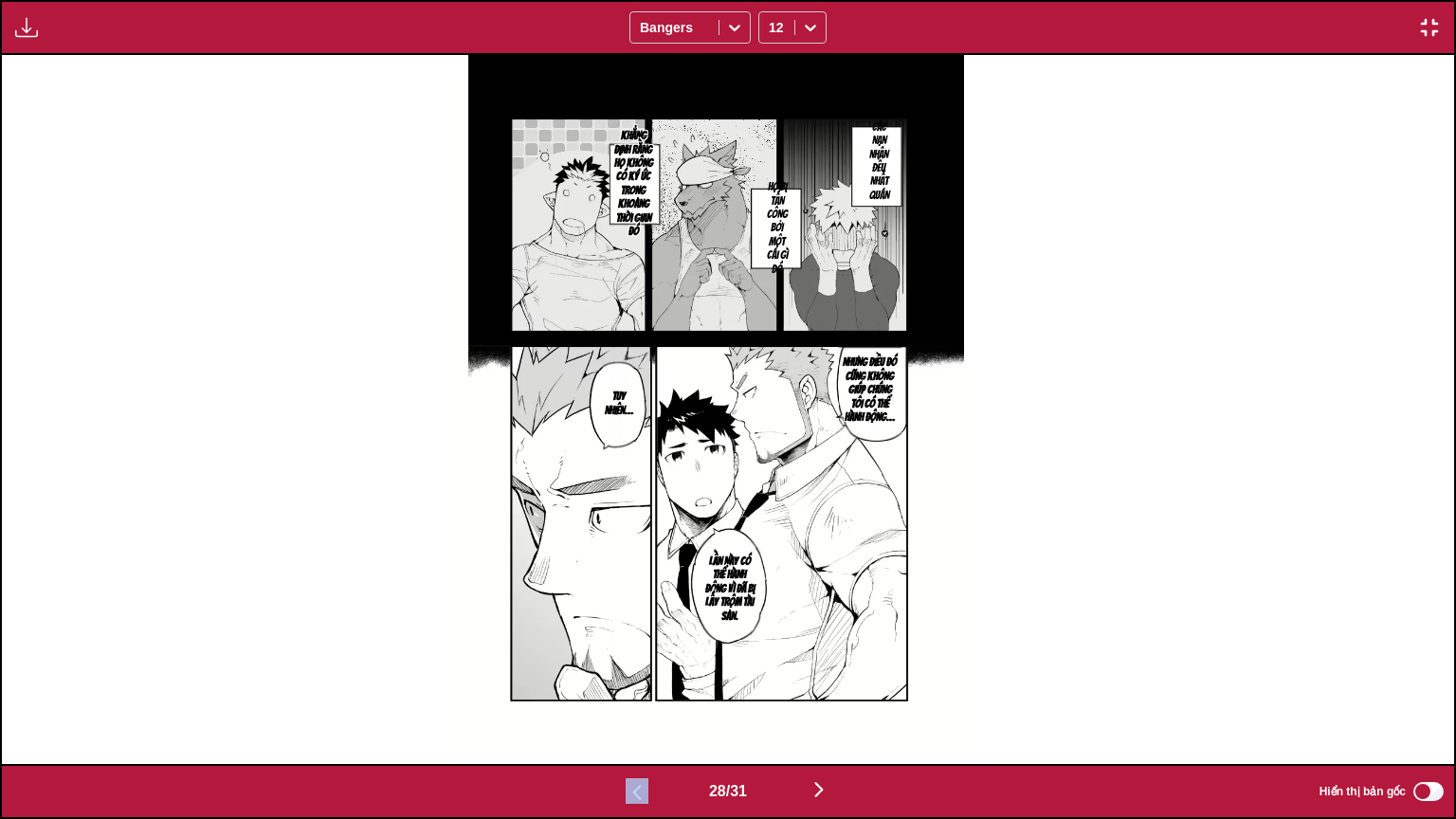 click at bounding box center (637, 791) 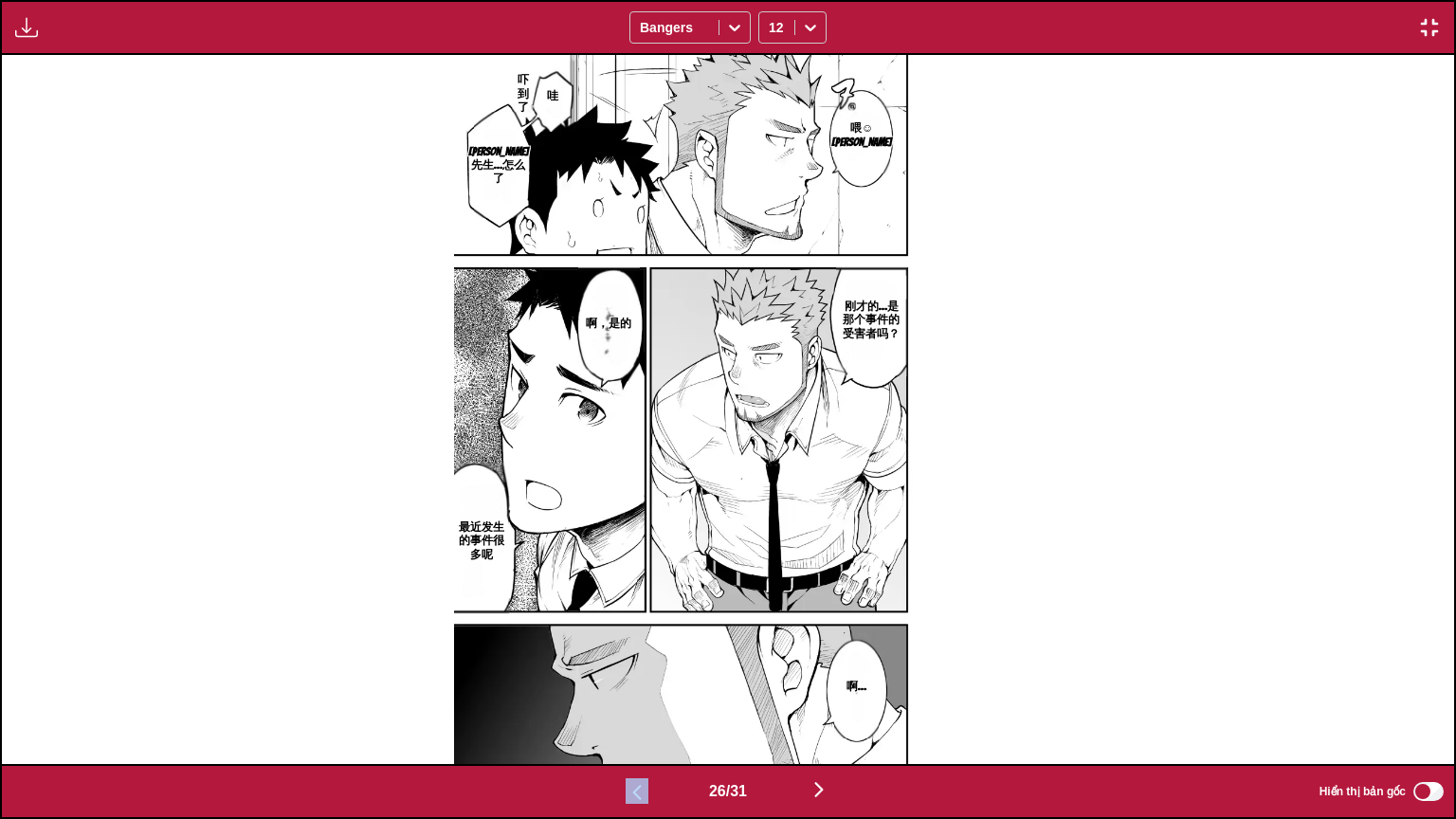 click at bounding box center (637, 791) 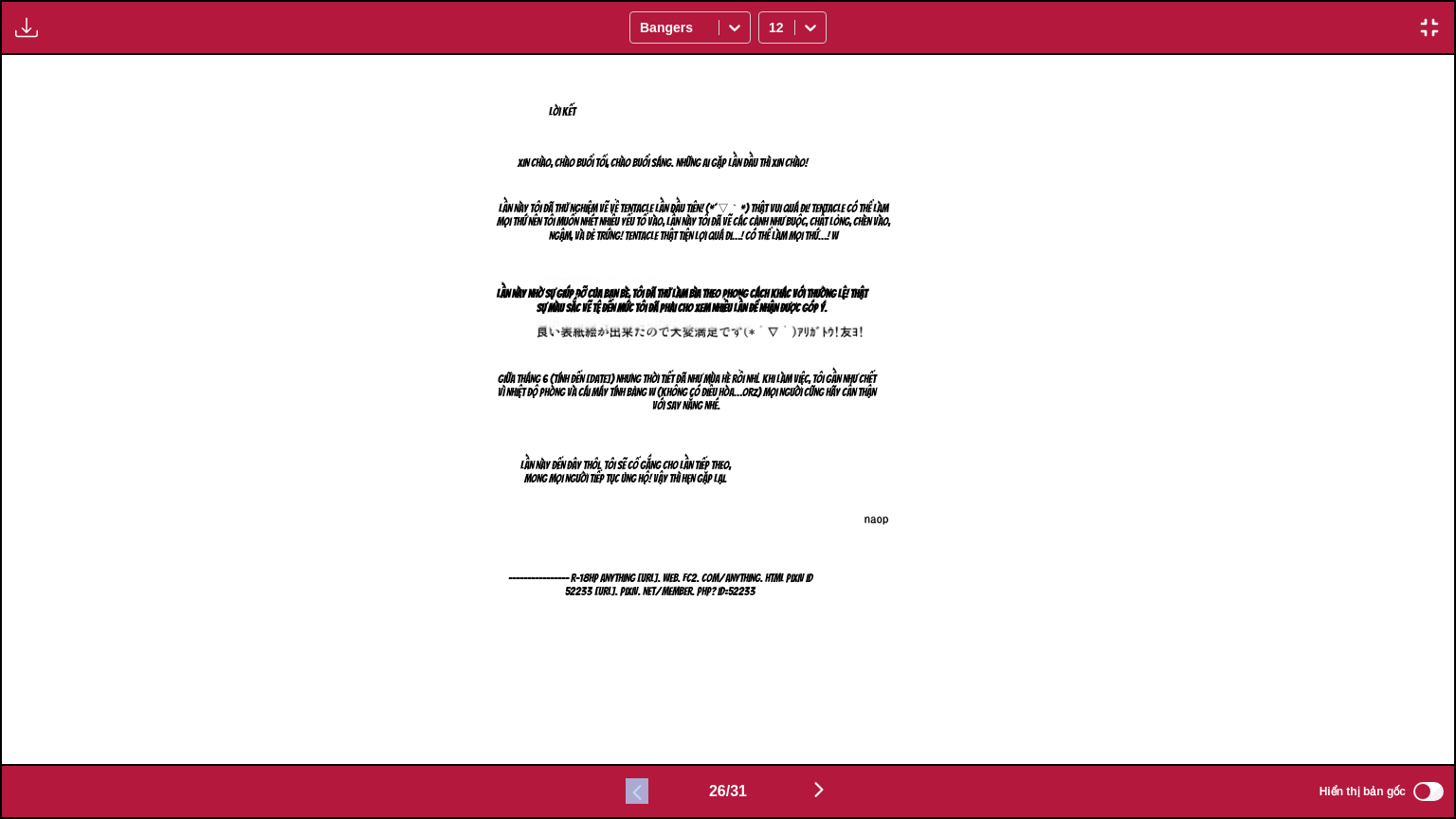 click at bounding box center [637, 791] 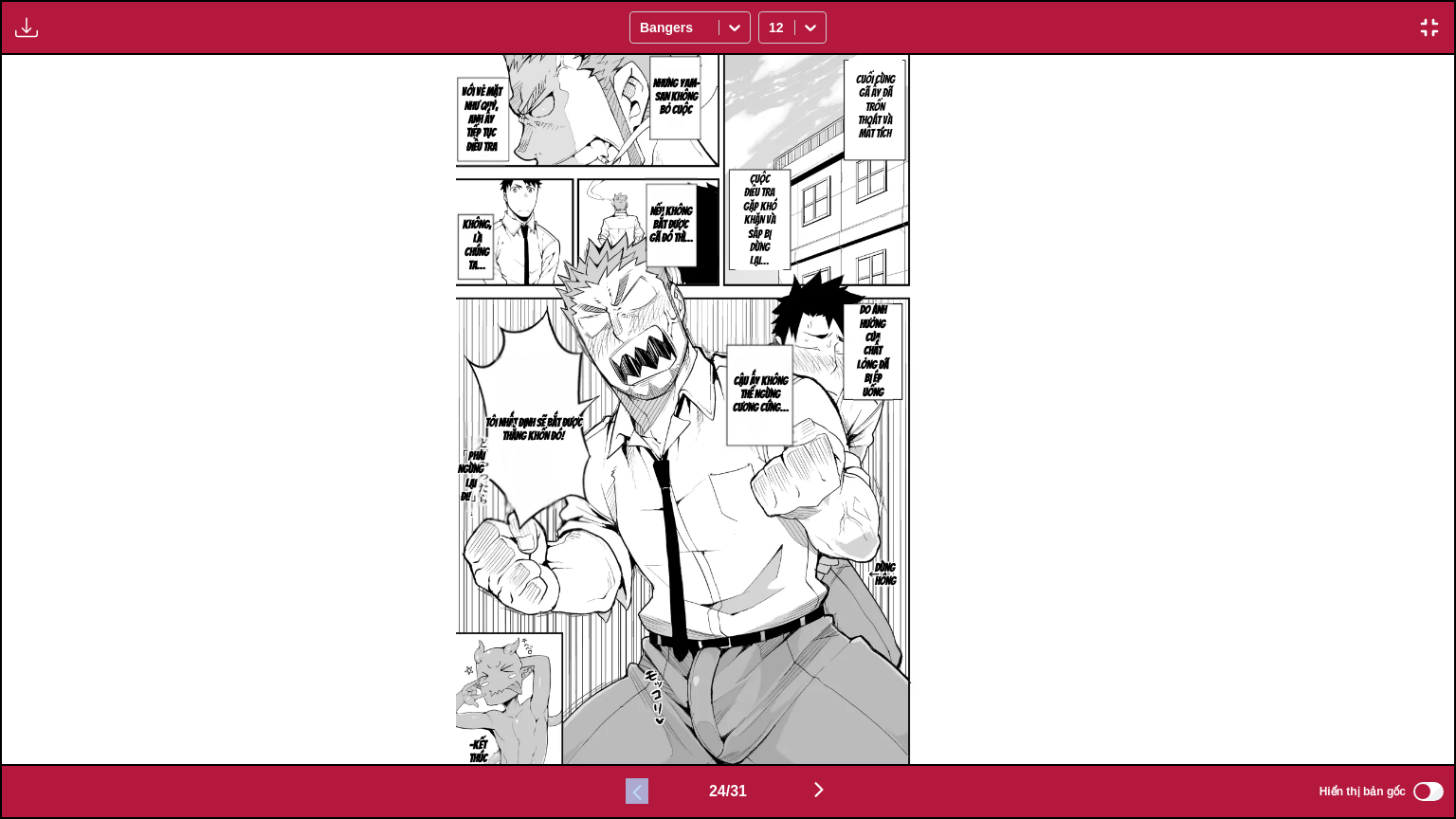 click at bounding box center (637, 791) 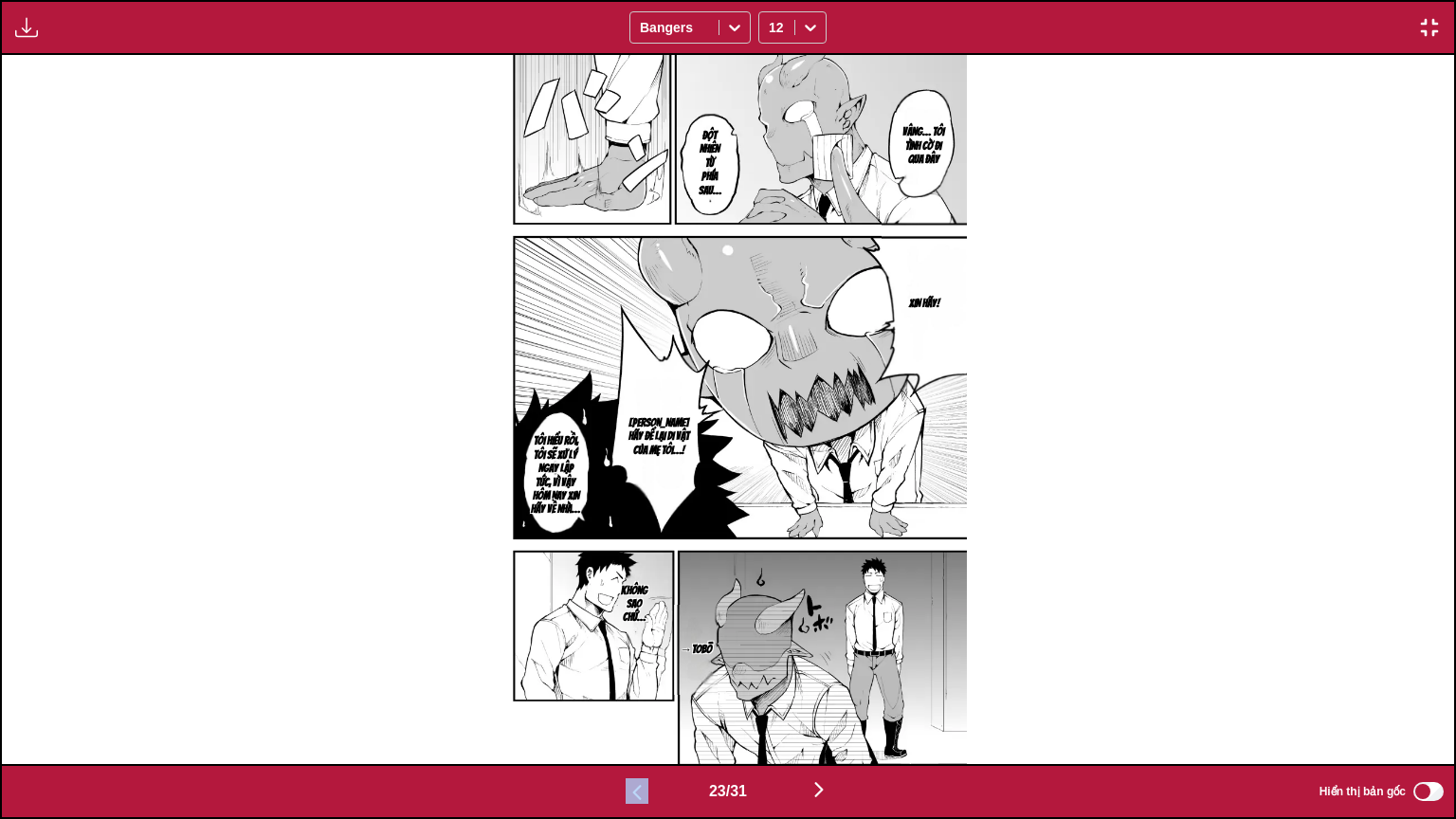 click at bounding box center [637, 791] 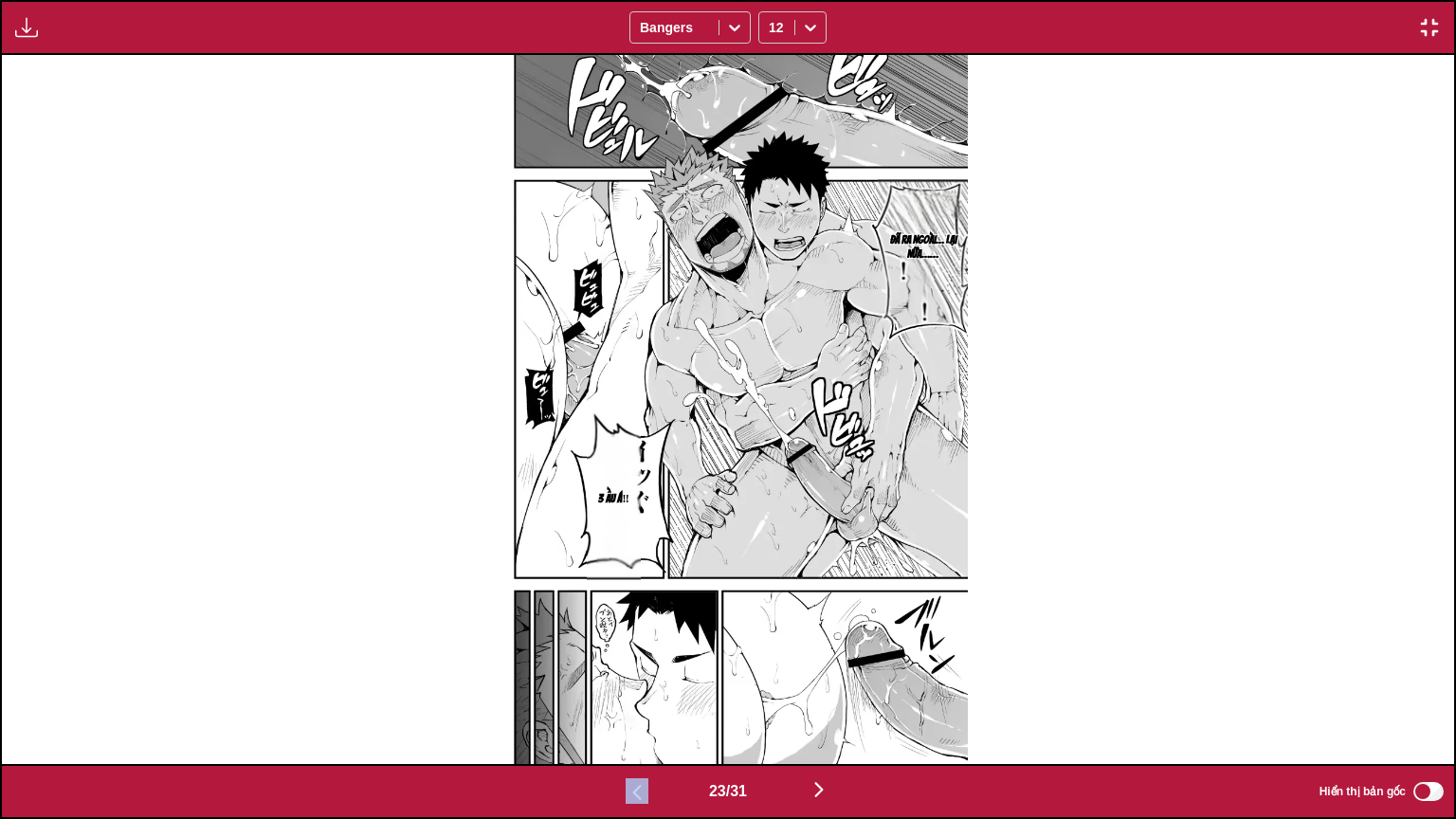 click at bounding box center (637, 791) 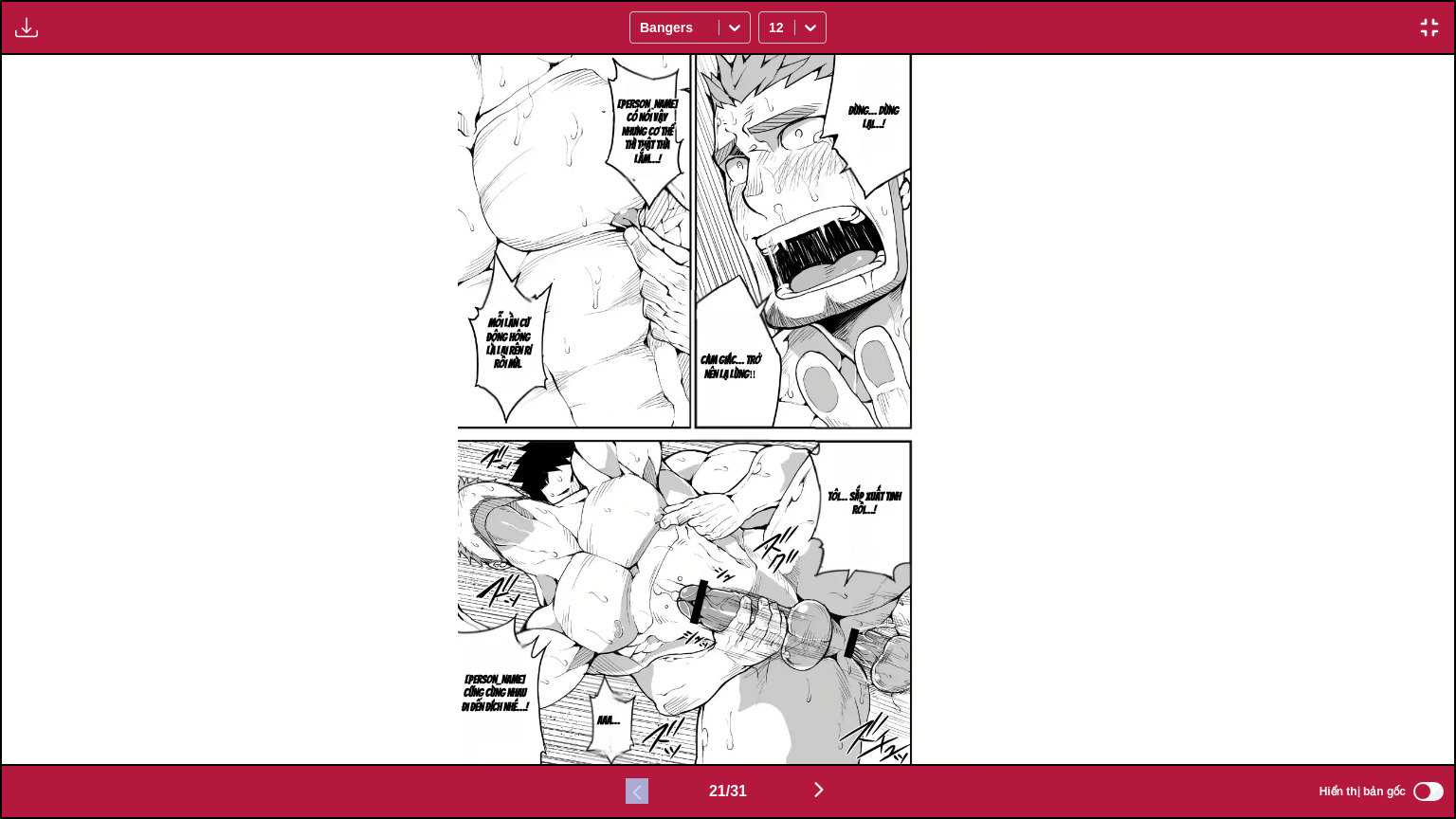 click at bounding box center (713, 410) 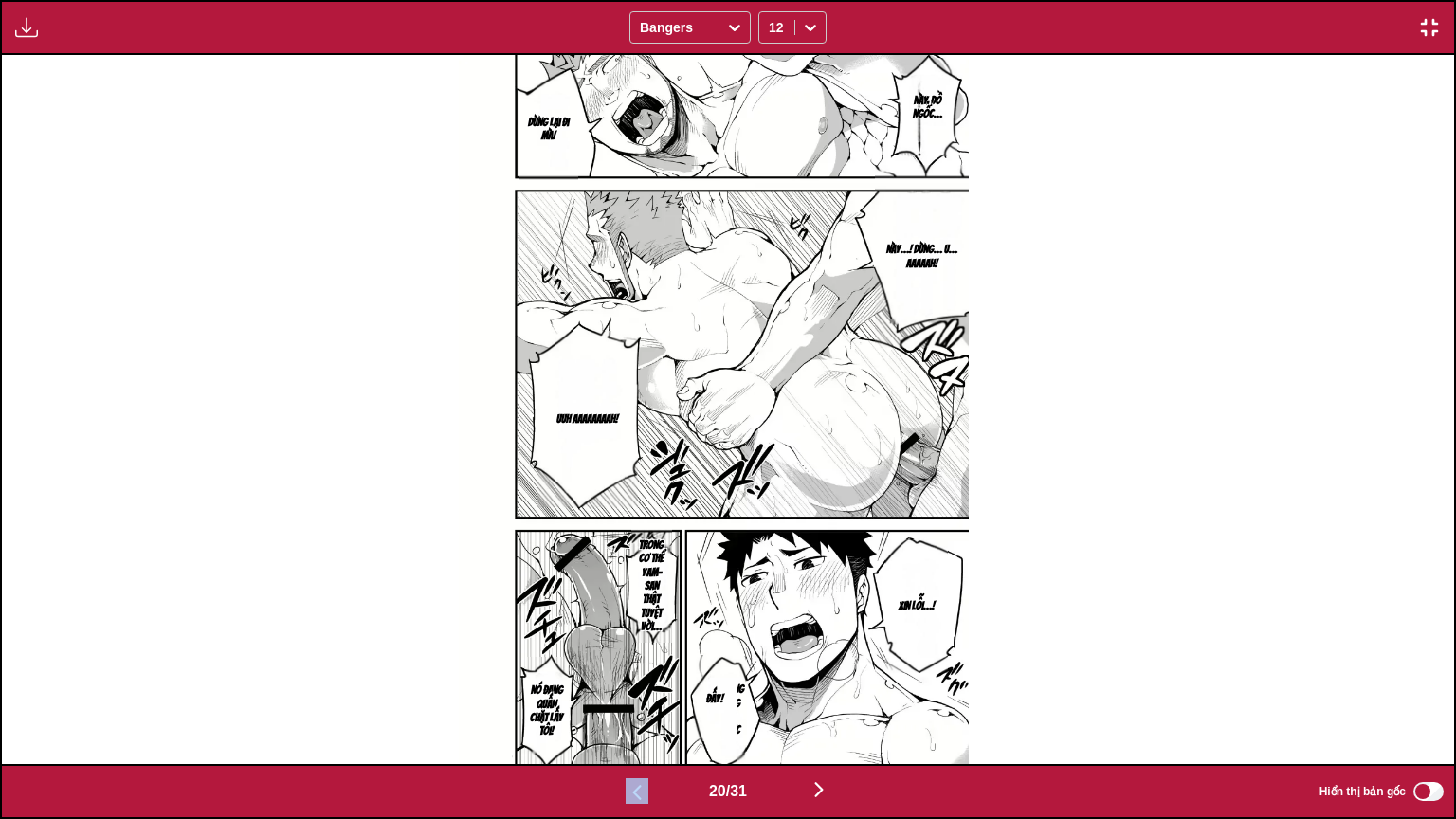 click at bounding box center [637, 792] 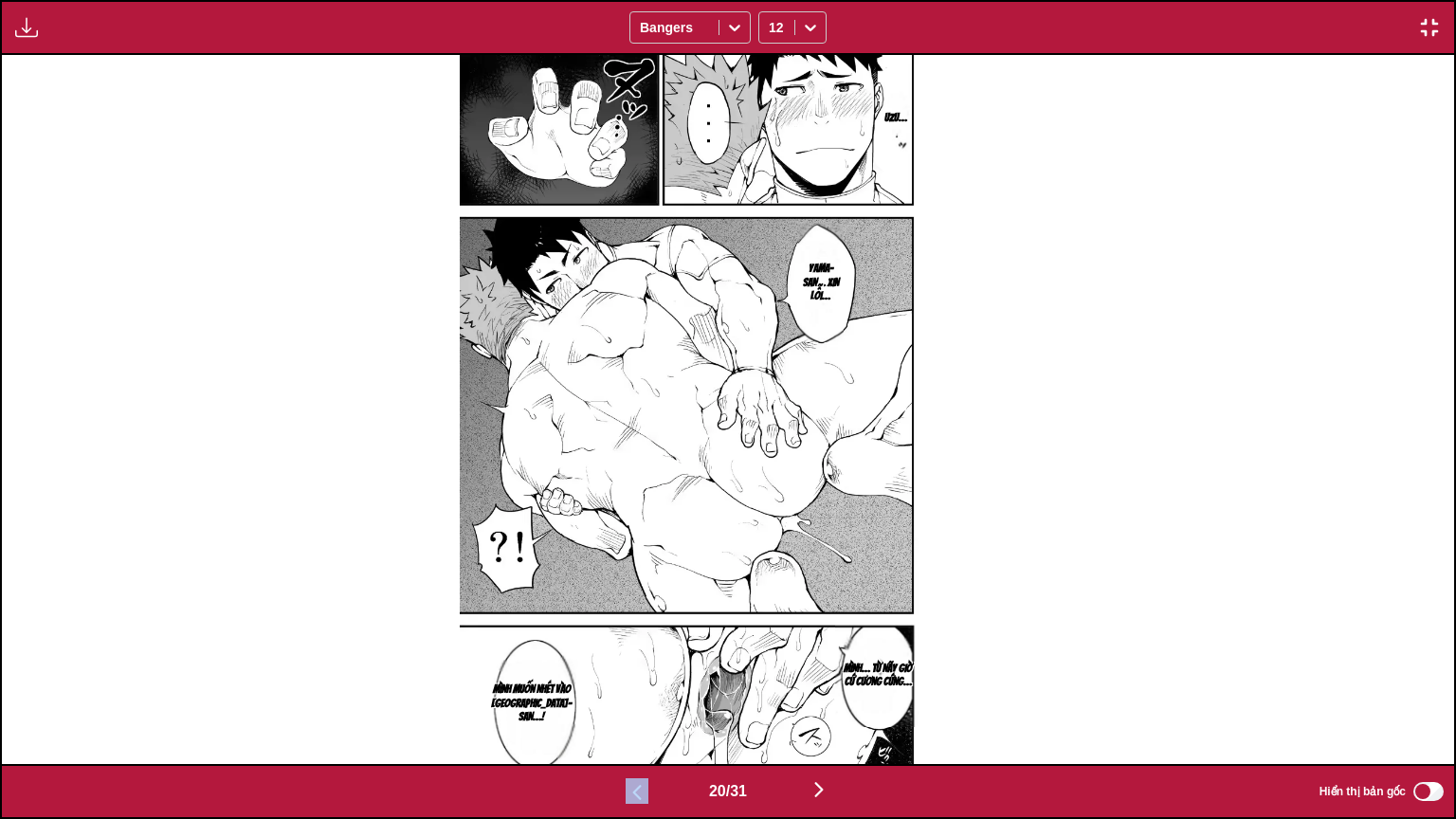 click at bounding box center [637, 792] 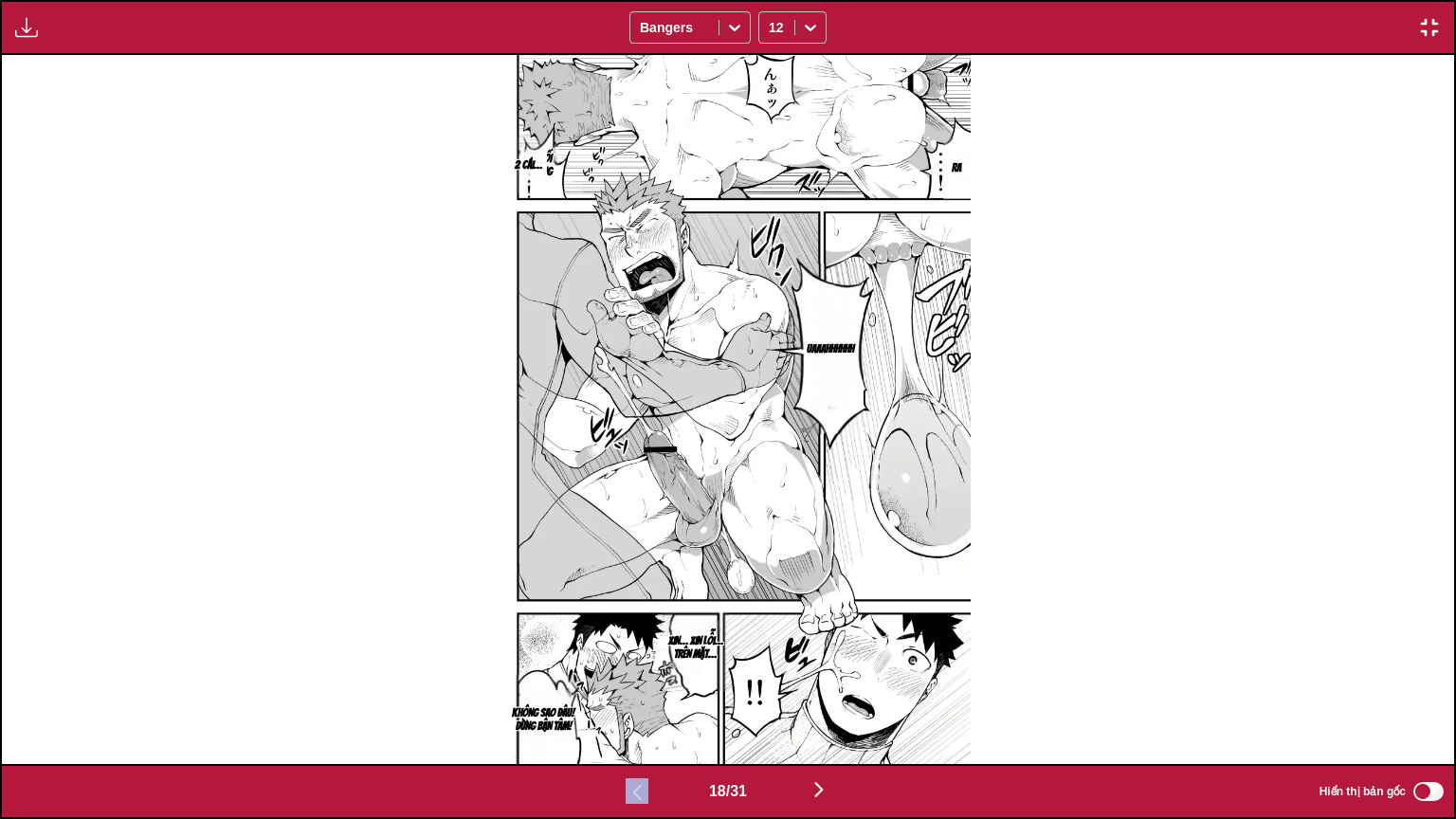 click at bounding box center (637, 792) 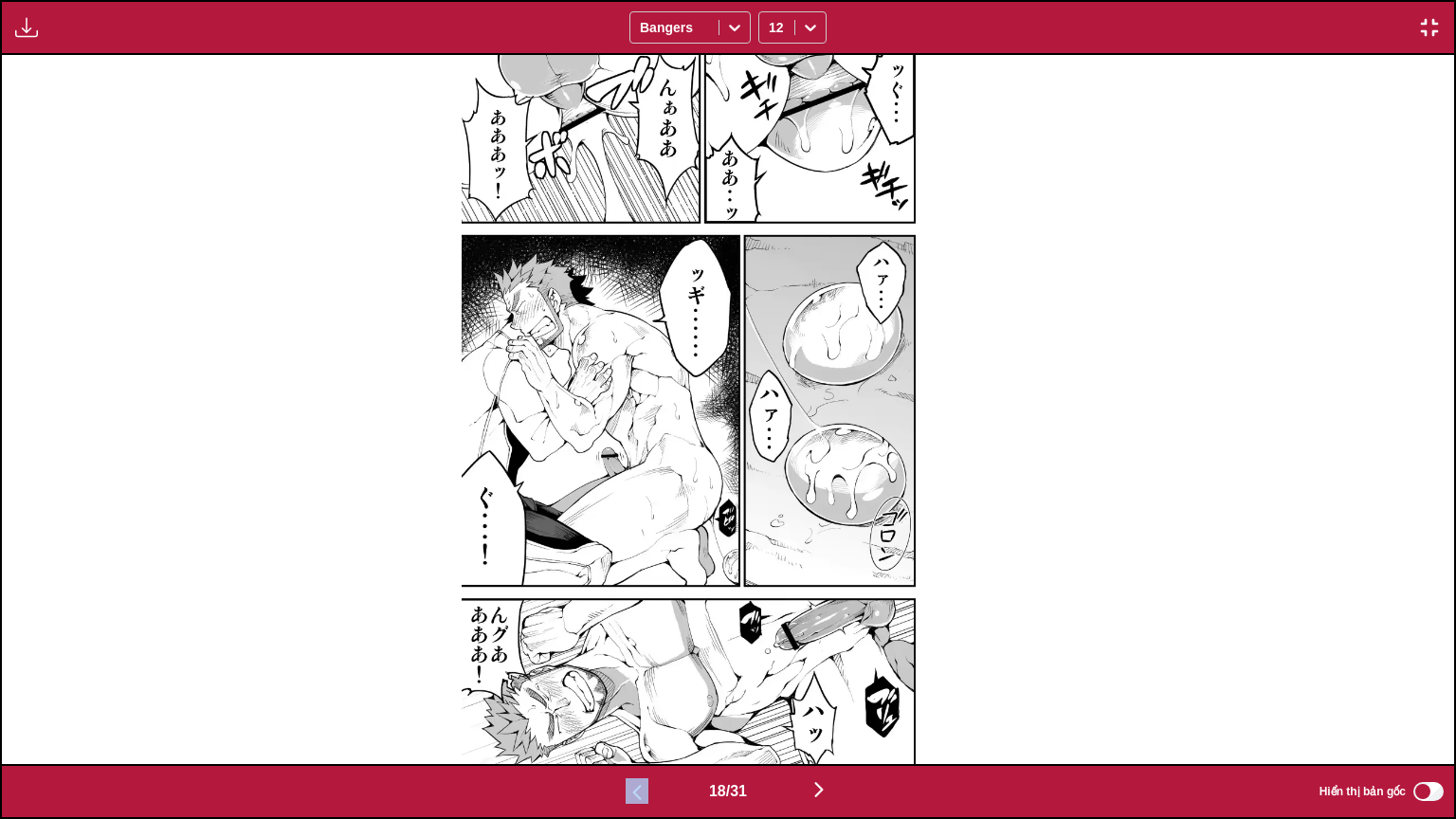 click at bounding box center [637, 792] 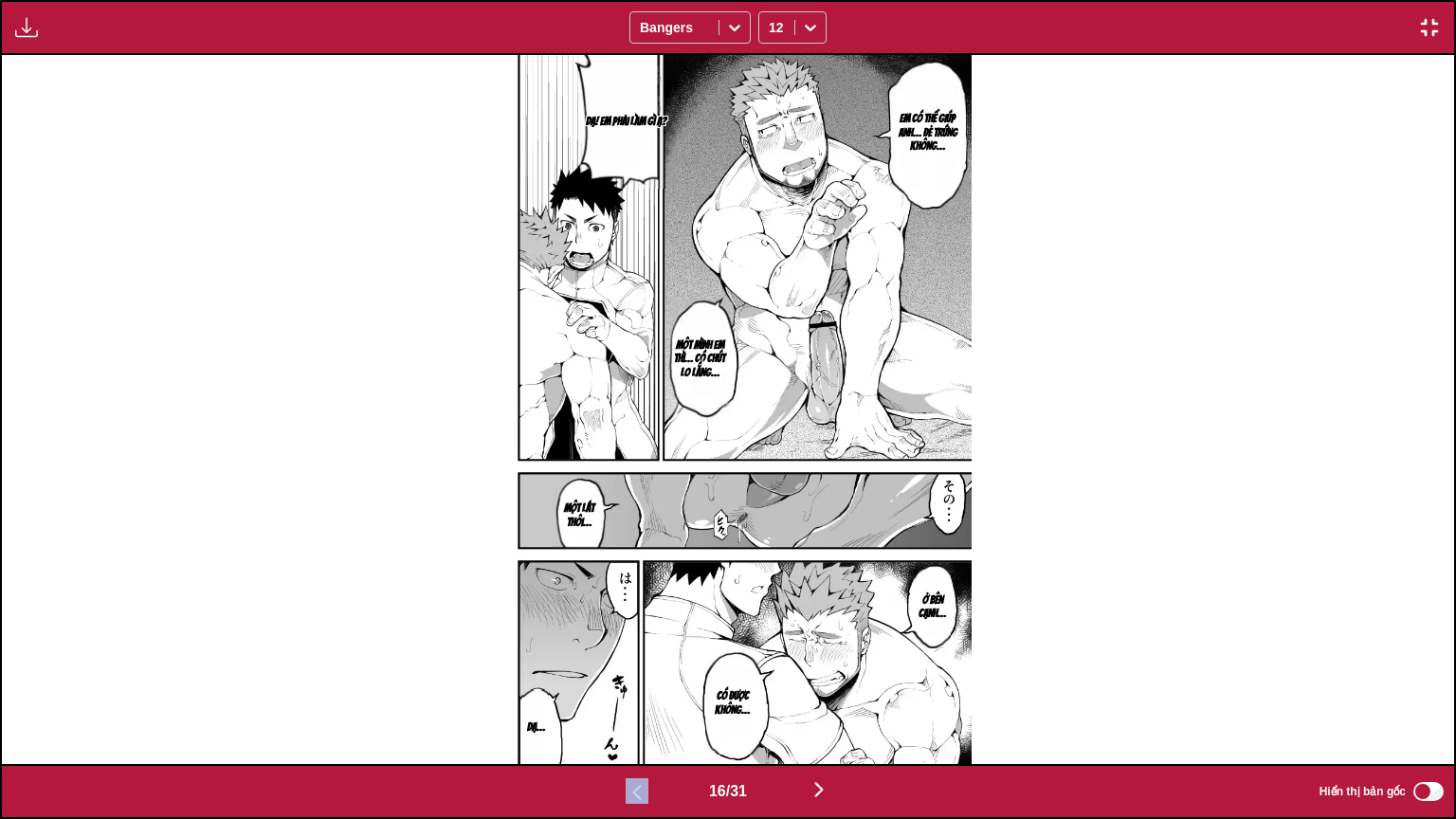 click at bounding box center (637, 792) 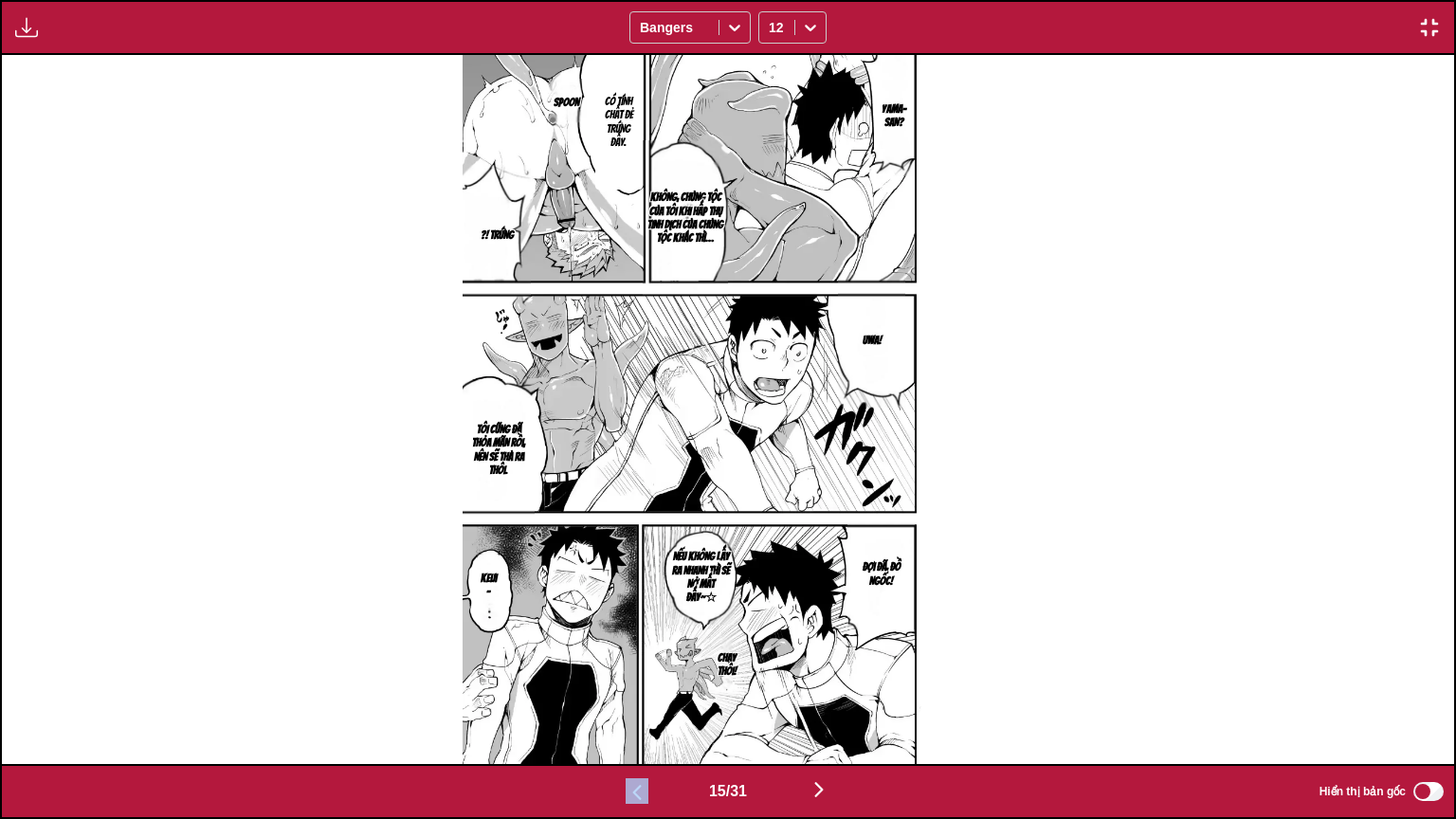 click at bounding box center [637, 792] 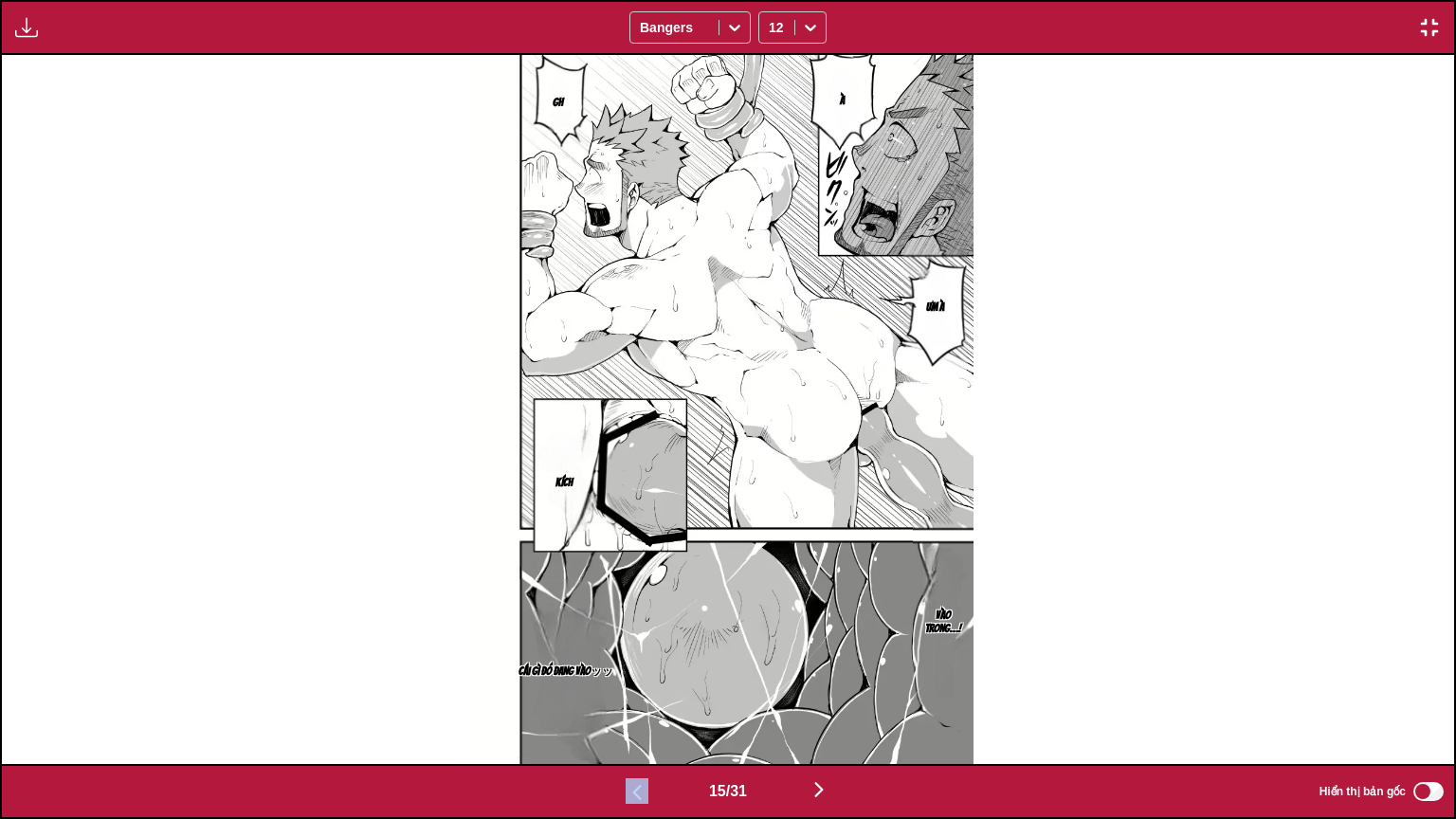 click at bounding box center [637, 792] 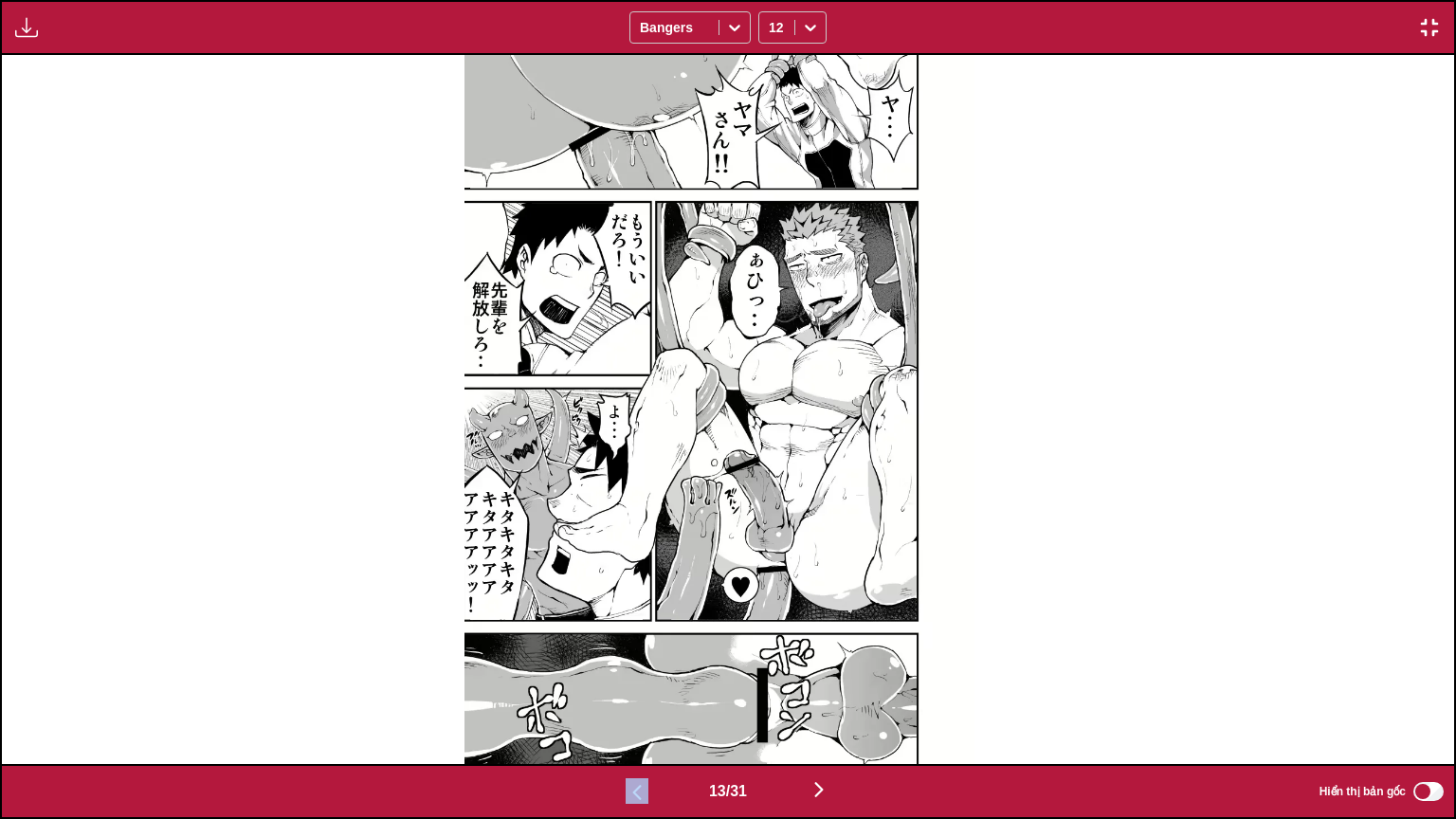 click at bounding box center (637, 792) 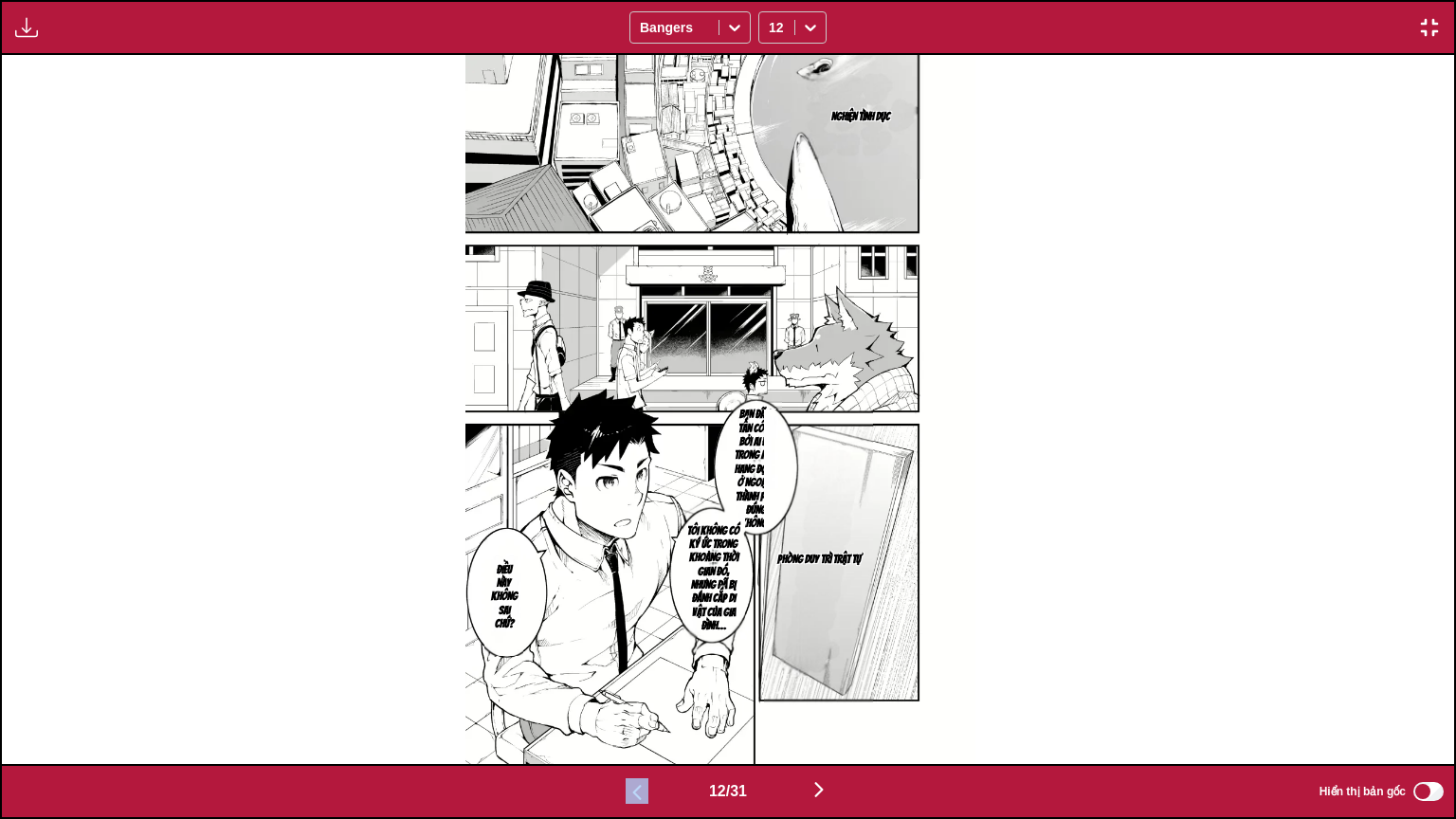 click at bounding box center (637, 792) 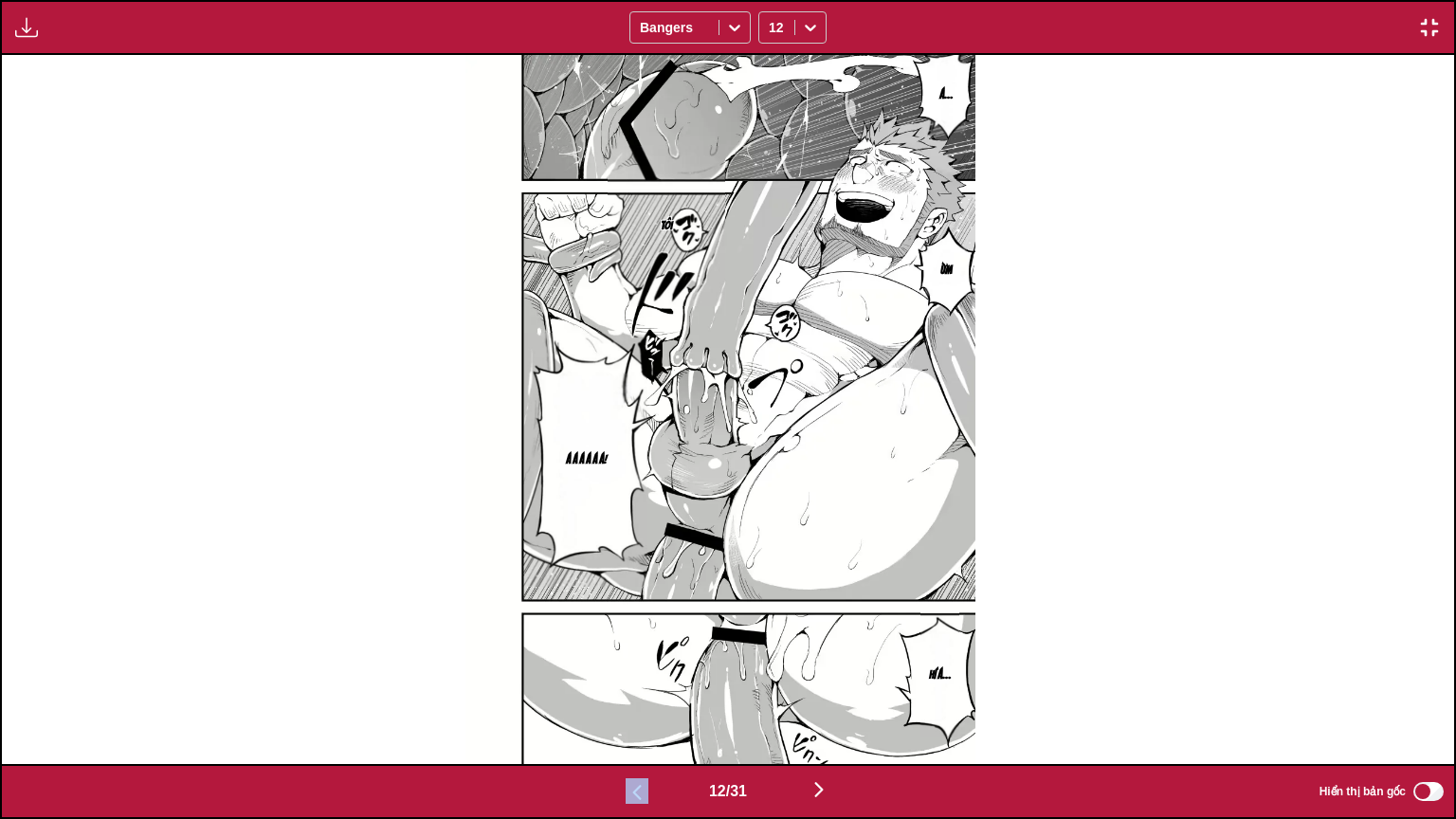 click at bounding box center [637, 792] 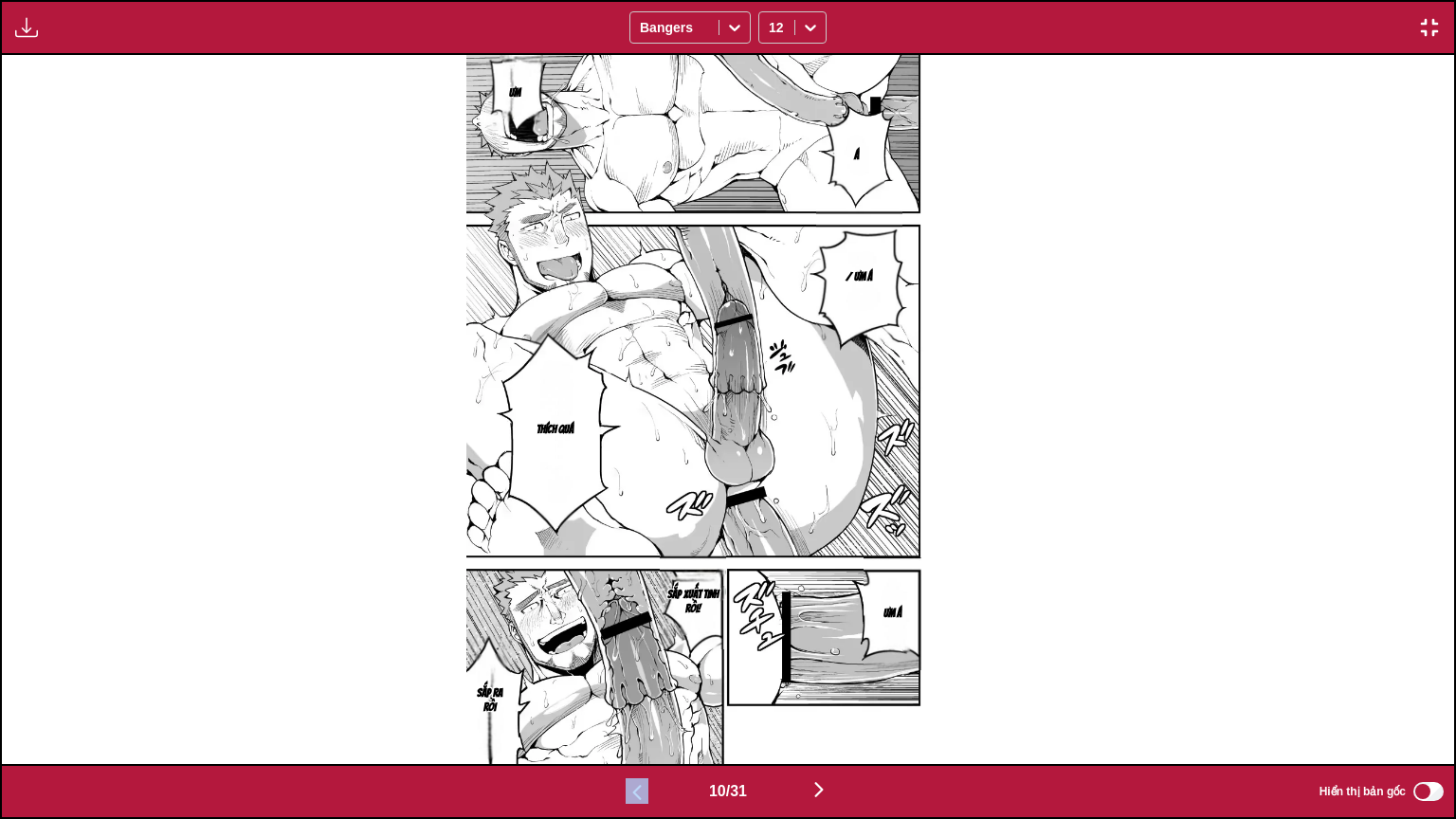 click at bounding box center [637, 792] 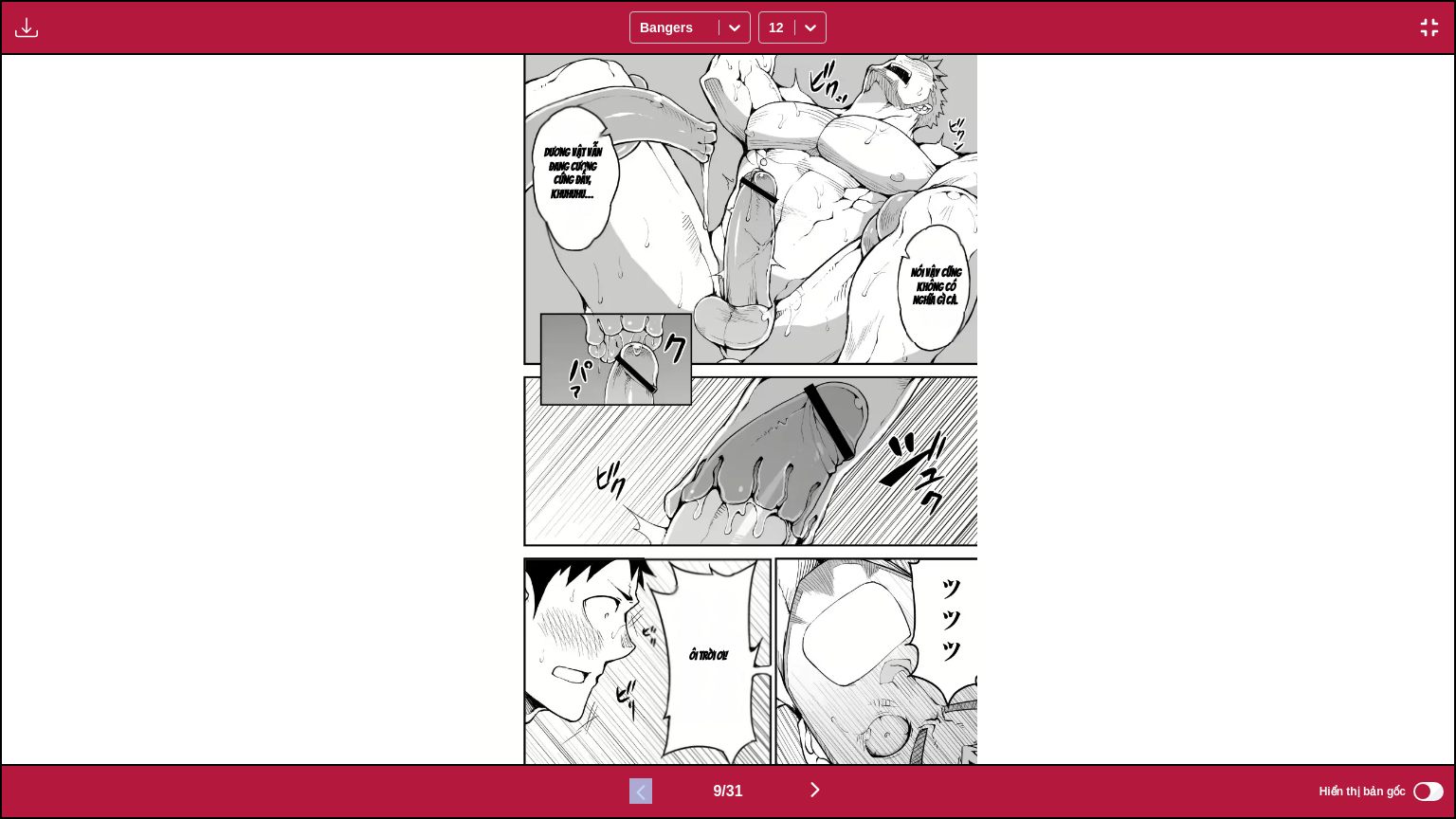 click at bounding box center (641, 792) 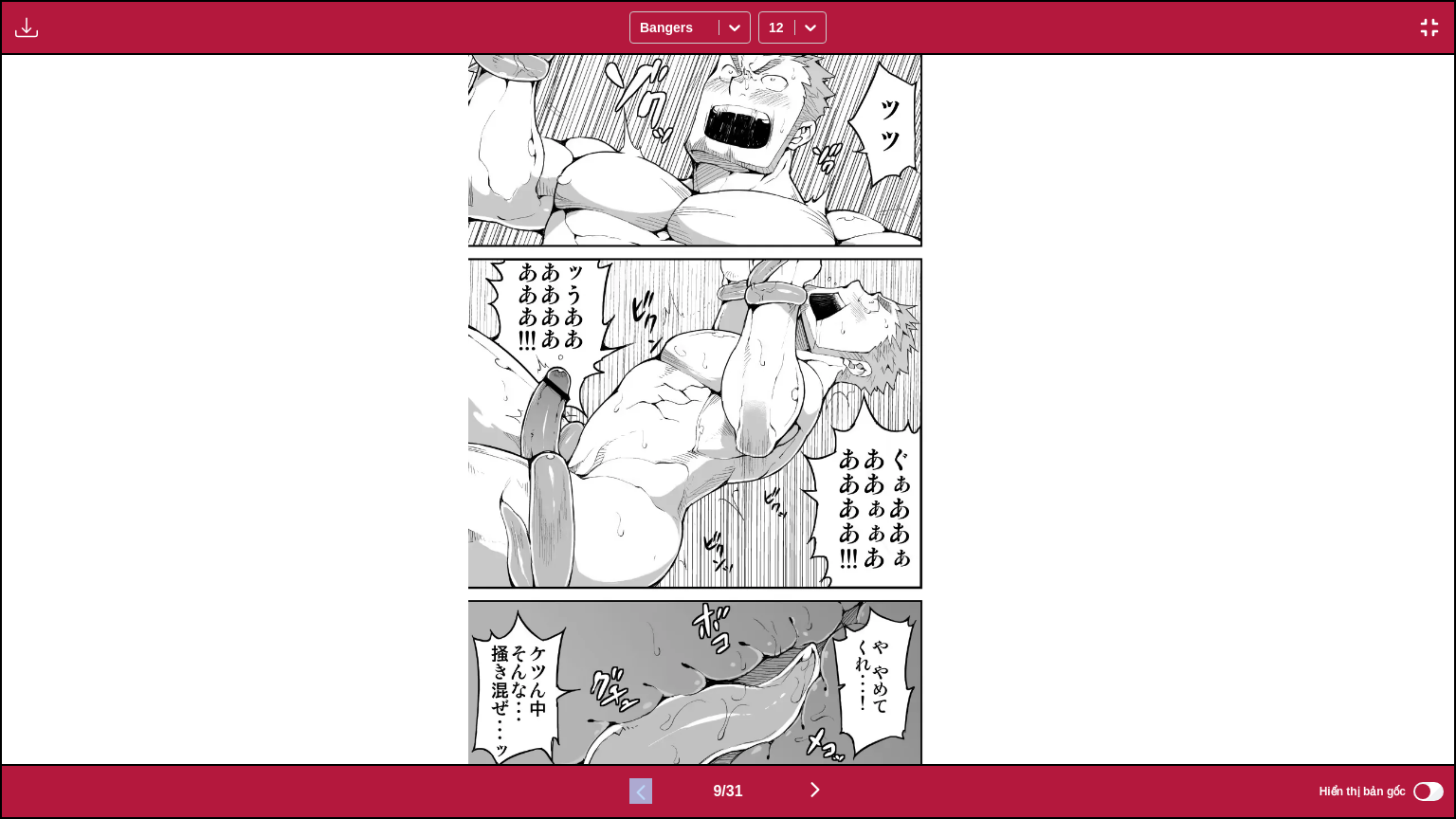 click at bounding box center [641, 792] 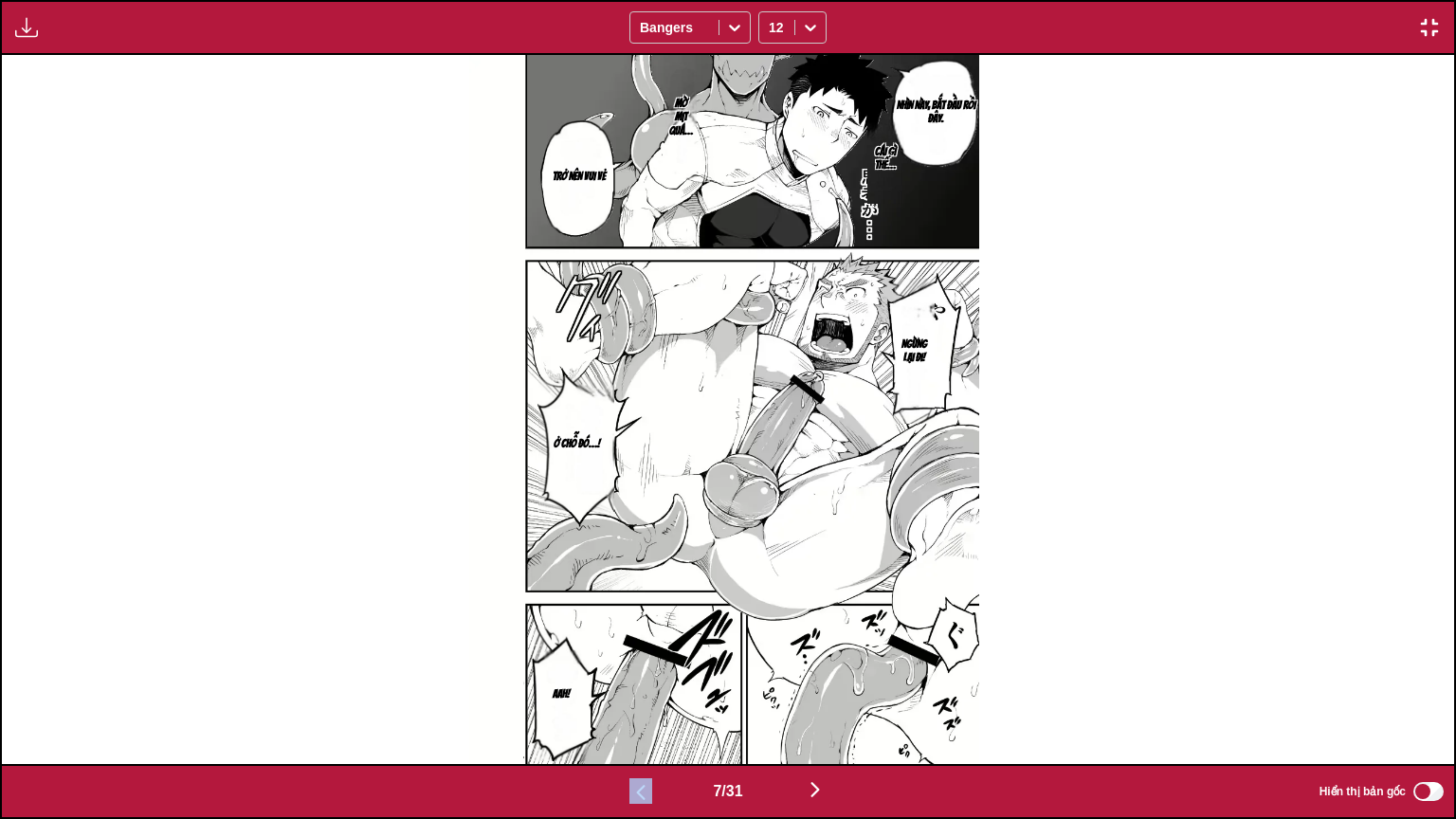 click at bounding box center (641, 792) 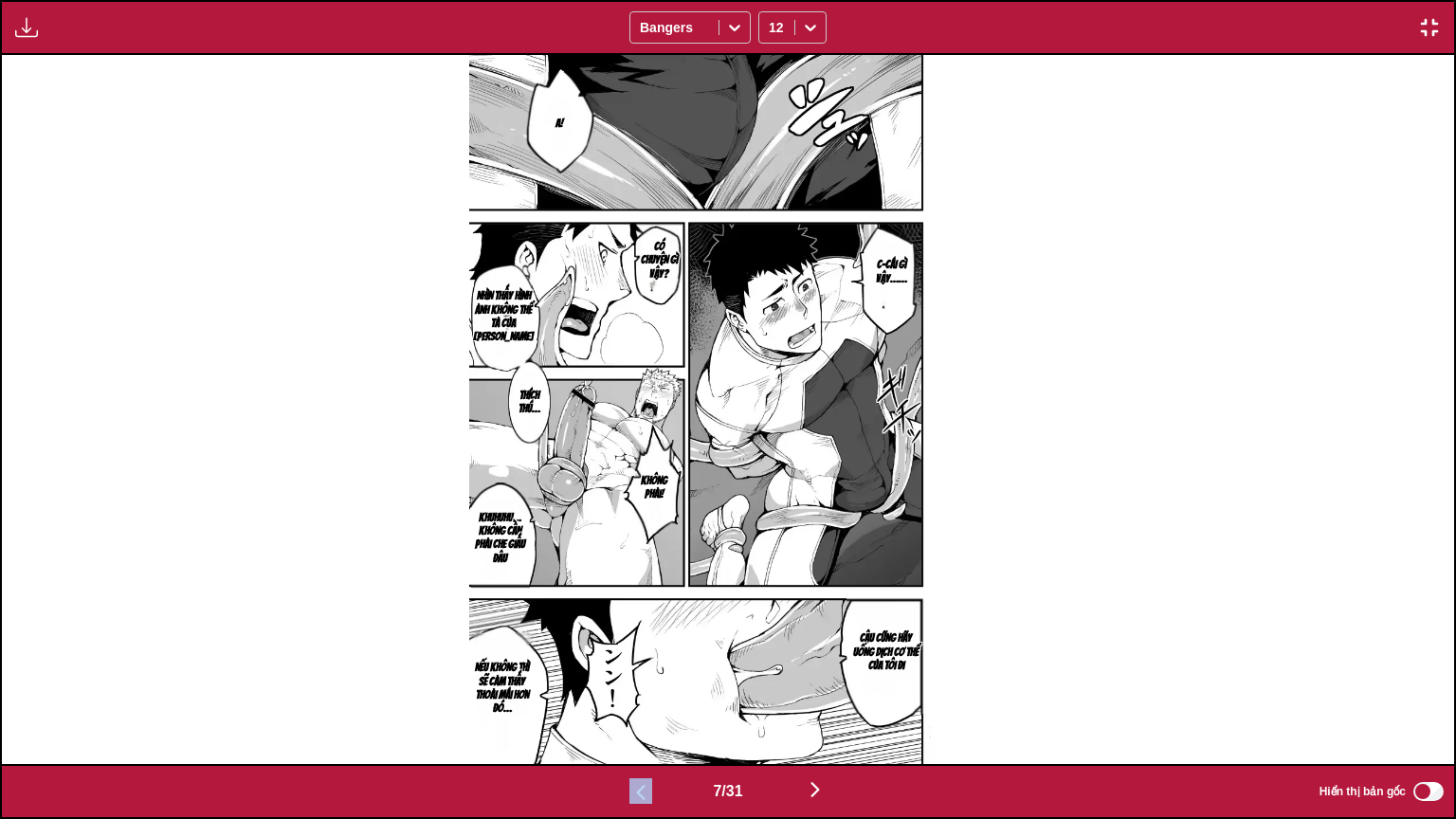 click at bounding box center [641, 792] 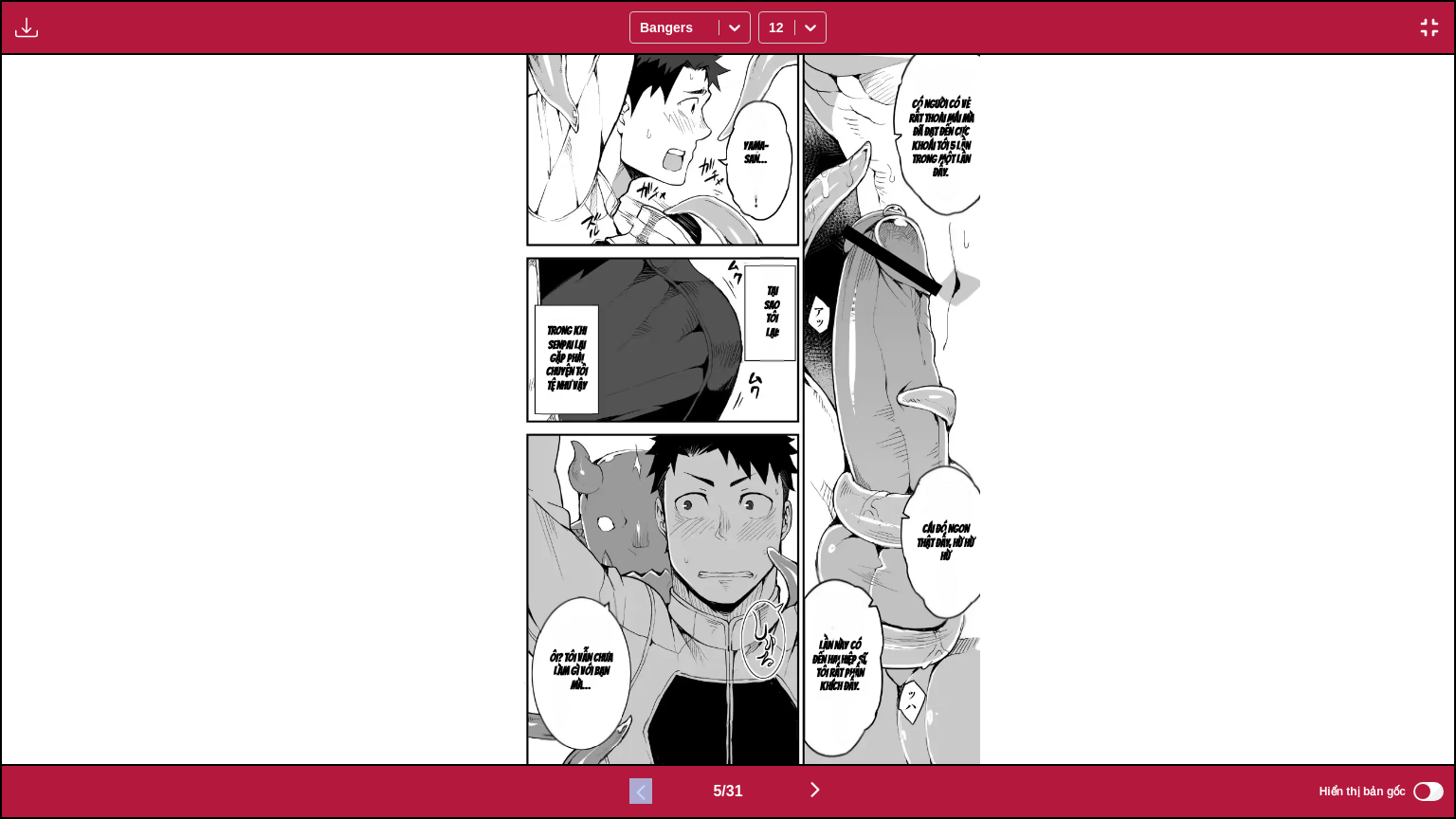 click at bounding box center (641, 792) 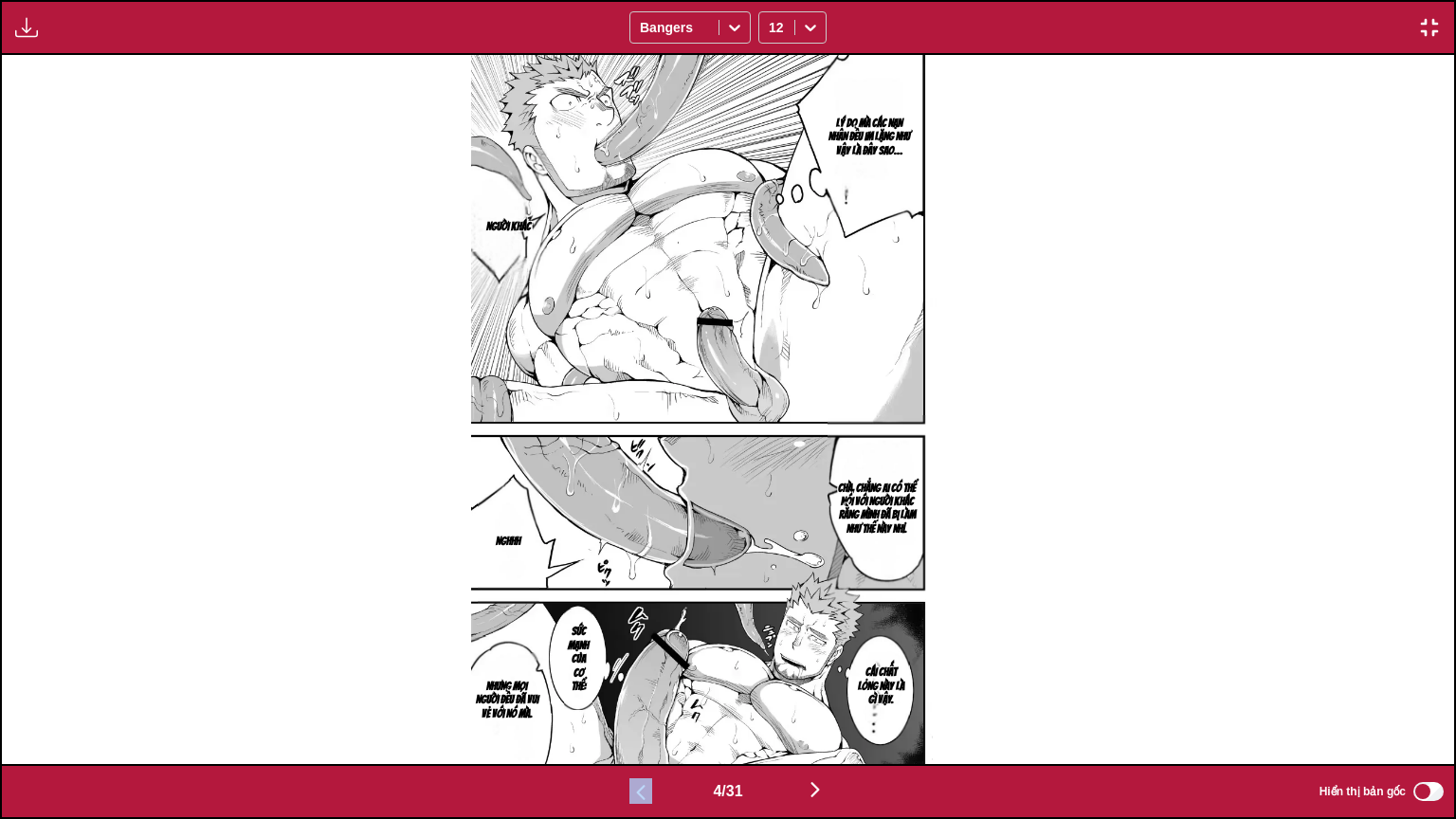 click at bounding box center (641, 792) 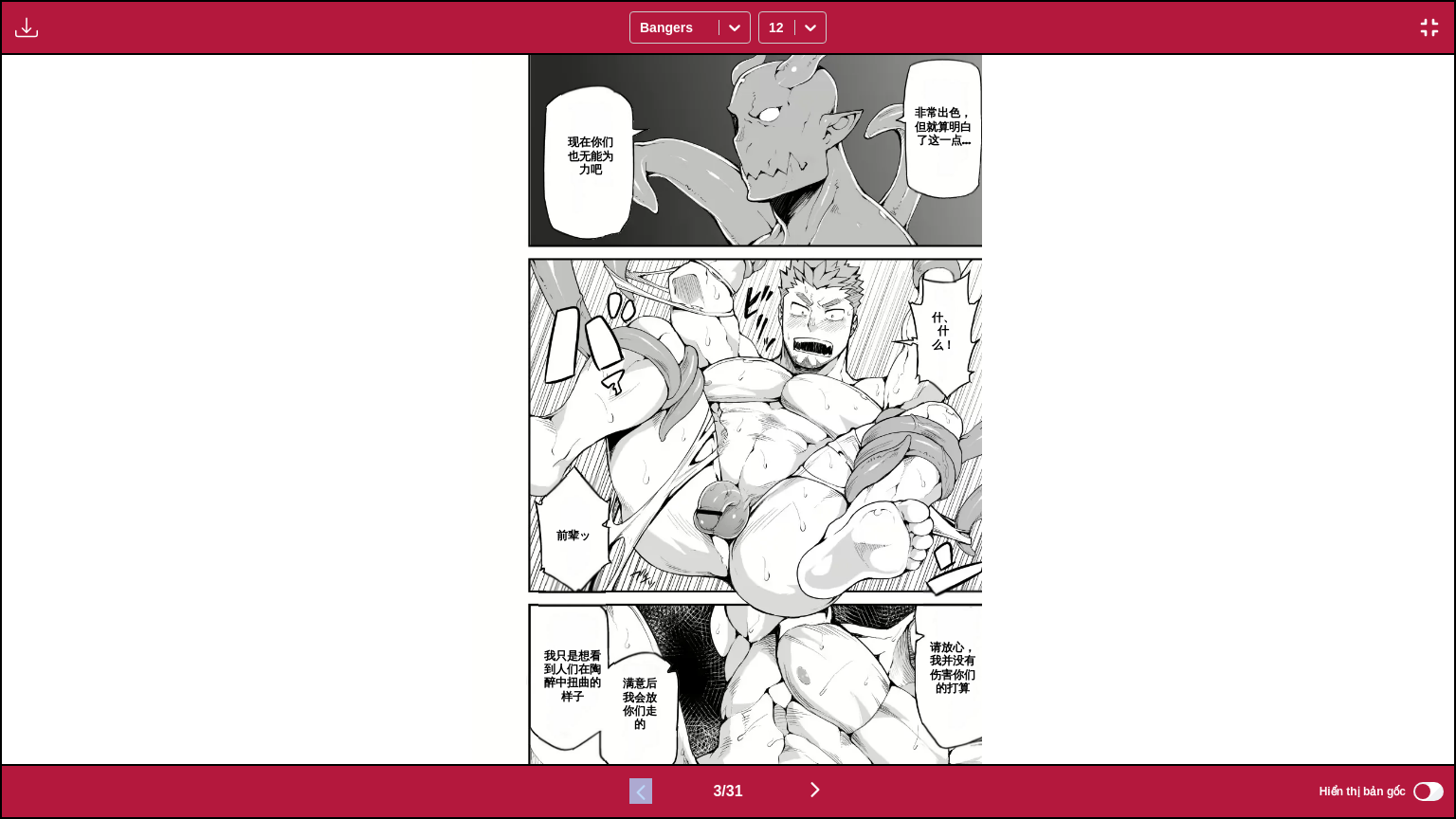 click at bounding box center [641, 792] 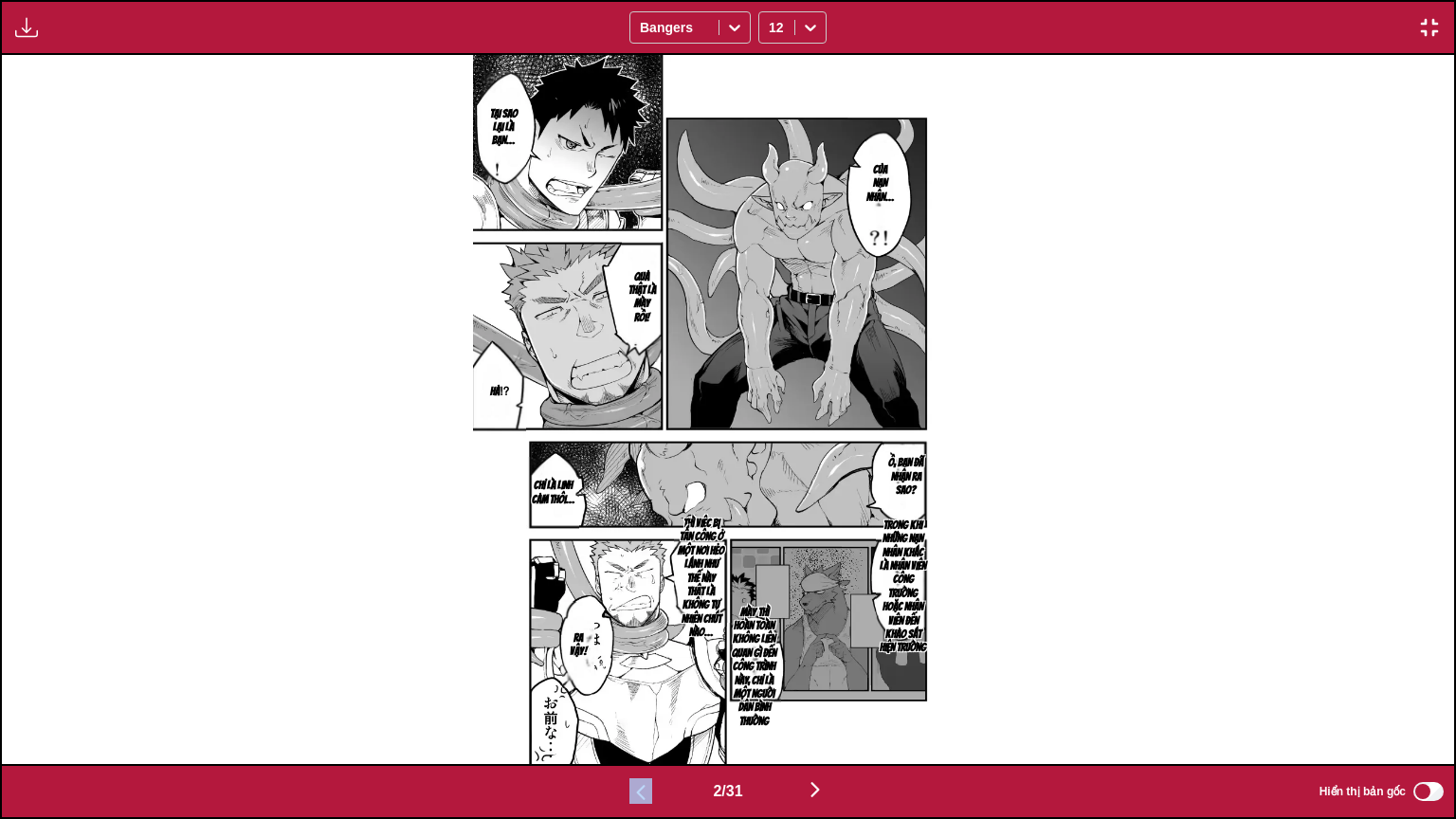 click at bounding box center (641, 792) 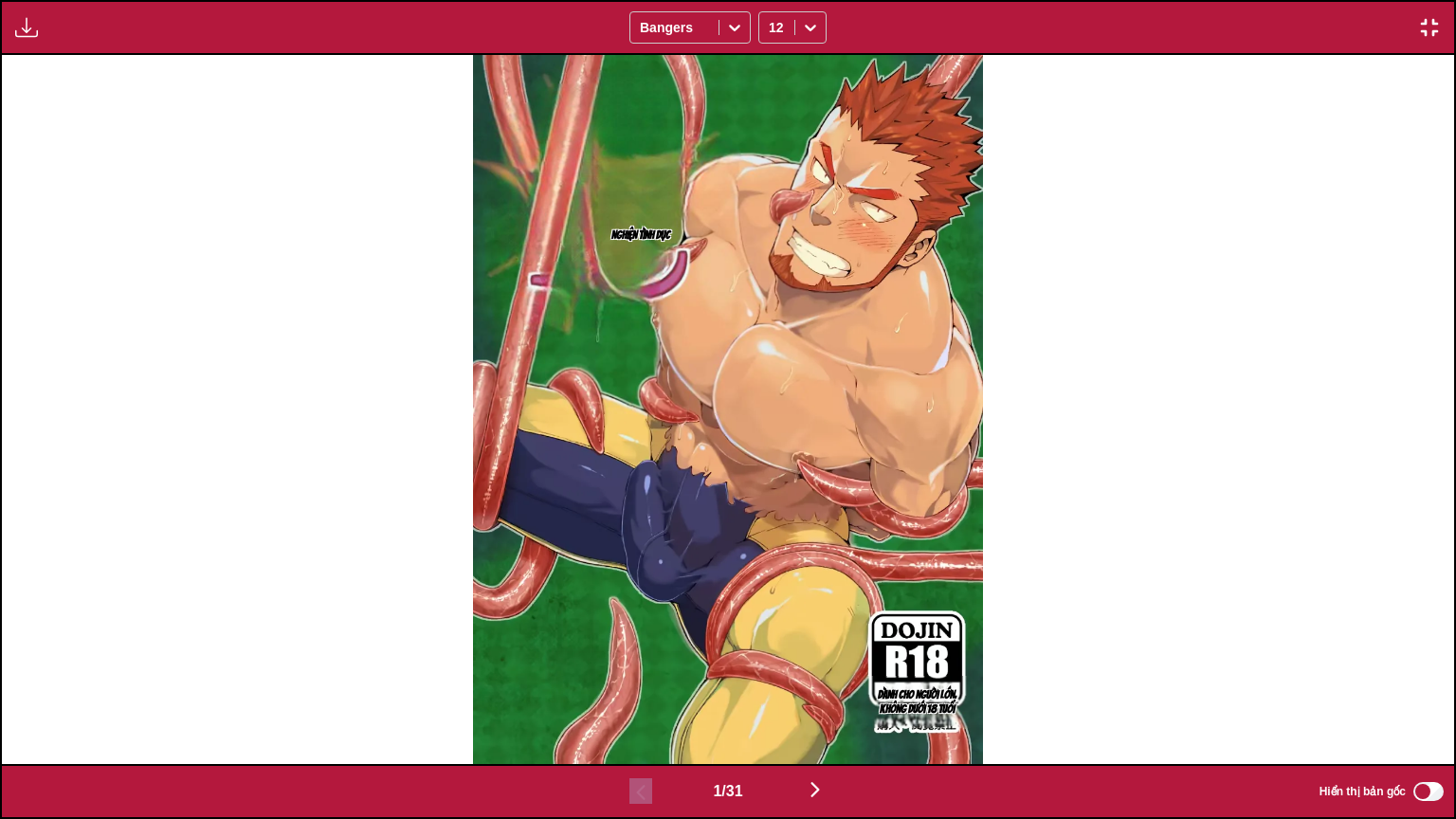 click at bounding box center [728, 410] 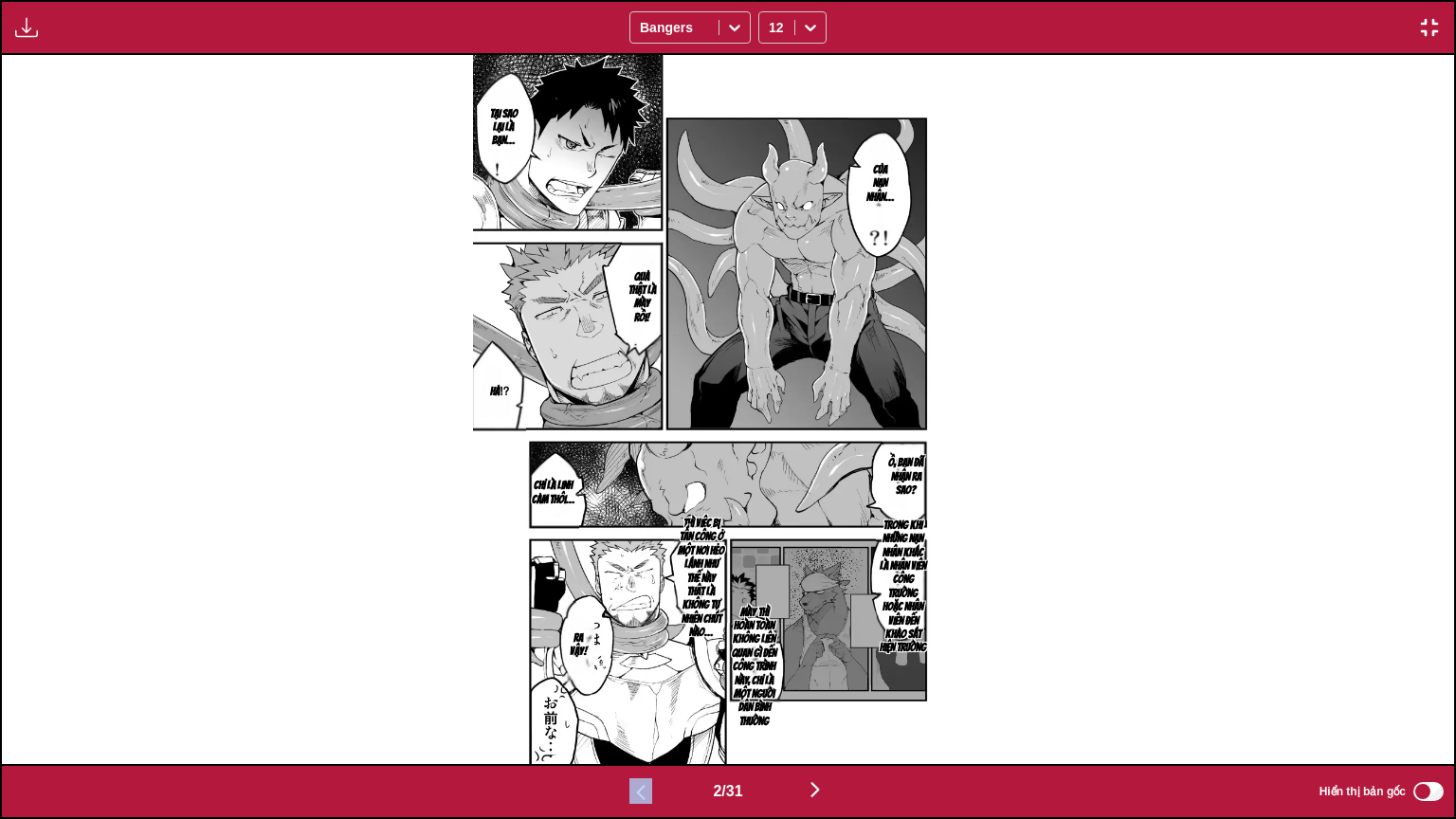 click at bounding box center [641, 791] 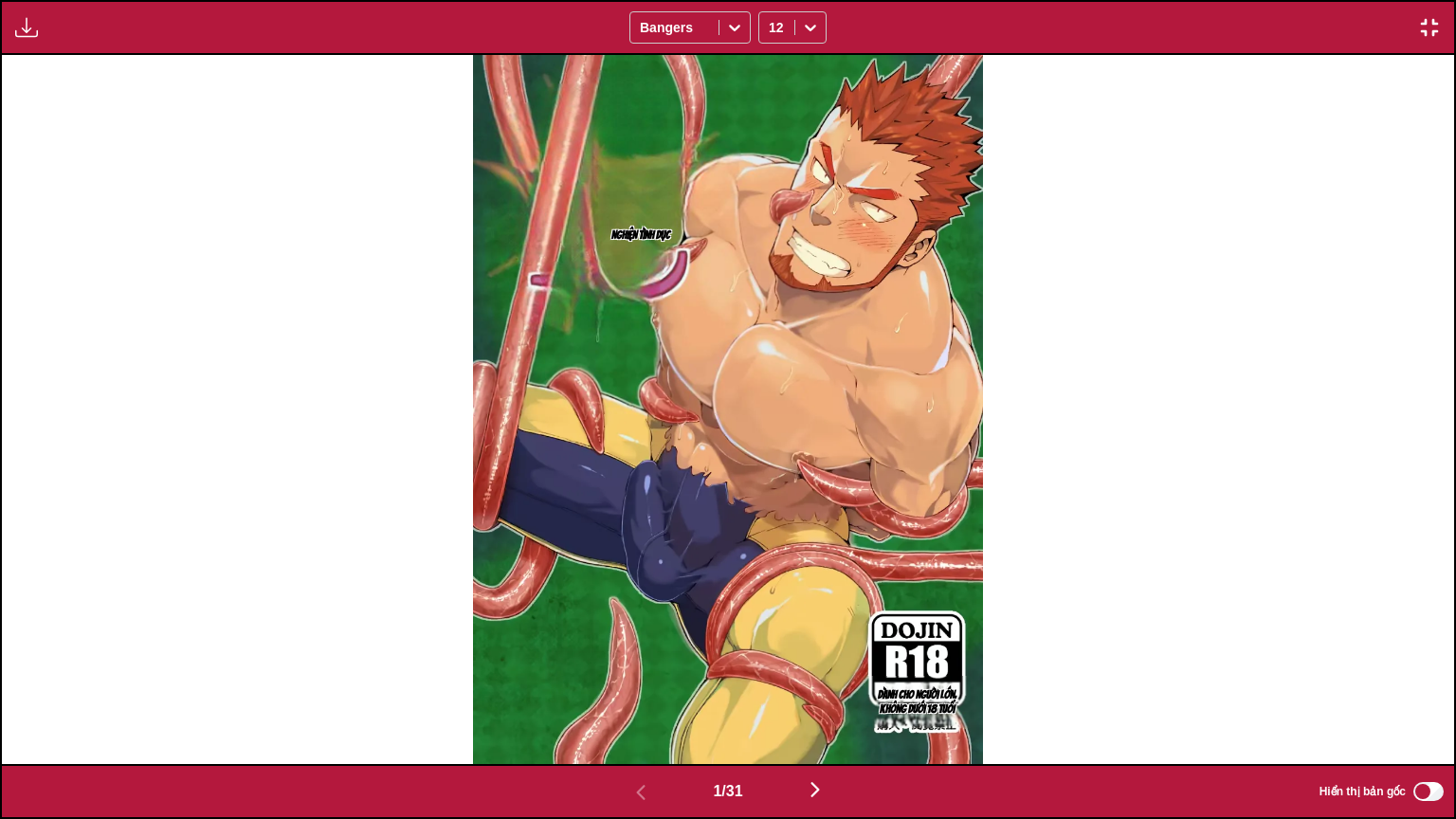 click on "1  /  31" at bounding box center (727, 792) 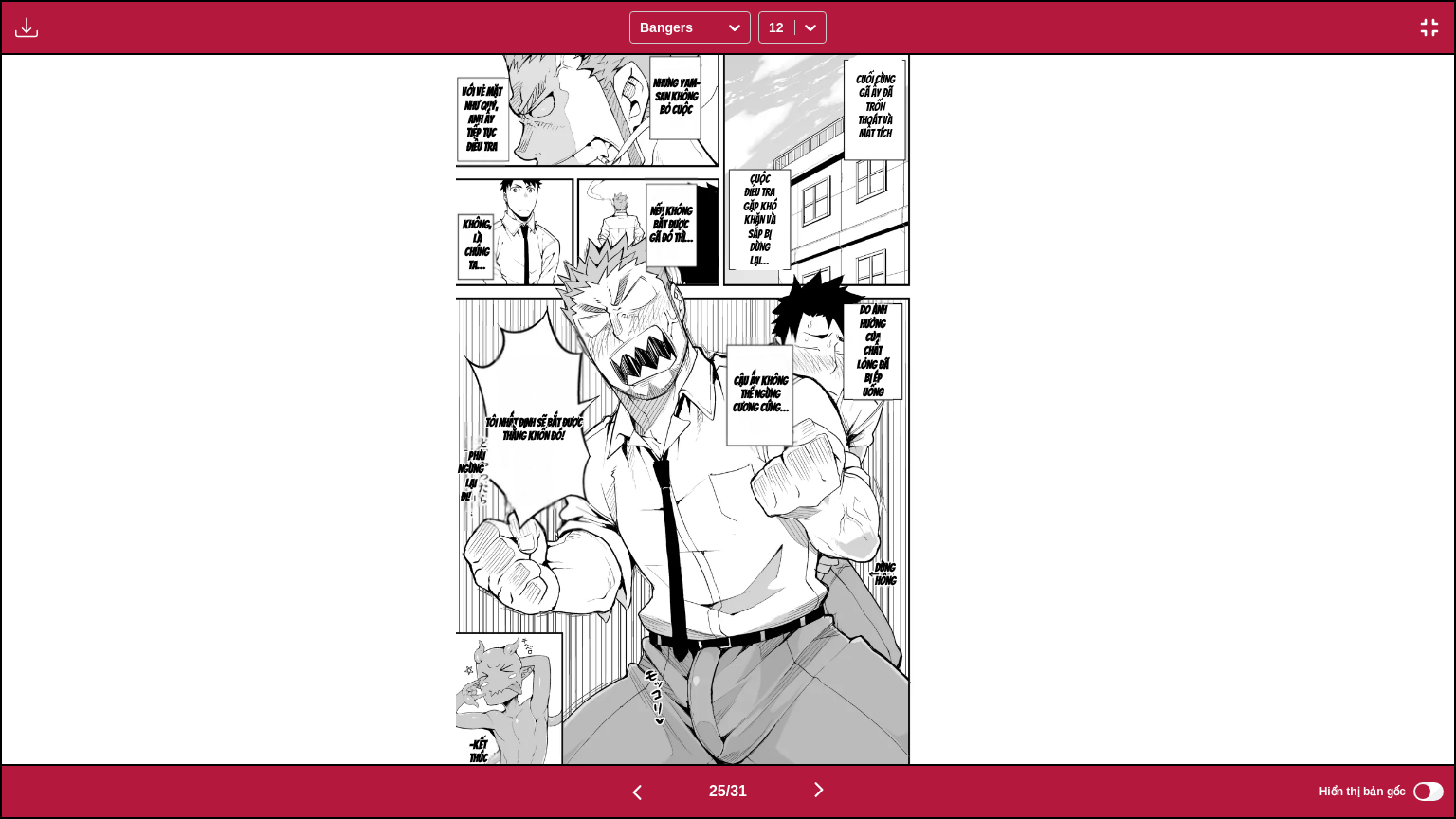 scroll, scrollTop: 0, scrollLeft: 34871, axis: horizontal 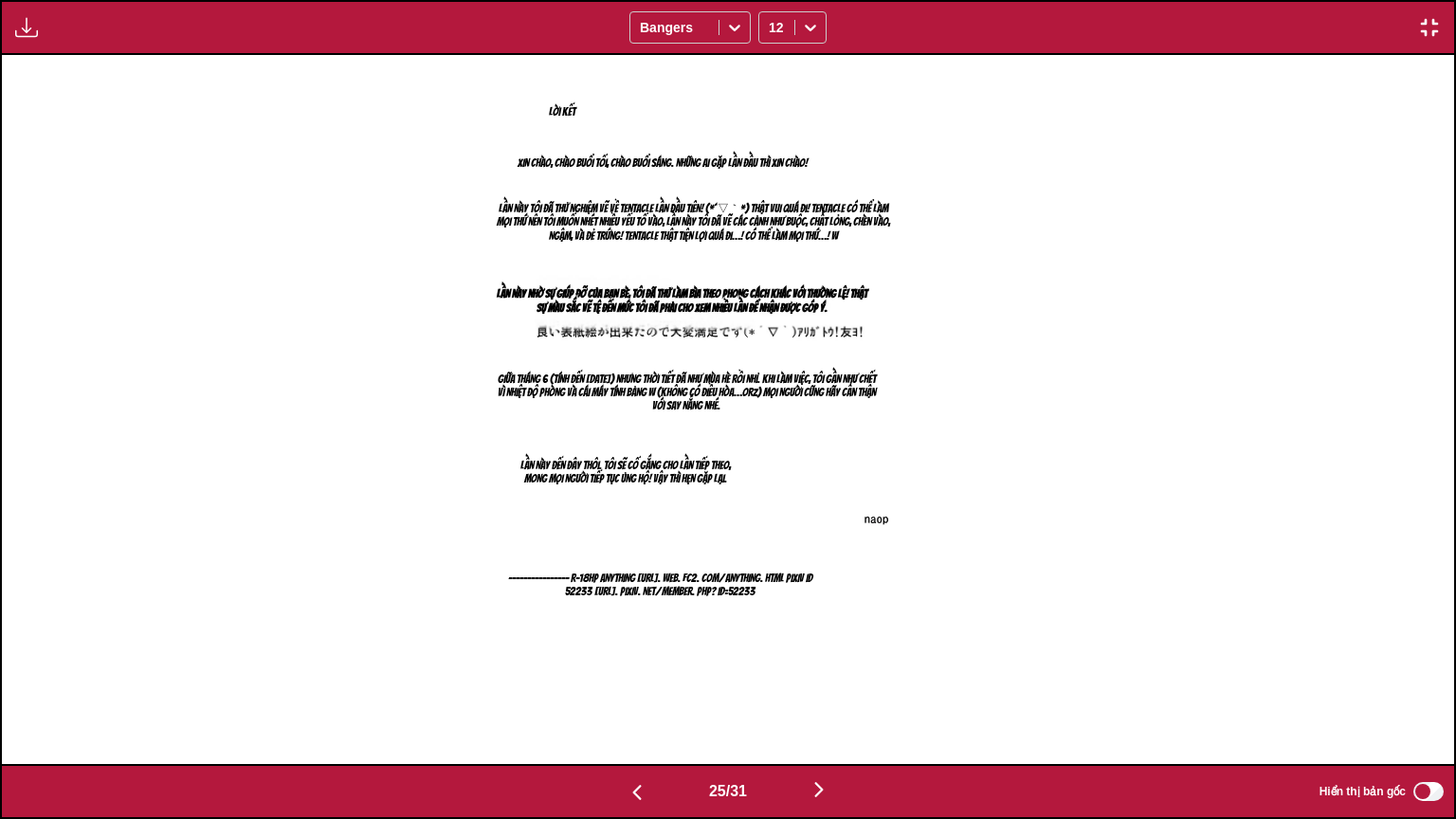 click on "Chỉ dành cho người dùng cao cấp Bangers 12" at bounding box center [728, 27] 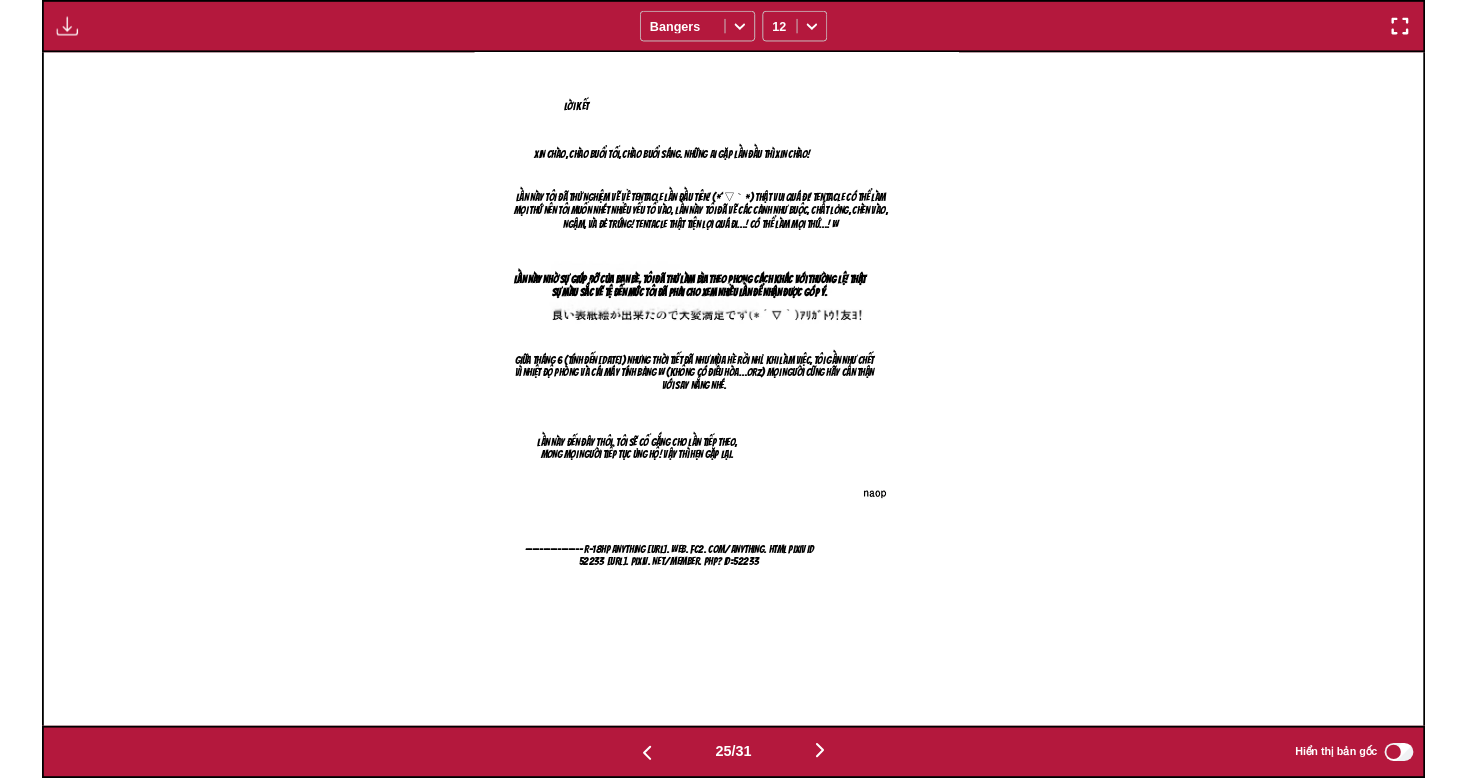 scroll, scrollTop: 521, scrollLeft: 0, axis: vertical 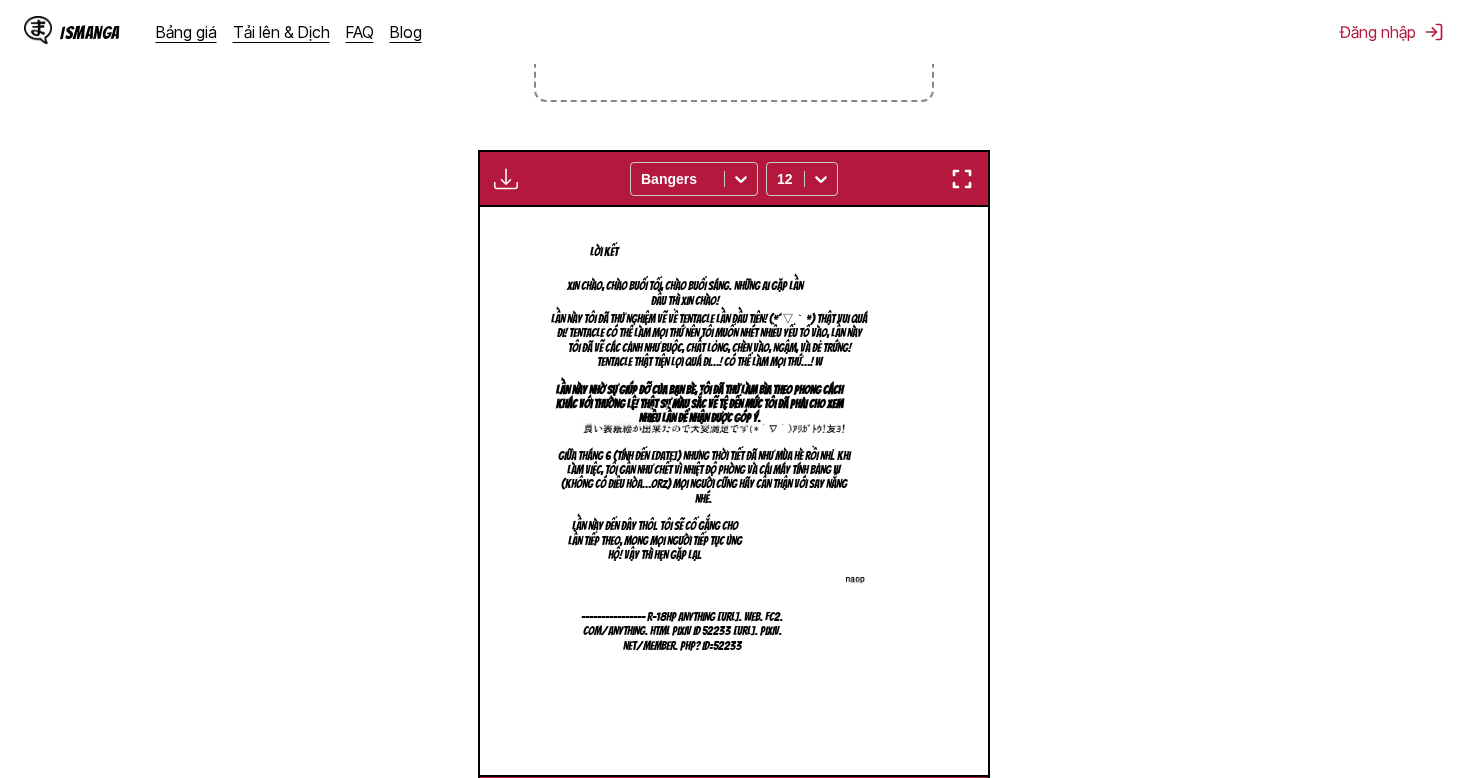 click on "Từ Tiếng Nhật Đến Tiếng Việt Thả tệp vào đây hoặc nhấp để duyệt. Kích thước tệp tối đa: 5MB  •  Định dạng được hỗ trợ: JP(E)G, PNG, WEBP Chỉ dành cho người dùng cao cấp Bangers 12 Nghiện tình dục Dành cho người lớn, không dưới 18 tuổi Tại sao lại là bạn… của nạn nhân… Quả thật là mày rồi! Hả⁉ Ồ, bạn đã nhận ra sao? Chỉ là linh cảm thôi… Trong khi những nạn nhân khác là nhân viên công trường hoặc nhân viên đến khảo sát hiện trường thì việc bị tấn công ở một nơi hẻo lánh như thế này thật là không tự nhiên chút nào… Mày thì hoàn toàn không liên quan gì đến công trình này, chỉ là một người dân bình thường Ra vậy! 非常出色，但就算明白了这一点… 现在你们也无能为力吧 什、什么！ 前辈ッ 请放心，我并没有伤害你们的打算 满意后我会放你们走的 Người khác" at bounding box center [734, 315] 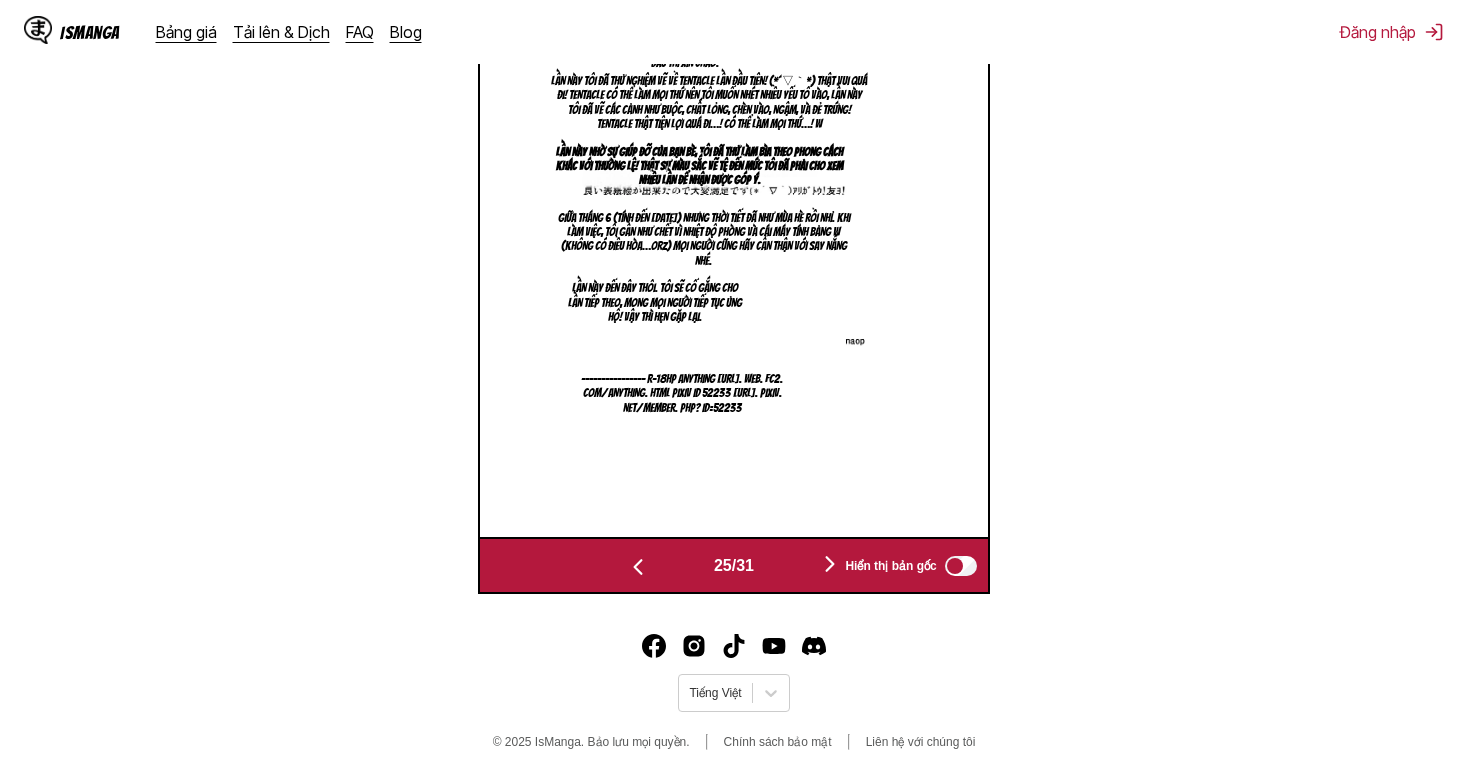 scroll, scrollTop: 764, scrollLeft: 0, axis: vertical 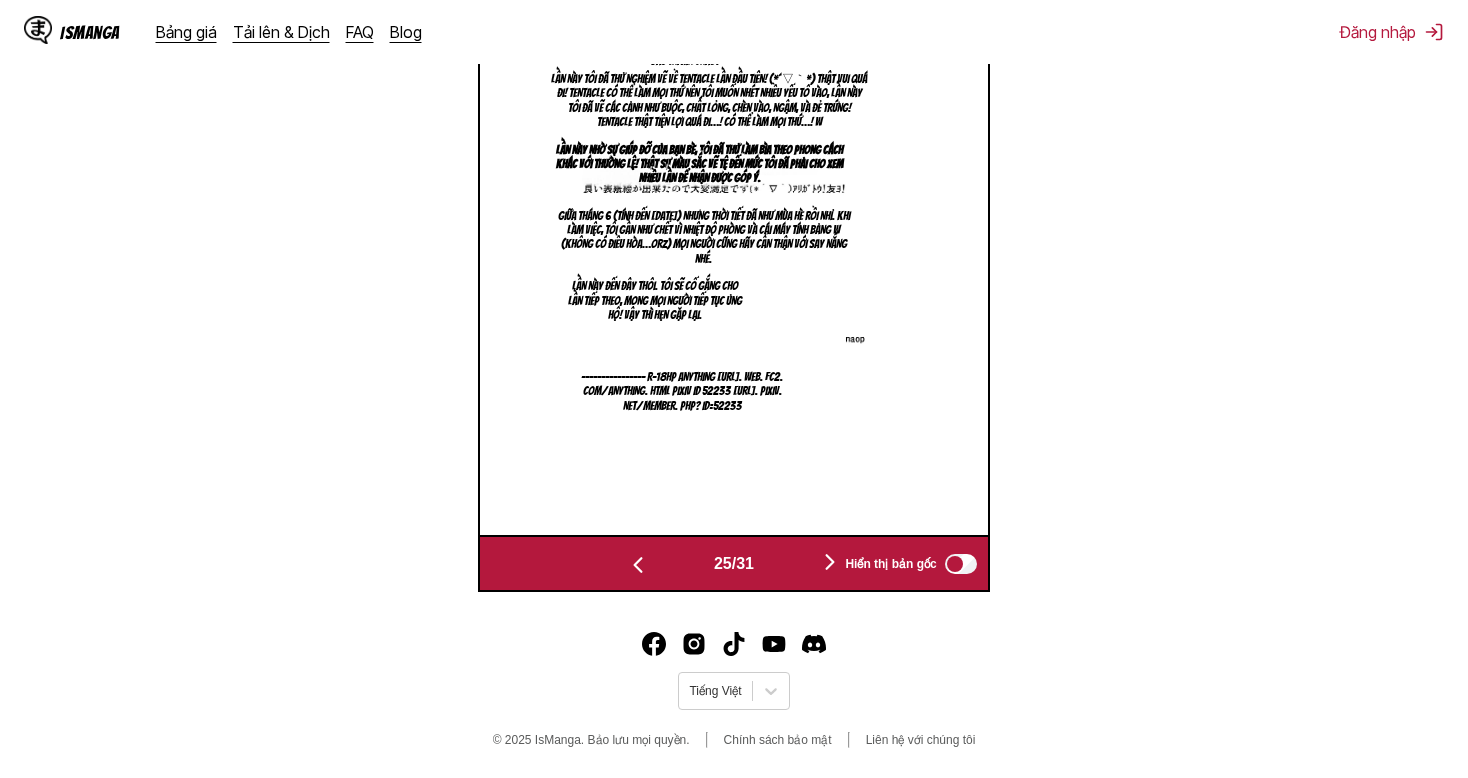 click on "Hiển thị bản gốc" at bounding box center [906, 564] 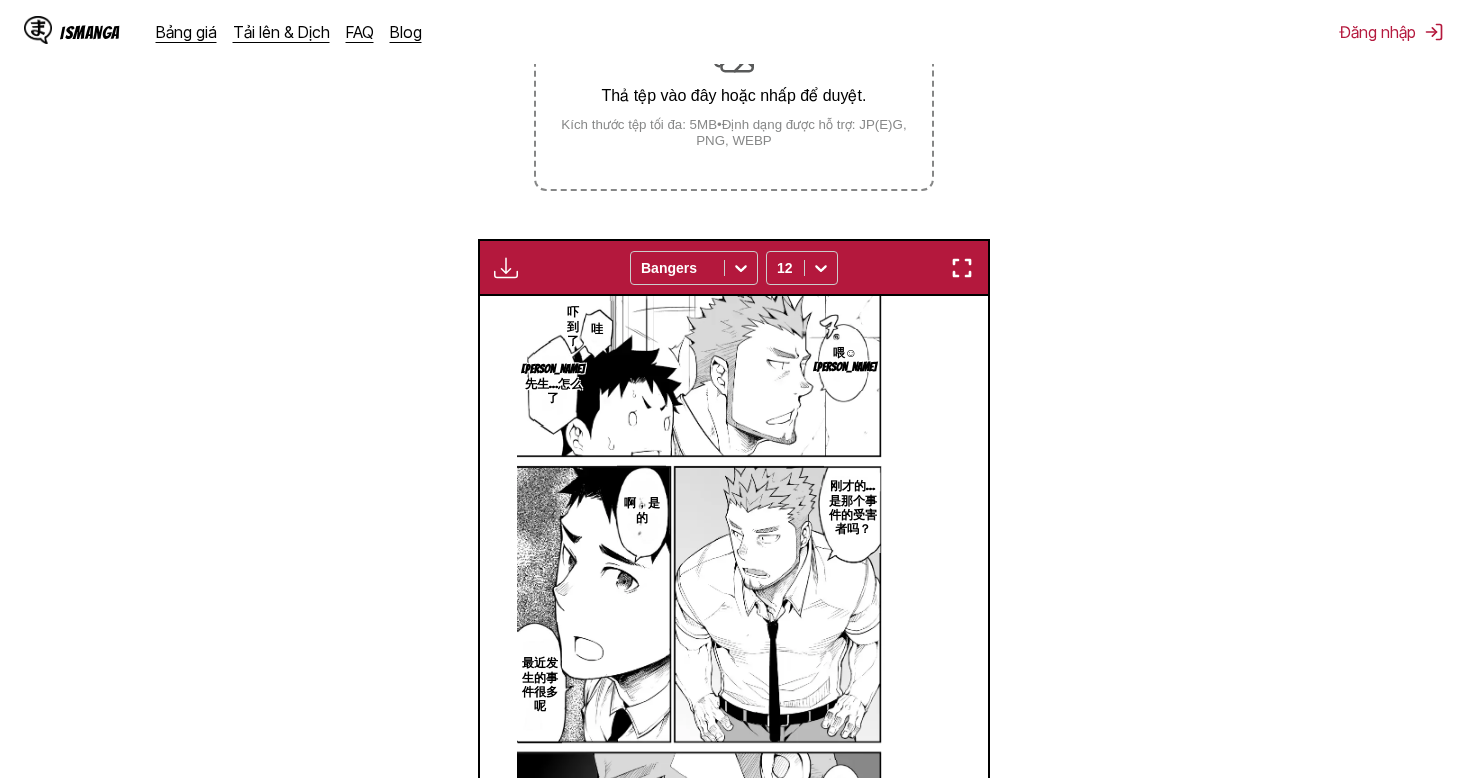 scroll, scrollTop: 430, scrollLeft: 0, axis: vertical 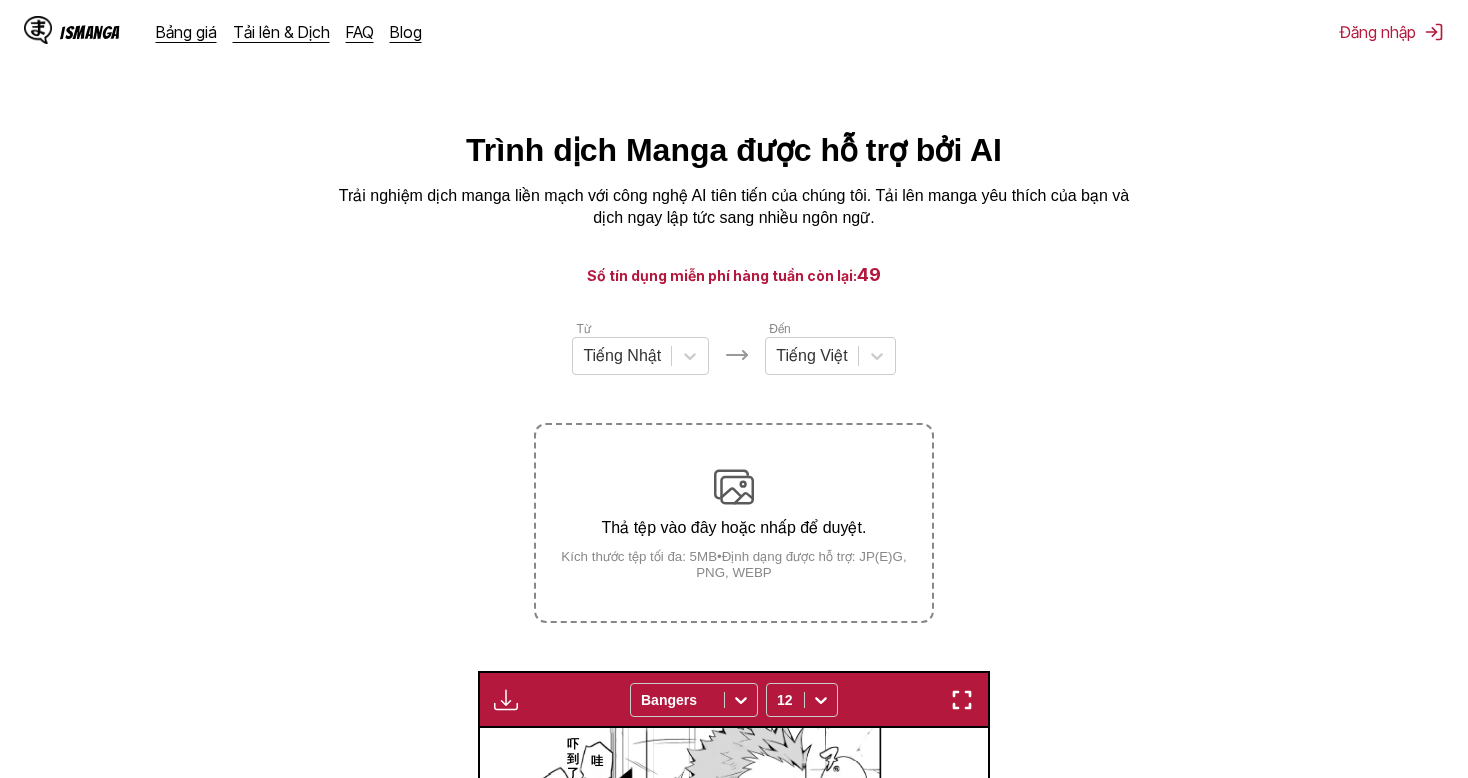 click at bounding box center [962, 700] 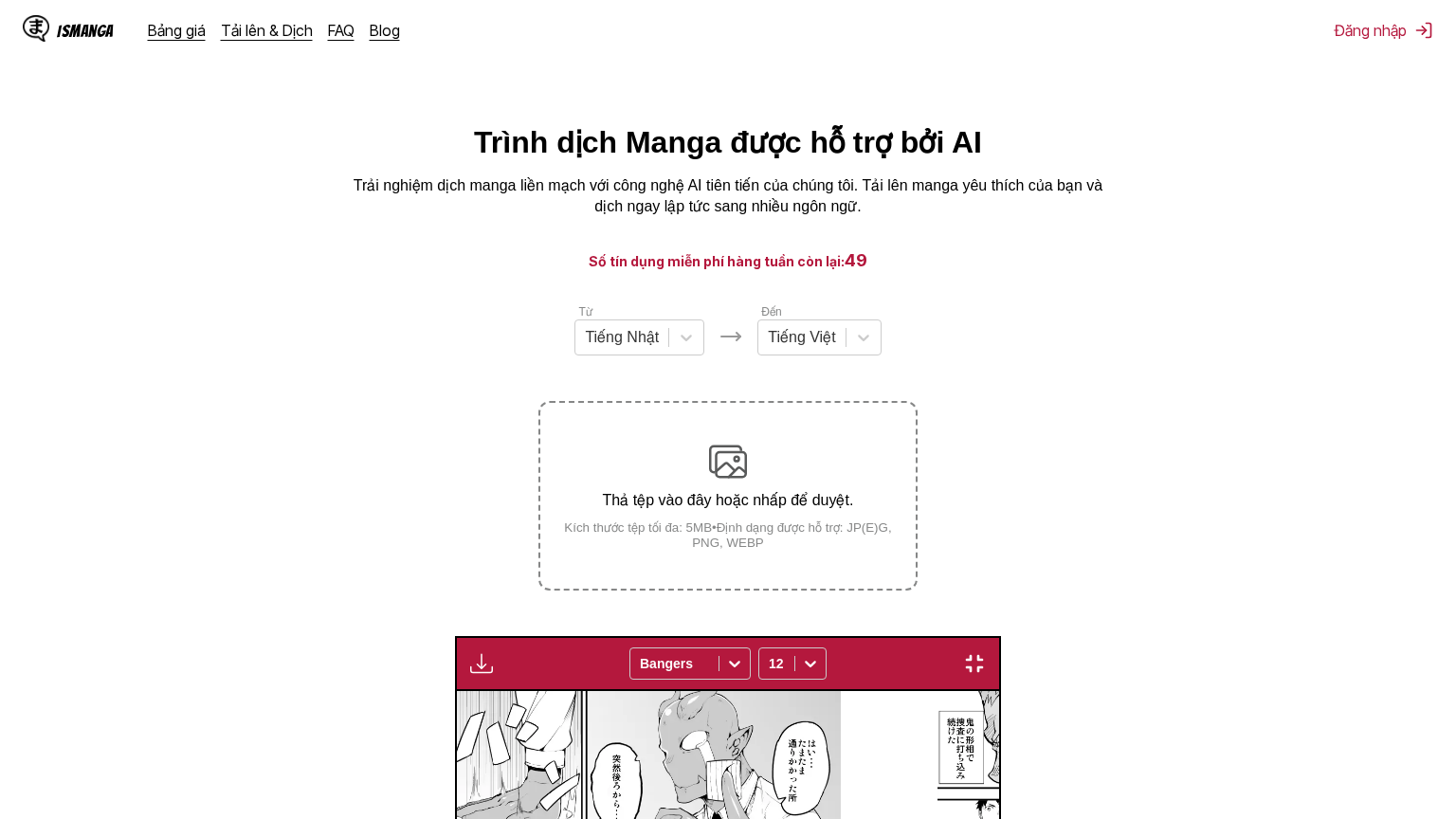 scroll, scrollTop: 0, scrollLeft: 36324, axis: horizontal 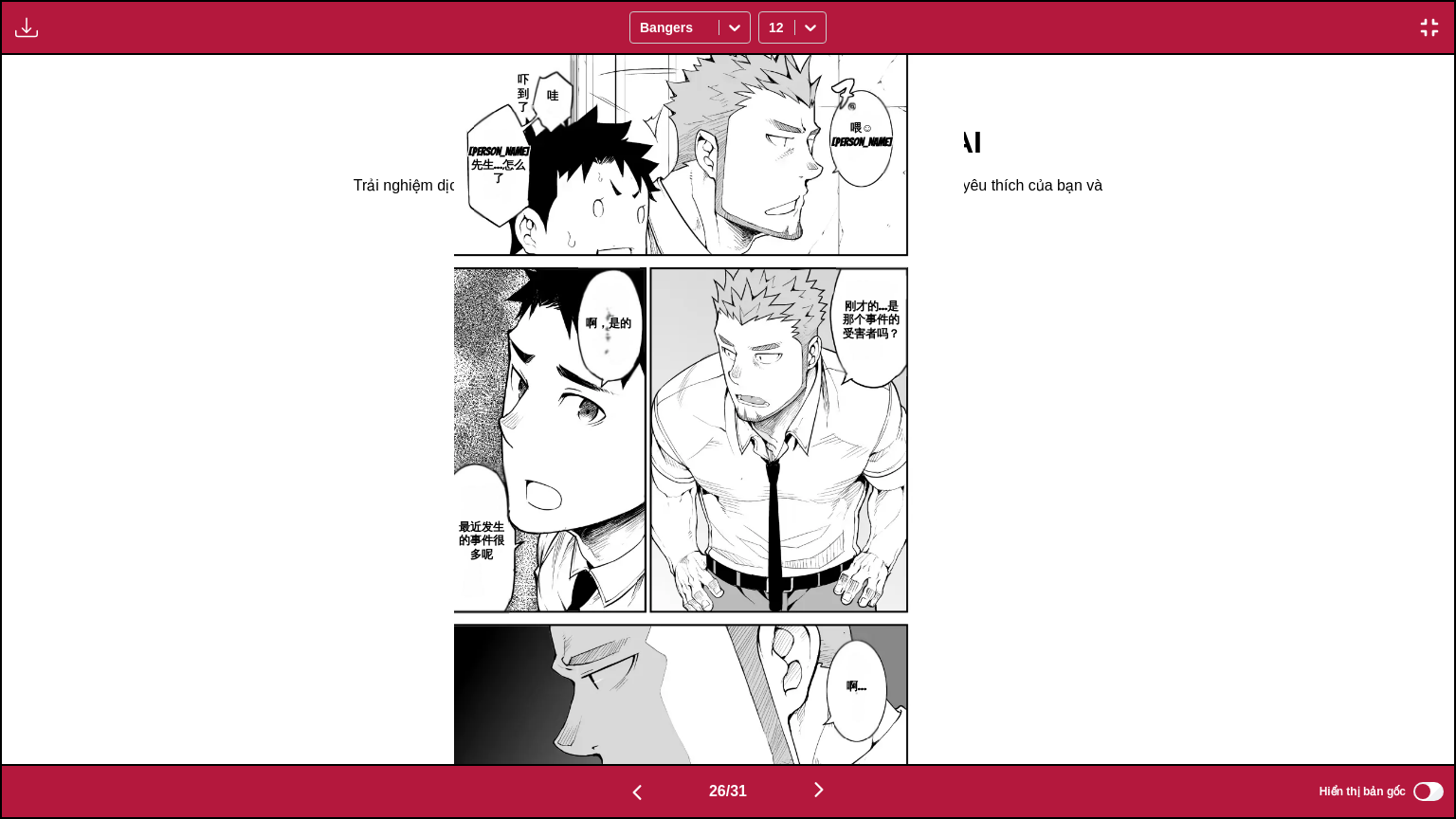 type 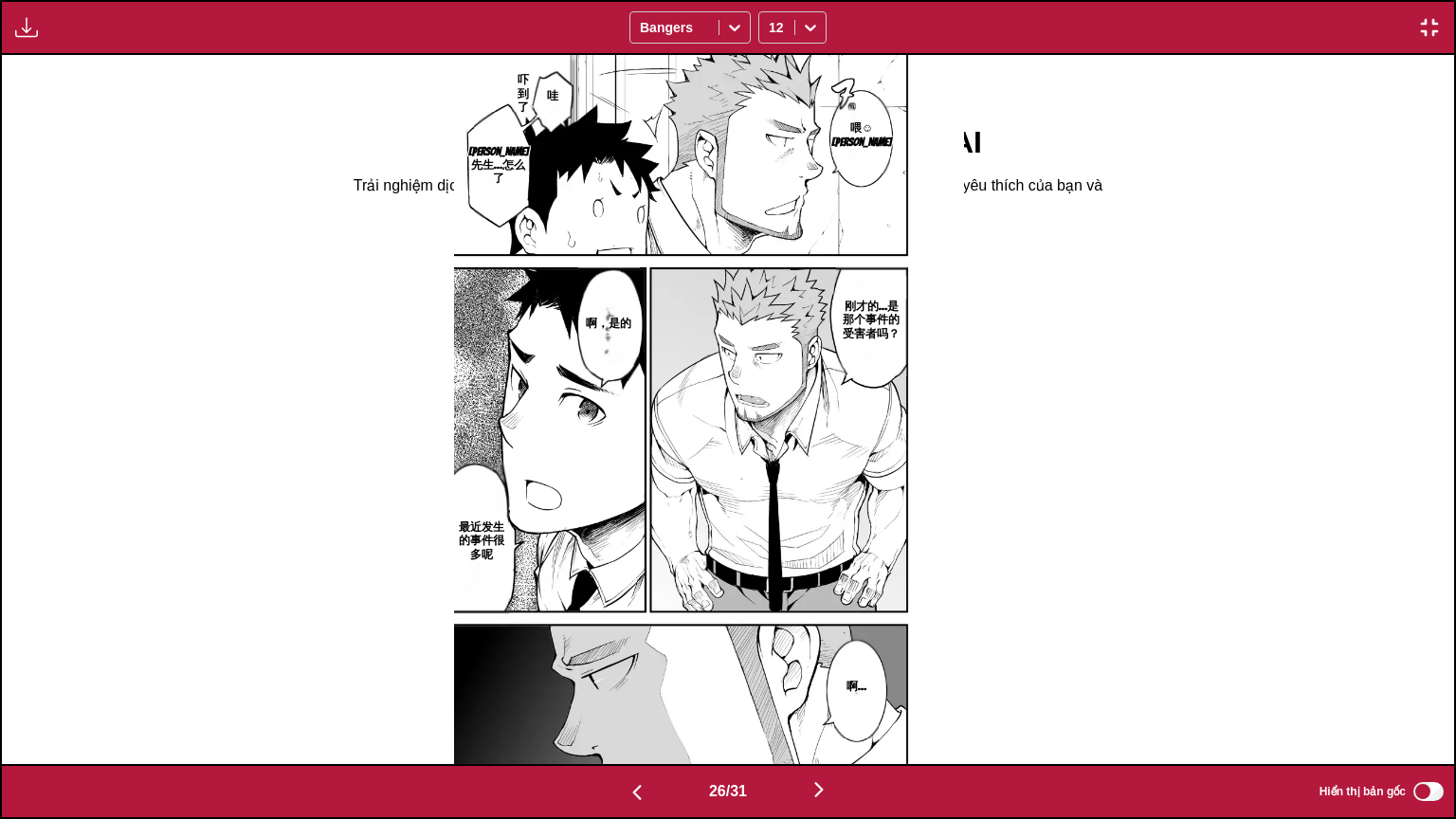 scroll, scrollTop: 0, scrollLeft: 37776, axis: horizontal 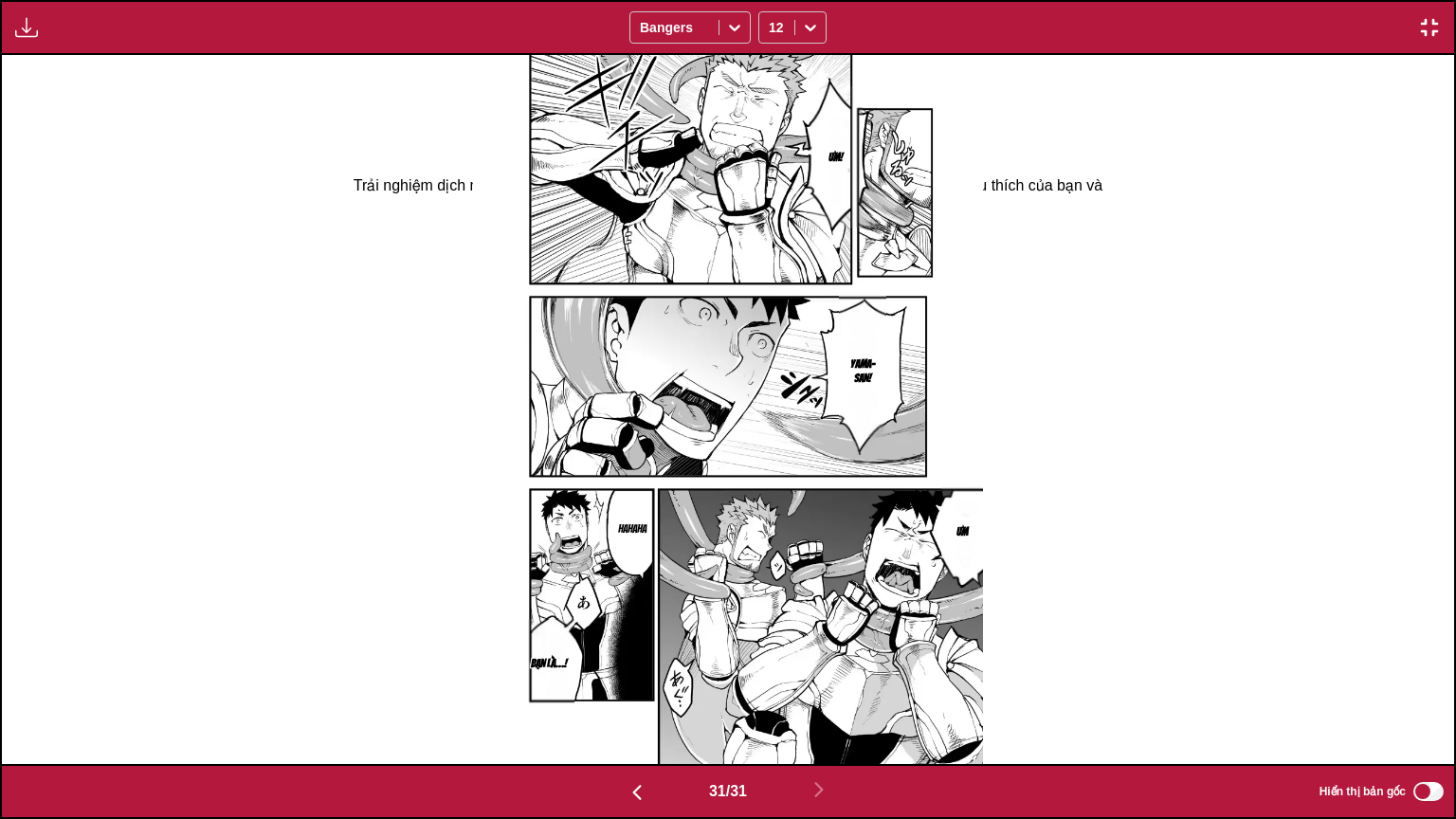 click at bounding box center [1429, 27] 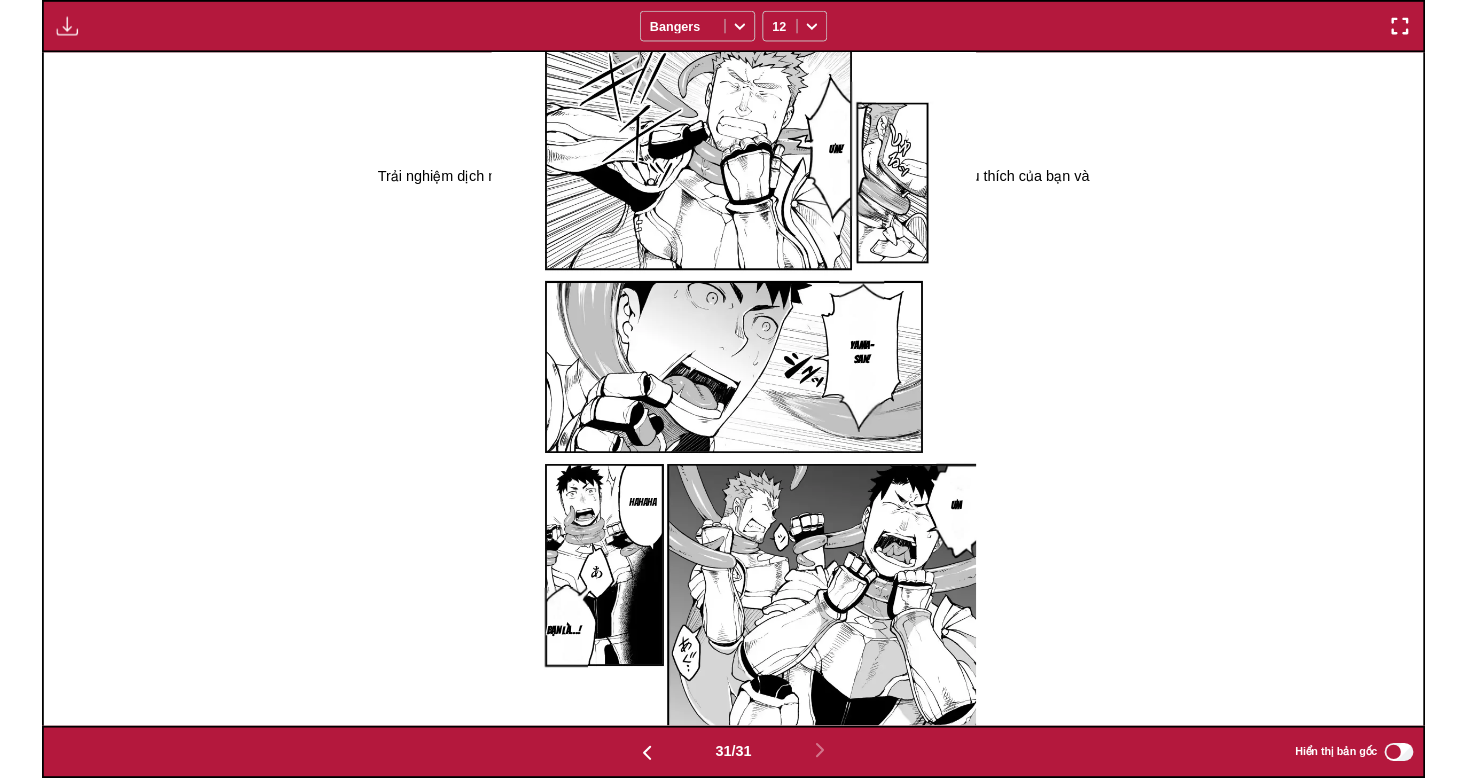 scroll, scrollTop: 521, scrollLeft: 0, axis: vertical 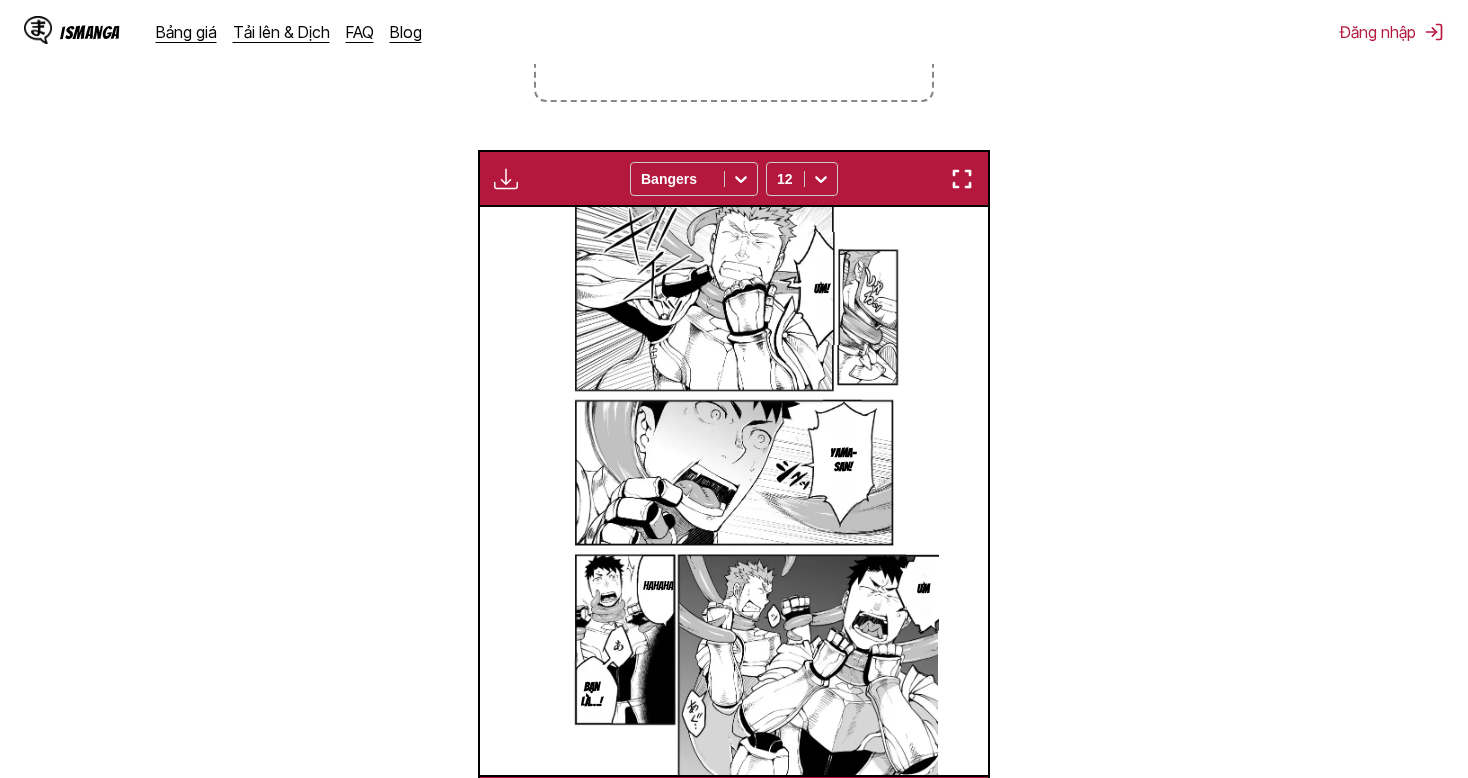 click on "Từ Tiếng Nhật Đến Tiếng Việt Thả tệp vào đây hoặc nhấp để duyệt. Kích thước tệp tối đa: 5MB  •  Định dạng được hỗ trợ: JP(E)G, PNG, WEBP Chỉ dành cho người dùng cao cấp Bangers 12 Nghiện tình dục Dành cho người lớn, không dưới 18 tuổi Tại sao lại là bạn… của nạn nhân… Quả thật là mày rồi! Hả⁉ Ồ, bạn đã nhận ra sao? Chỉ là linh cảm thôi… Trong khi những nạn nhân khác là nhân viên công trường hoặc nhân viên đến khảo sát hiện trường thì việc bị tấn công ở một nơi hẻo lánh như thế này thật là không tự nhiên chút nào… Mày thì hoàn toàn không liên quan gì đến công trình này, chỉ là một người dân bình thường Ra vậy! 非常出色，但就算明白了这一点… 现在你们也无能为力吧 什、什么！ 前辈ッ 请放心，我并没有伤害你们的打算 满意后我会放你们走的 Người khác" at bounding box center (734, 315) 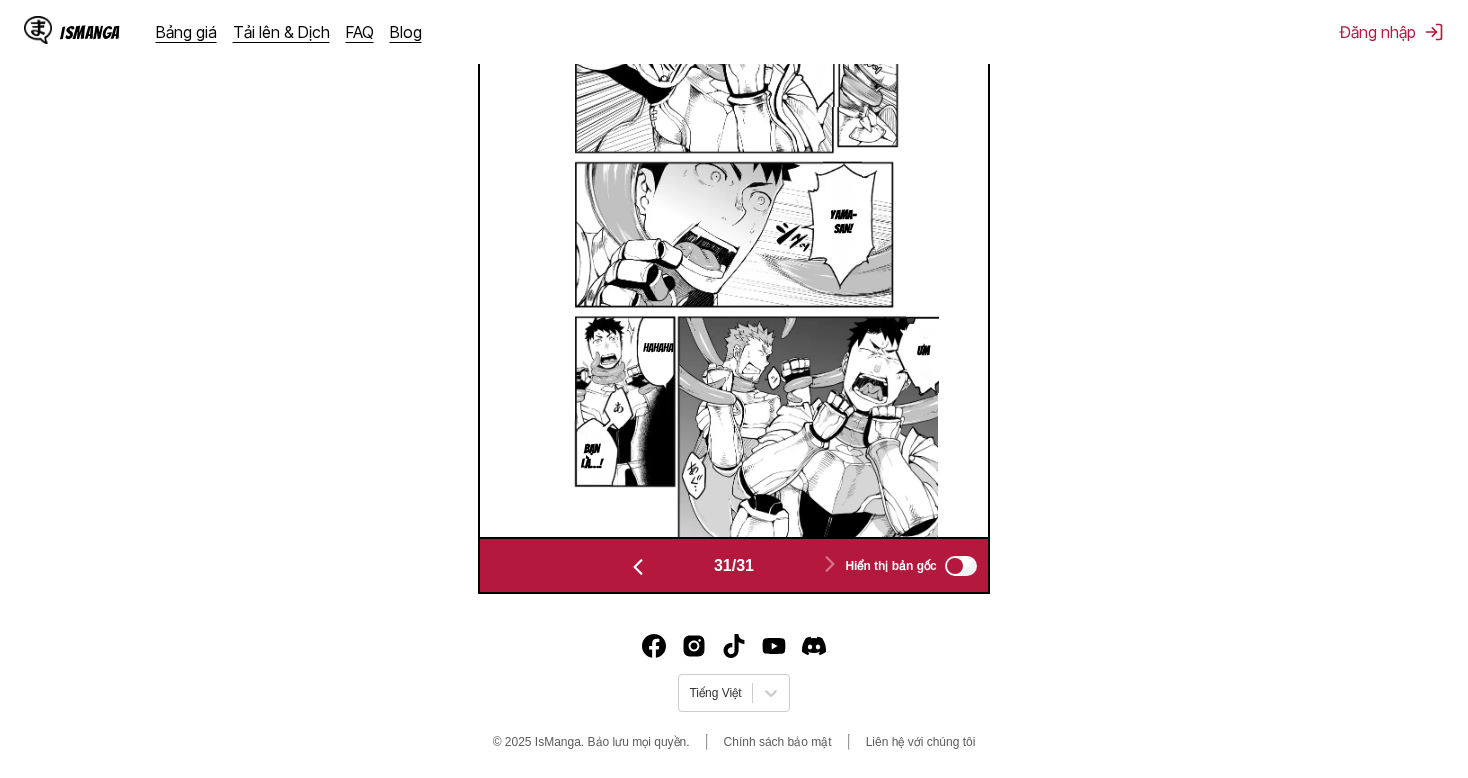 scroll, scrollTop: 764, scrollLeft: 0, axis: vertical 